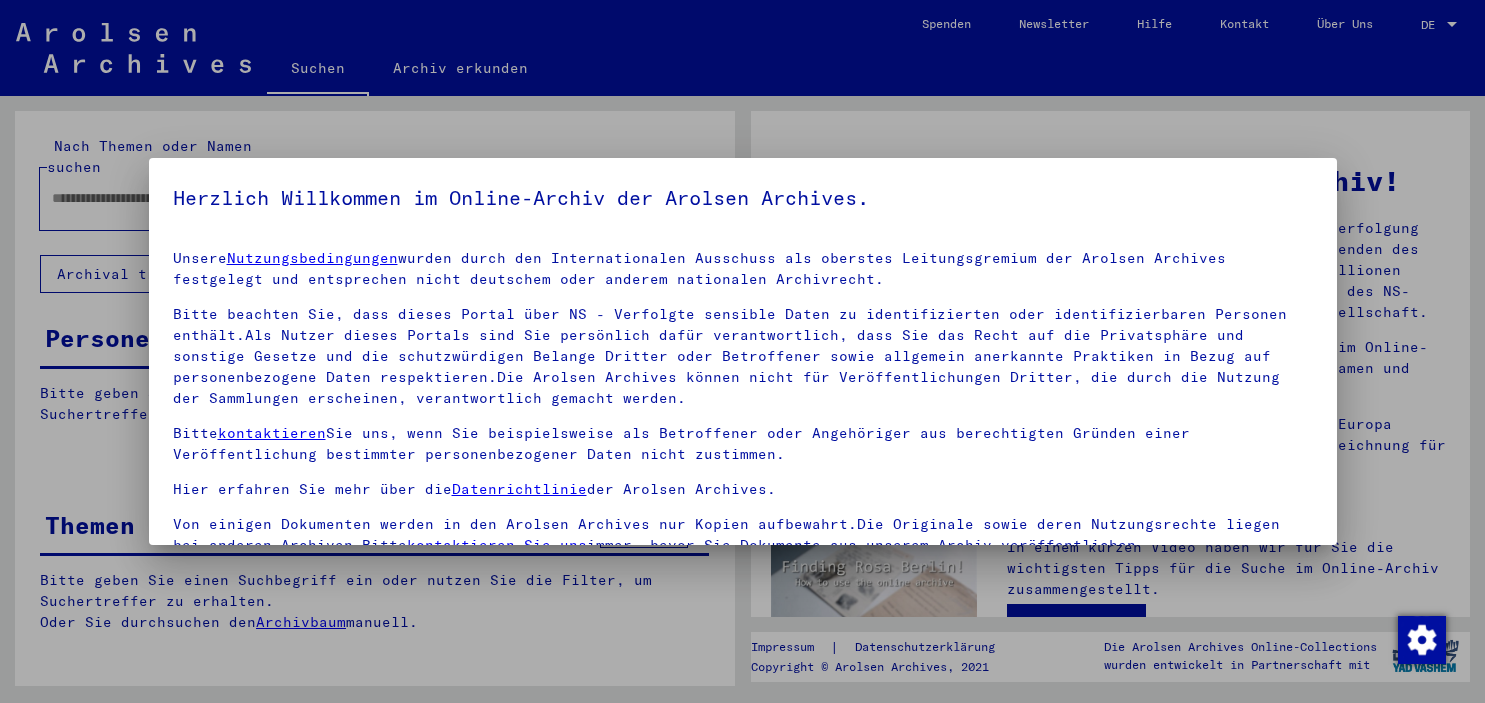 scroll, scrollTop: 0, scrollLeft: 0, axis: both 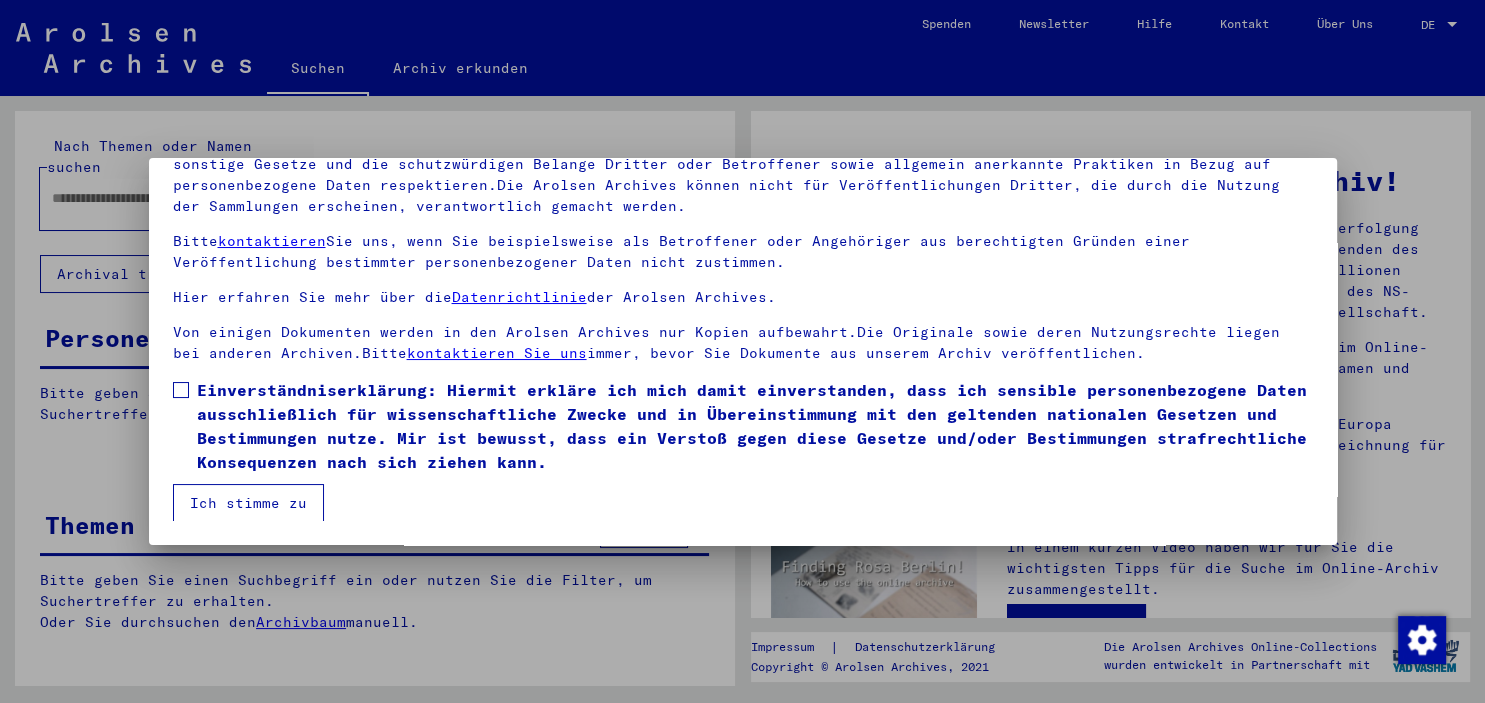 click at bounding box center (181, 390) 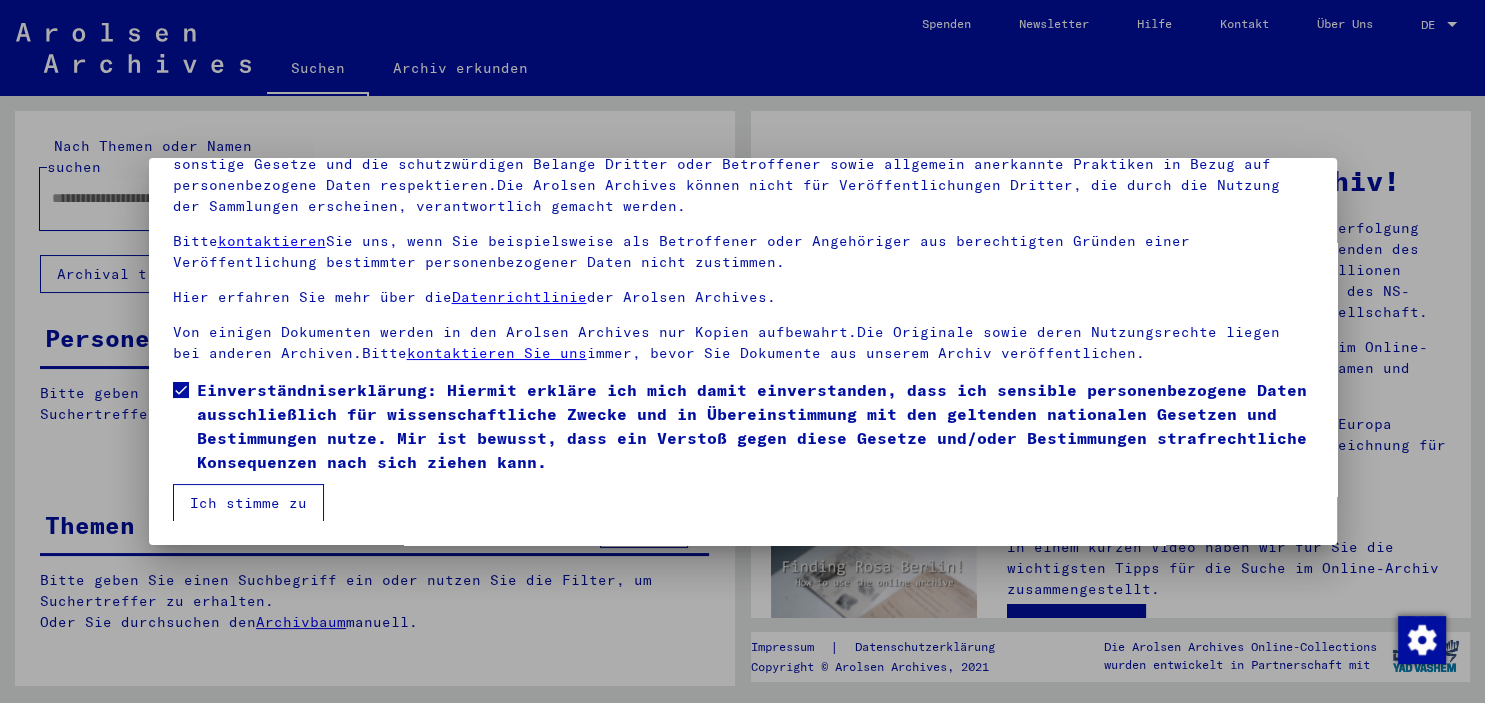click on "Ich stimme zu" at bounding box center [248, 503] 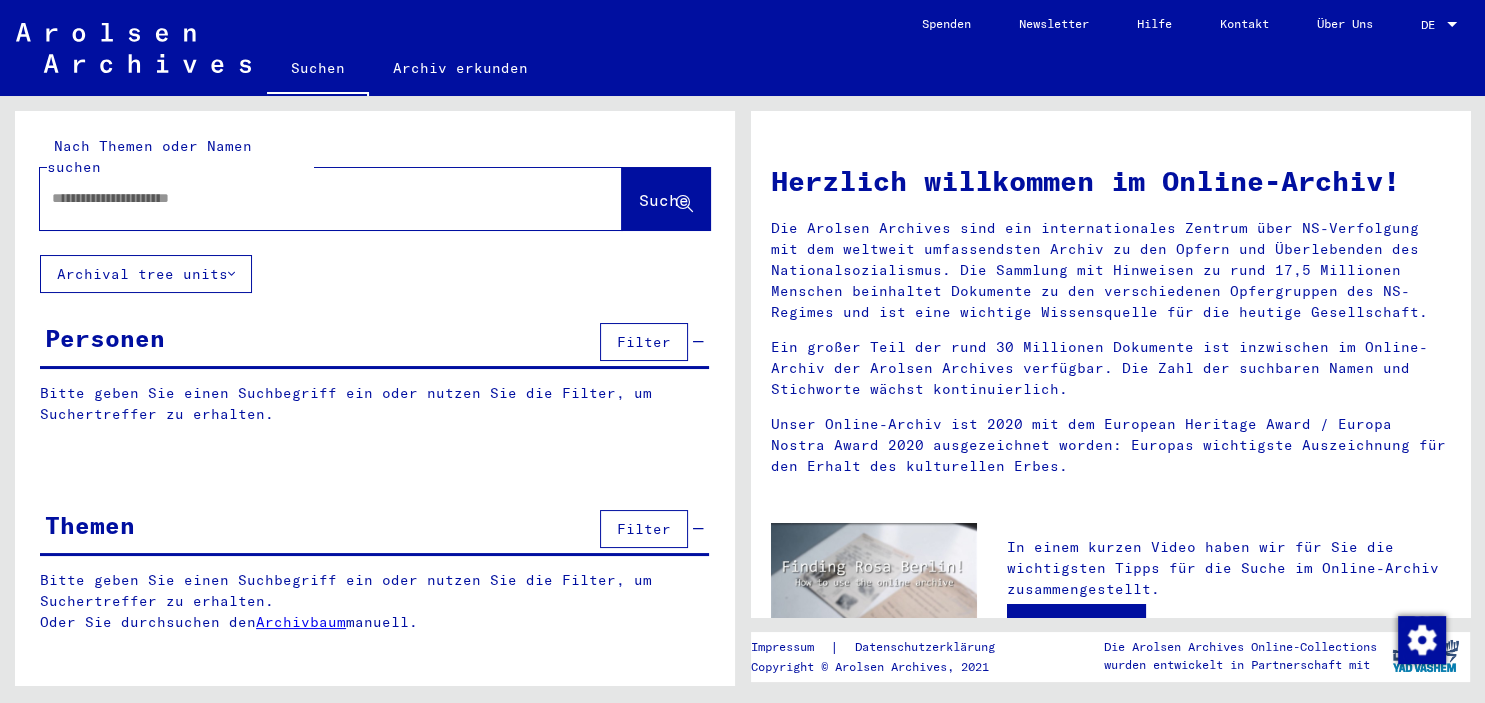 click at bounding box center [307, 198] 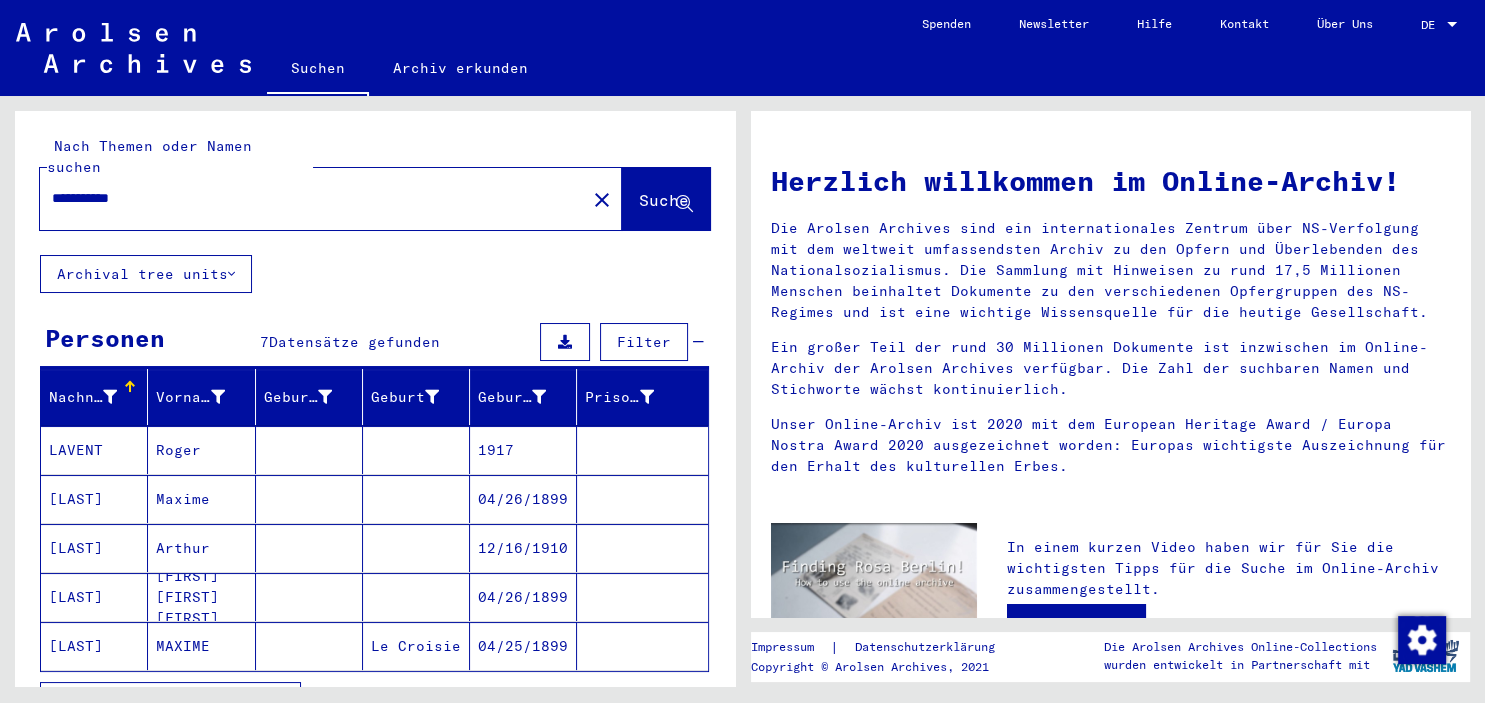 click on "Maxime" at bounding box center [201, 548] 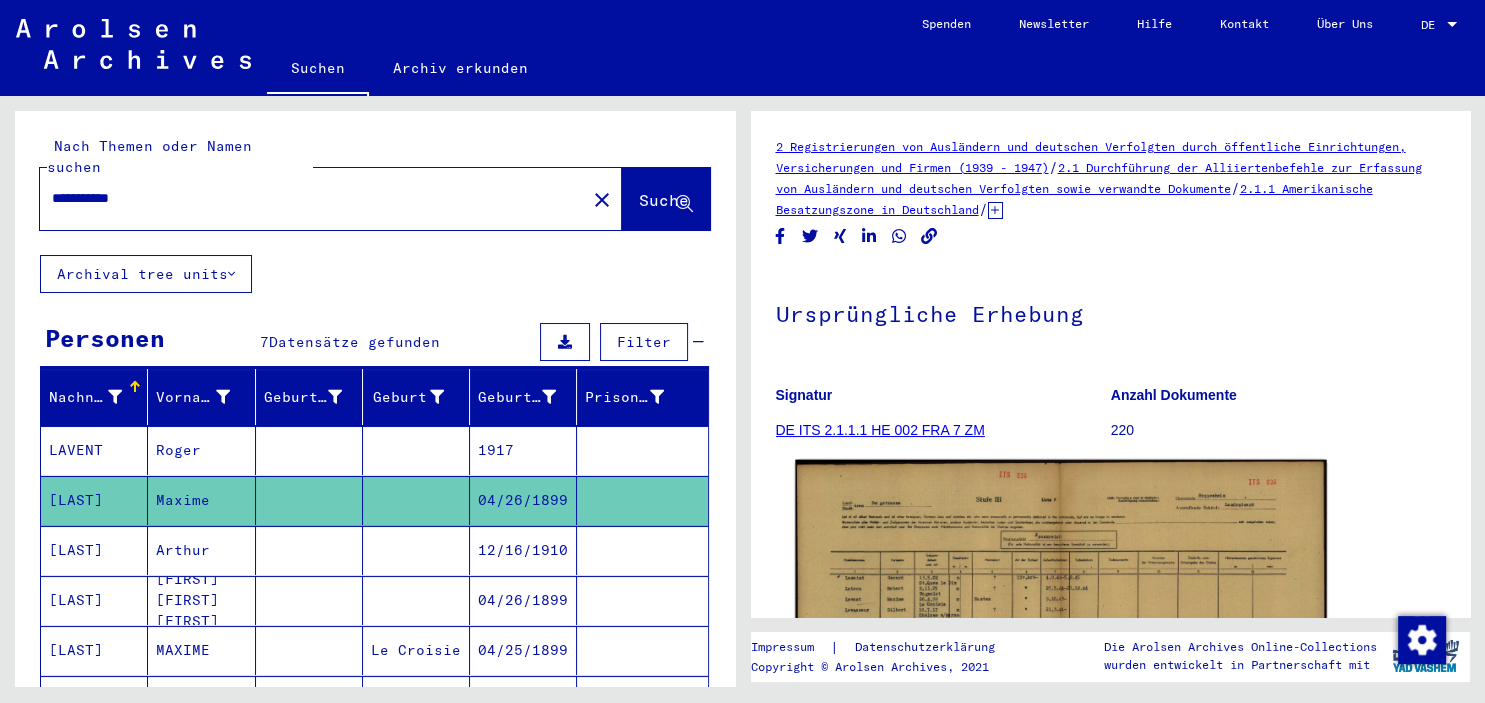 click 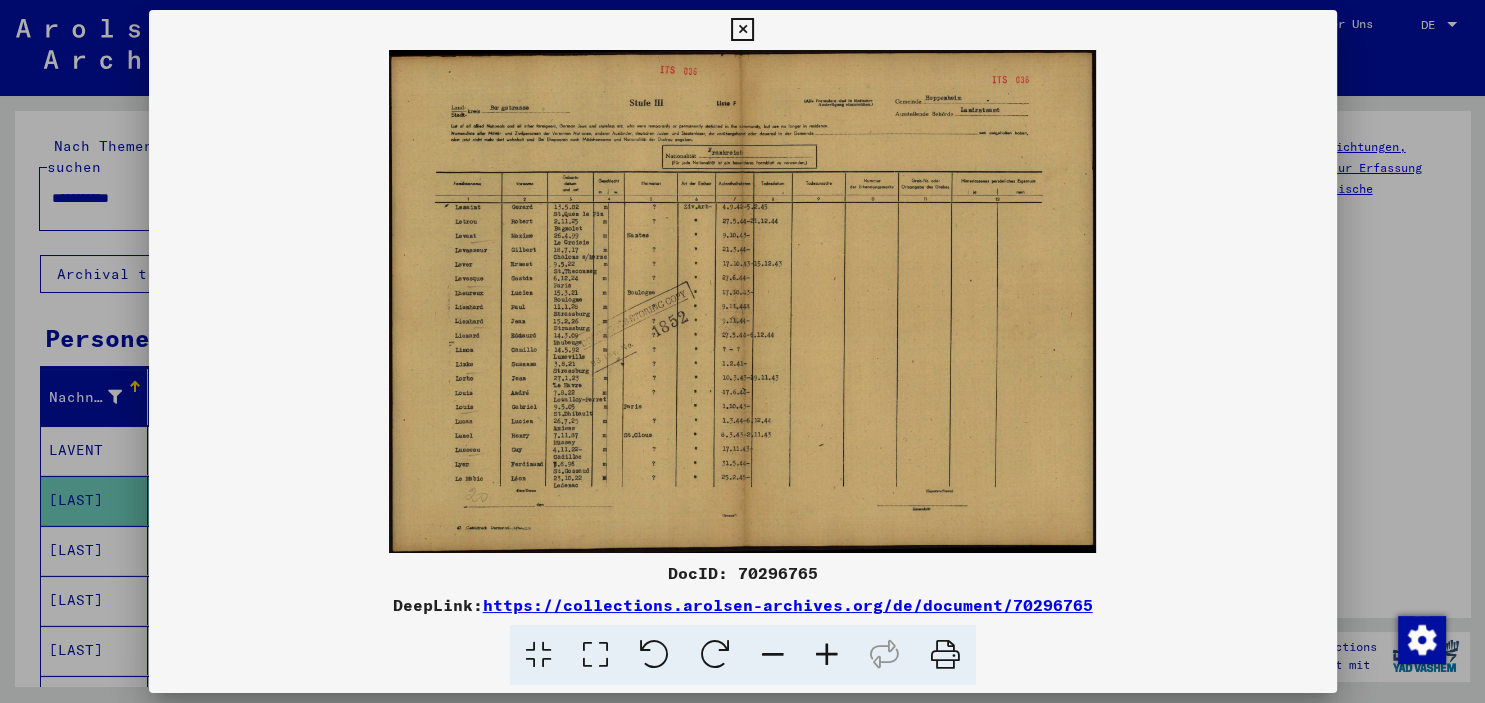 click at bounding box center (827, 655) 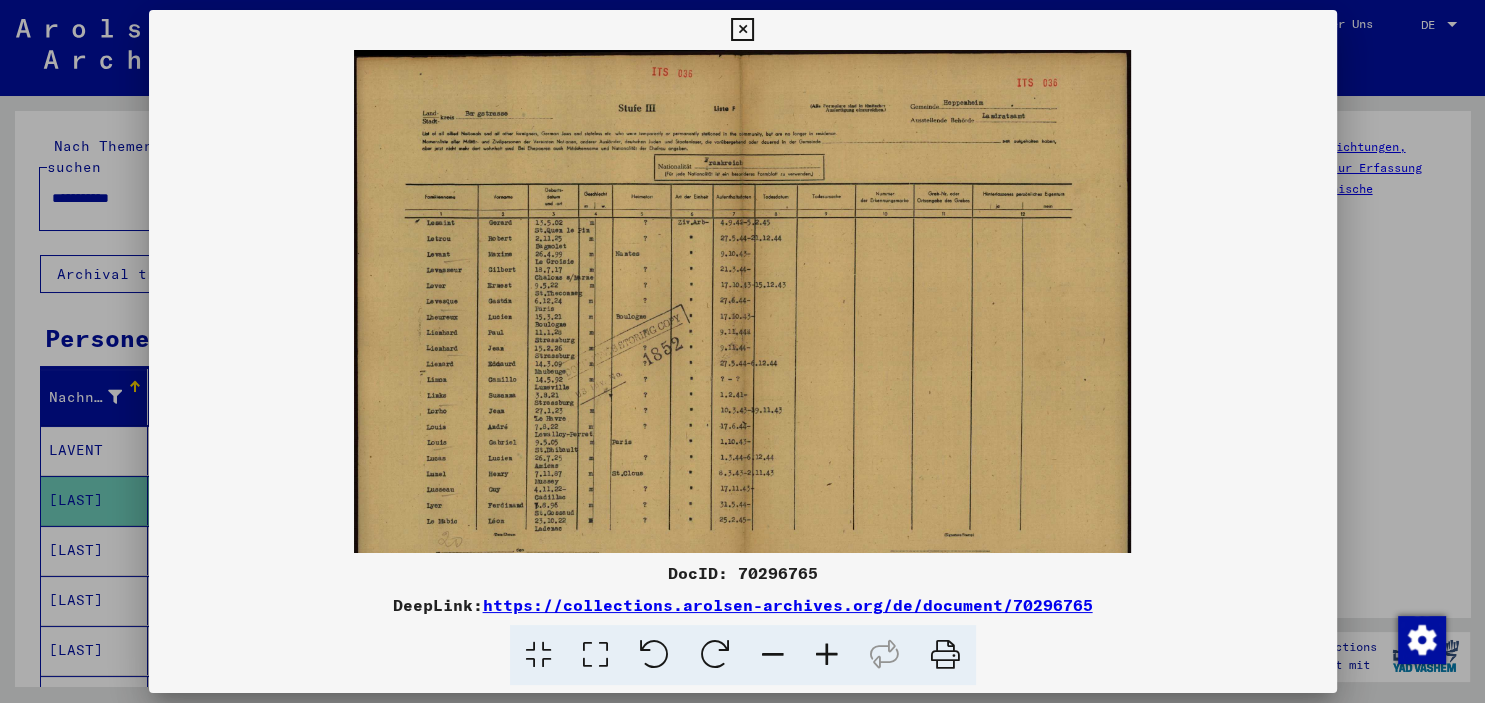 click at bounding box center (827, 655) 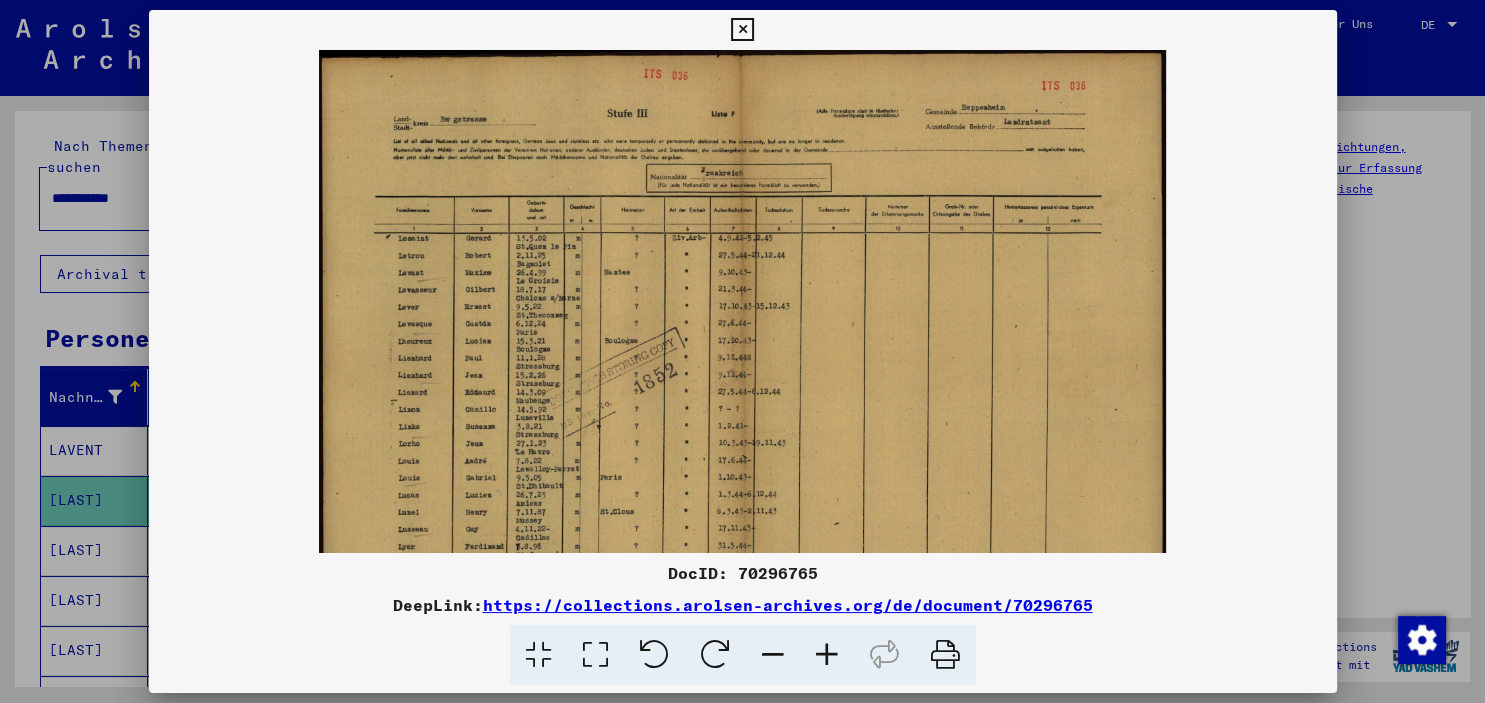 click at bounding box center [827, 655] 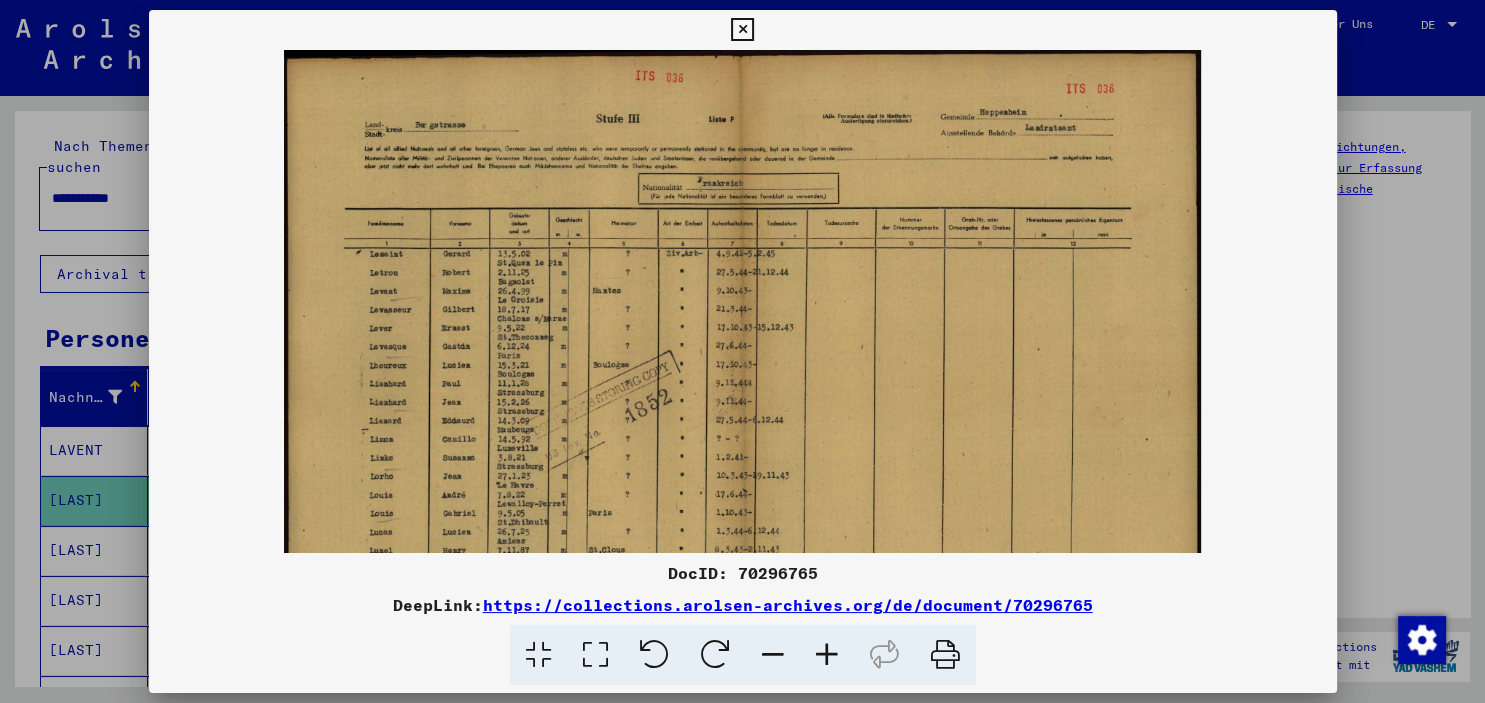click at bounding box center (827, 655) 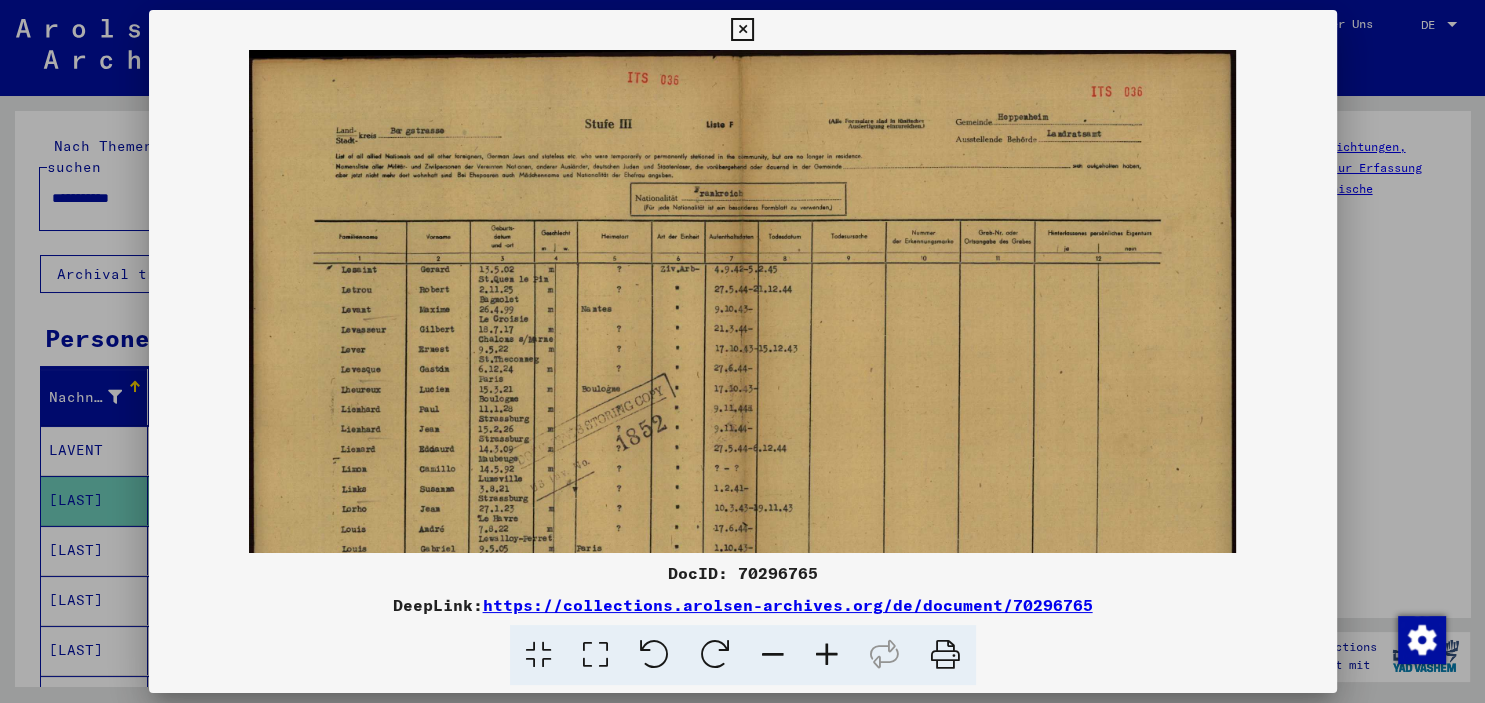 click at bounding box center (827, 655) 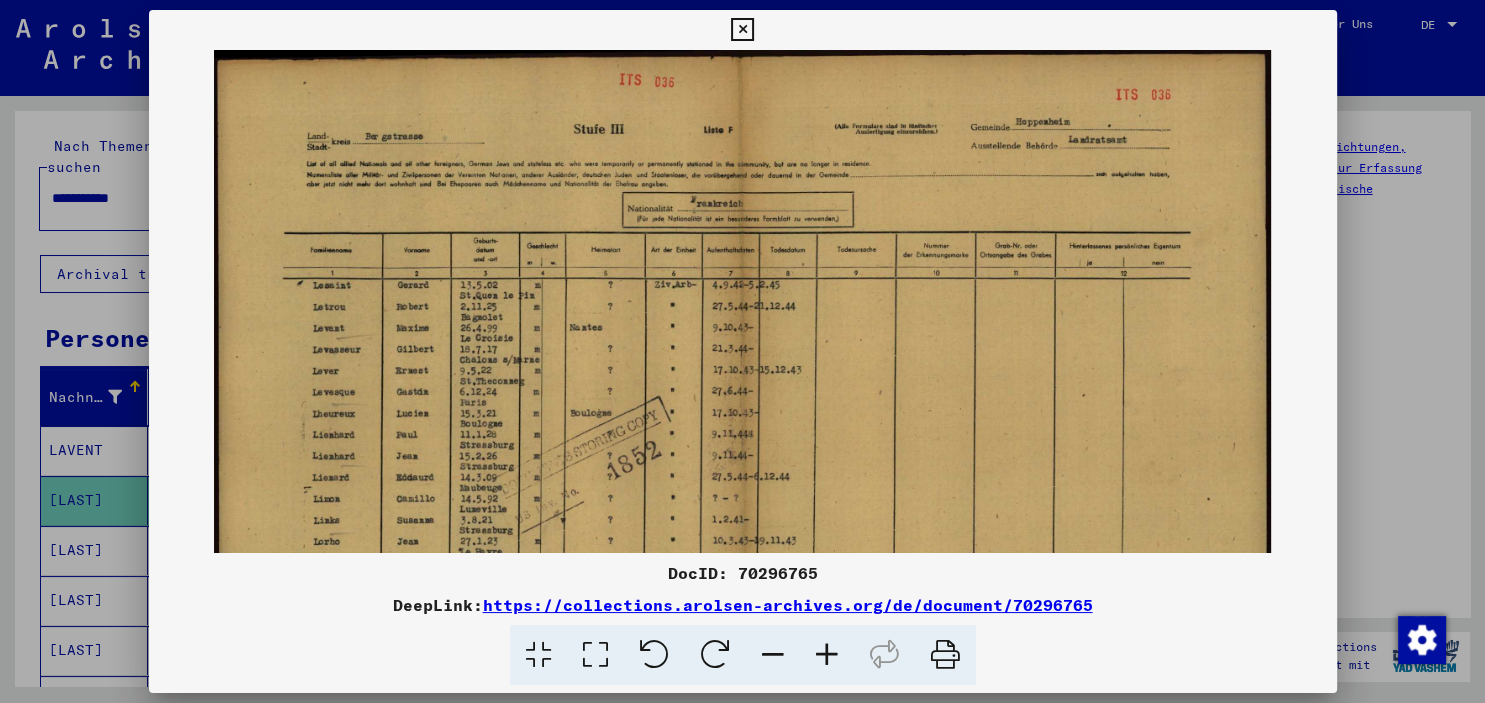 click at bounding box center (827, 655) 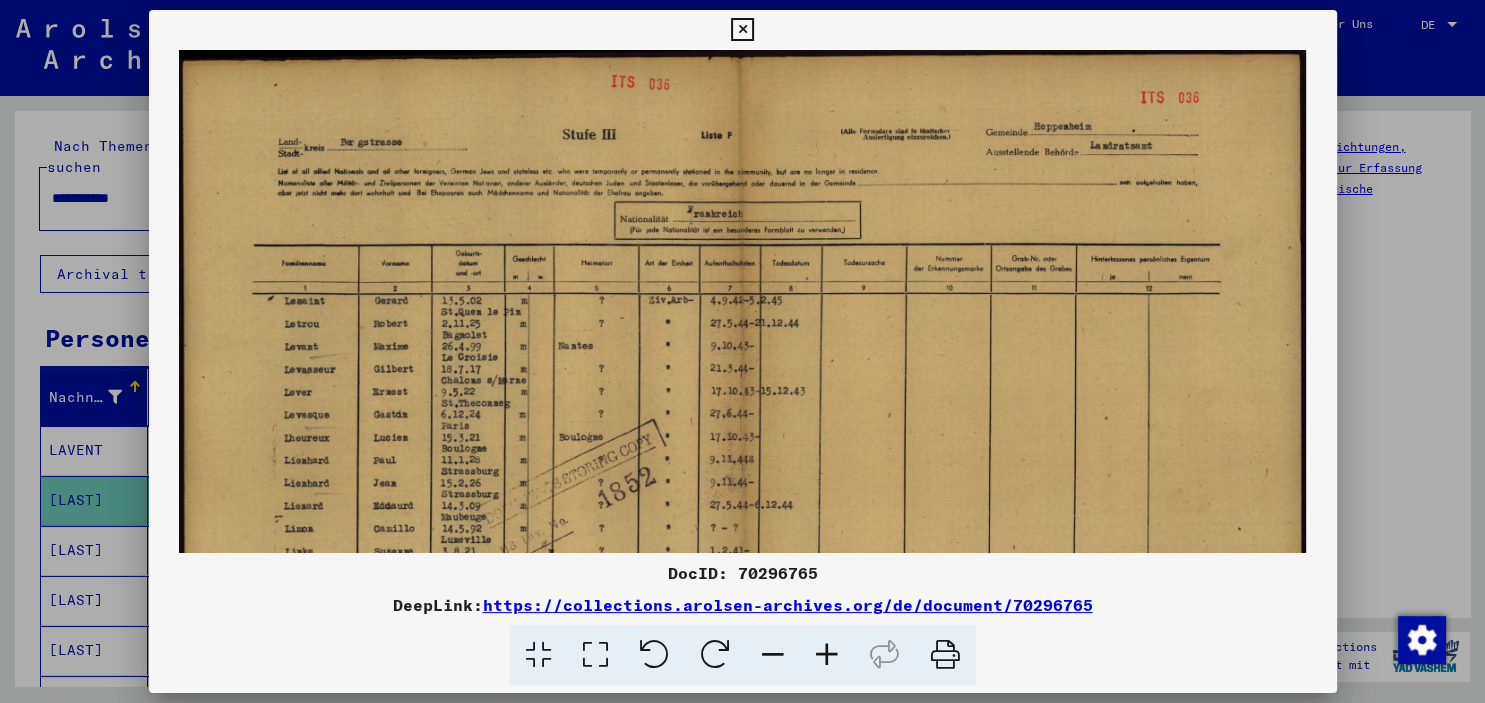 click at bounding box center [827, 655] 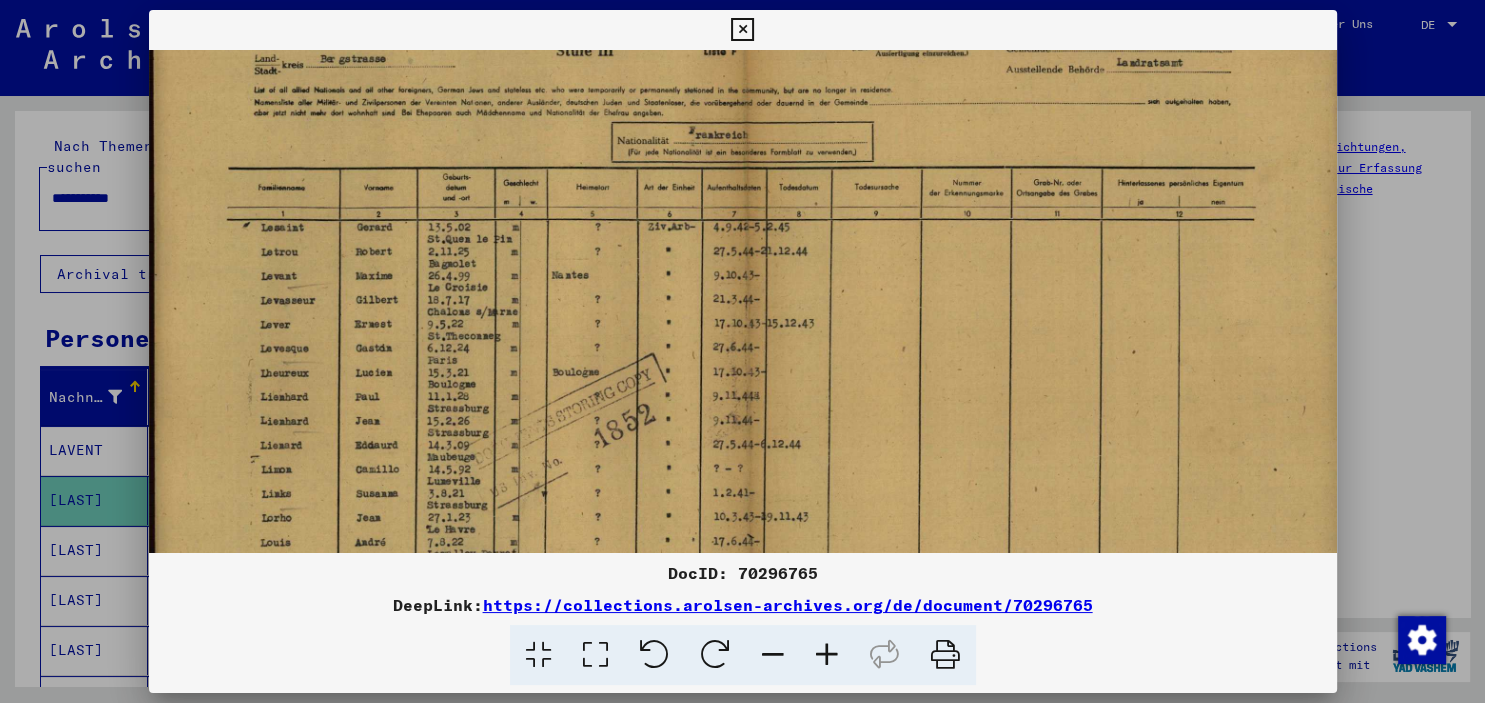 scroll, scrollTop: 112, scrollLeft: 0, axis: vertical 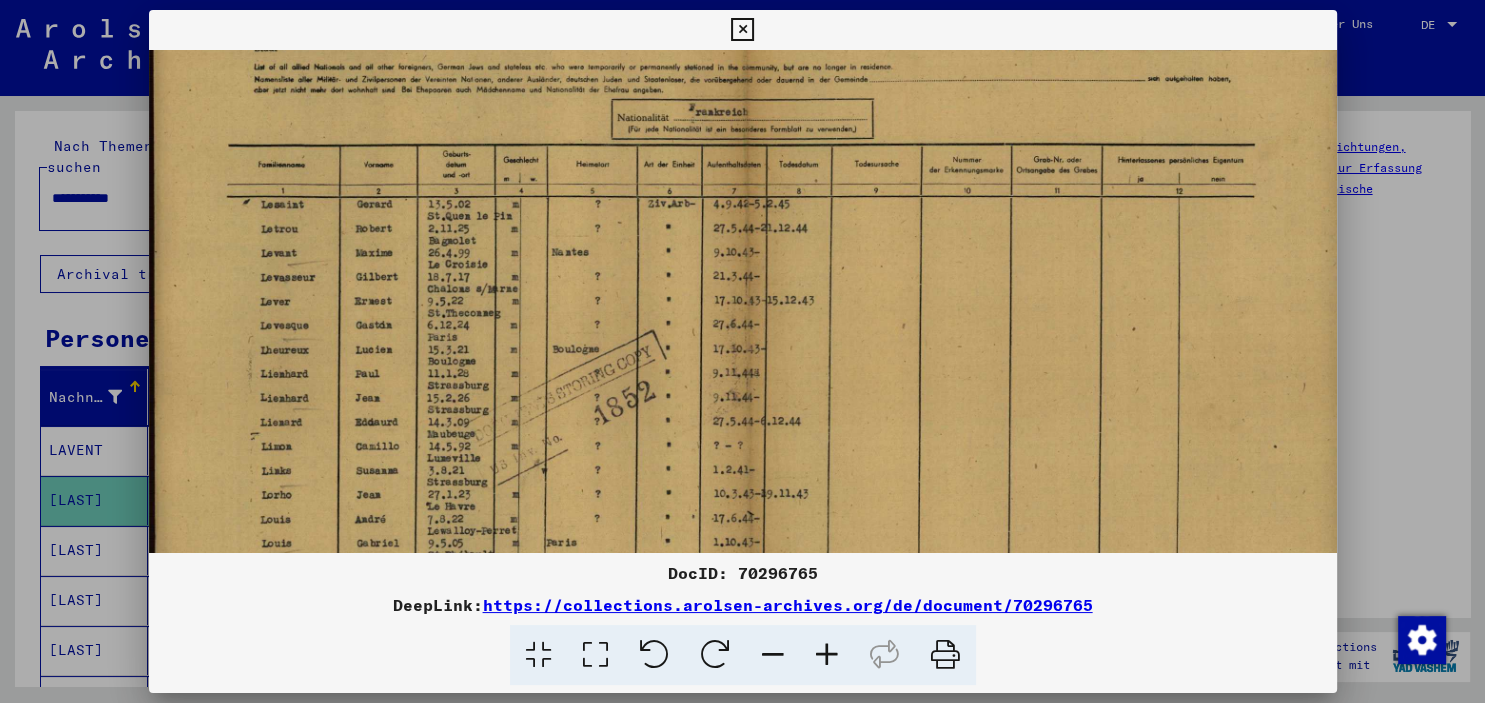 drag, startPoint x: 554, startPoint y: 368, endPoint x: 610, endPoint y: 257, distance: 124.32619 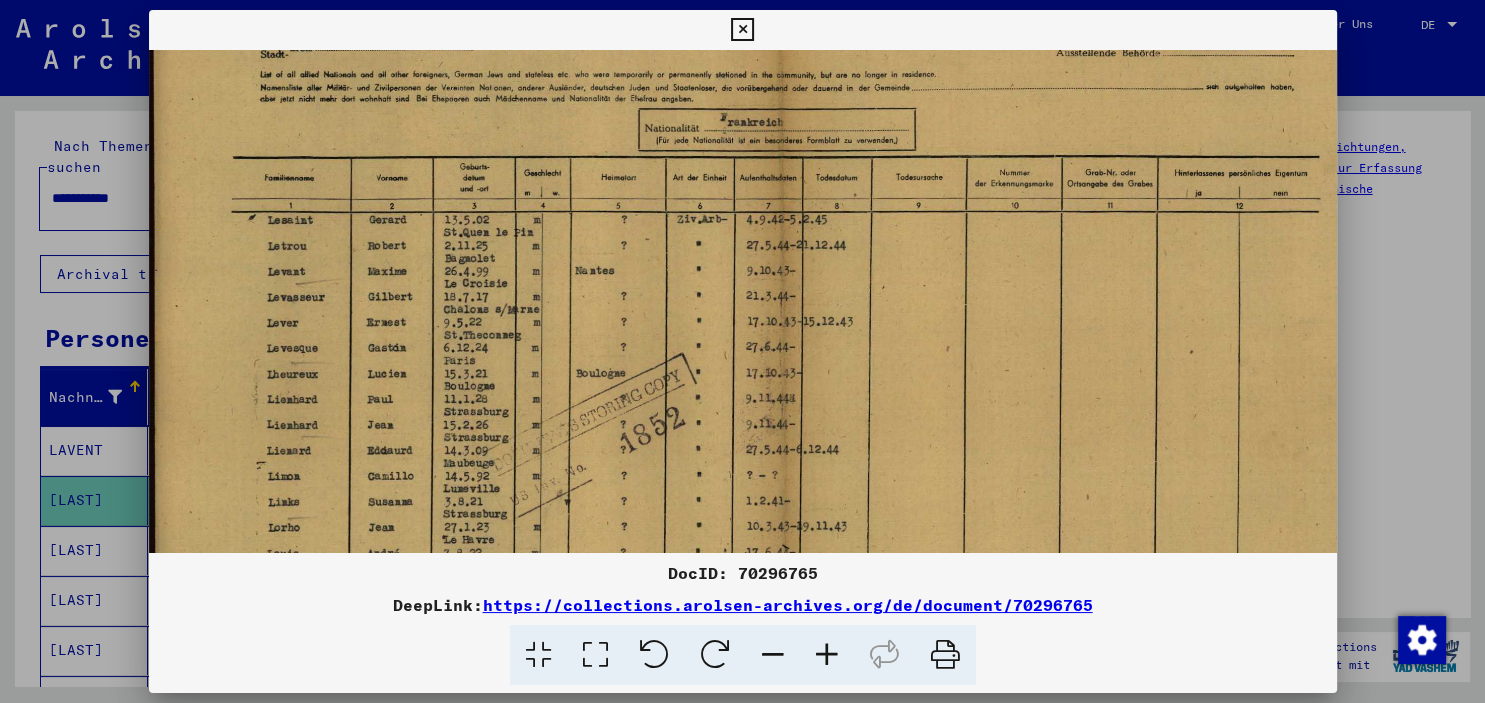 click at bounding box center [827, 655] 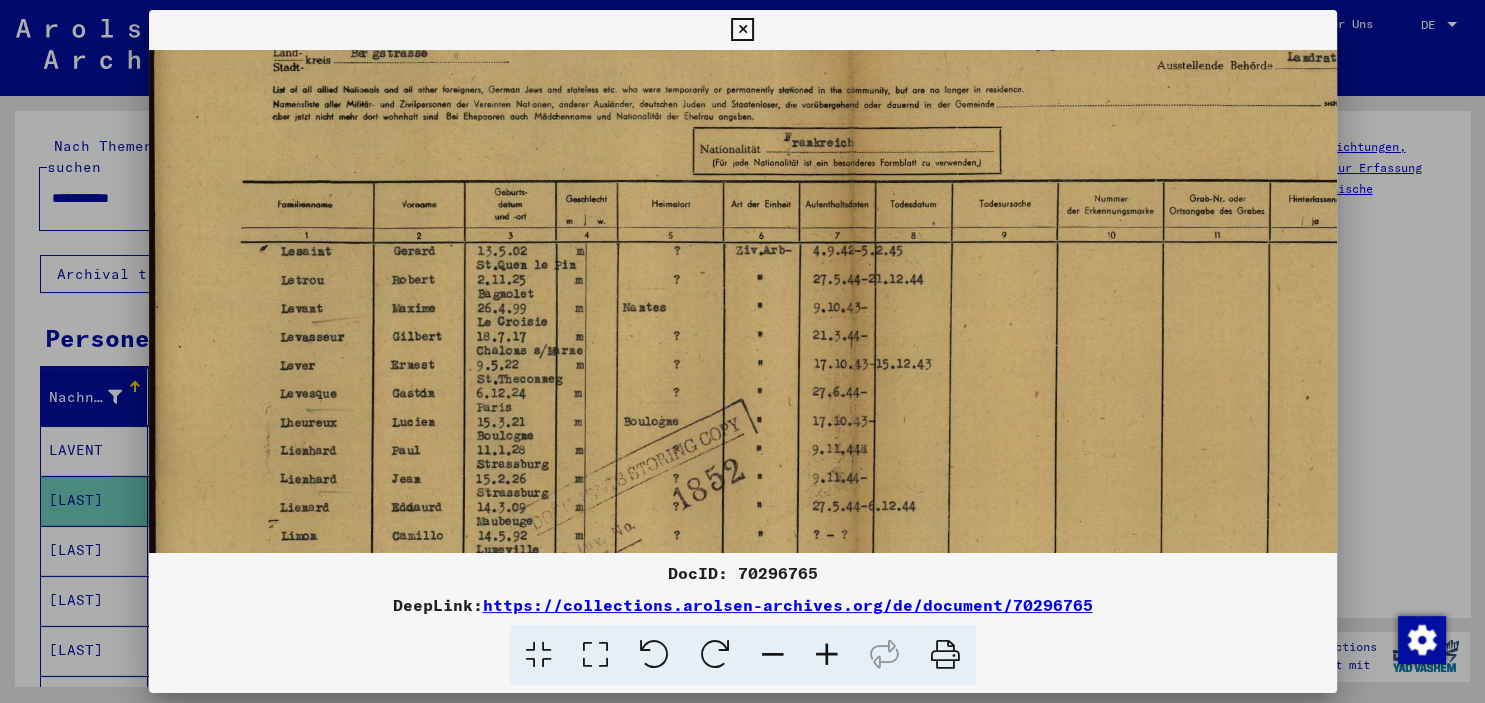 drag, startPoint x: 822, startPoint y: 645, endPoint x: 663, endPoint y: 560, distance: 180.2942 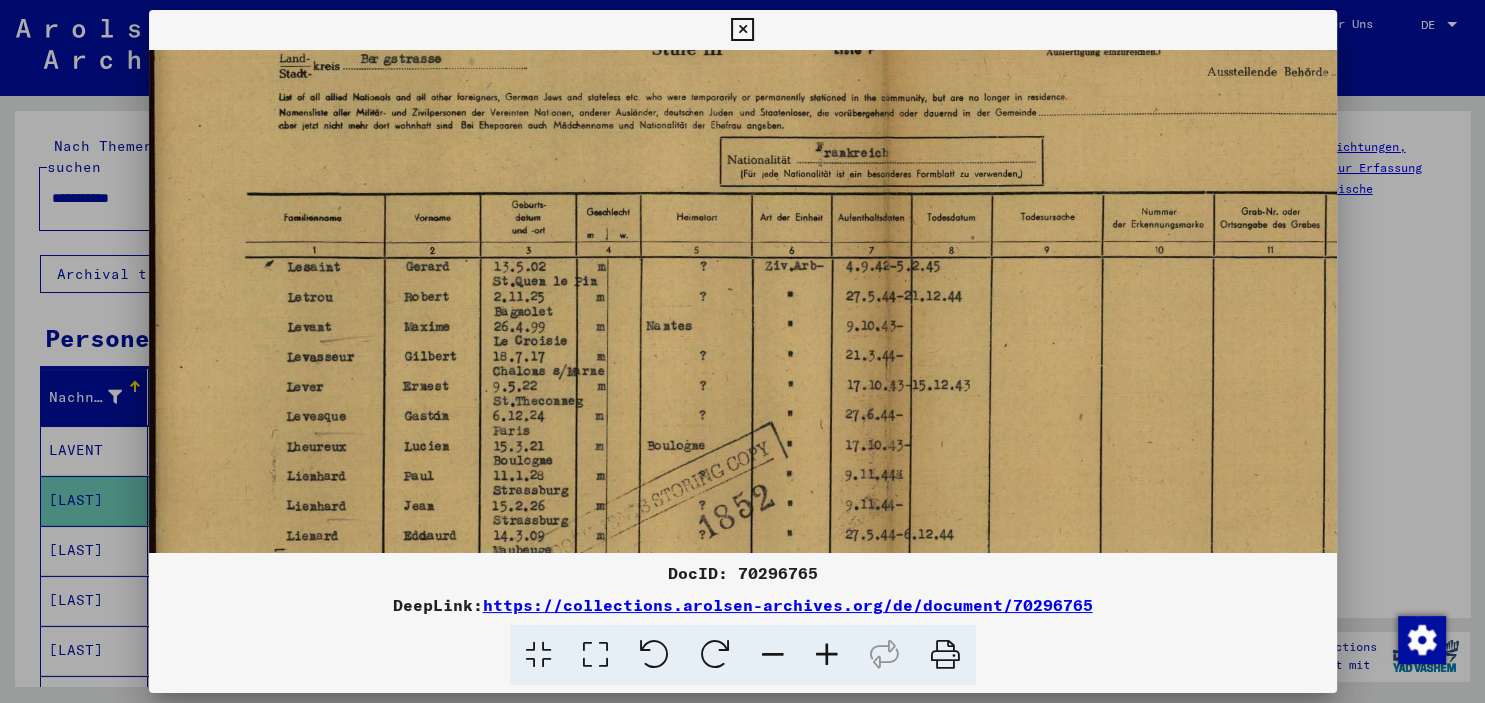 drag, startPoint x: 426, startPoint y: 293, endPoint x: 429, endPoint y: 250, distance: 43.104523 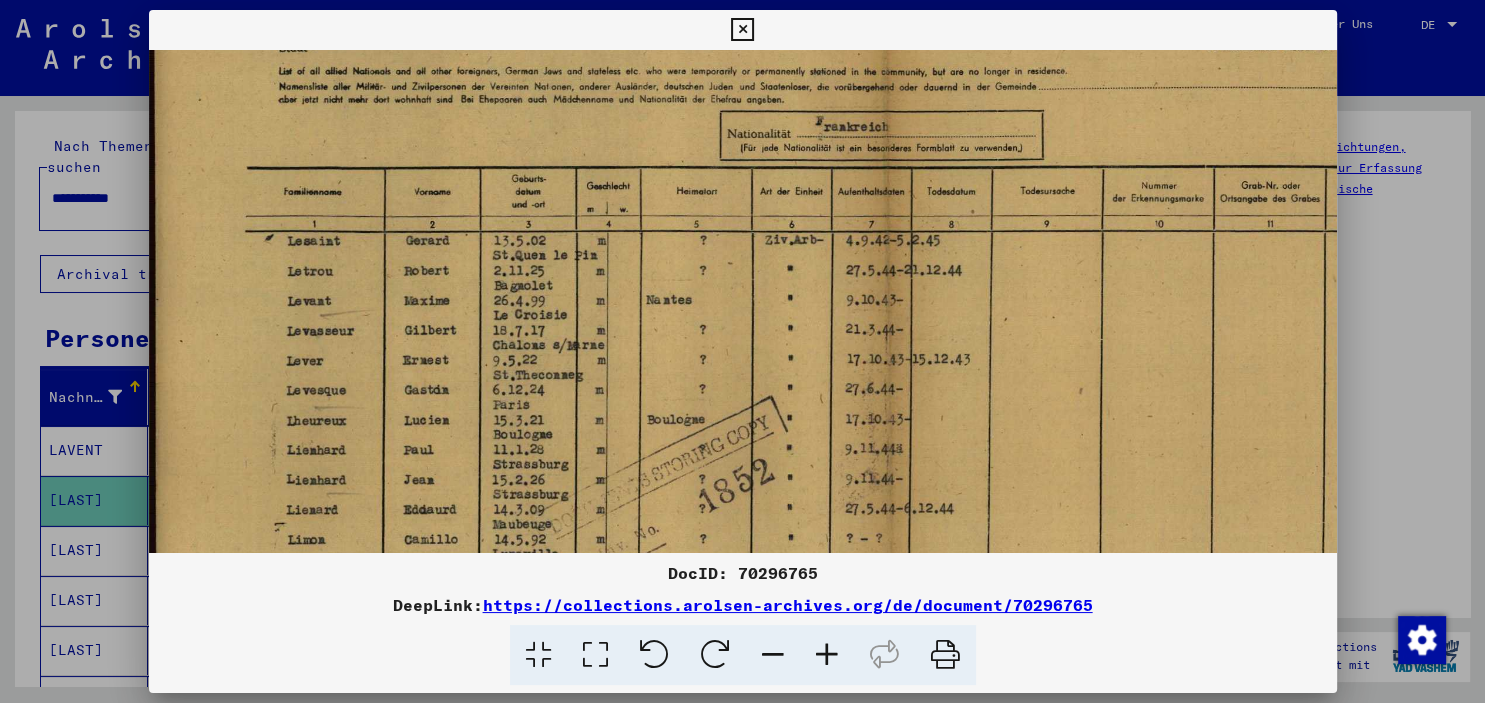 drag, startPoint x: 455, startPoint y: 311, endPoint x: 455, endPoint y: 282, distance: 29 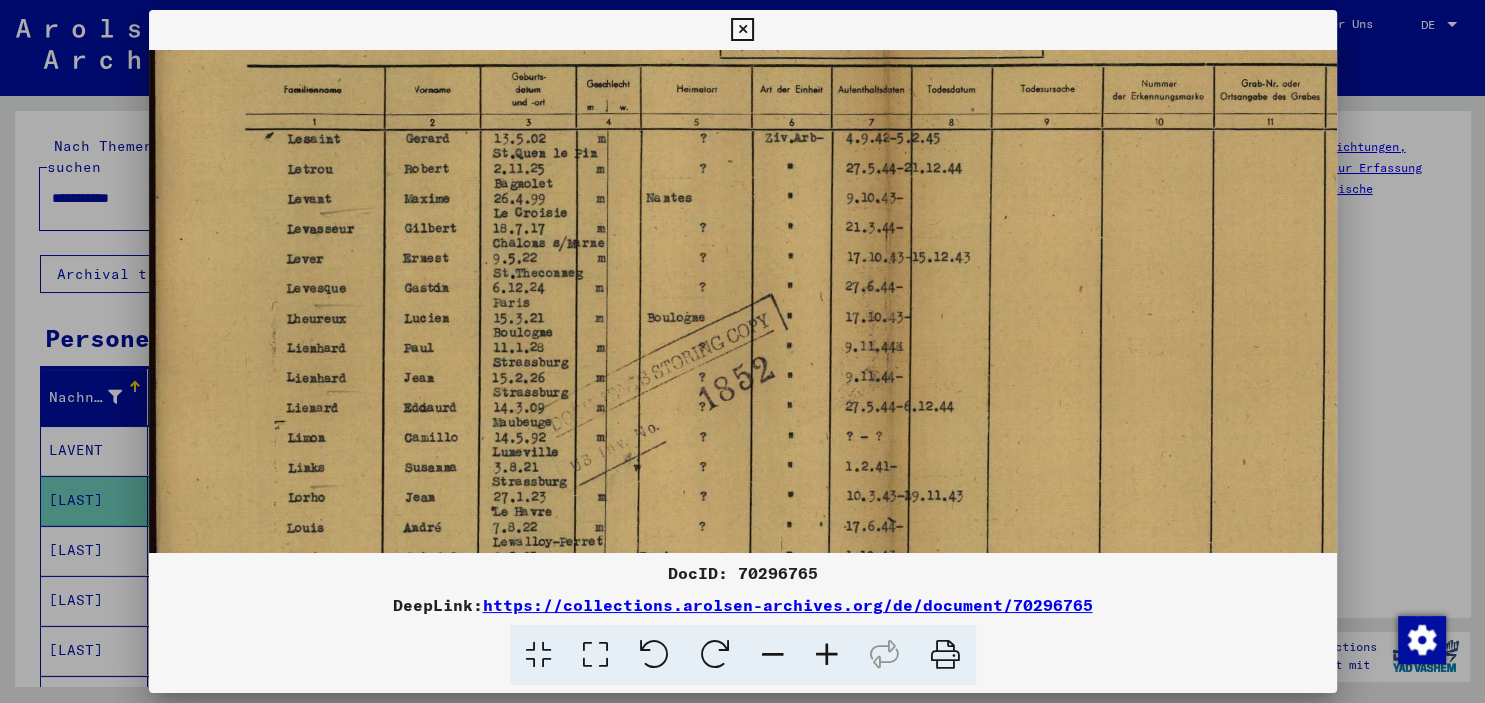 click at bounding box center (888, 336) 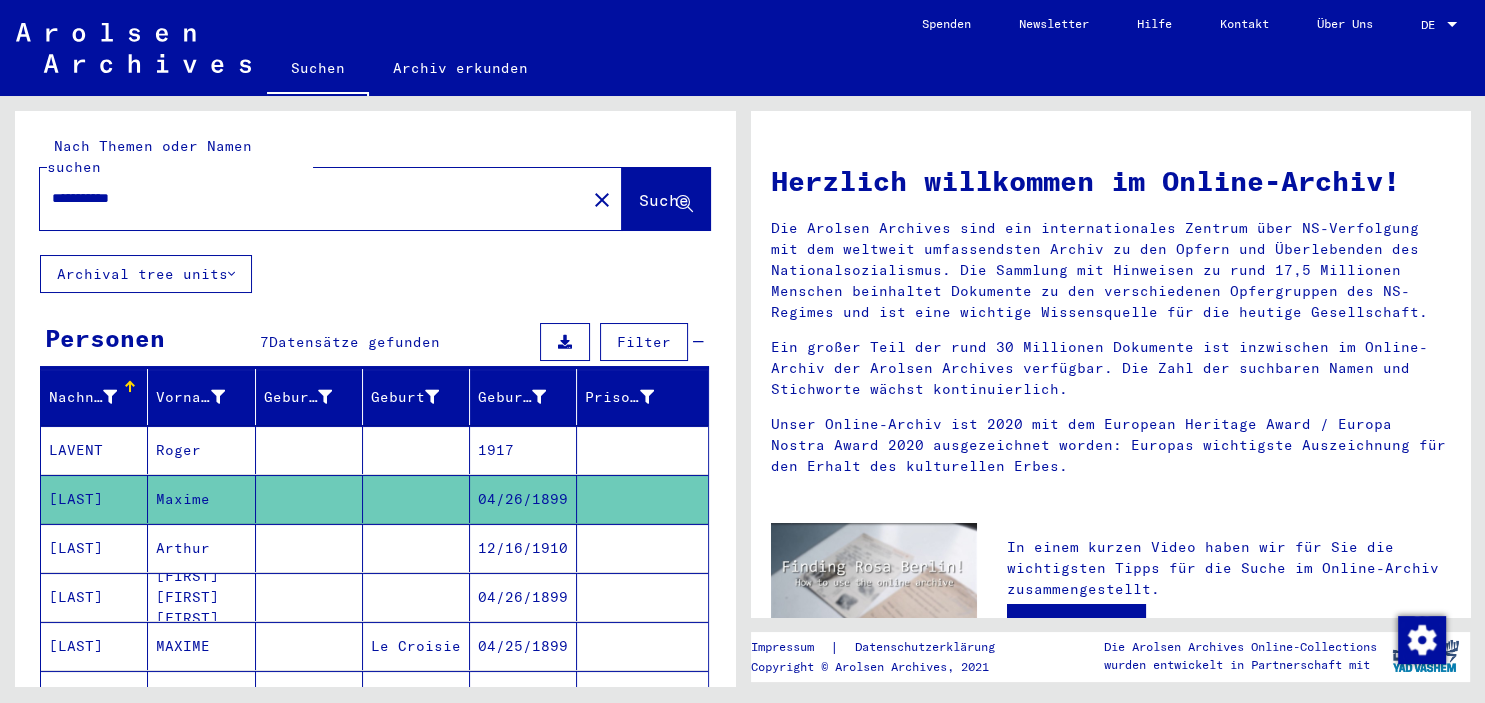 drag, startPoint x: 174, startPoint y: 178, endPoint x: -51, endPoint y: 157, distance: 225.97787 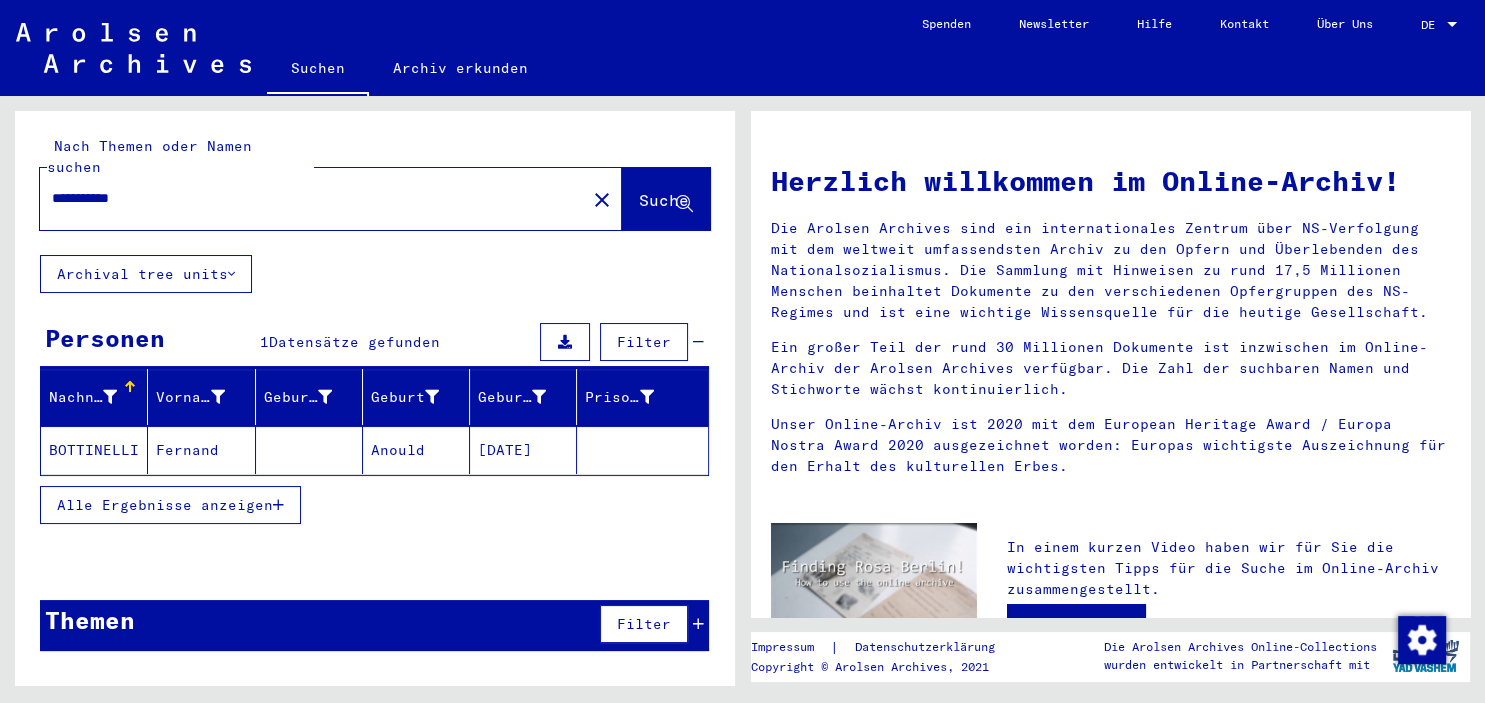 click on "**********" at bounding box center [307, 198] 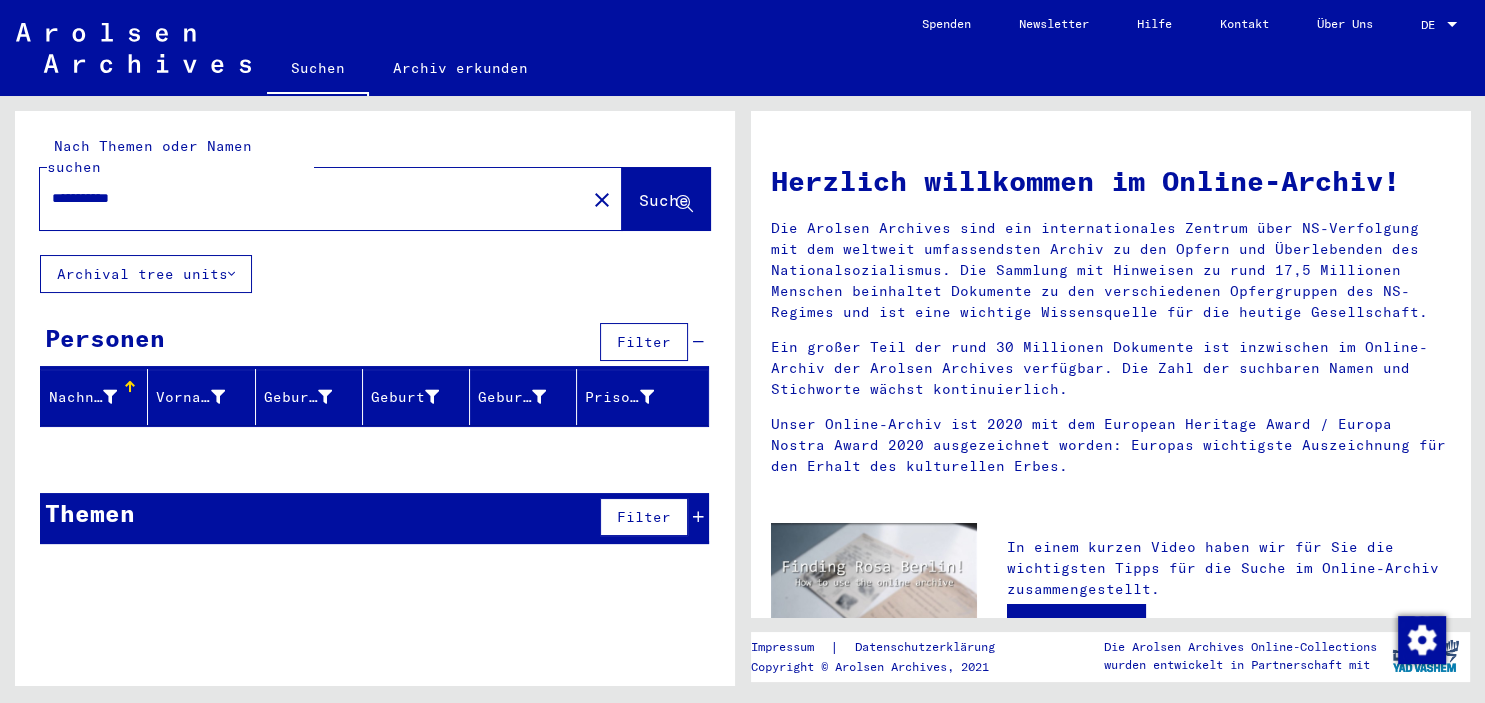 click on "**********" at bounding box center [307, 198] 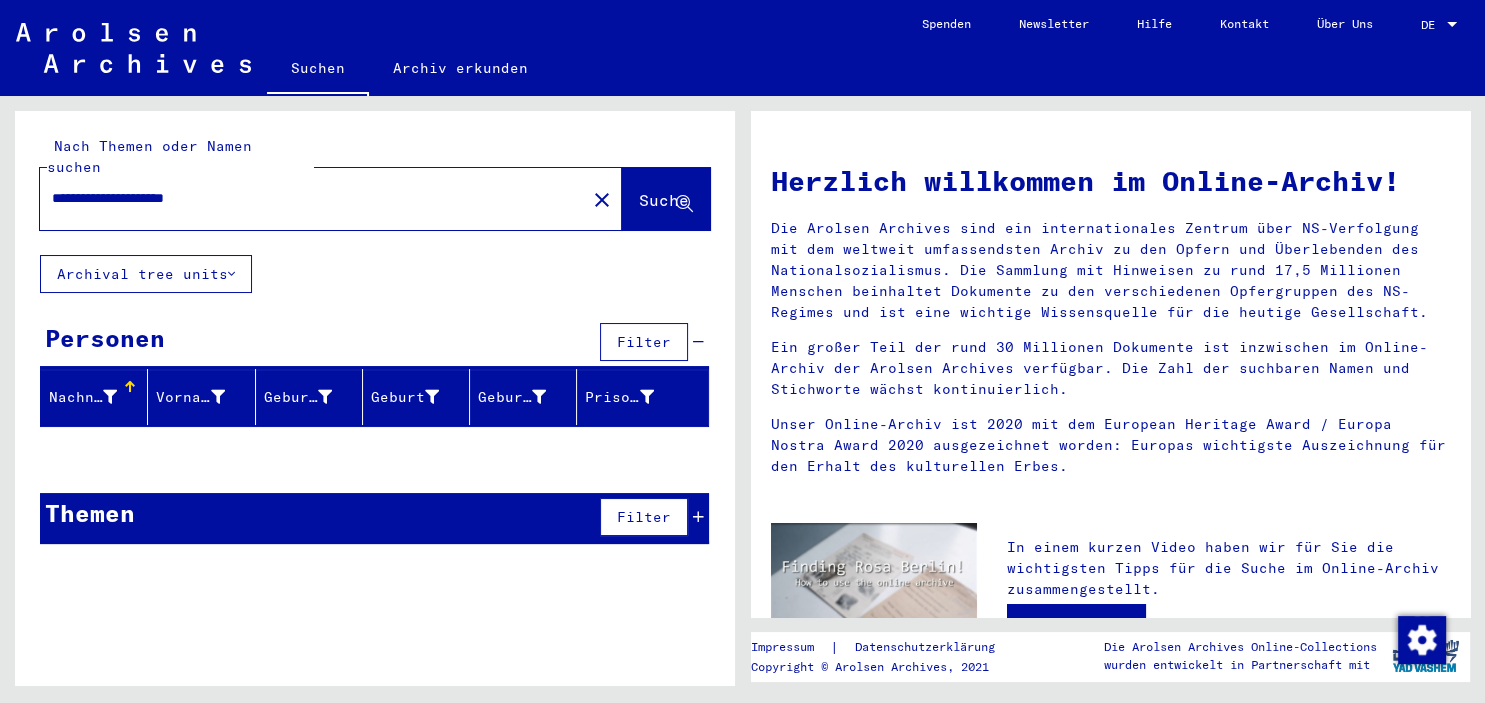 click on "**********" 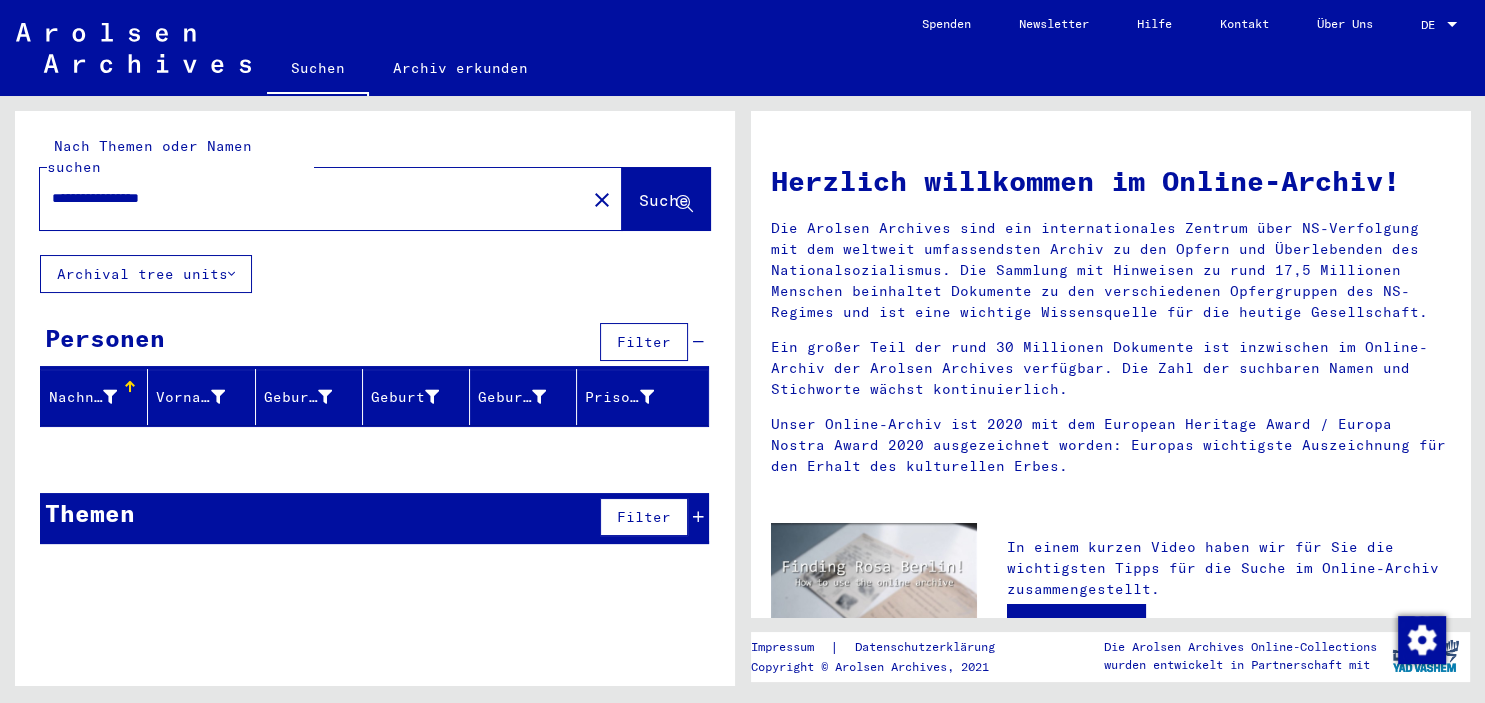 click on "**********" at bounding box center (307, 198) 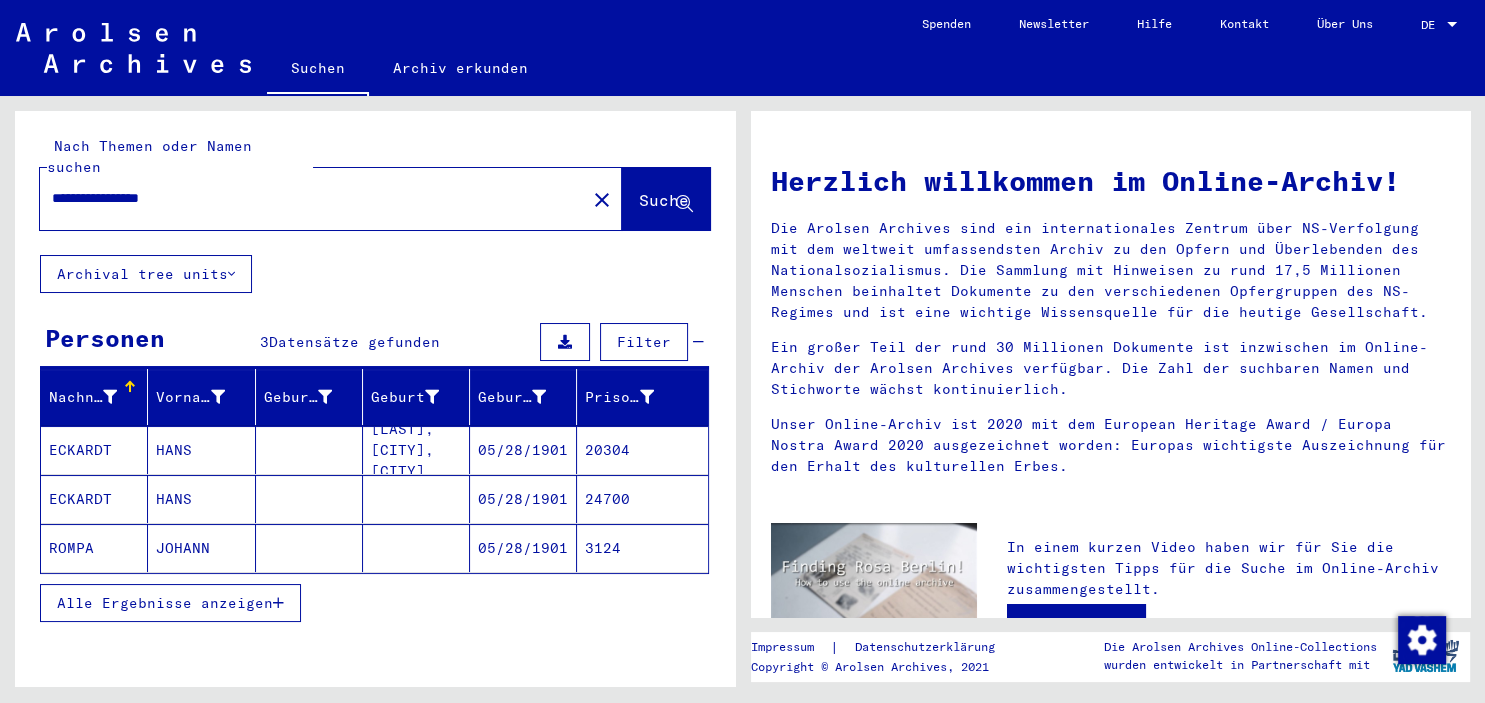 drag, startPoint x: 104, startPoint y: 181, endPoint x: -38, endPoint y: 181, distance: 142 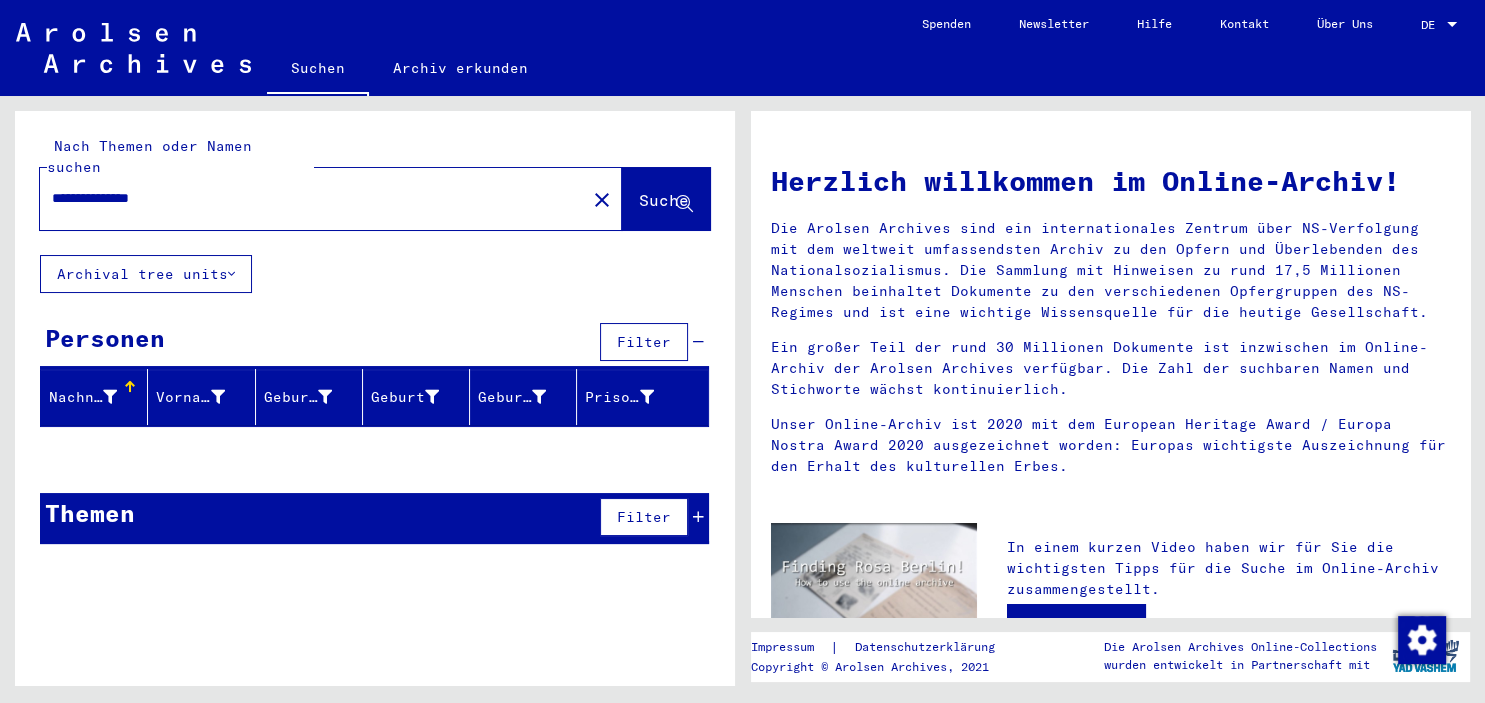 drag, startPoint x: 193, startPoint y: 178, endPoint x: -51, endPoint y: 188, distance: 244.20483 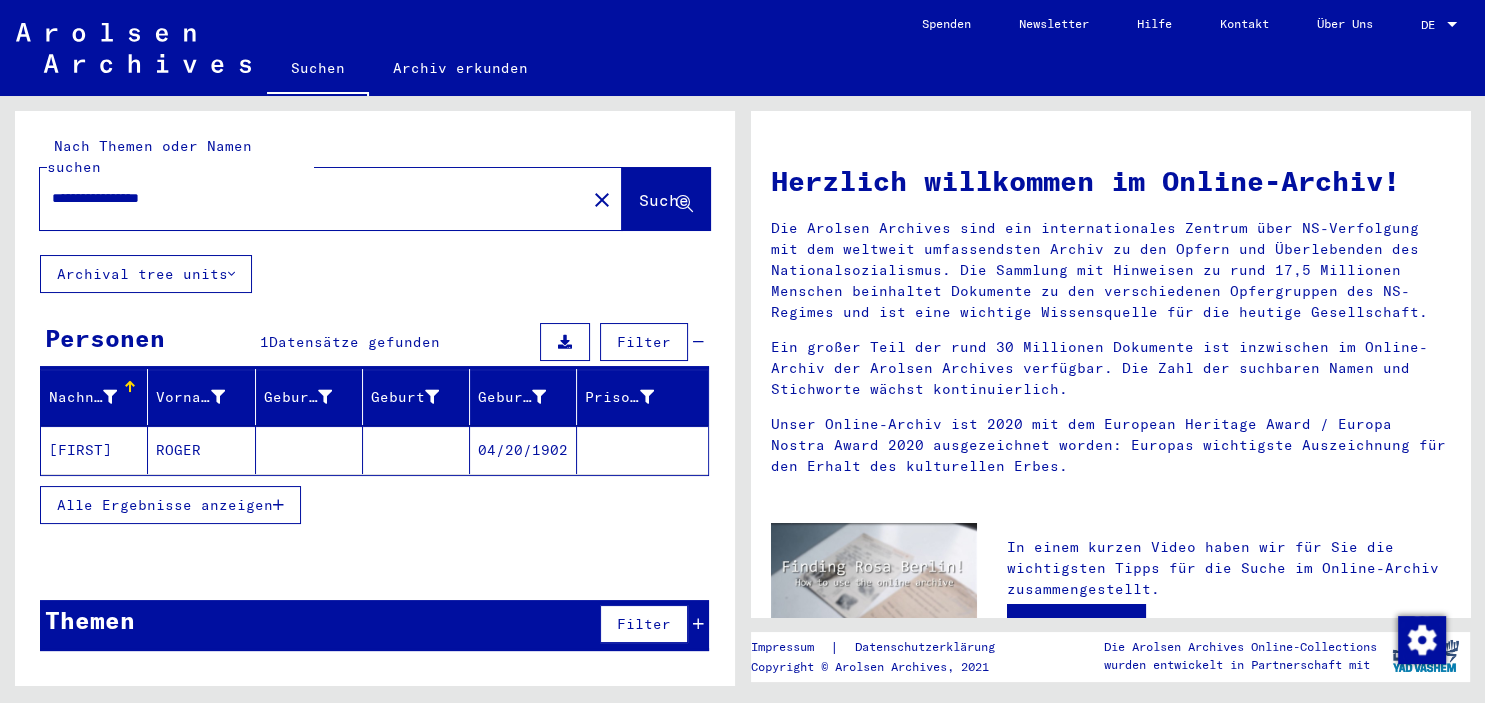 click on "04/20/1902" 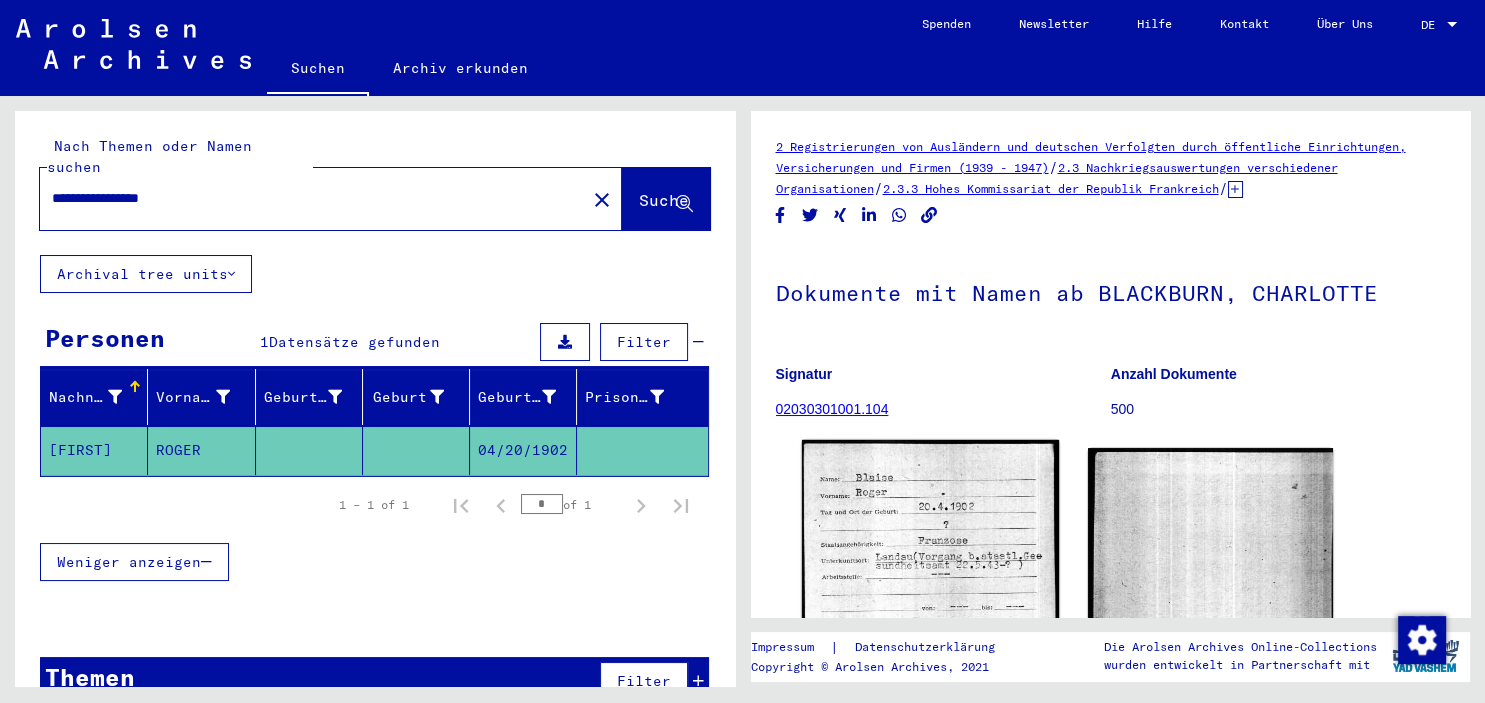 click 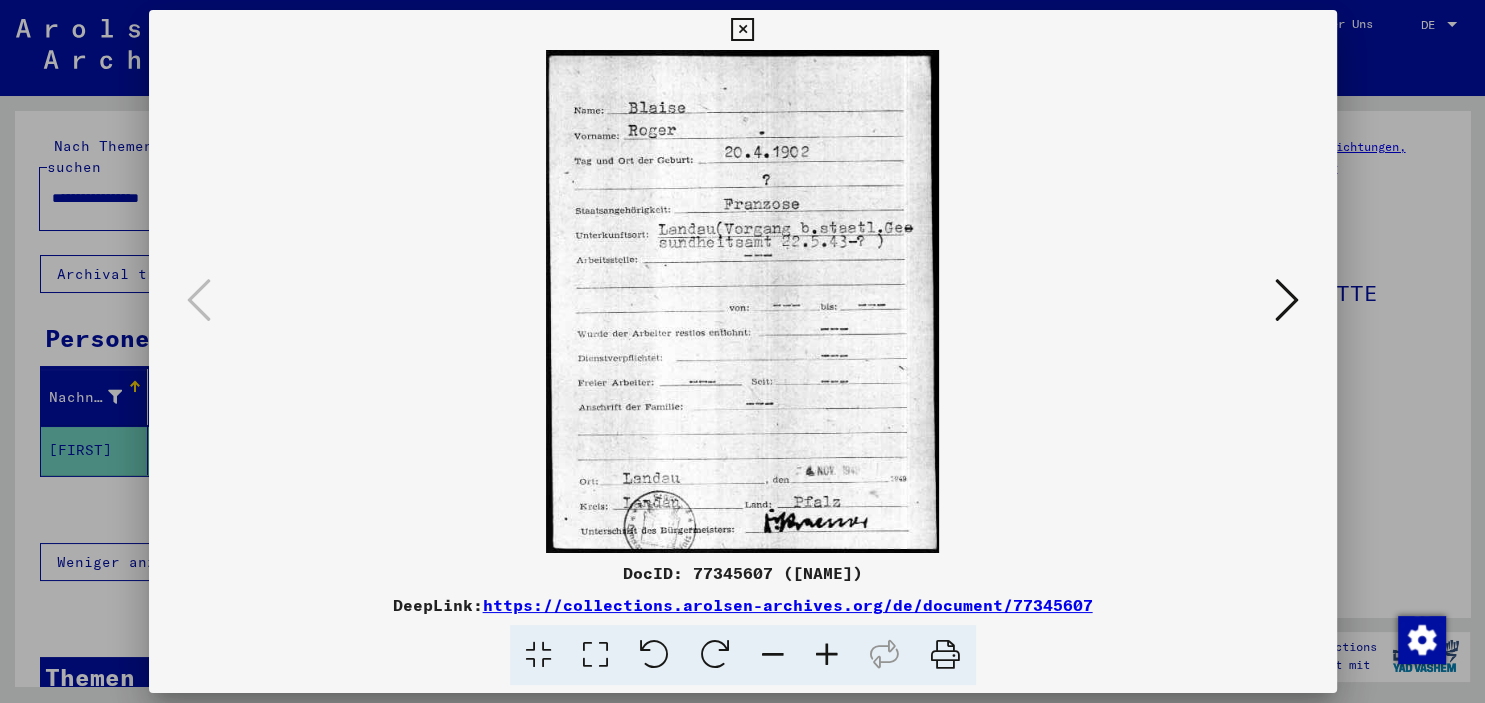 click at bounding box center [743, 301] 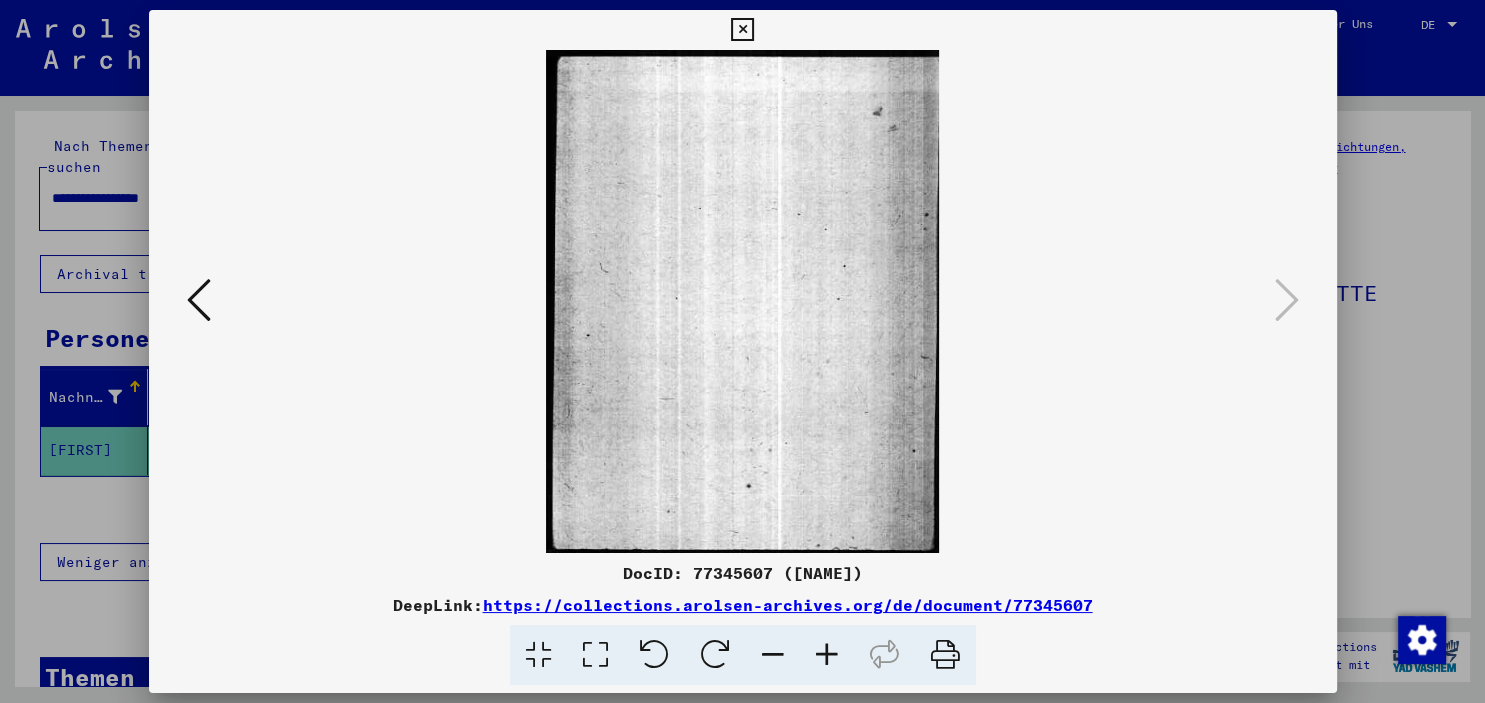 click at bounding box center (199, 300) 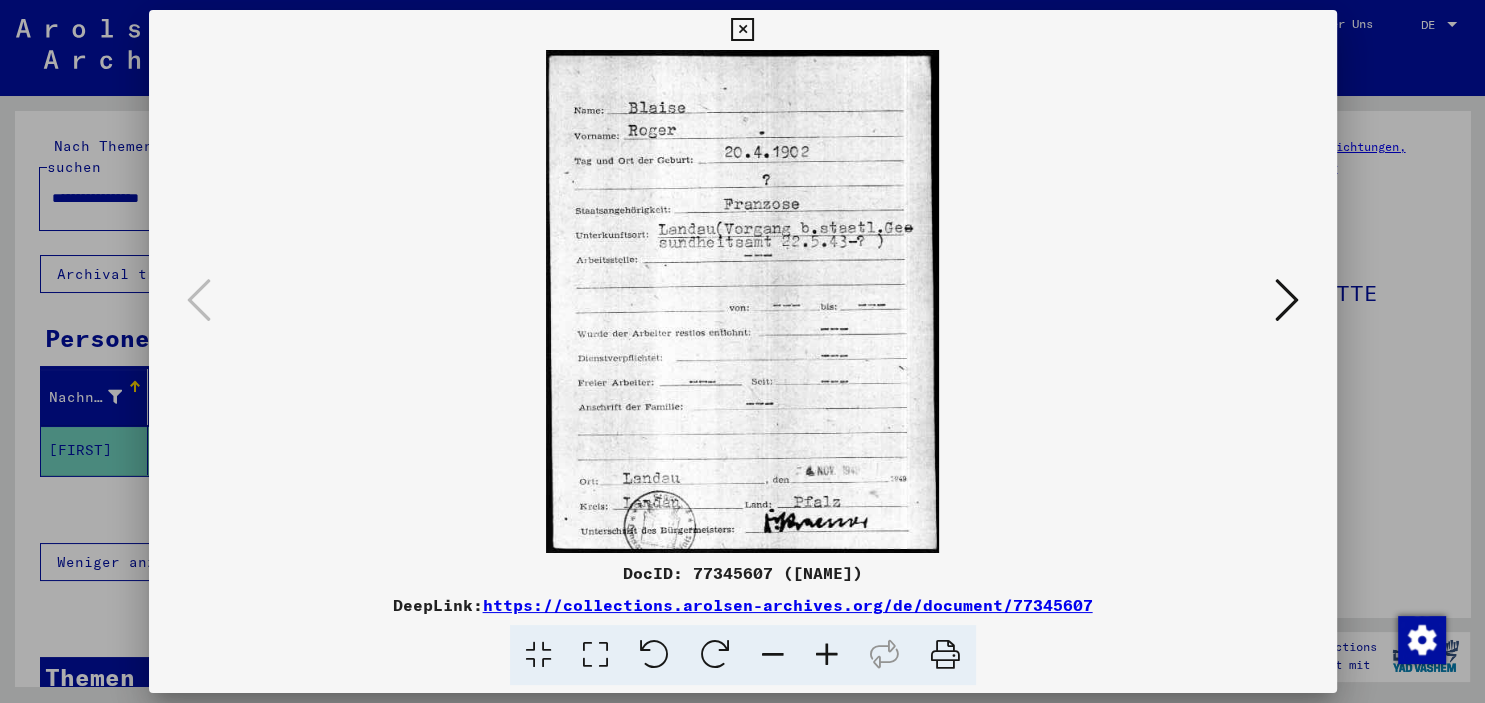 click at bounding box center [742, 30] 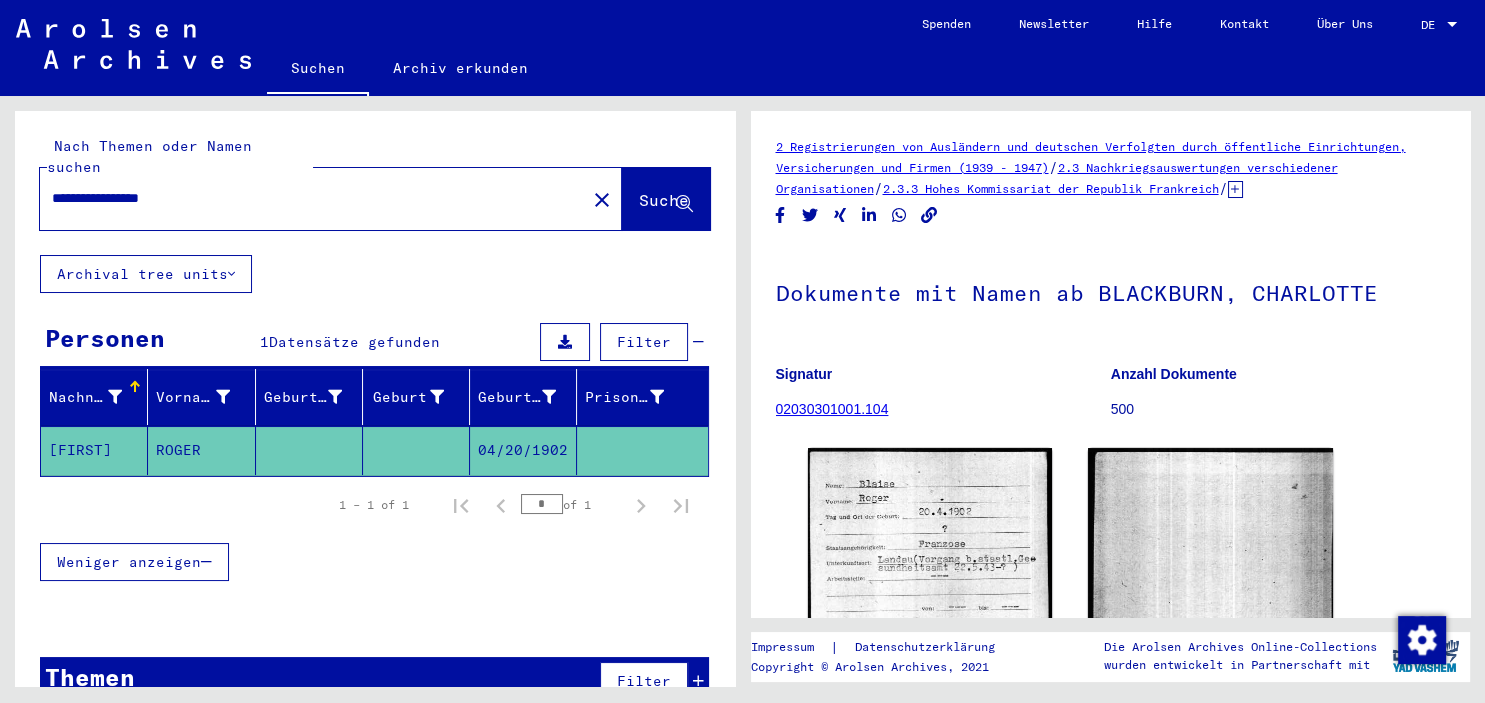 drag, startPoint x: 139, startPoint y: 180, endPoint x: 2, endPoint y: 152, distance: 139.83205 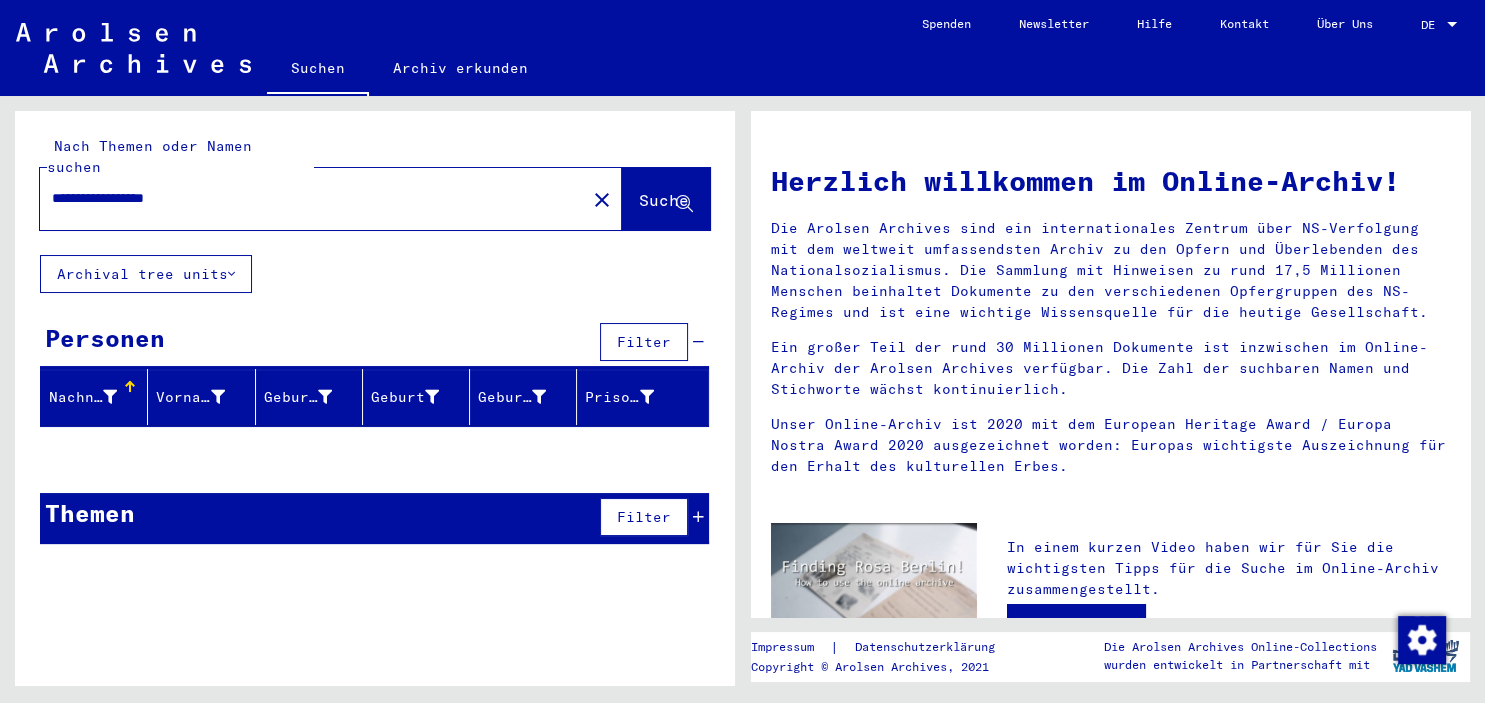 drag, startPoint x: 112, startPoint y: 176, endPoint x: -49, endPoint y: 174, distance: 161.01242 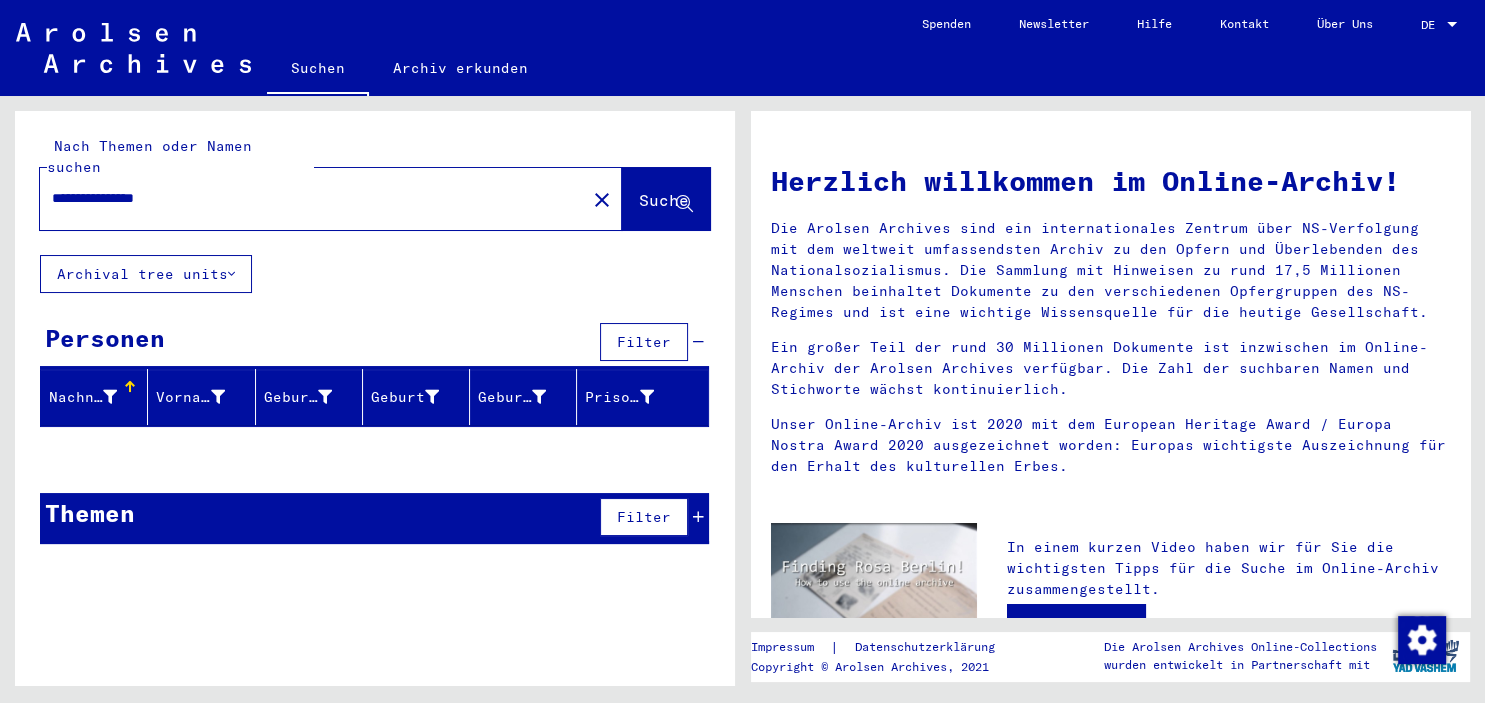 drag, startPoint x: 318, startPoint y: 174, endPoint x: -51, endPoint y: 173, distance: 369.00134 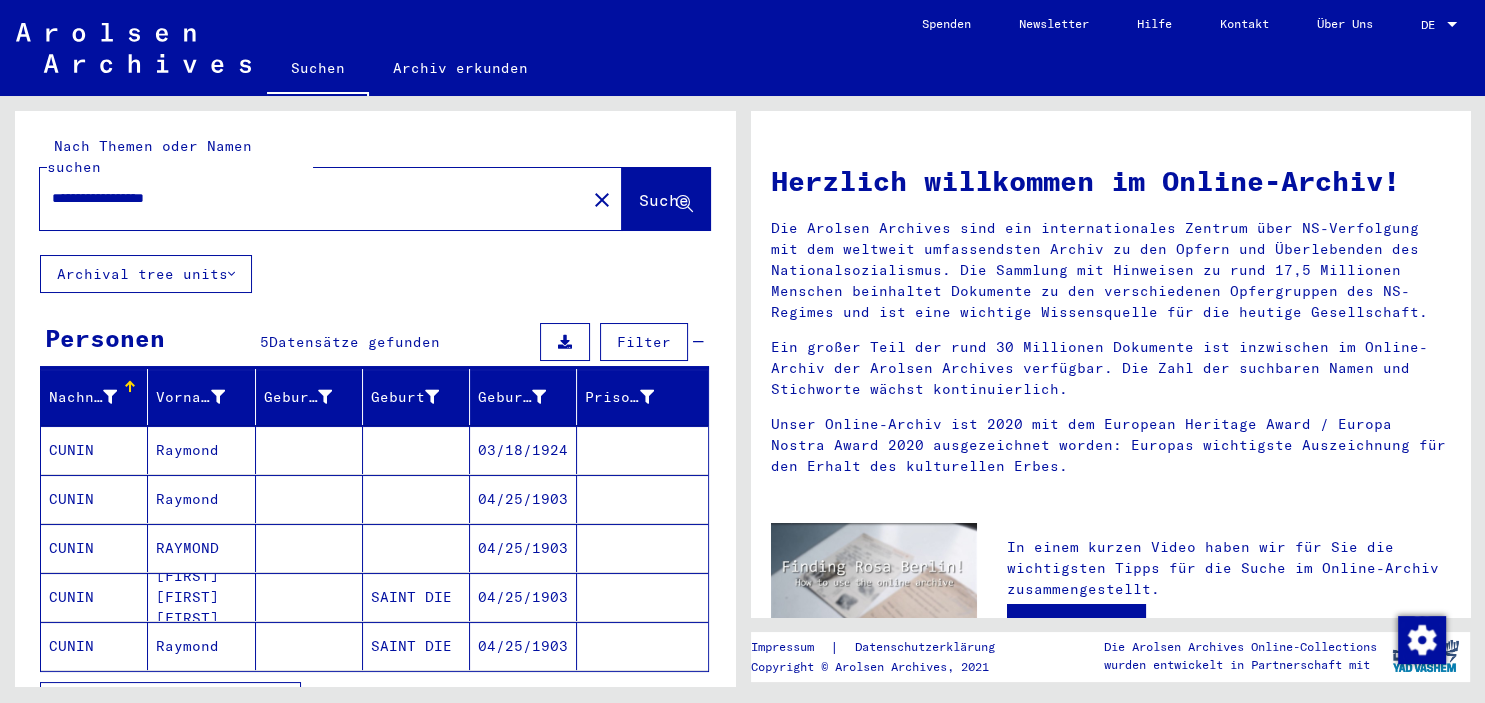 click on "04/25/1903" at bounding box center (523, 548) 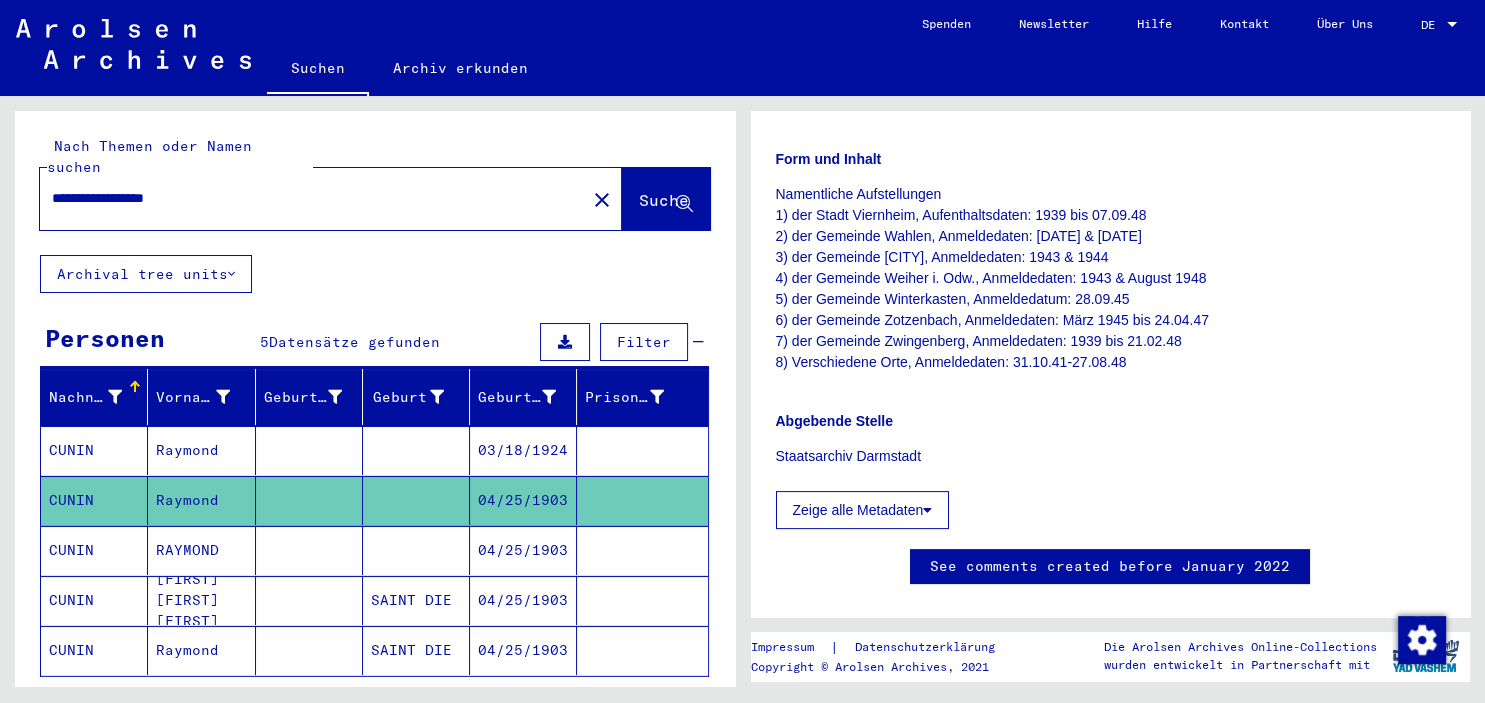 scroll, scrollTop: 442, scrollLeft: 0, axis: vertical 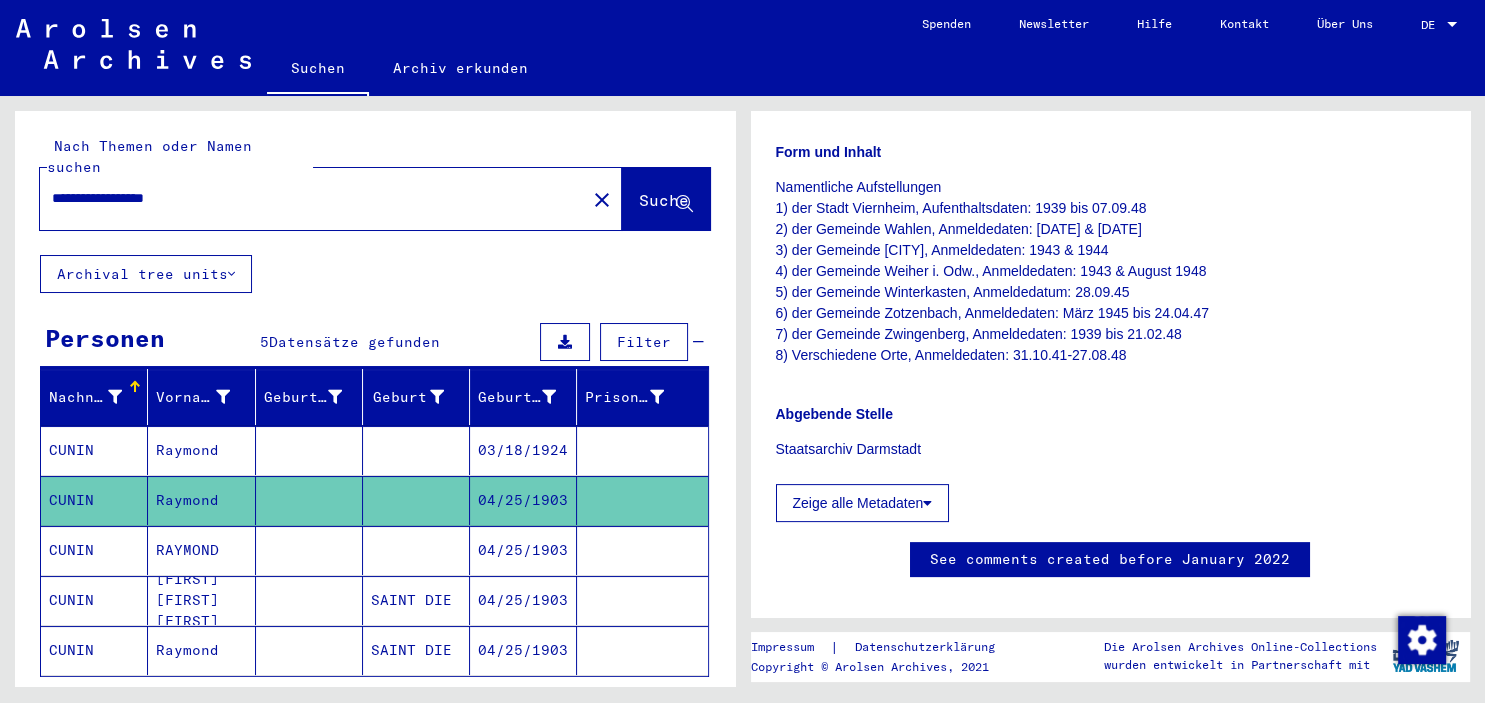 click at bounding box center (416, 600) 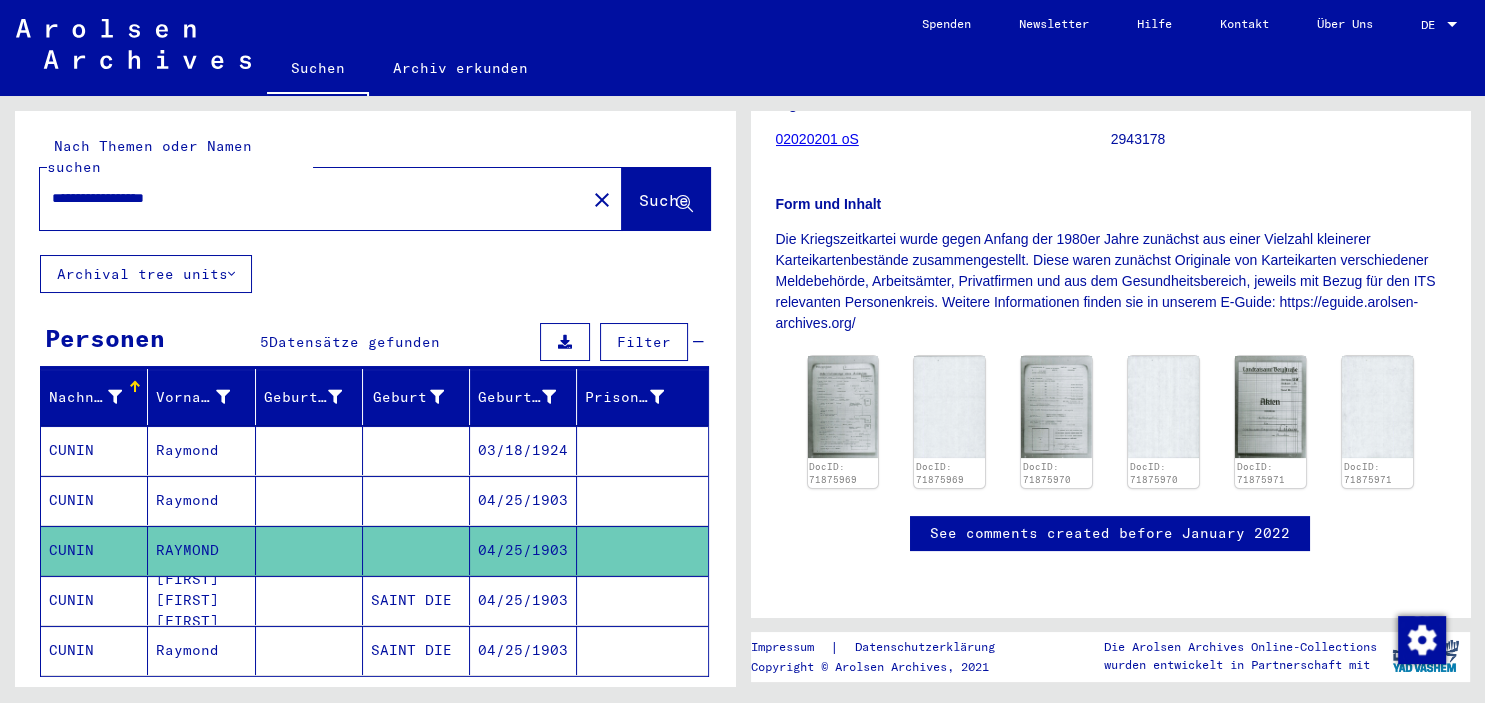 scroll, scrollTop: 331, scrollLeft: 0, axis: vertical 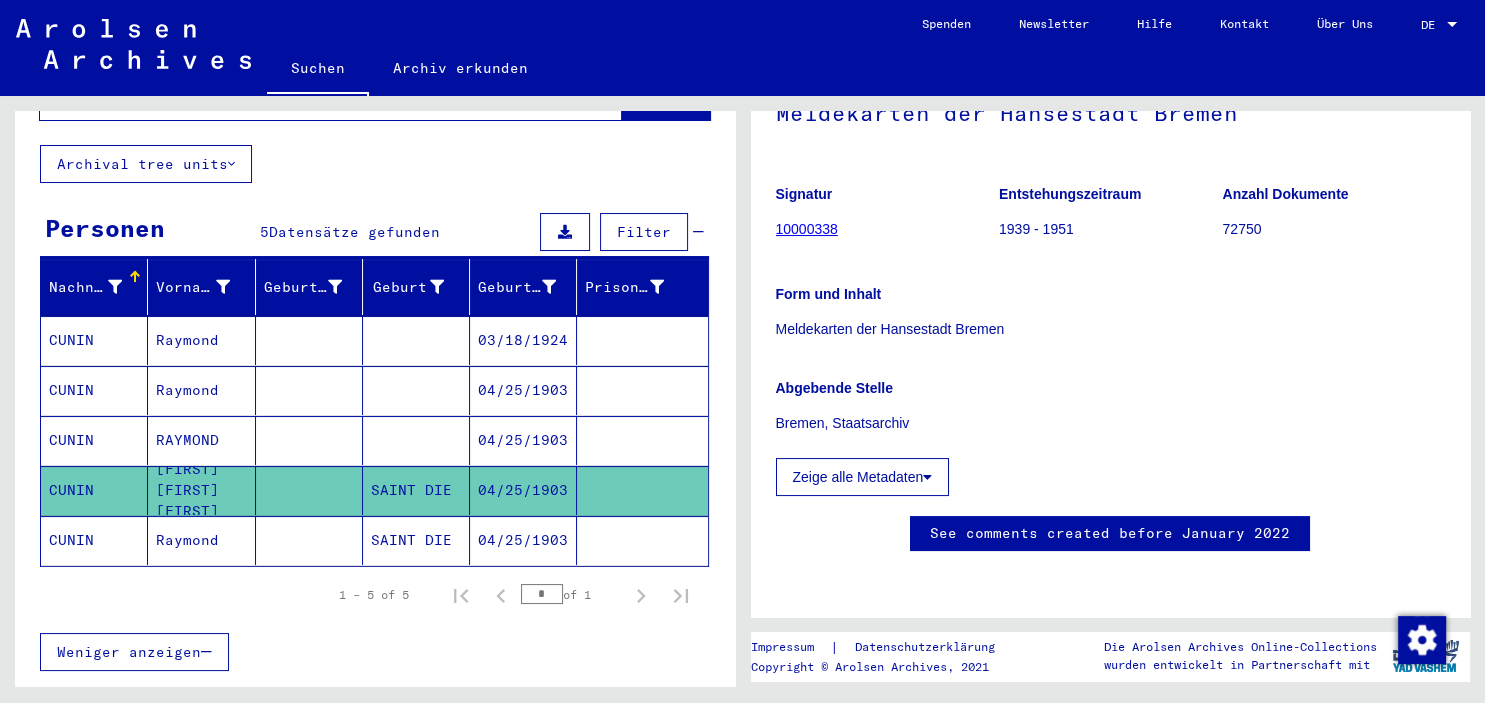click 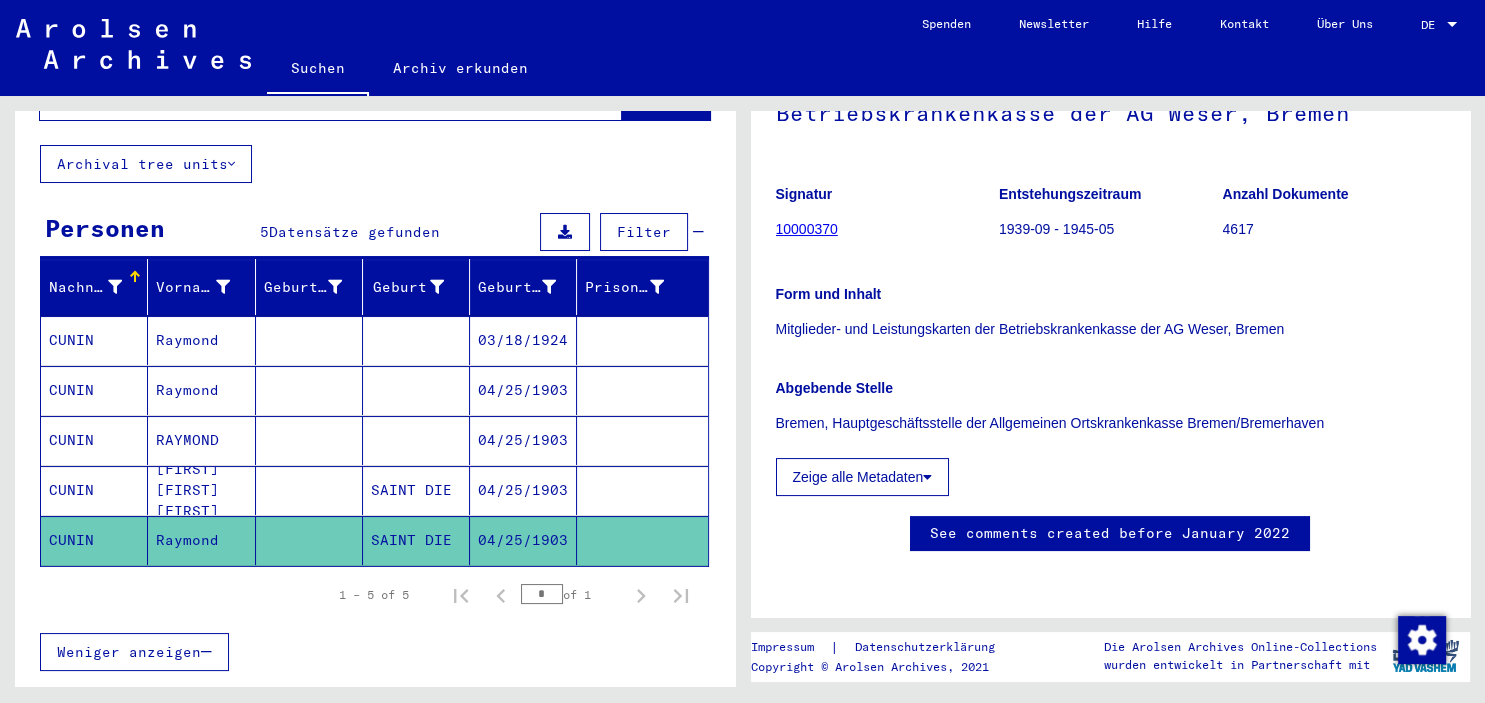 scroll, scrollTop: 110, scrollLeft: 0, axis: vertical 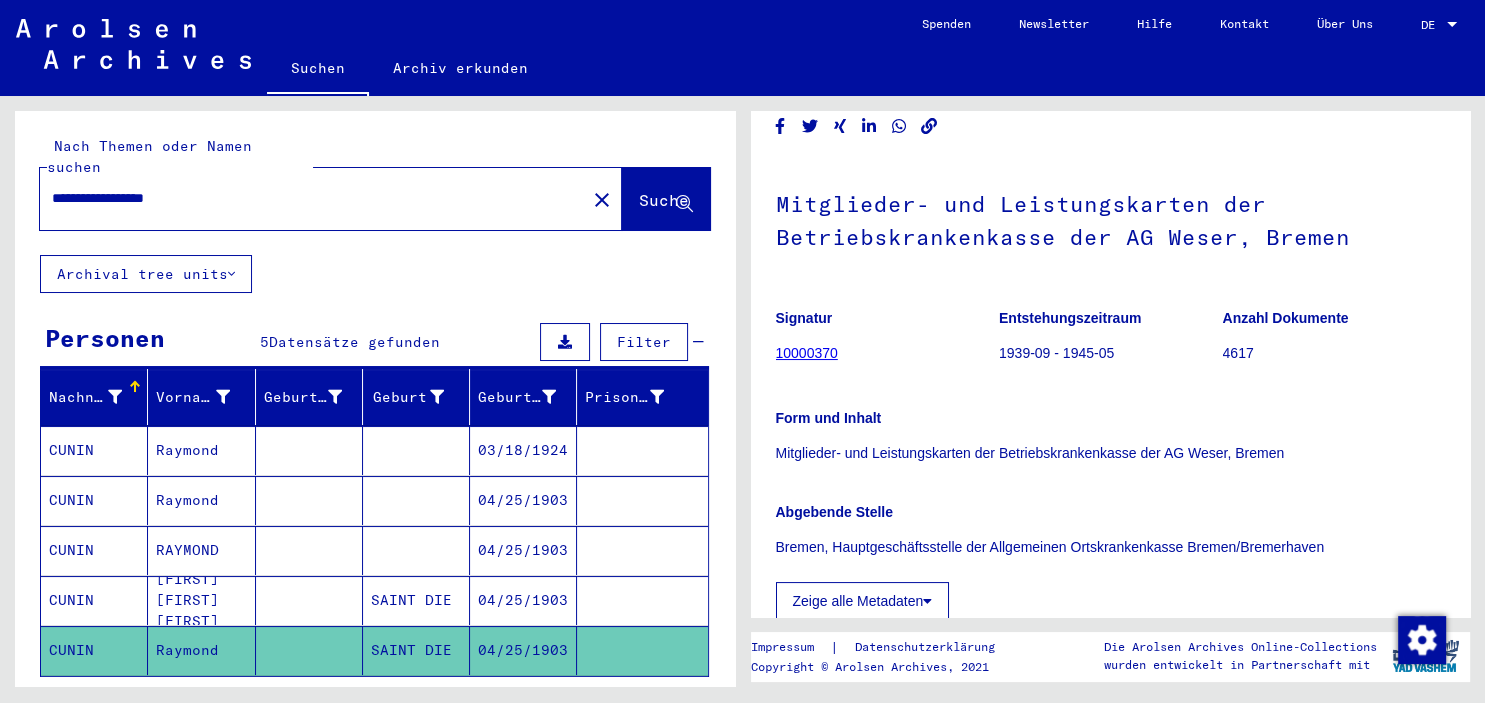 click at bounding box center [309, 550] 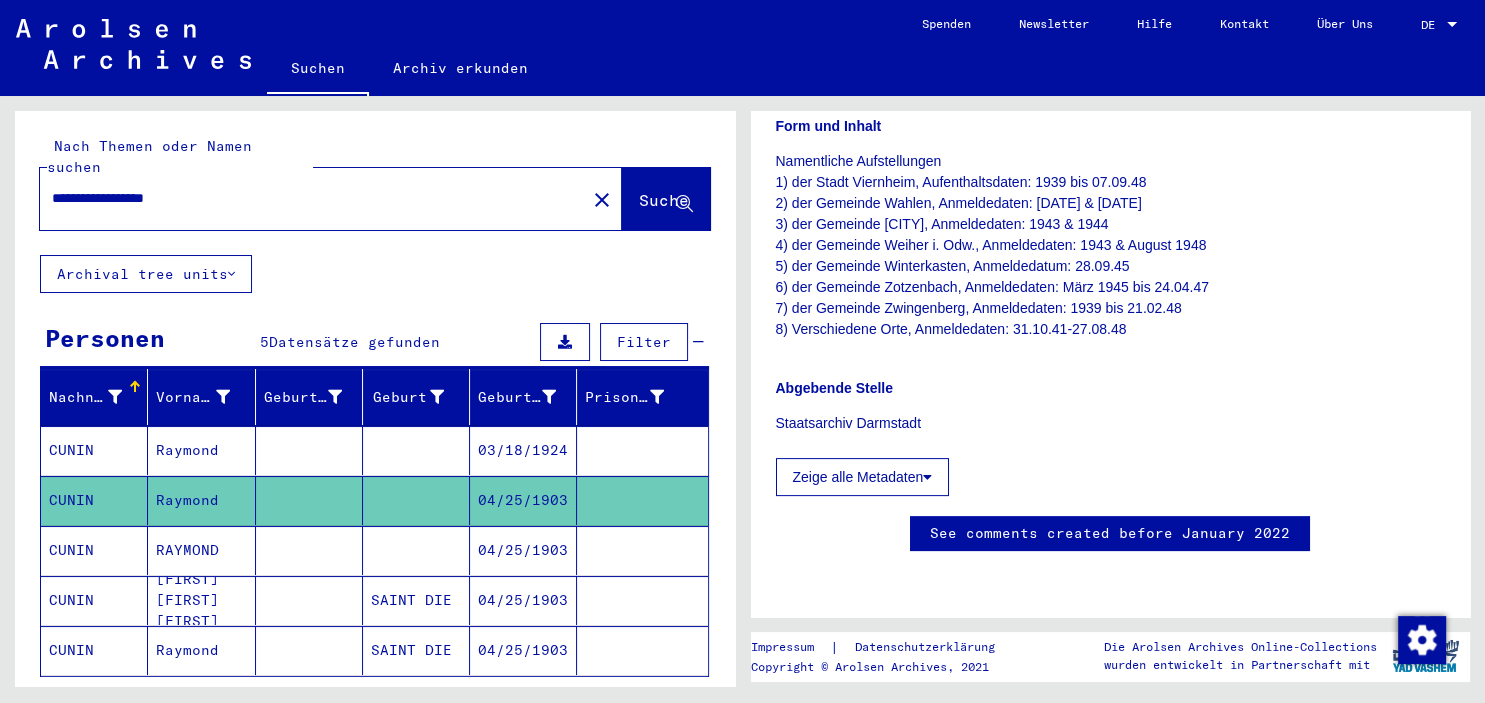 scroll, scrollTop: 883, scrollLeft: 0, axis: vertical 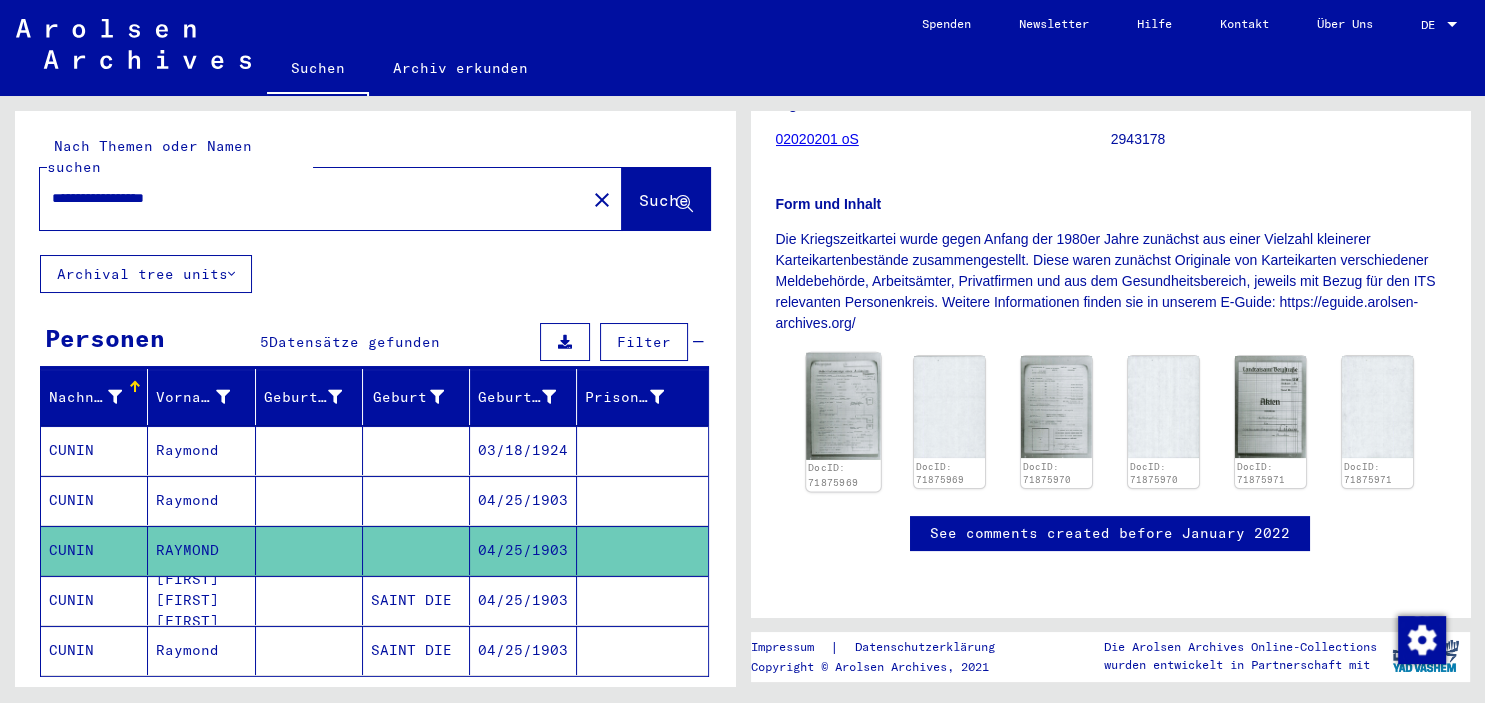 click 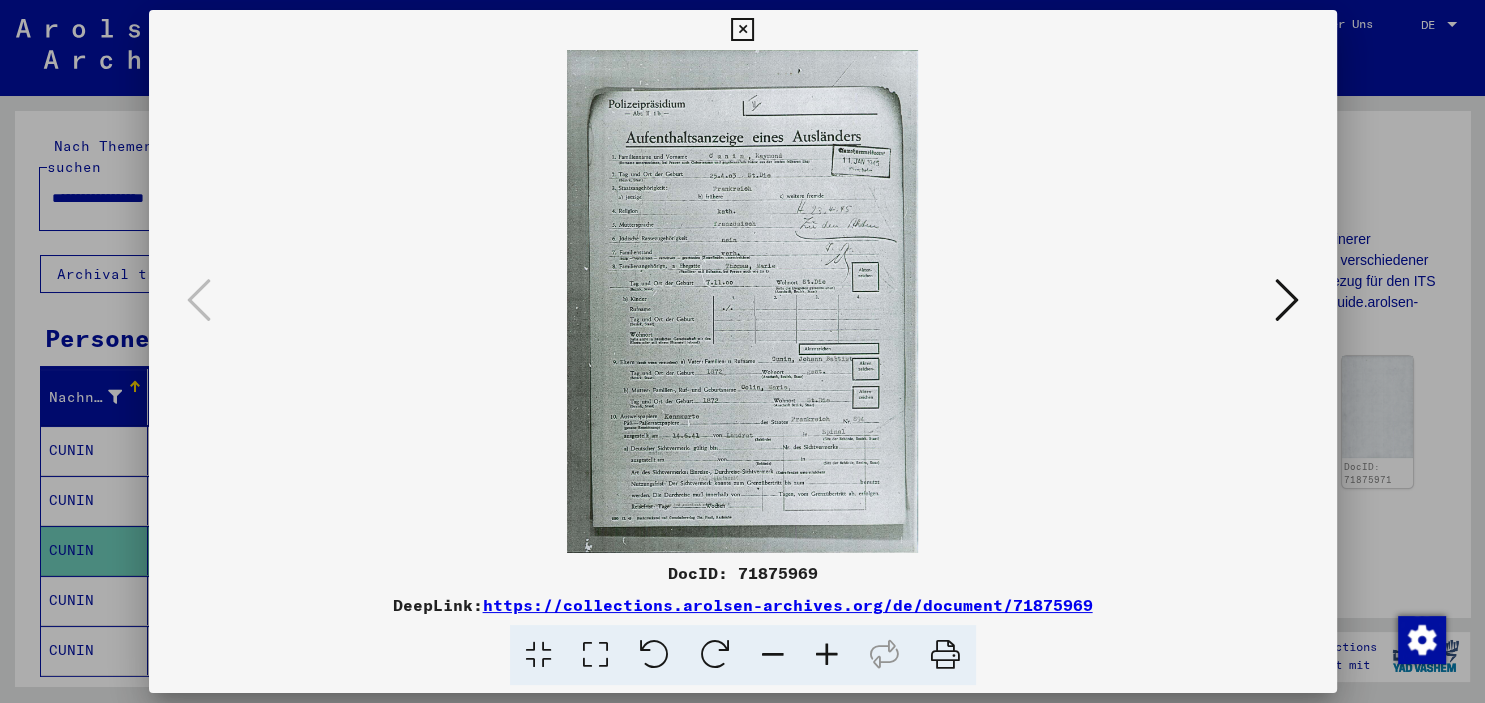 click at bounding box center [827, 655] 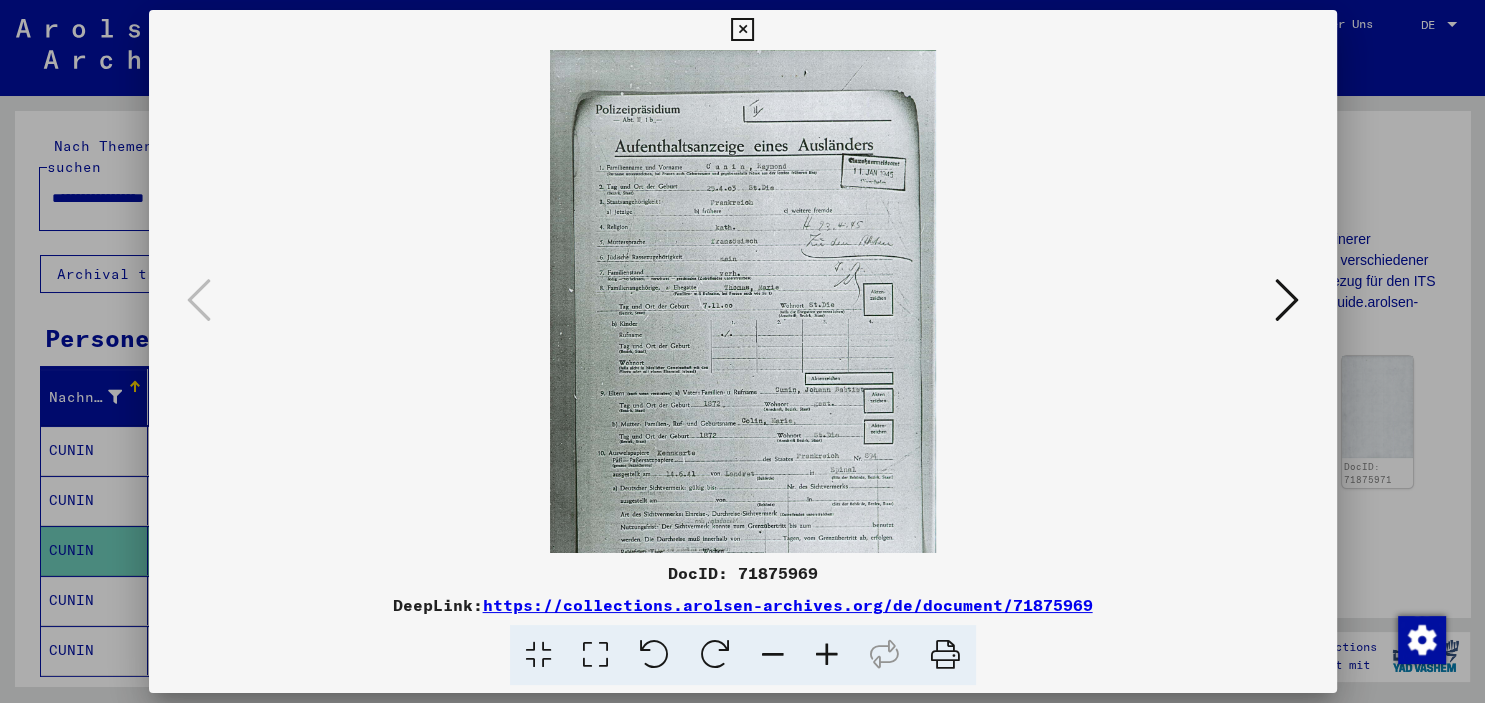 click at bounding box center [827, 655] 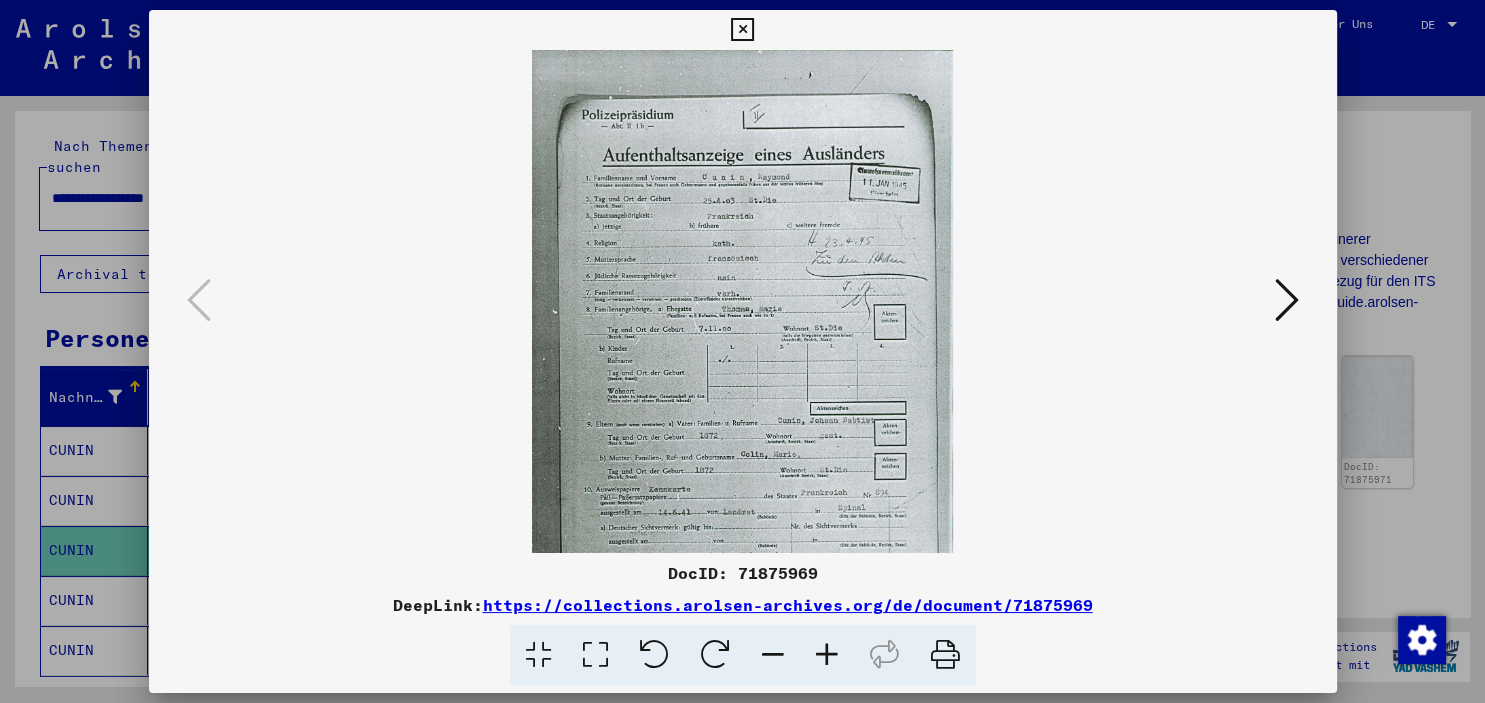 click at bounding box center [827, 655] 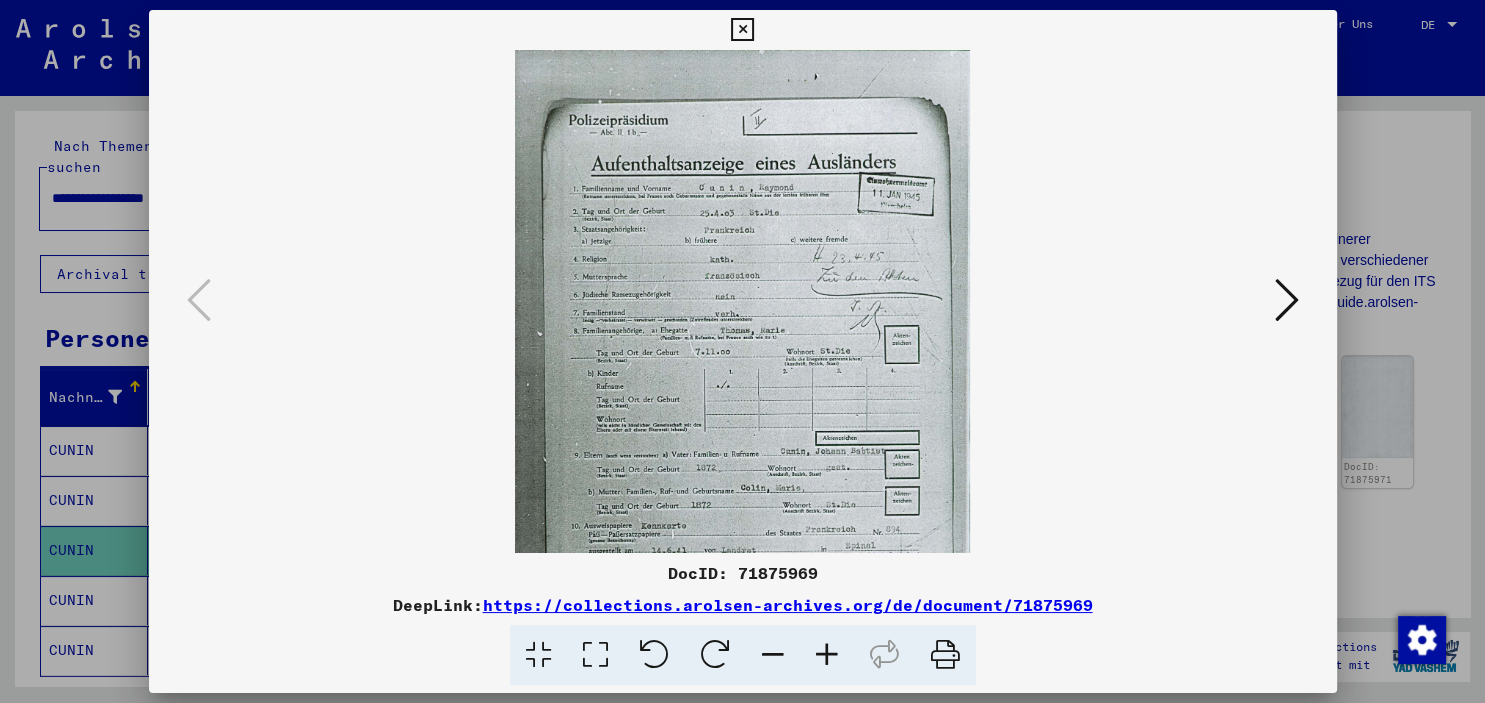click at bounding box center [827, 655] 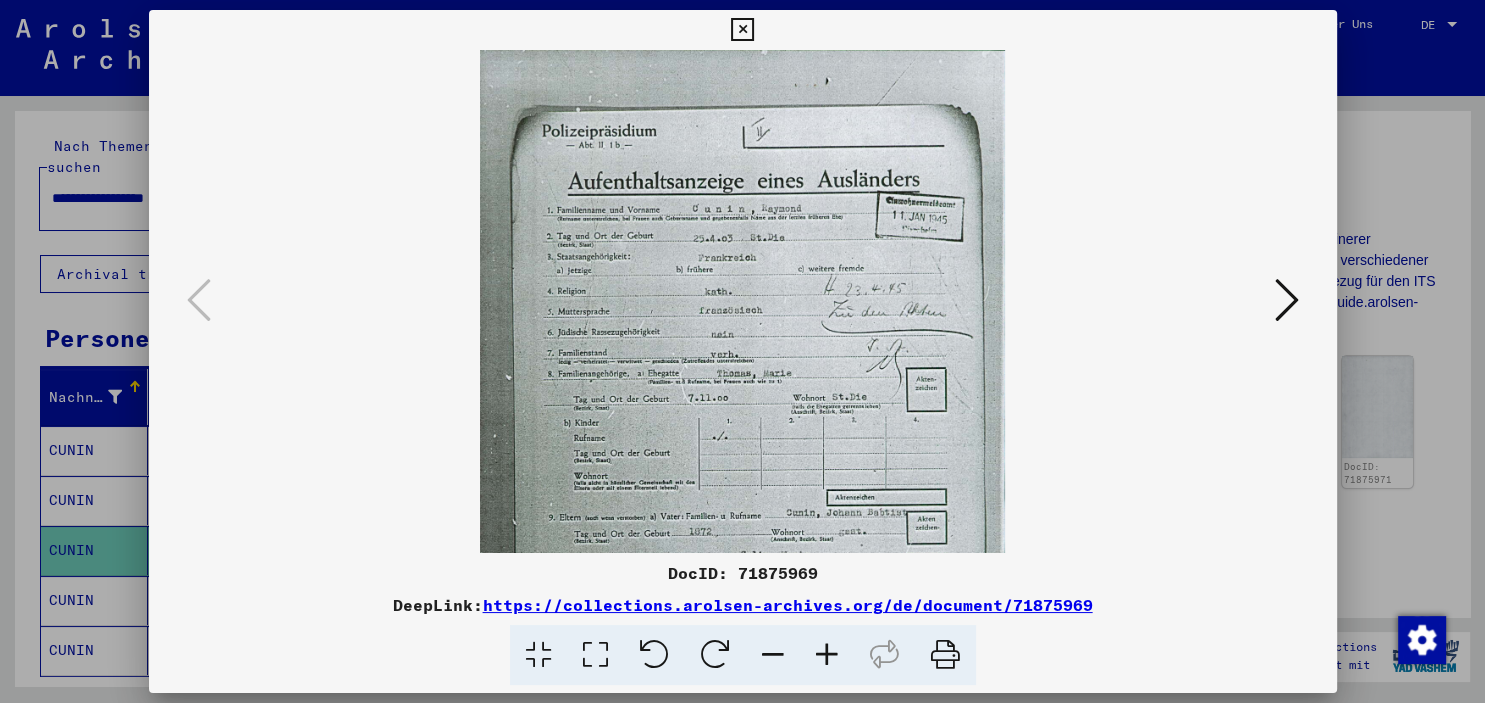 click at bounding box center (827, 655) 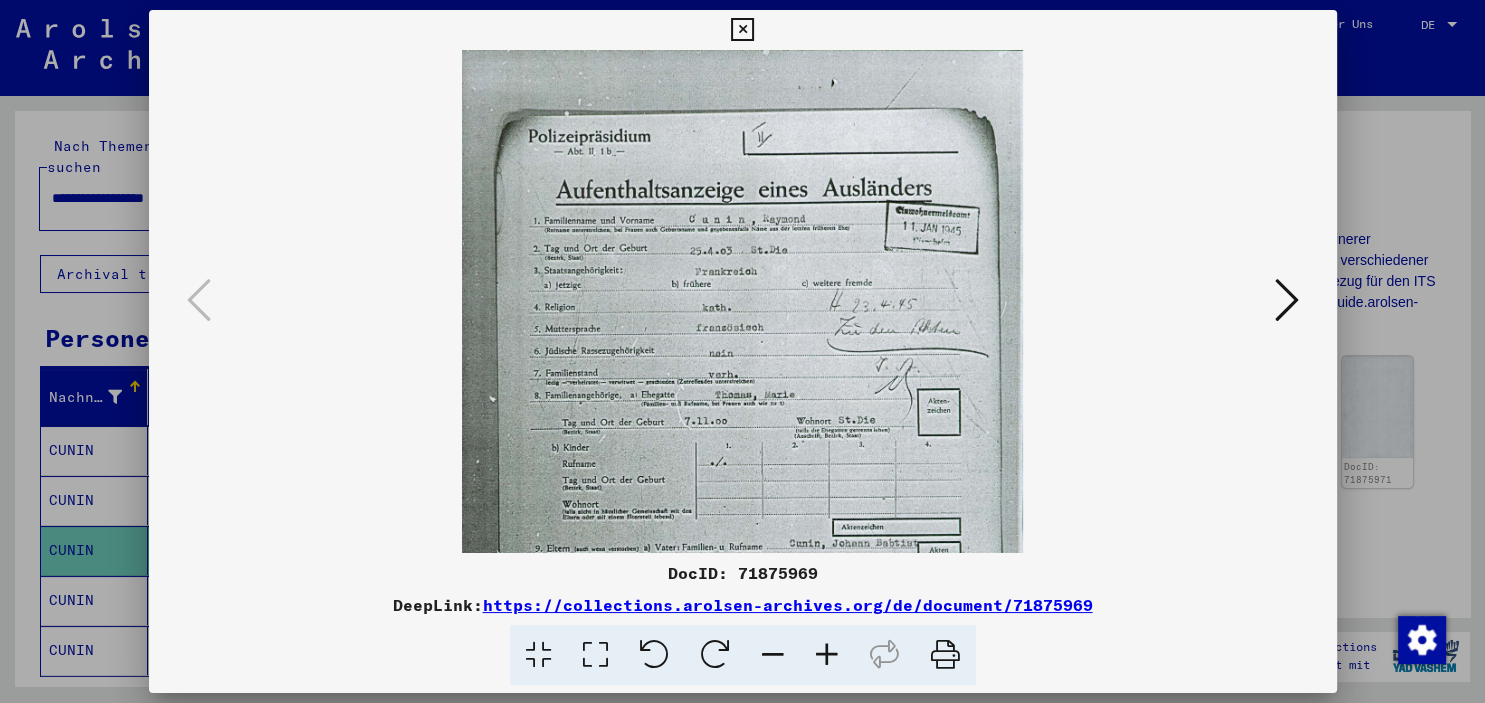 click at bounding box center (827, 655) 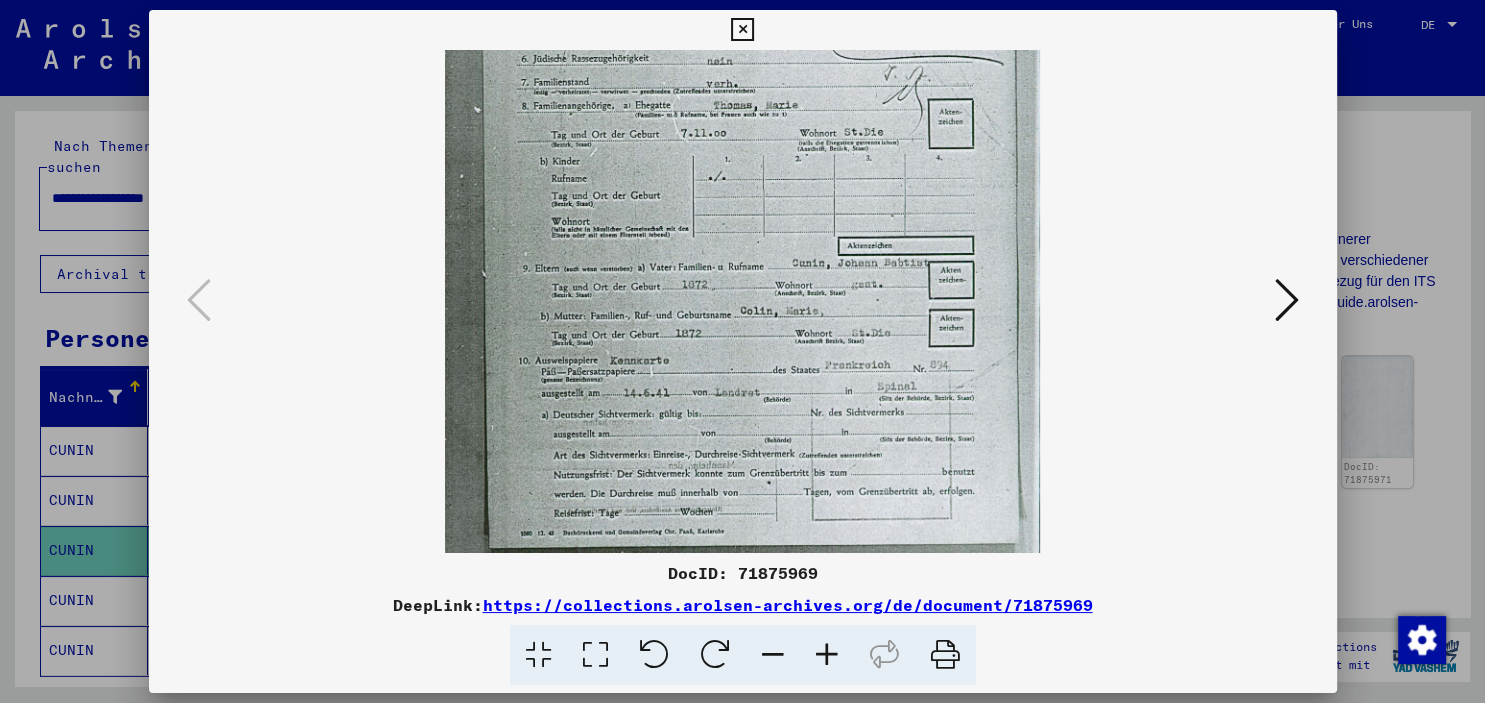 scroll, scrollTop: 327, scrollLeft: 0, axis: vertical 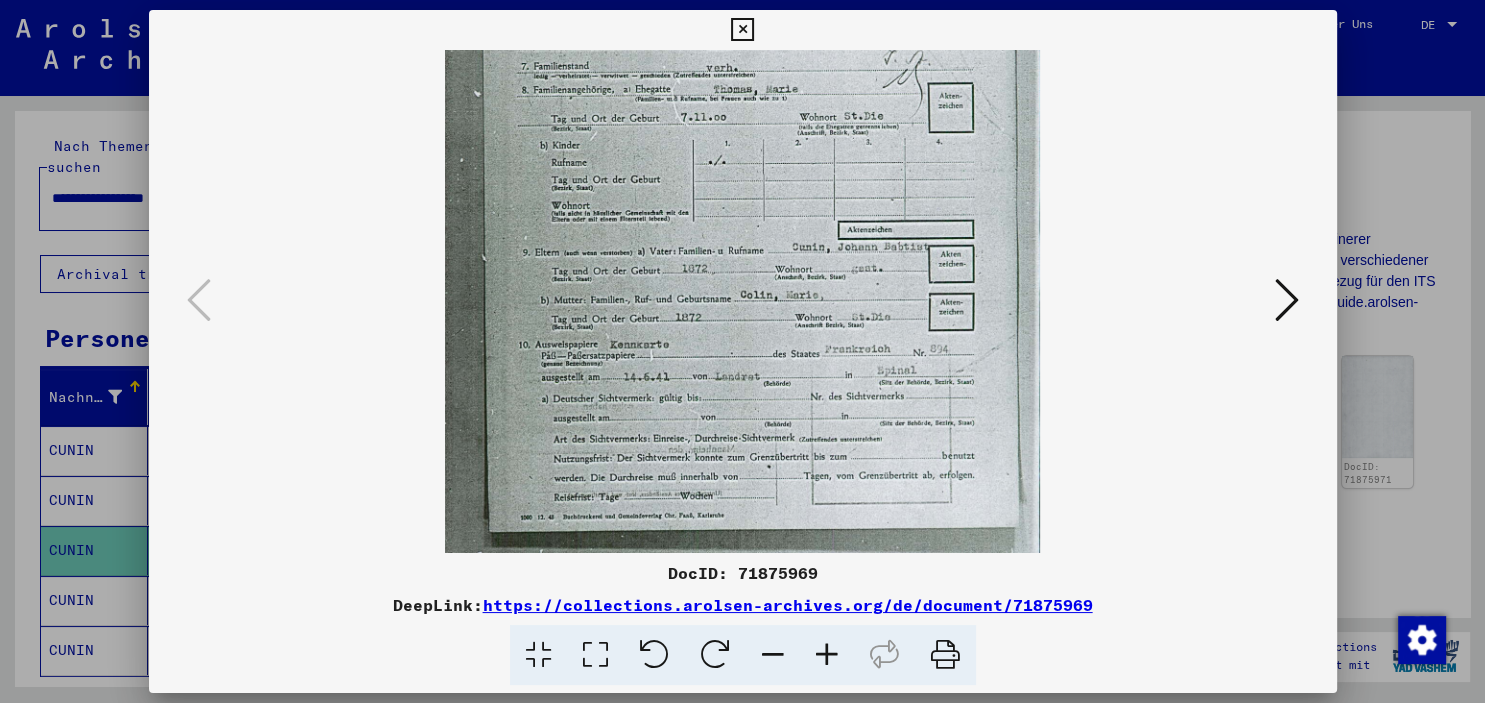 drag, startPoint x: 726, startPoint y: 439, endPoint x: 771, endPoint y: 112, distance: 330.08182 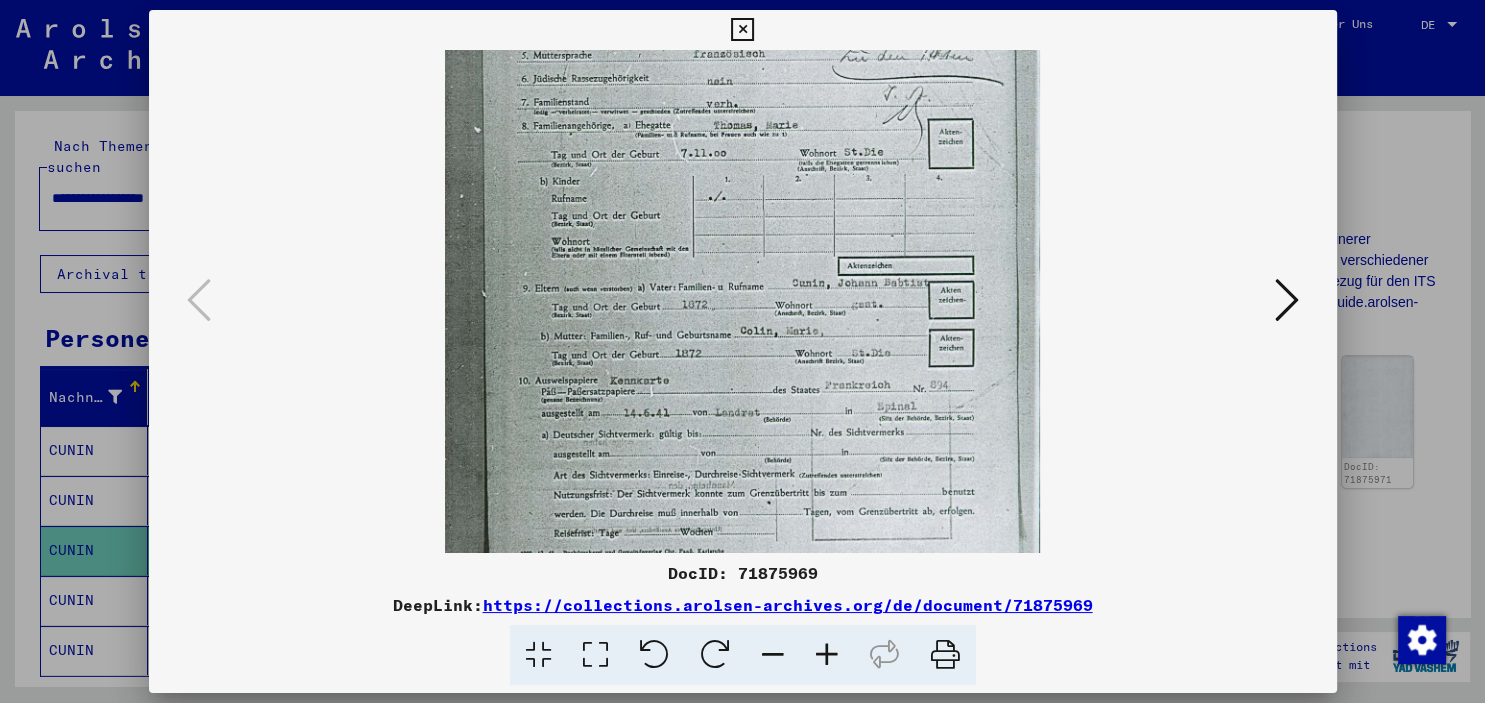 scroll, scrollTop: 350, scrollLeft: 0, axis: vertical 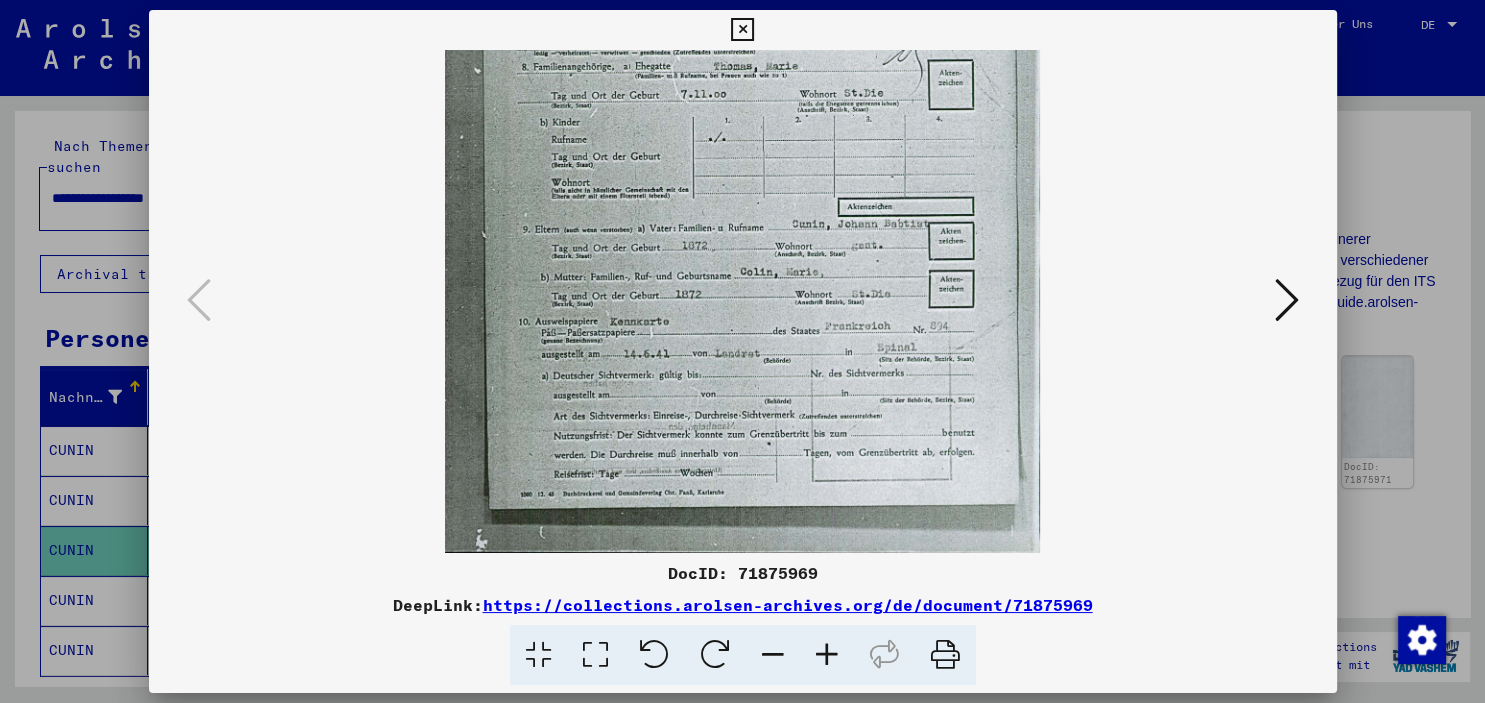 drag, startPoint x: 743, startPoint y: 358, endPoint x: 768, endPoint y: 238, distance: 122.57651 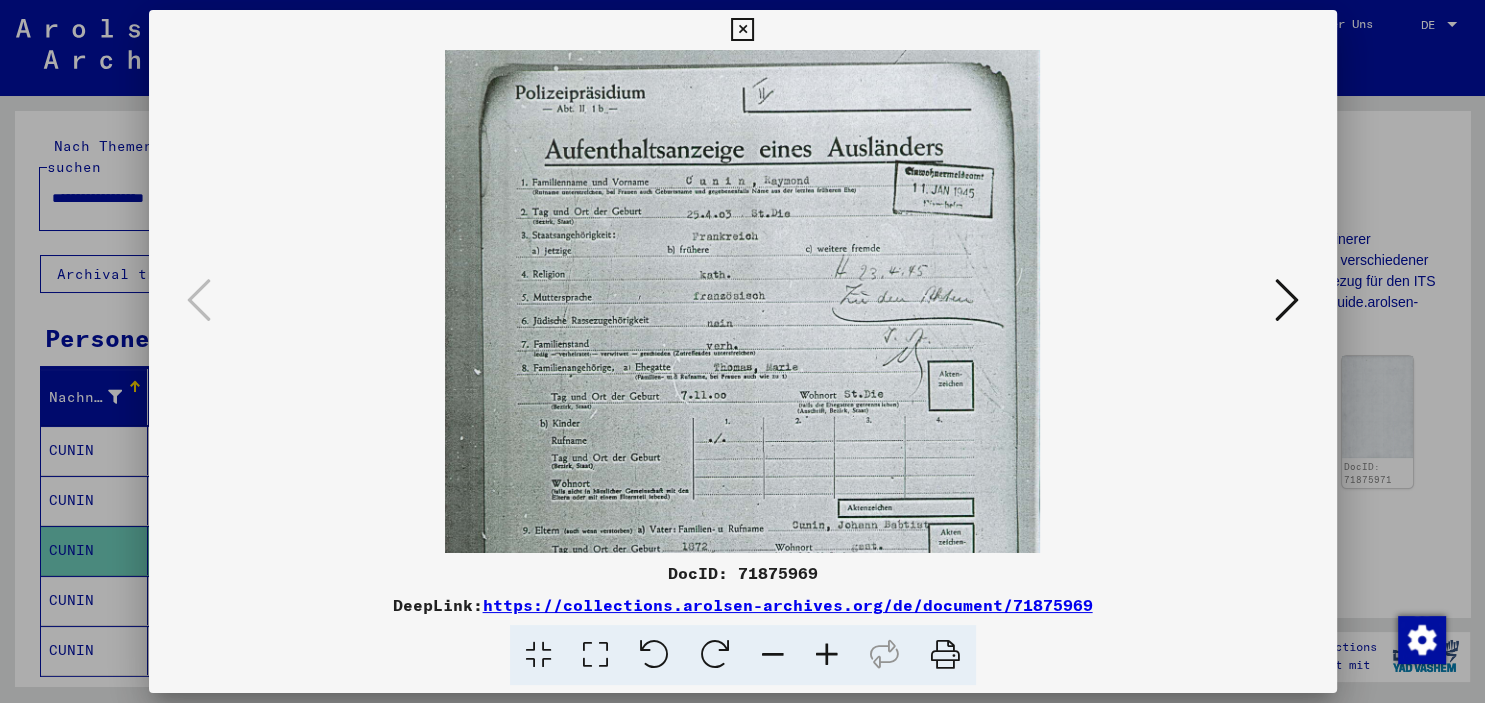 drag, startPoint x: 738, startPoint y: 238, endPoint x: 730, endPoint y: 480, distance: 242.1322 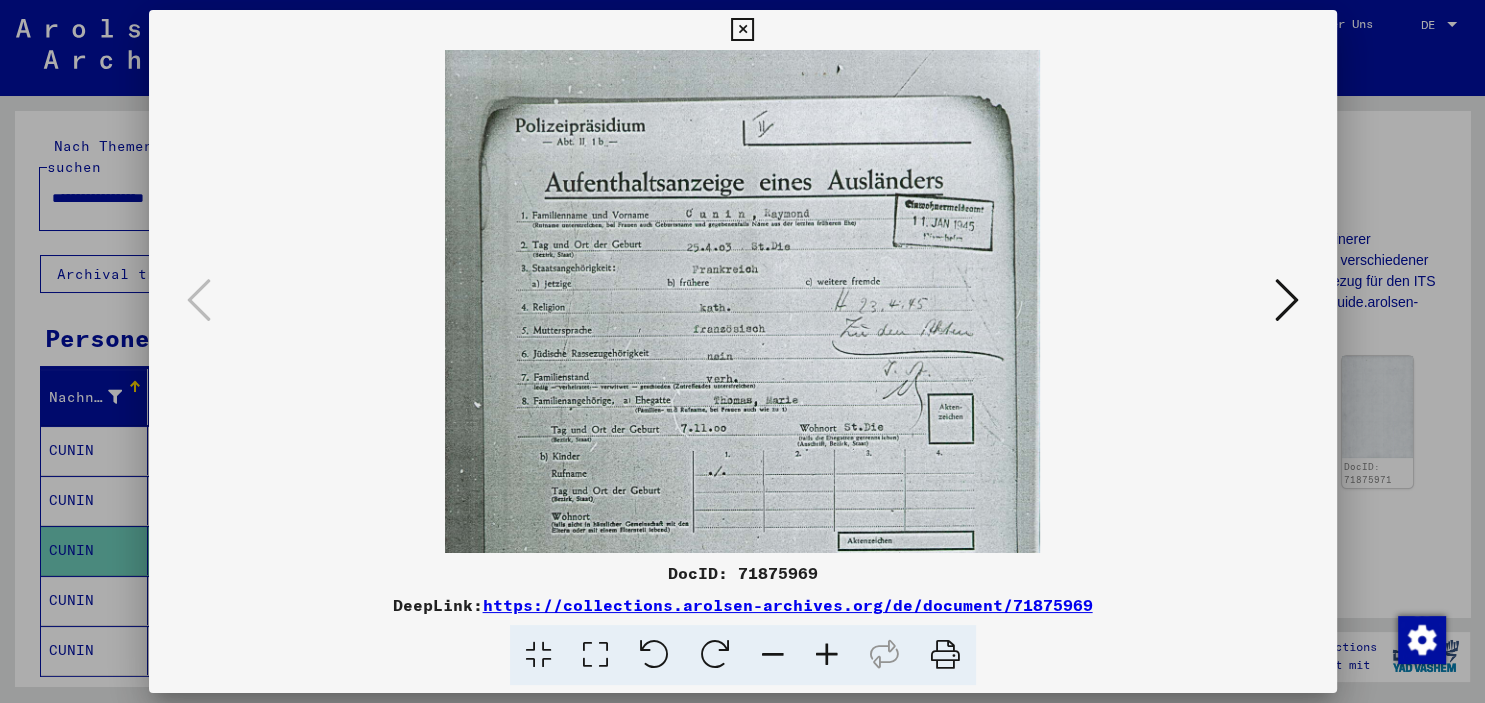 scroll, scrollTop: 0, scrollLeft: 0, axis: both 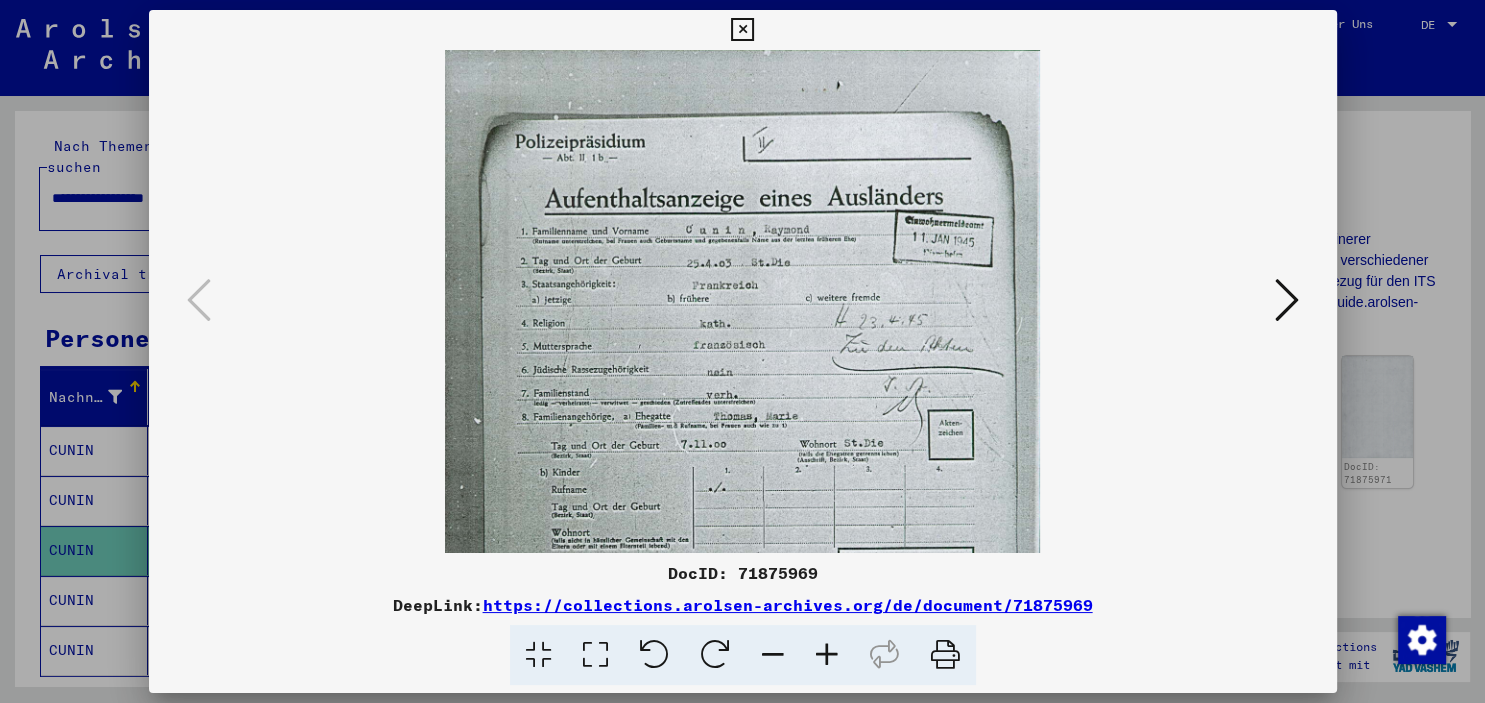 drag, startPoint x: 706, startPoint y: 242, endPoint x: 706, endPoint y: 298, distance: 56 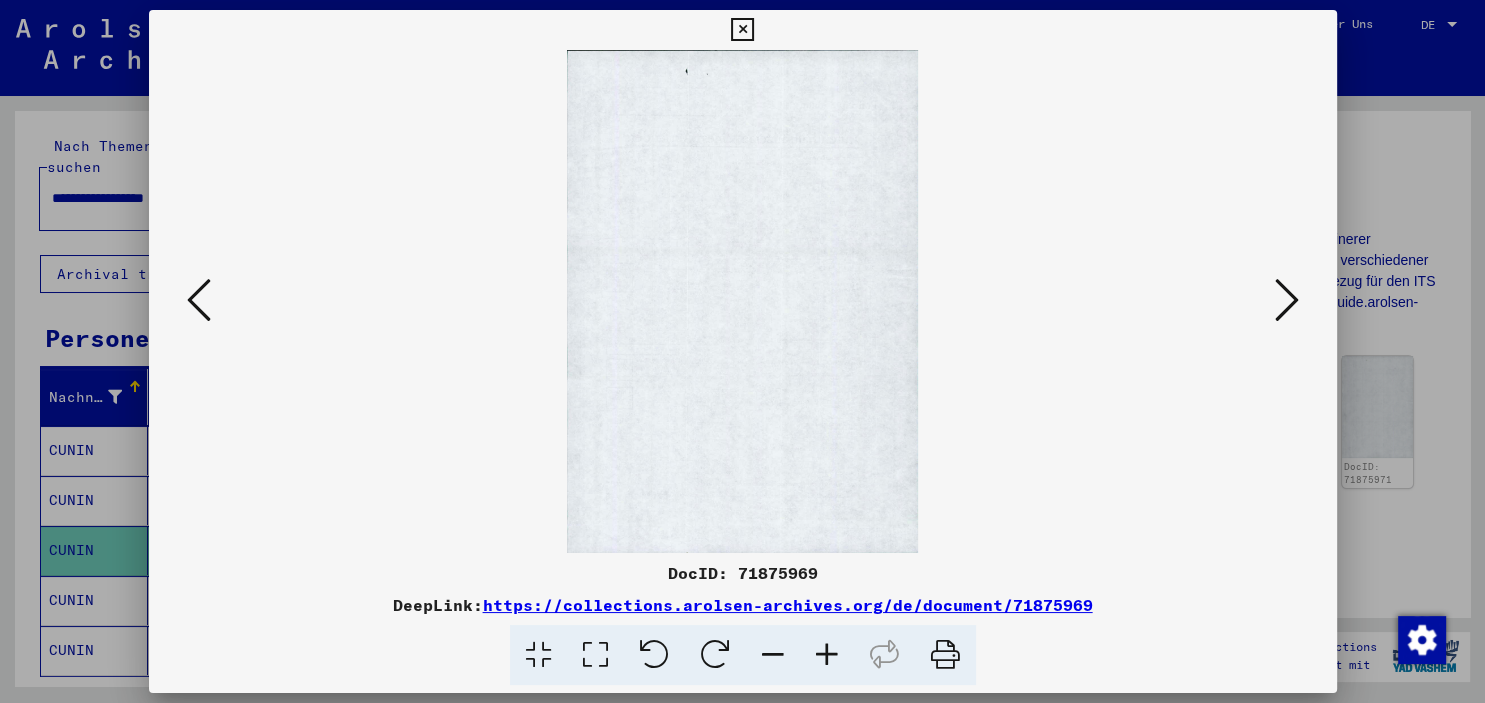 click at bounding box center [1287, 300] 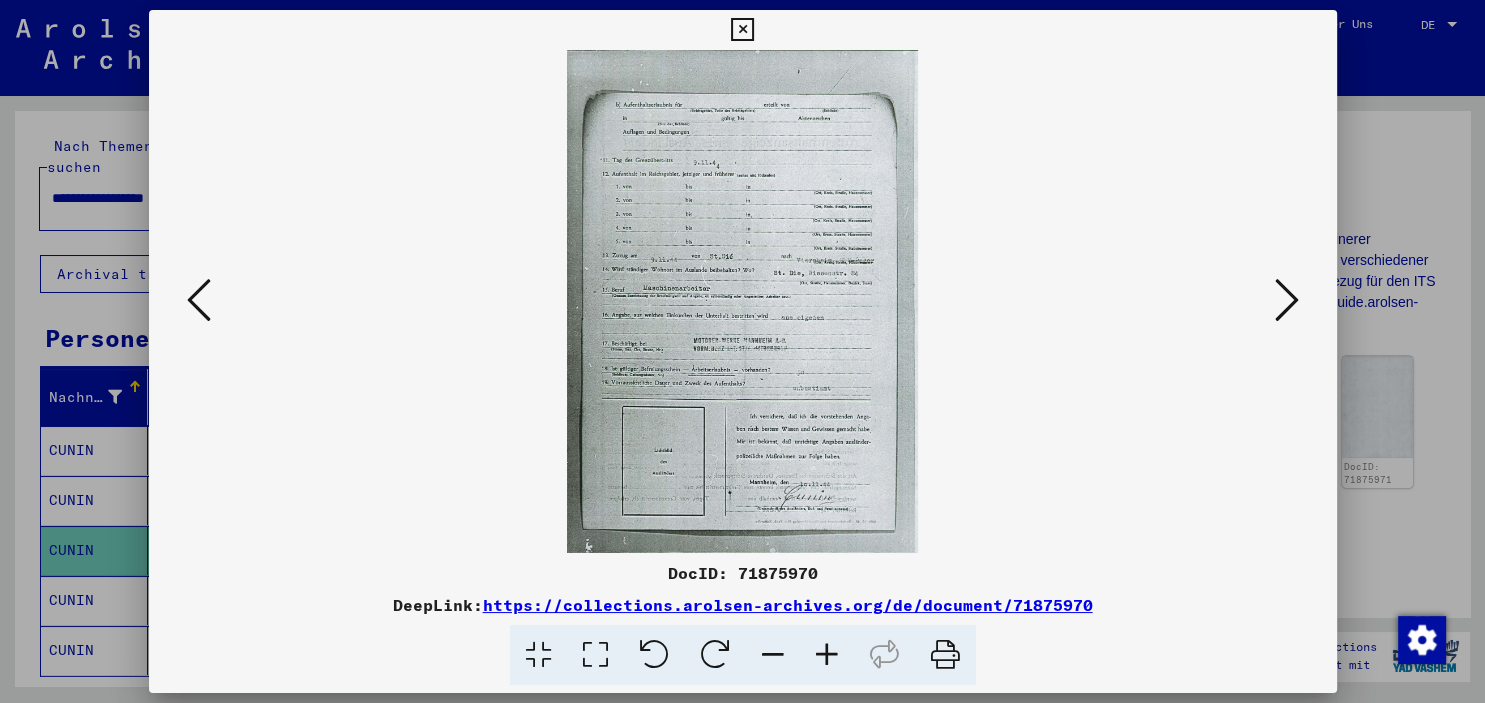 click at bounding box center [827, 655] 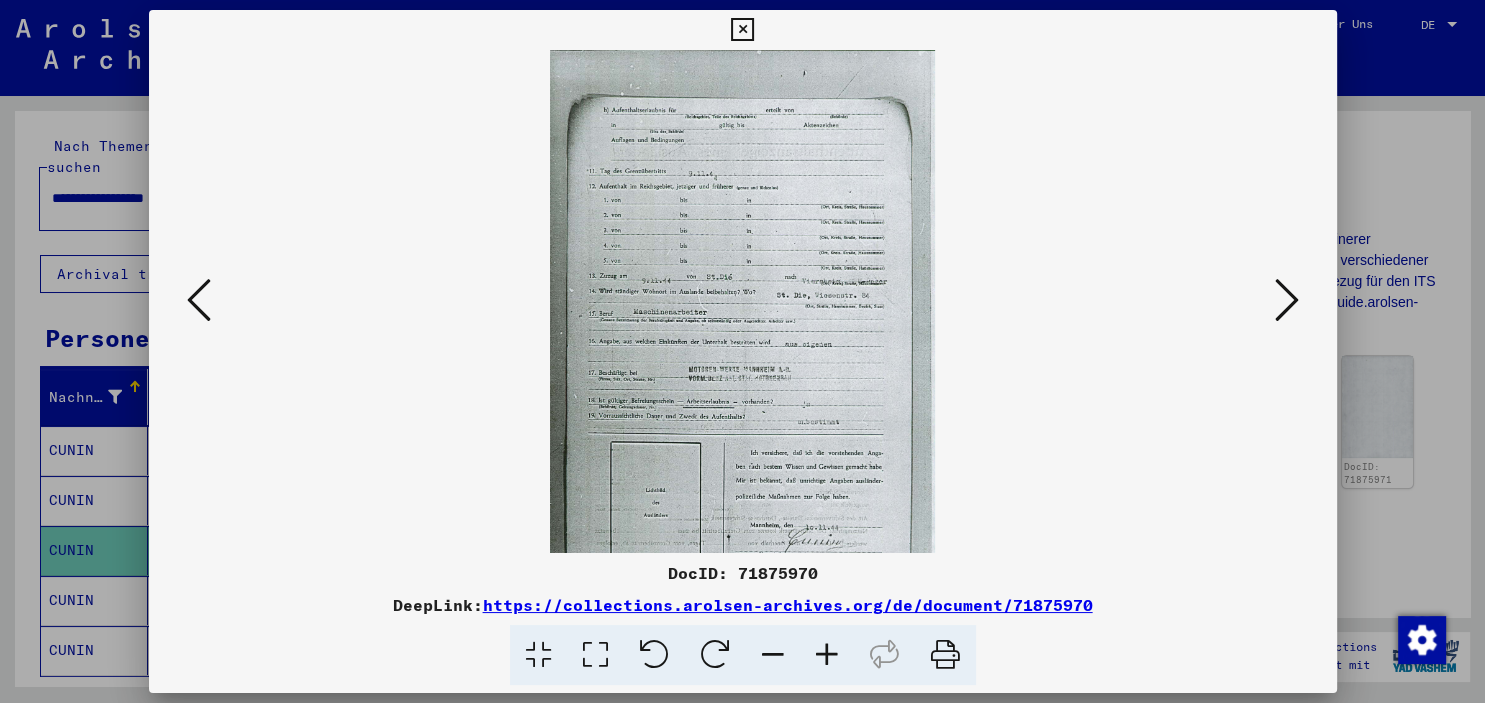 click at bounding box center (827, 655) 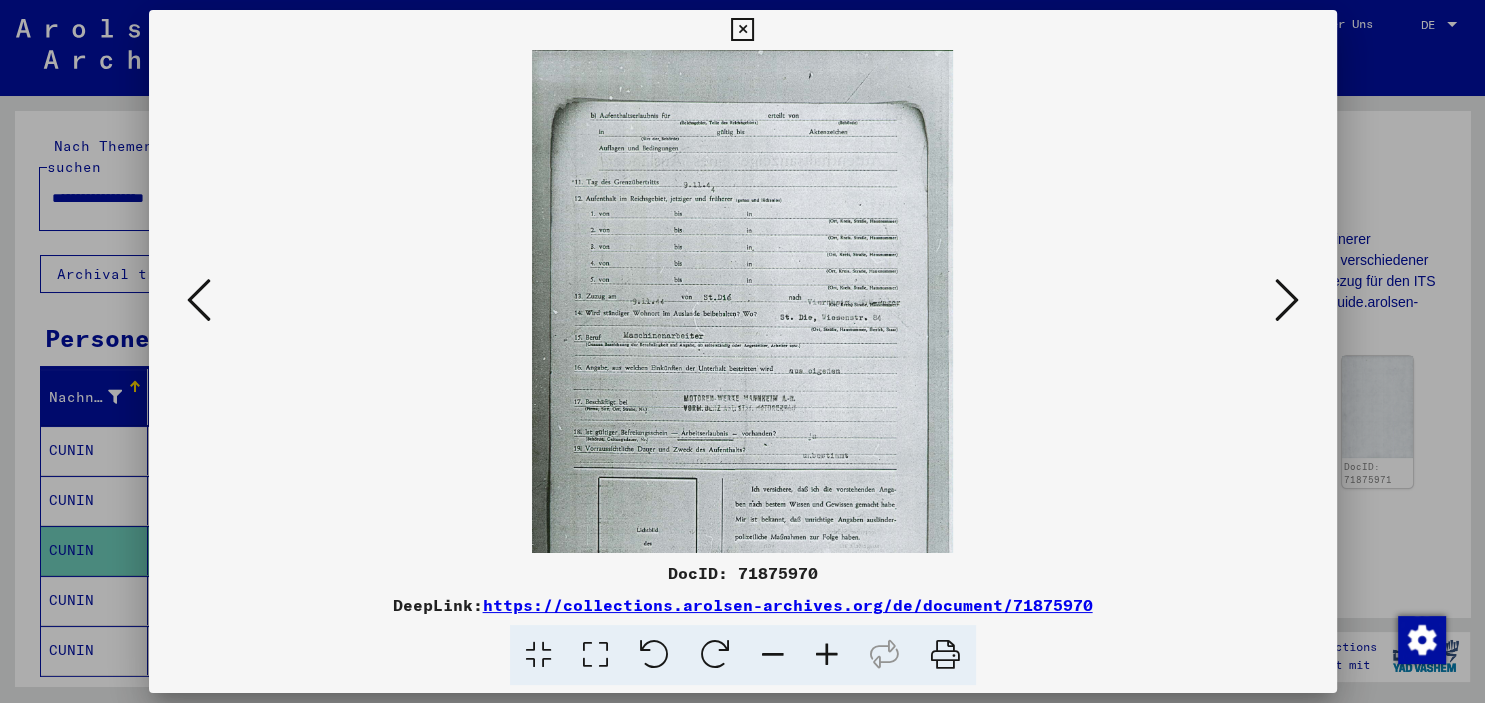 click at bounding box center [827, 655] 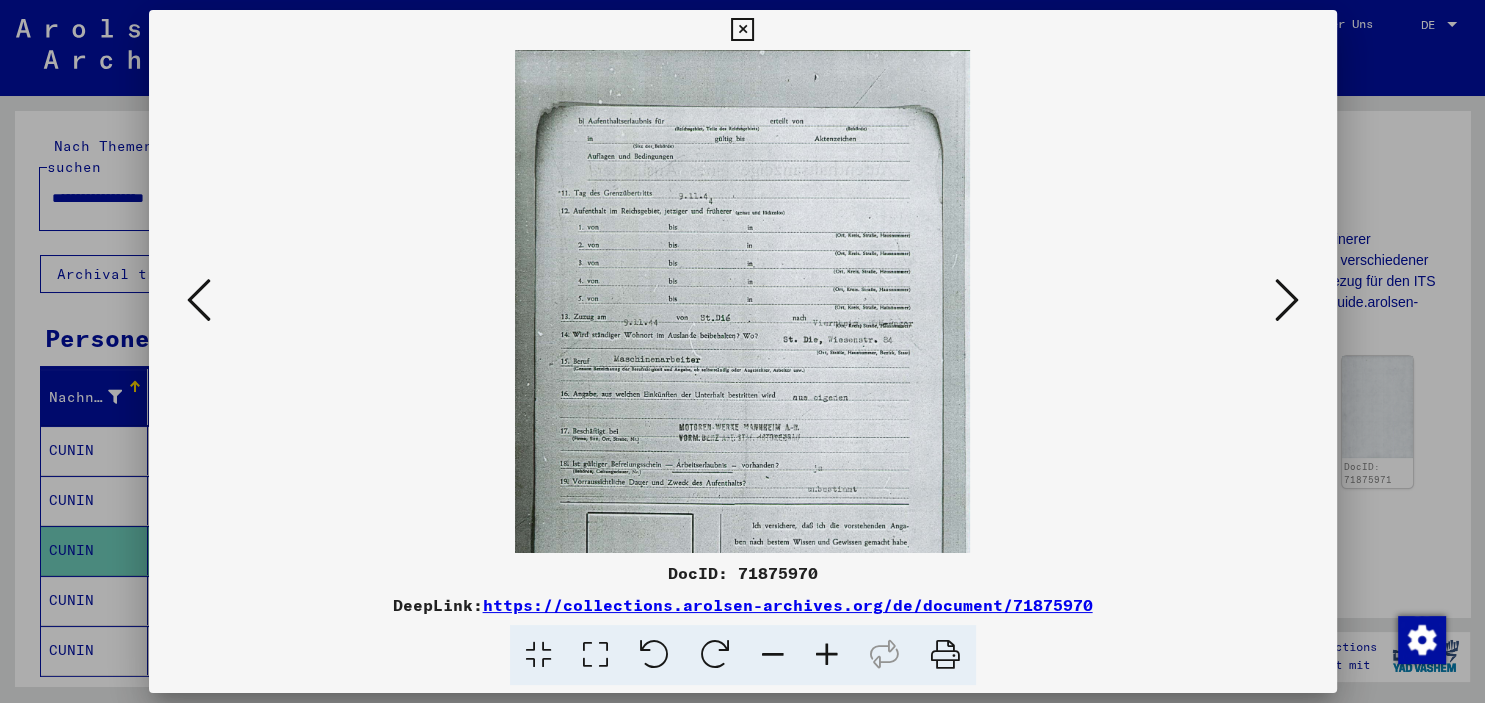 click at bounding box center (827, 655) 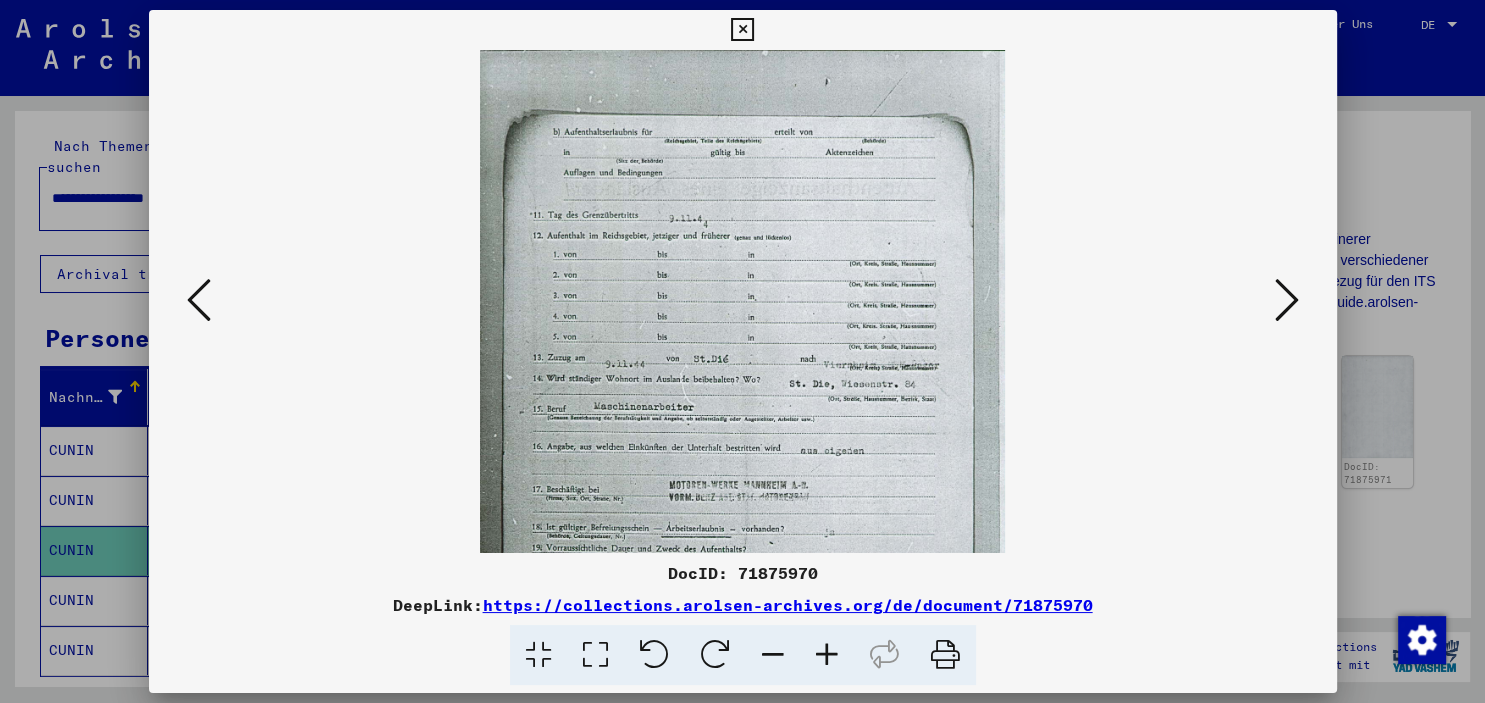 click at bounding box center [827, 655] 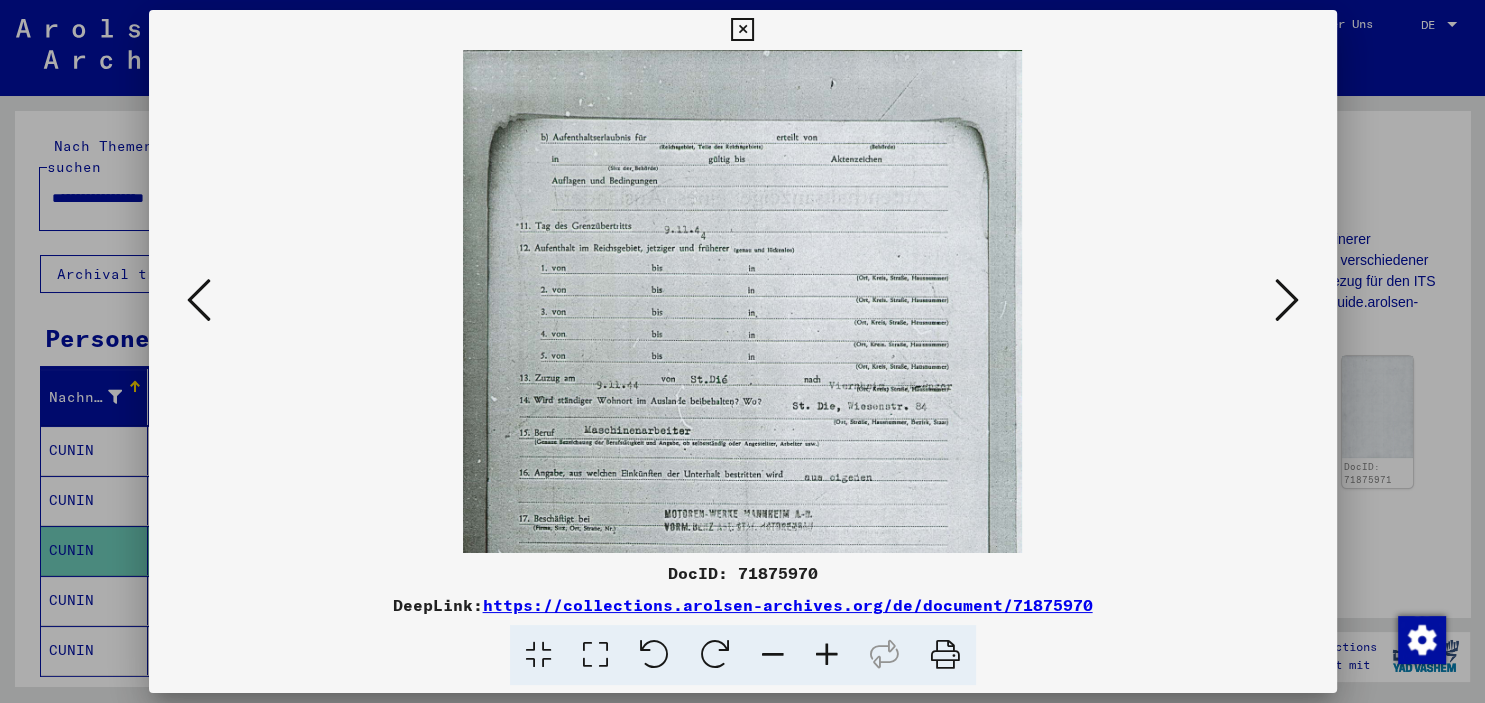 click at bounding box center (827, 655) 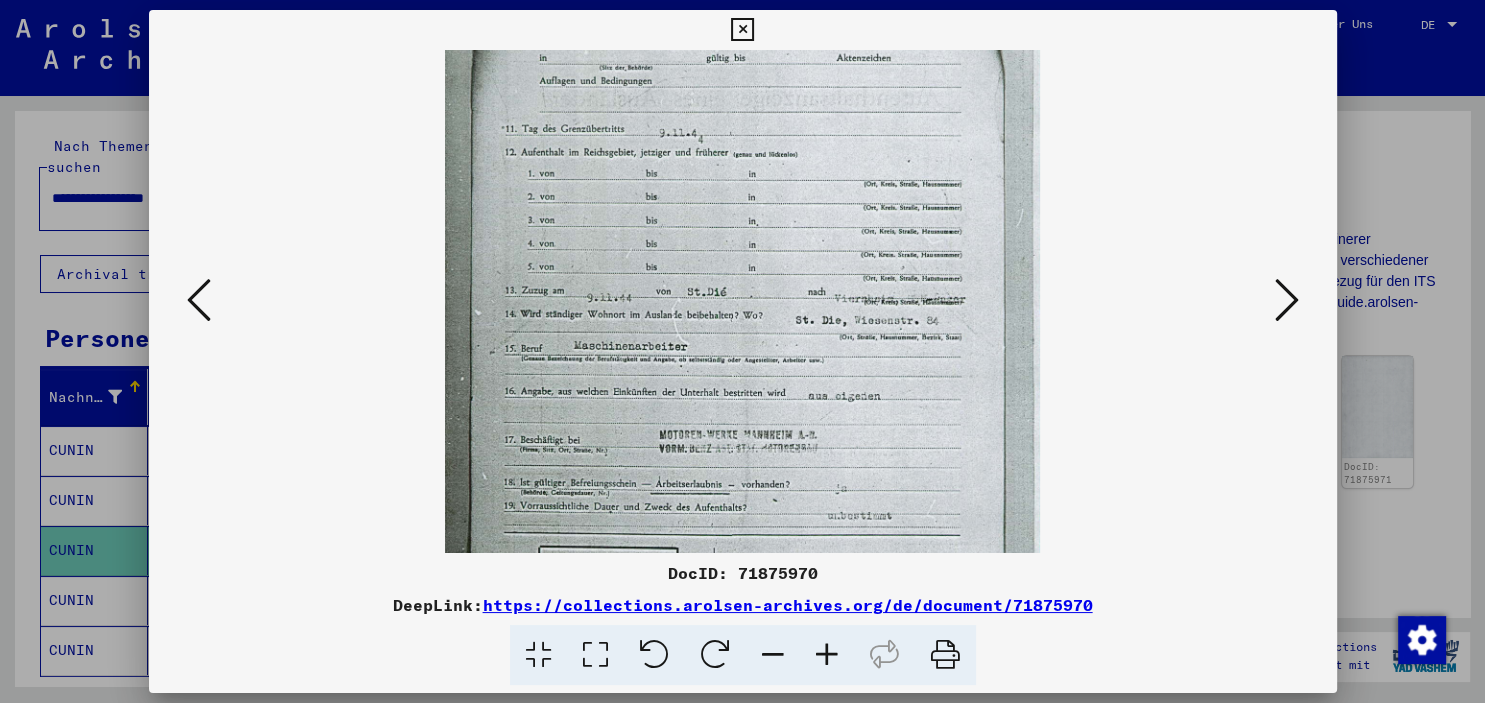 scroll, scrollTop: 110, scrollLeft: 0, axis: vertical 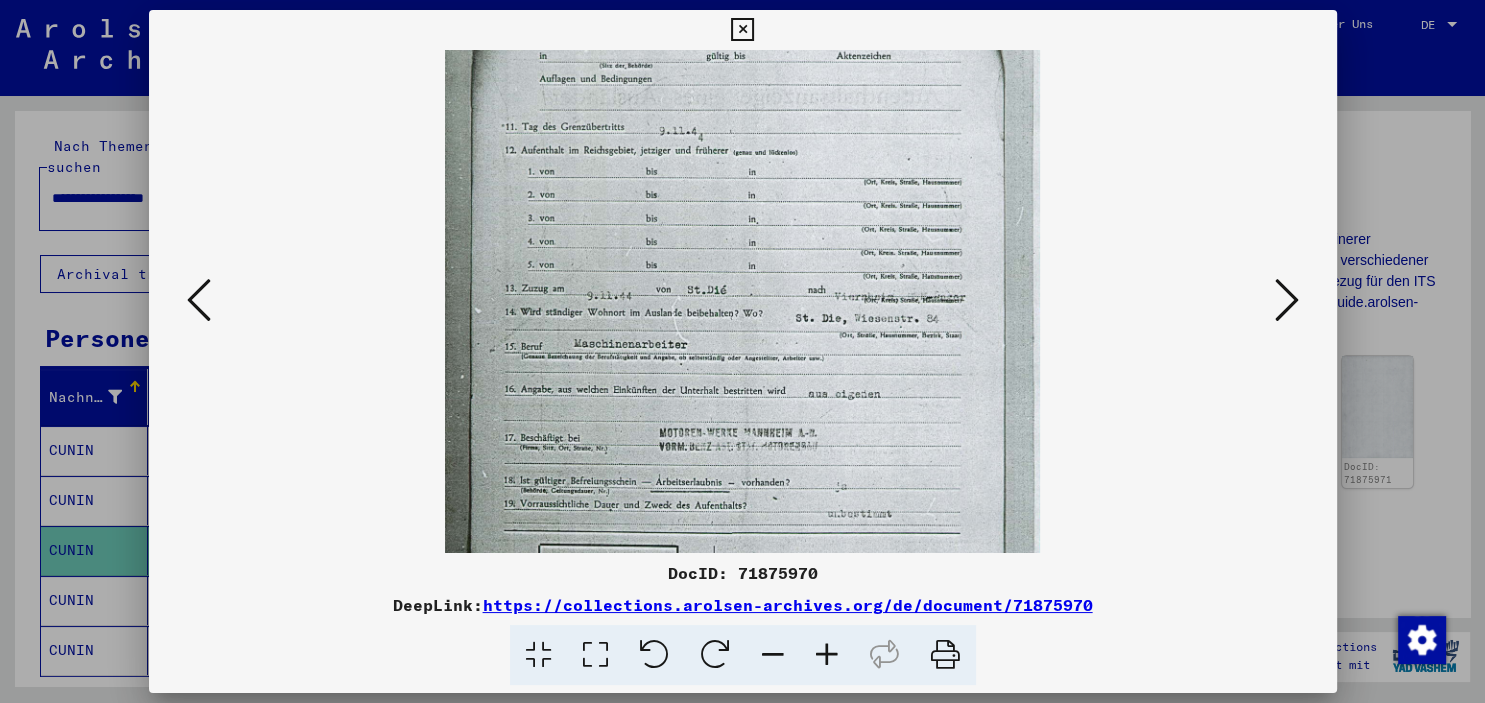 drag, startPoint x: 775, startPoint y: 466, endPoint x: 781, endPoint y: 356, distance: 110.16351 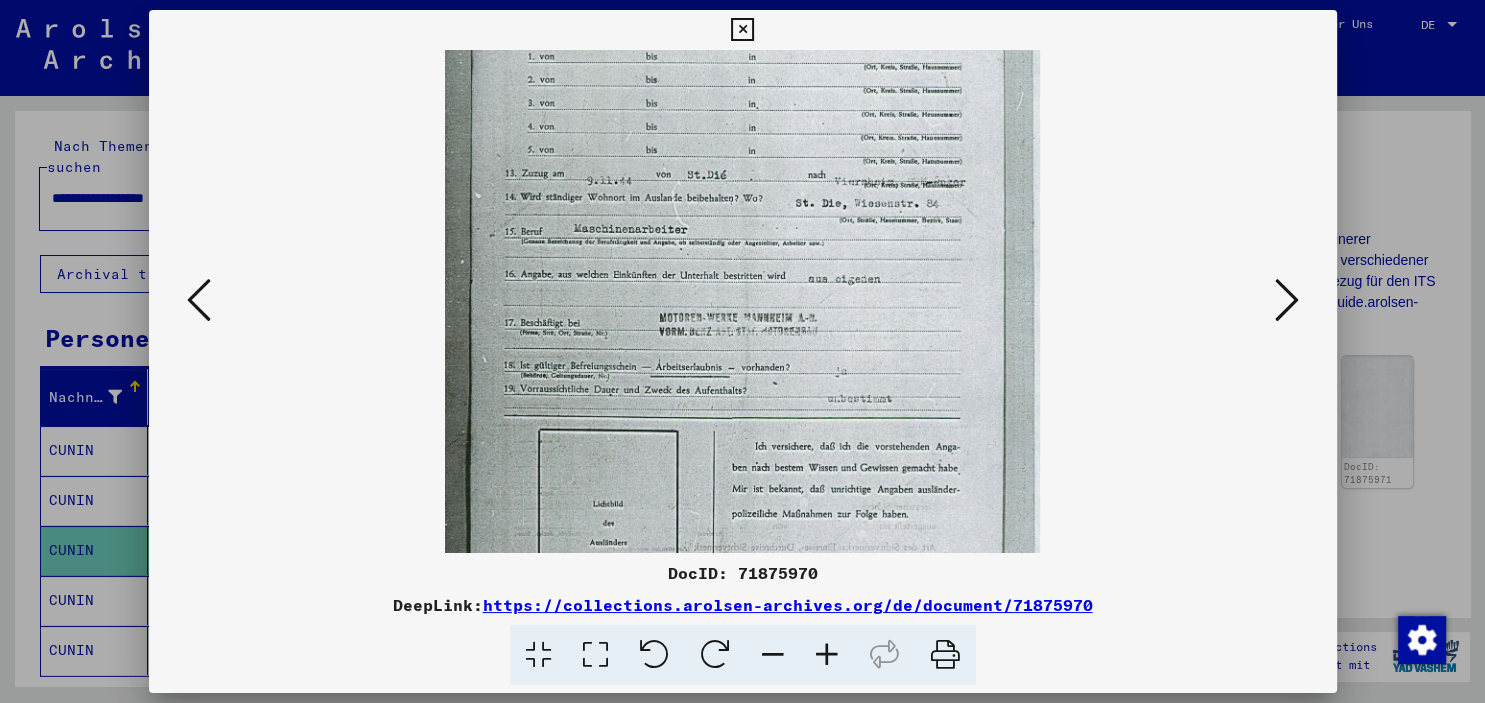 drag, startPoint x: 787, startPoint y: 413, endPoint x: 822, endPoint y: 287, distance: 130.7708 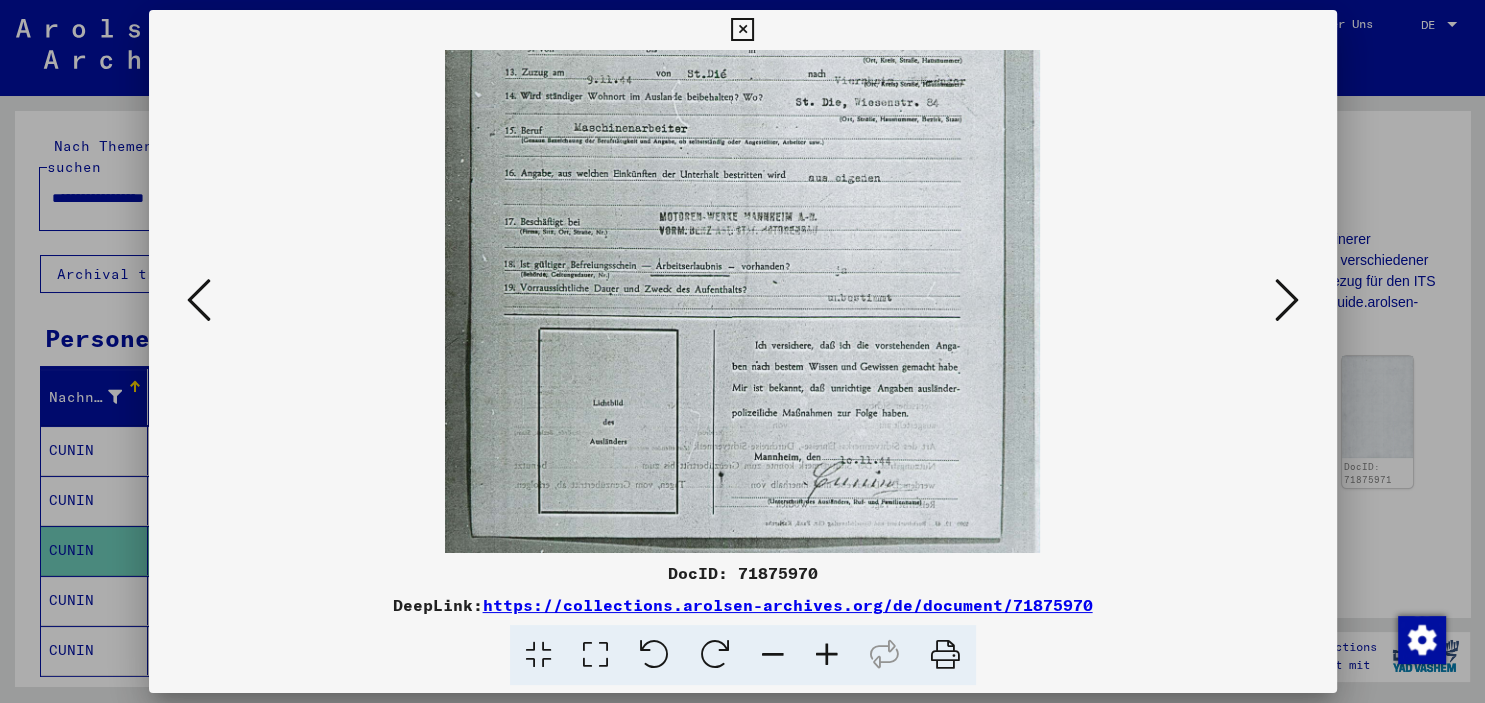 scroll, scrollTop: 350, scrollLeft: 0, axis: vertical 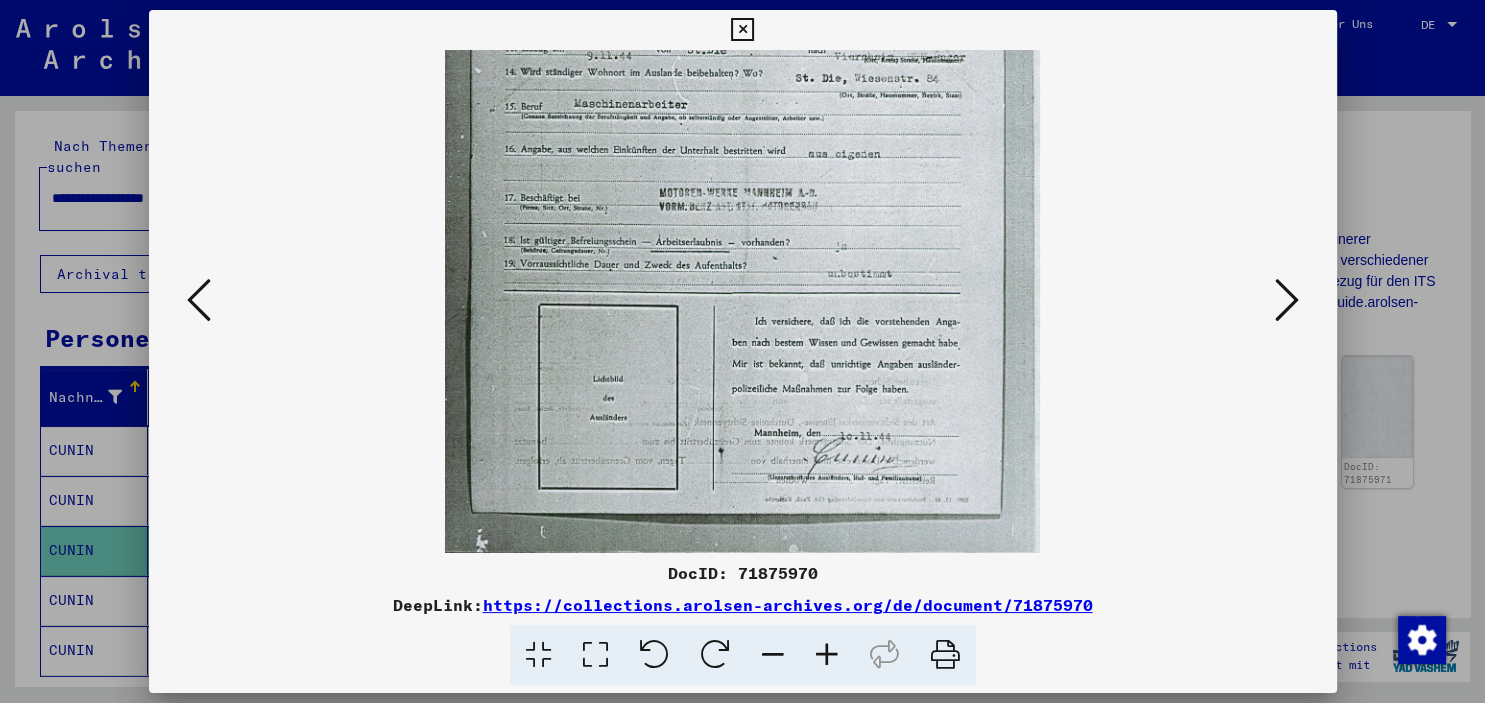 drag, startPoint x: 783, startPoint y: 372, endPoint x: 793, endPoint y: 248, distance: 124.40257 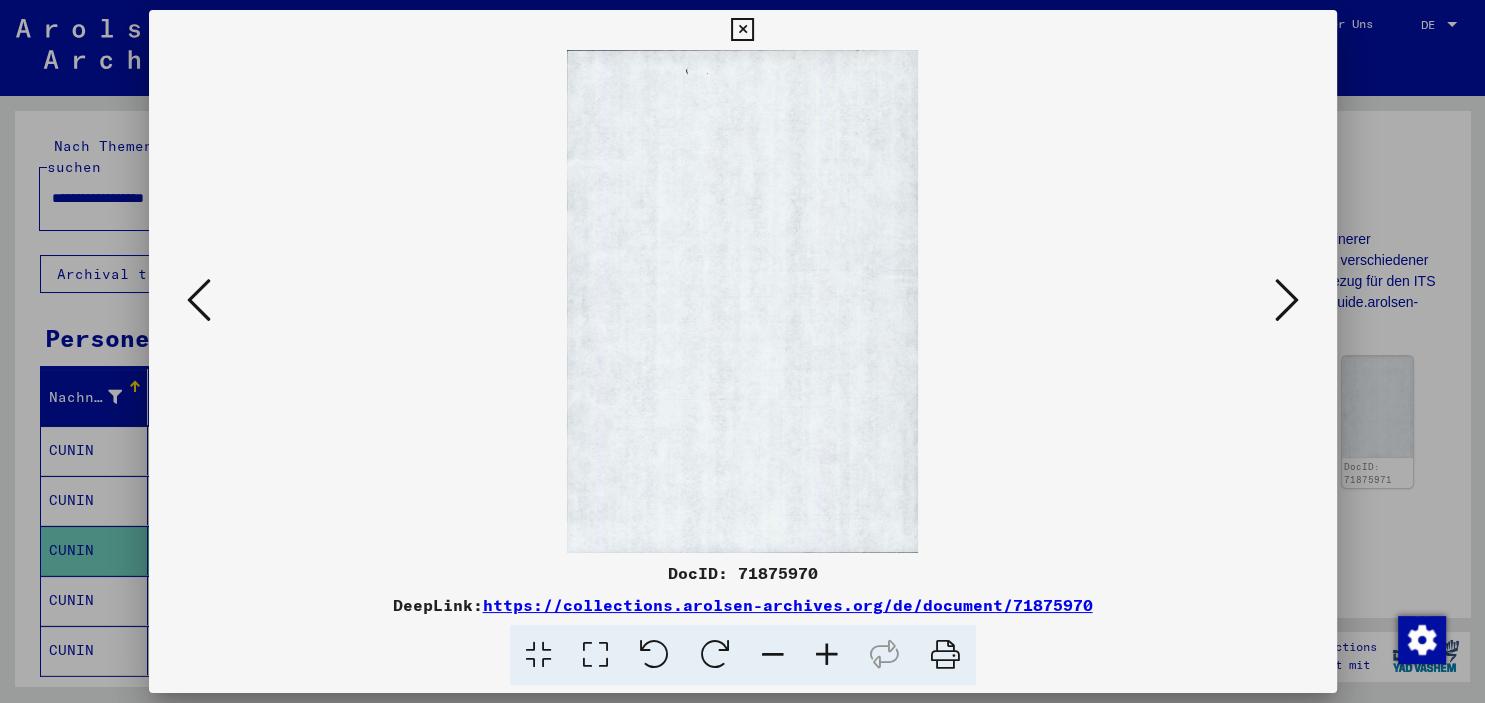 click at bounding box center (1287, 300) 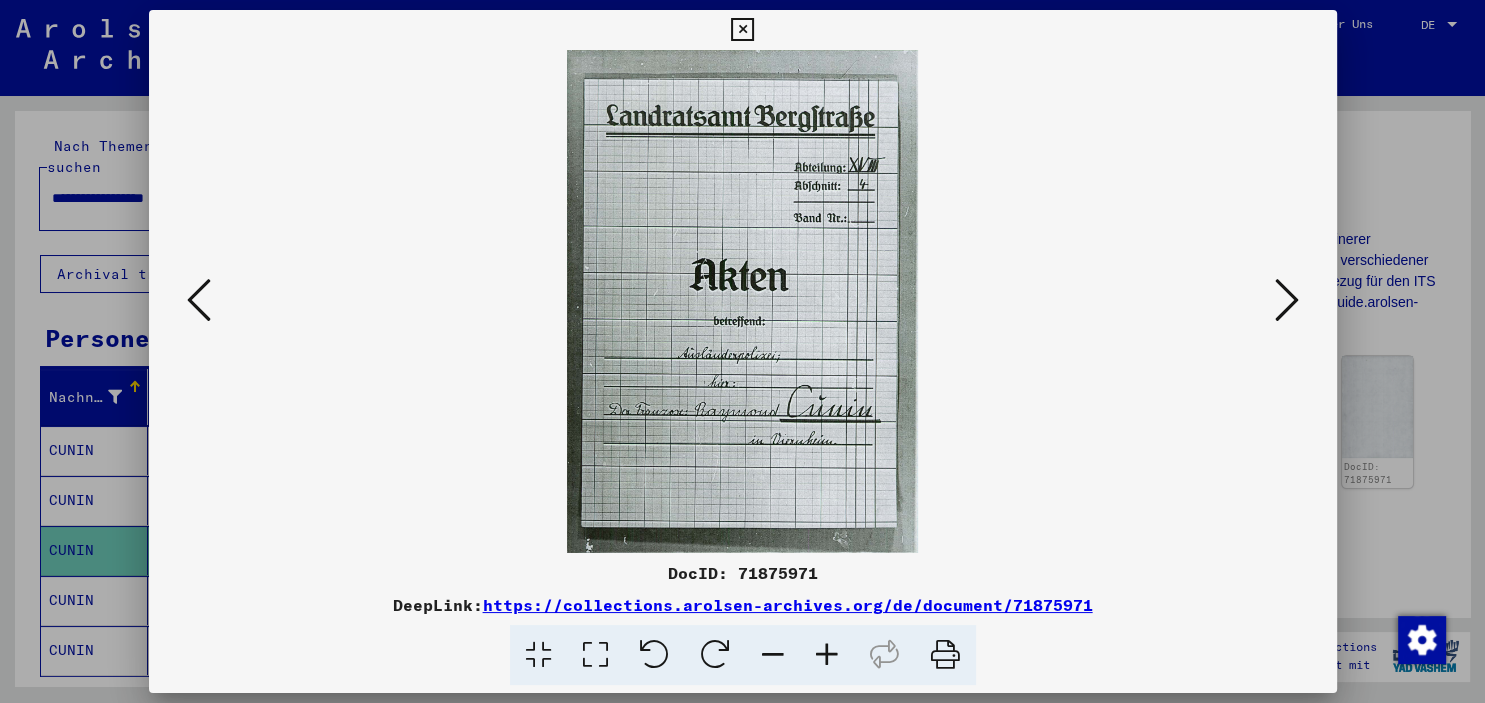 click at bounding box center [1287, 300] 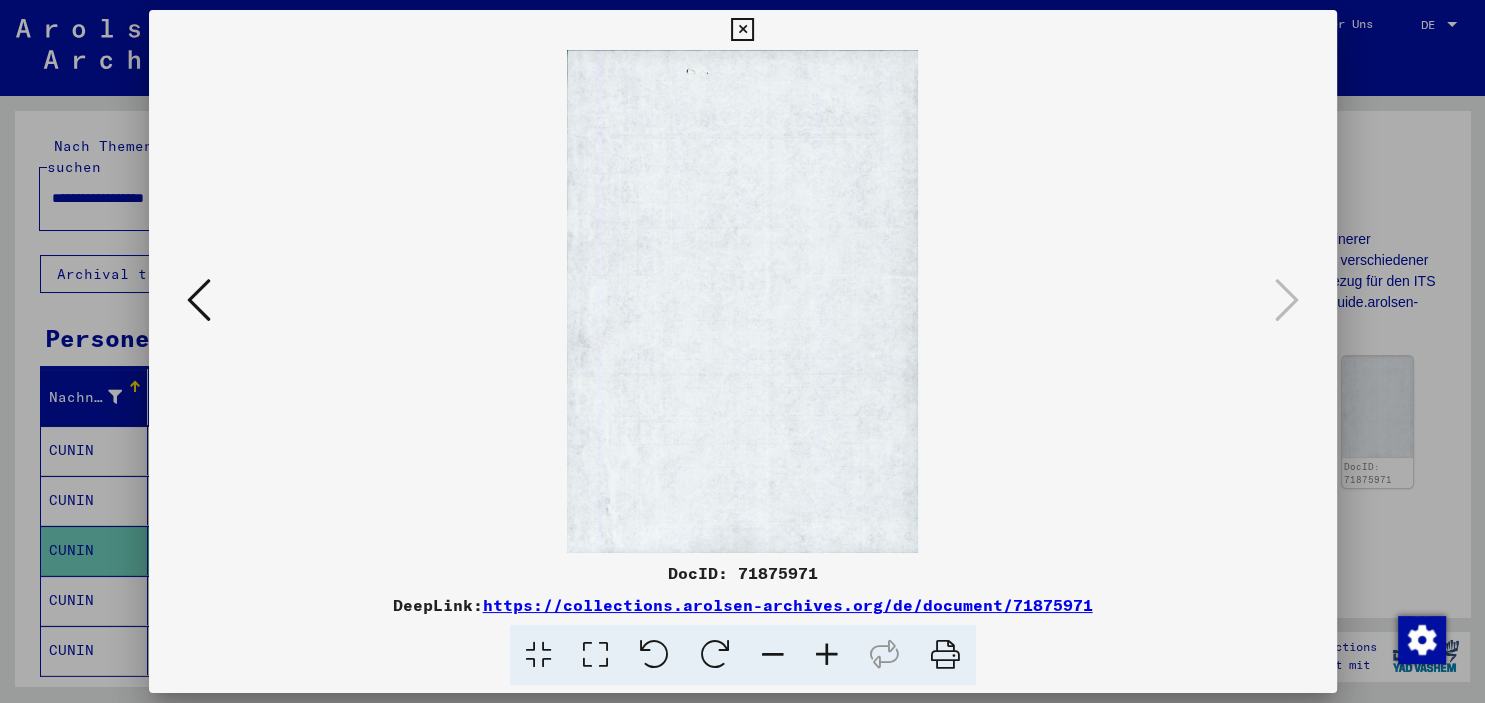 click at bounding box center (199, 300) 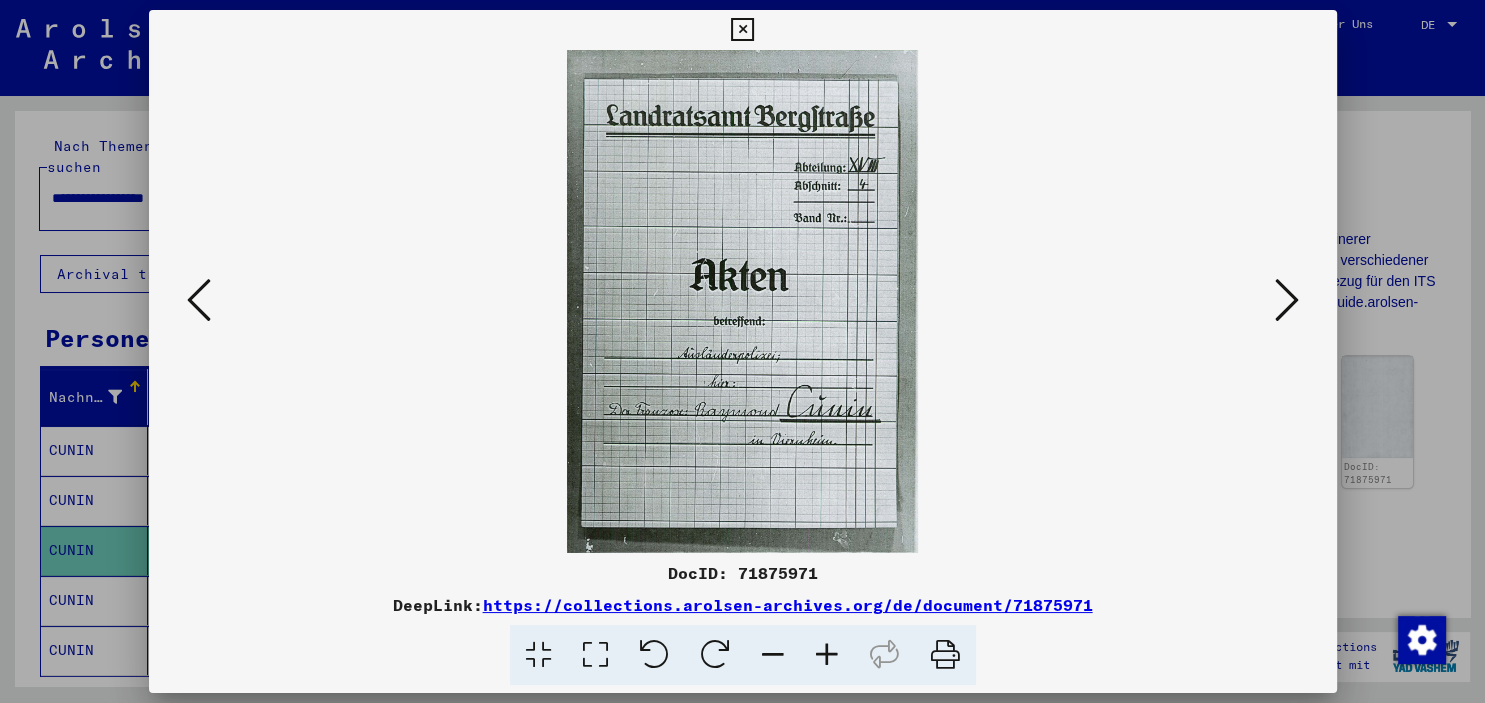 click at bounding box center (199, 300) 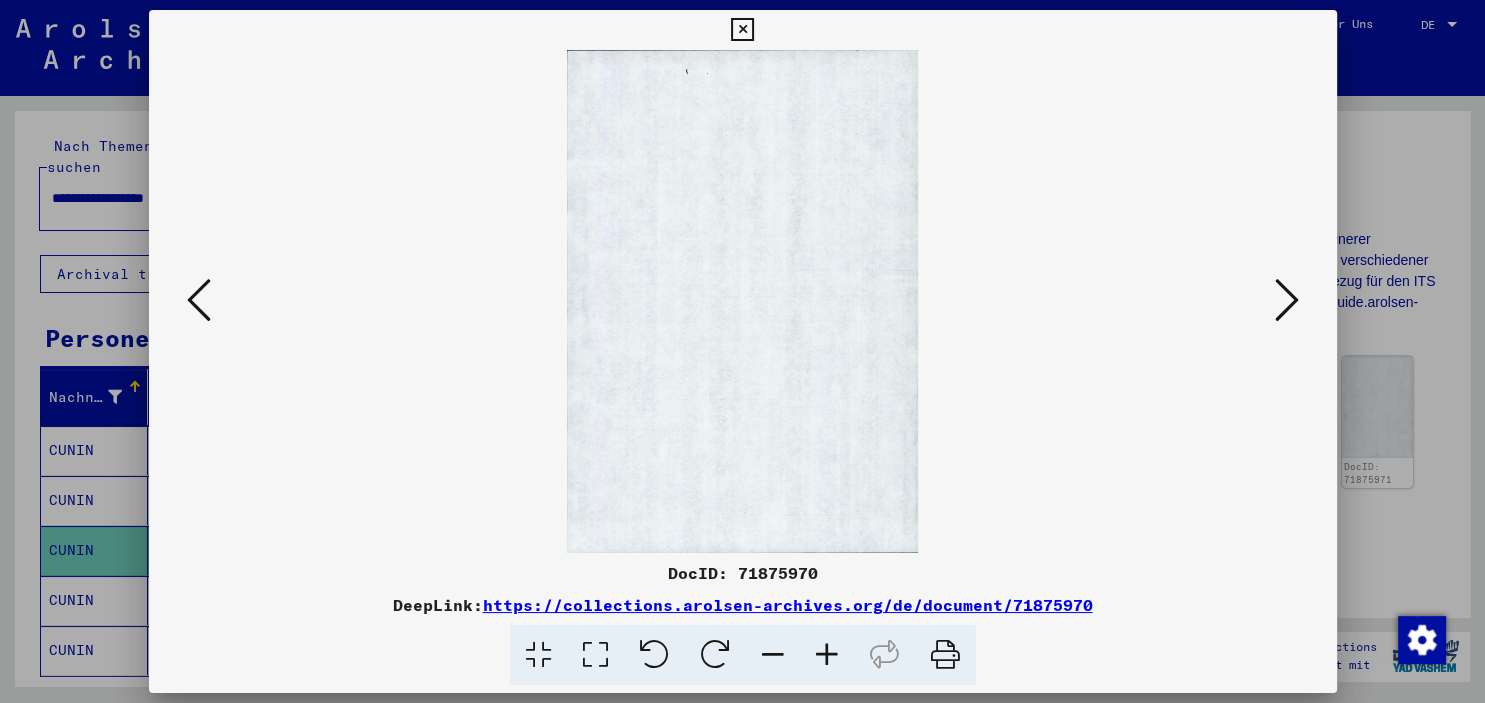 click at bounding box center [199, 300] 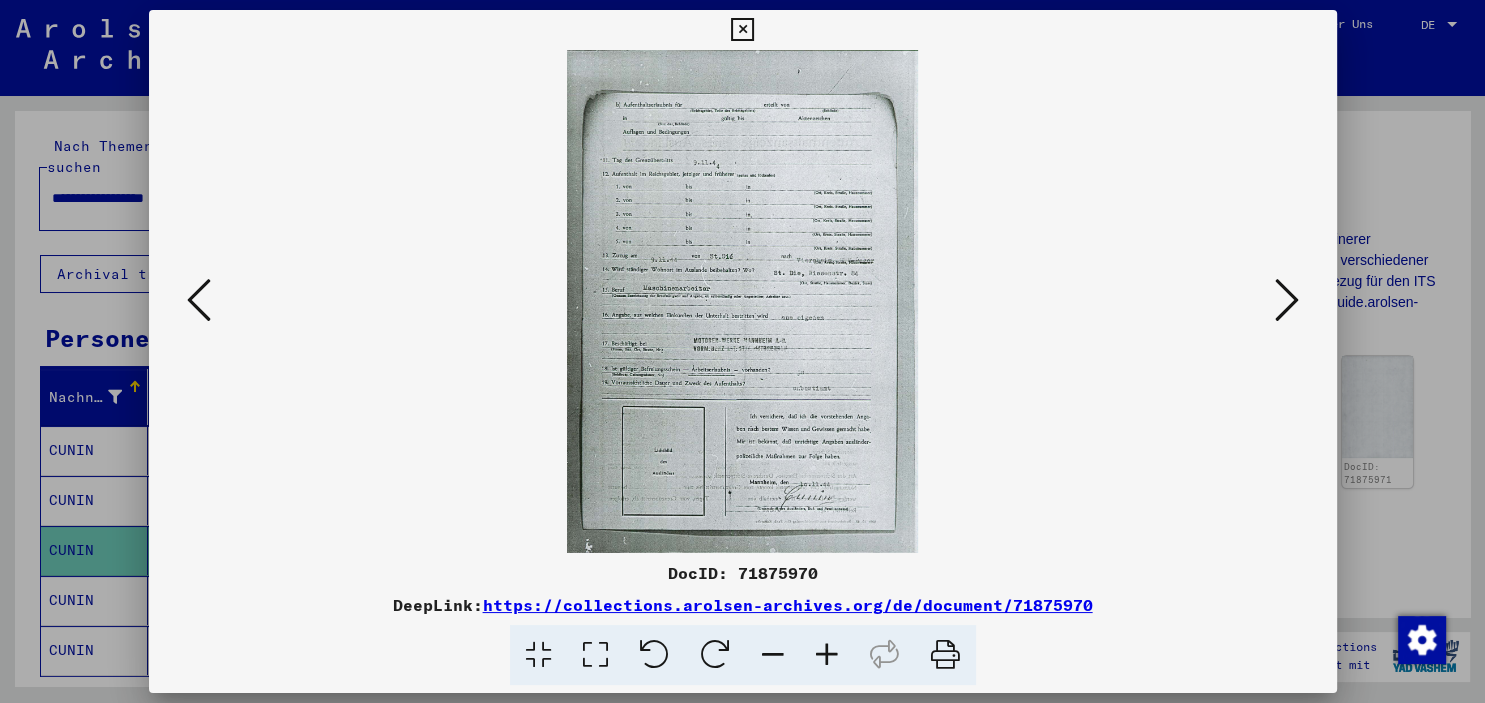 click at bounding box center [199, 300] 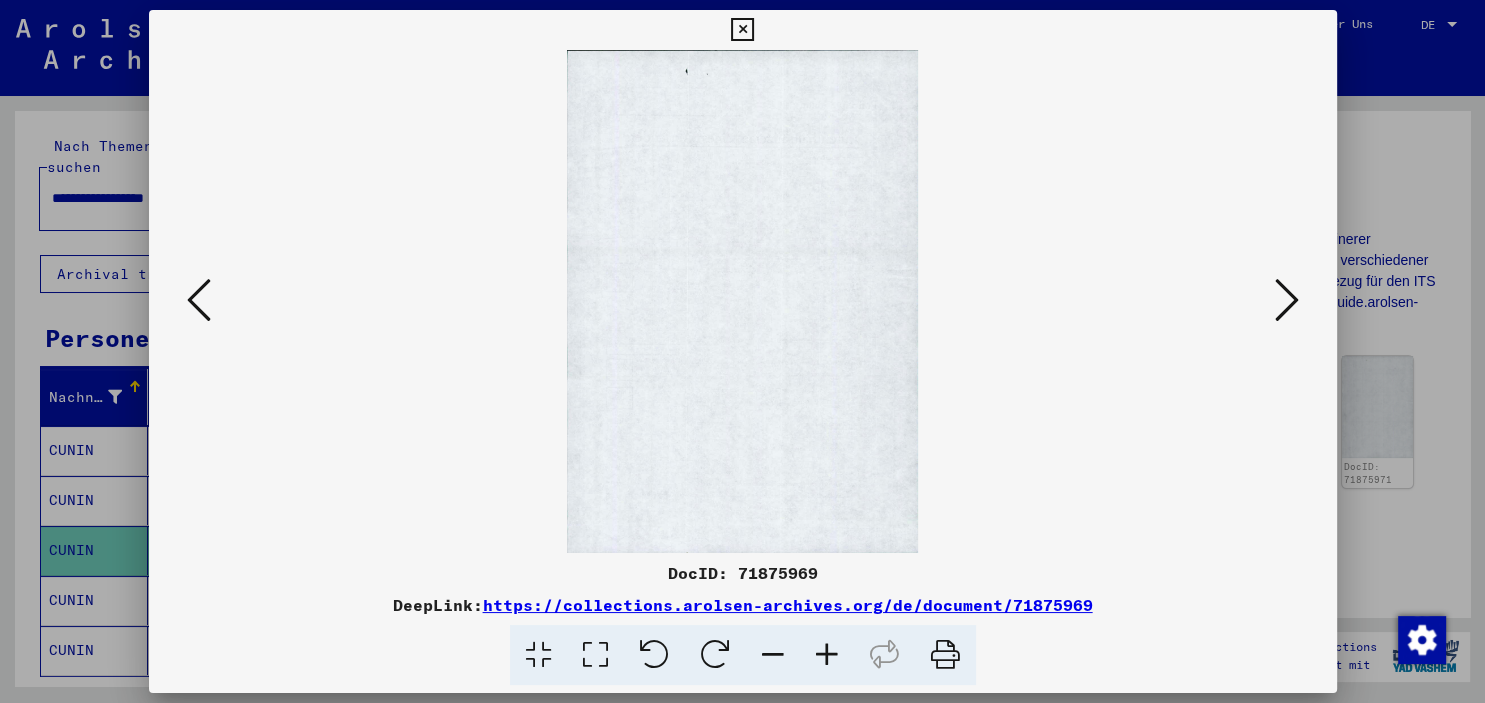 click at bounding box center (199, 300) 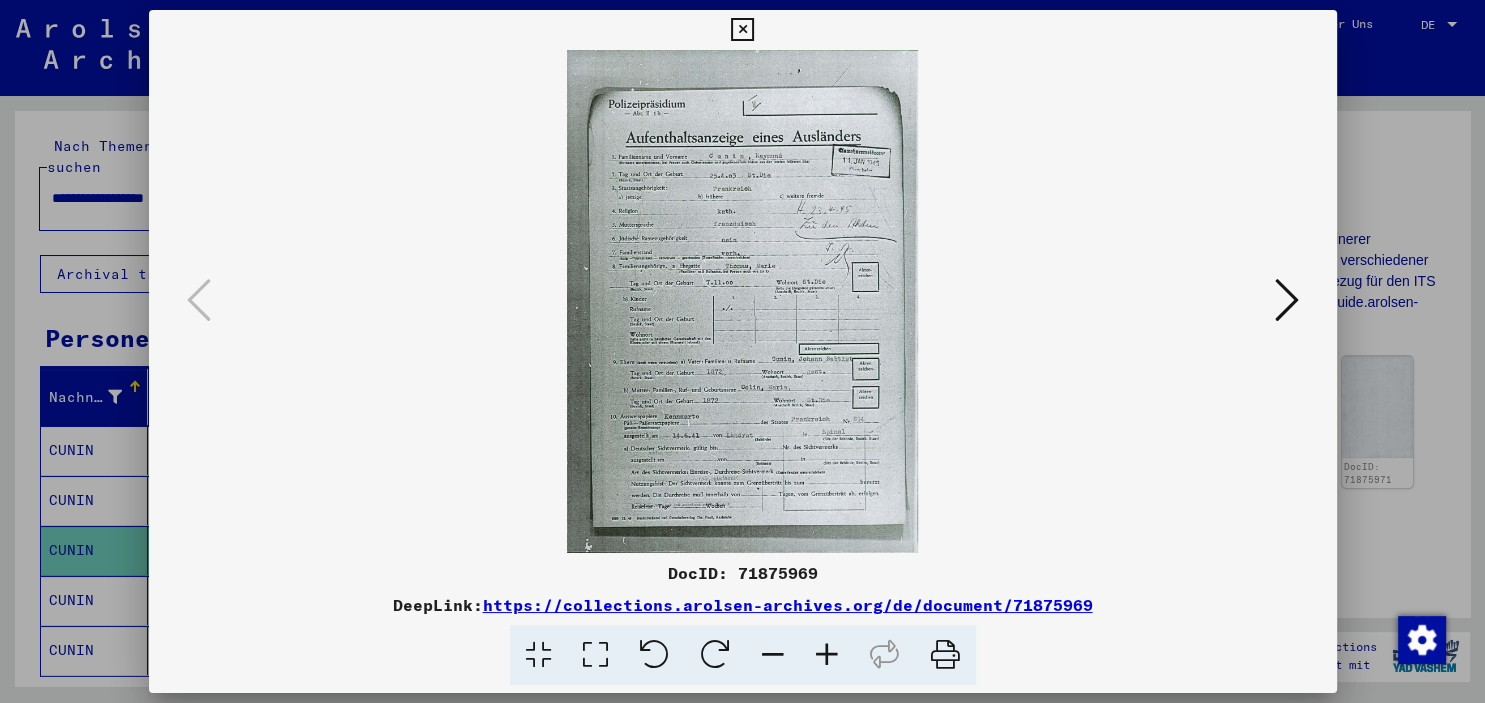 click at bounding box center (743, 301) 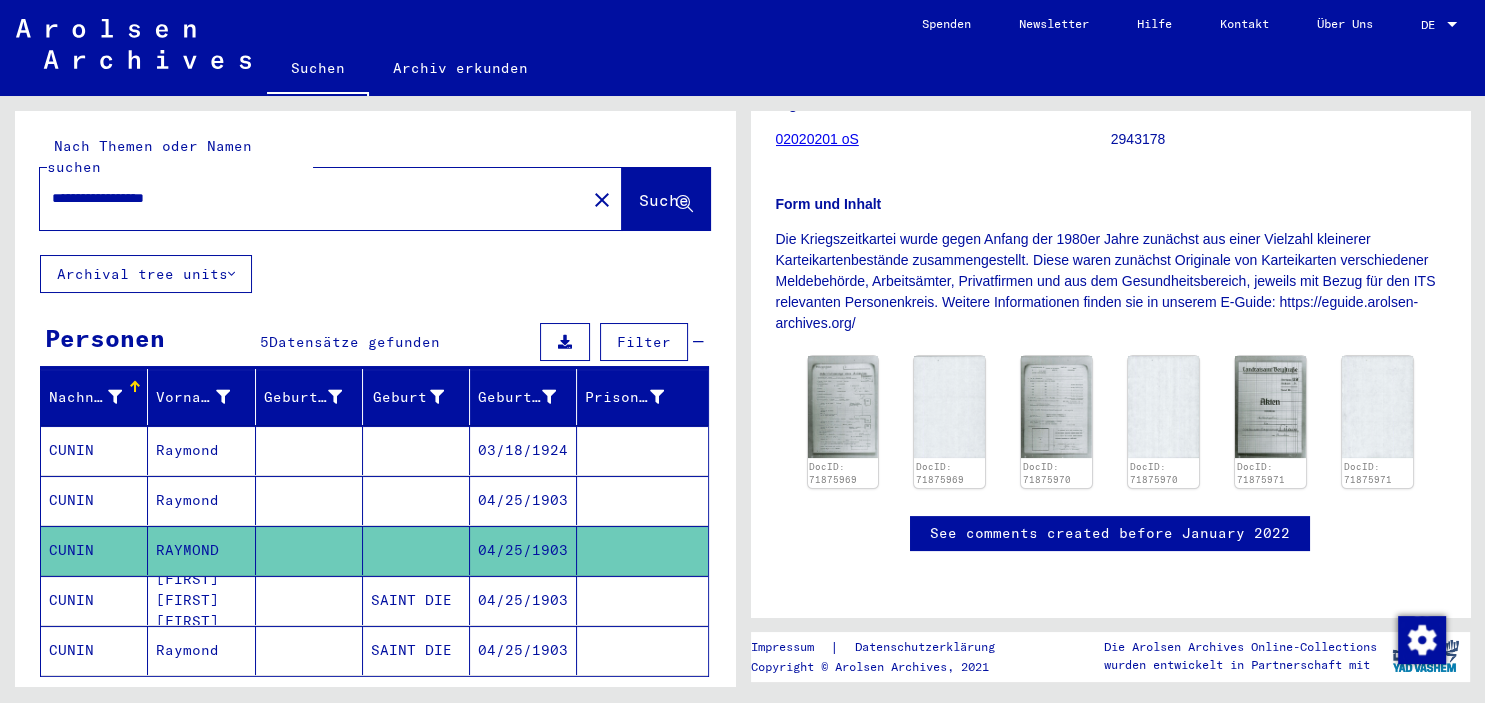 drag, startPoint x: 266, startPoint y: 176, endPoint x: -51, endPoint y: 170, distance: 317.05676 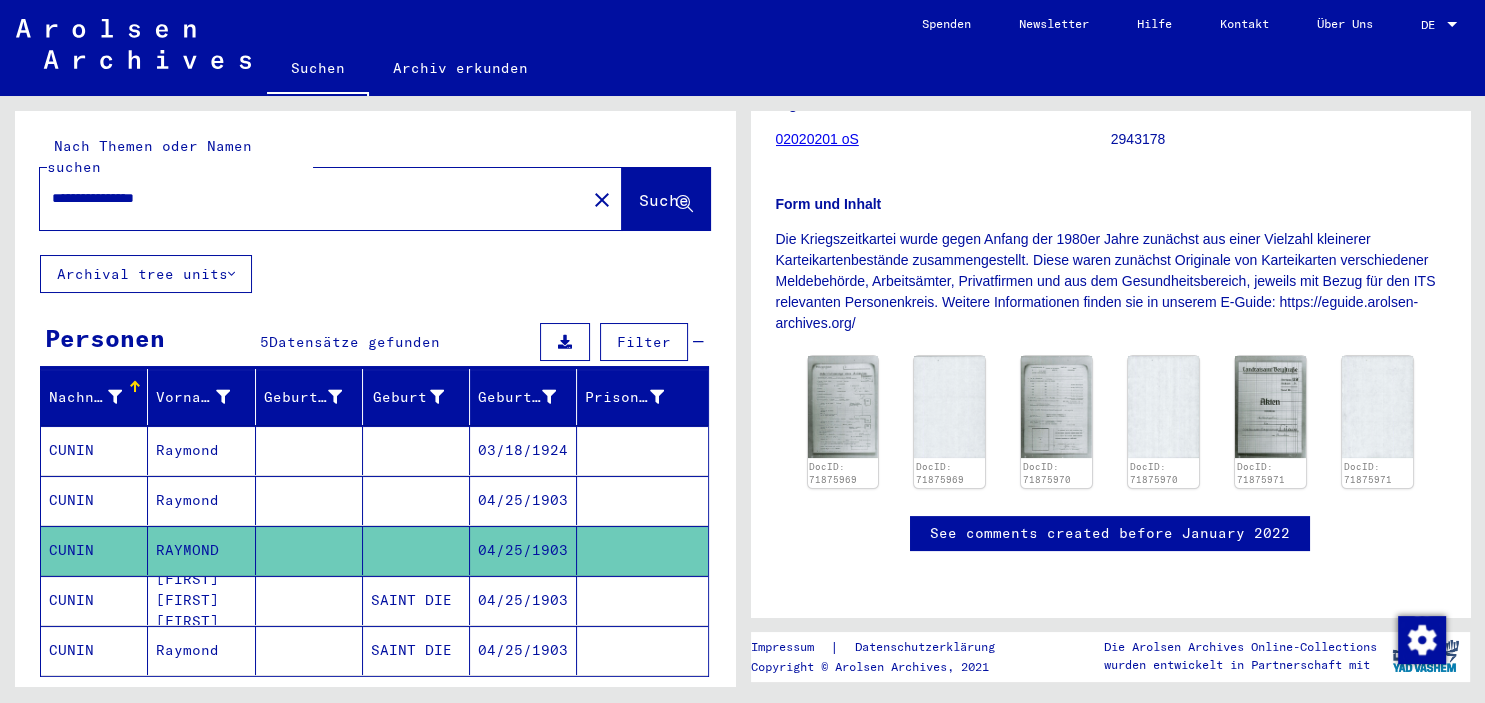scroll, scrollTop: 0, scrollLeft: 0, axis: both 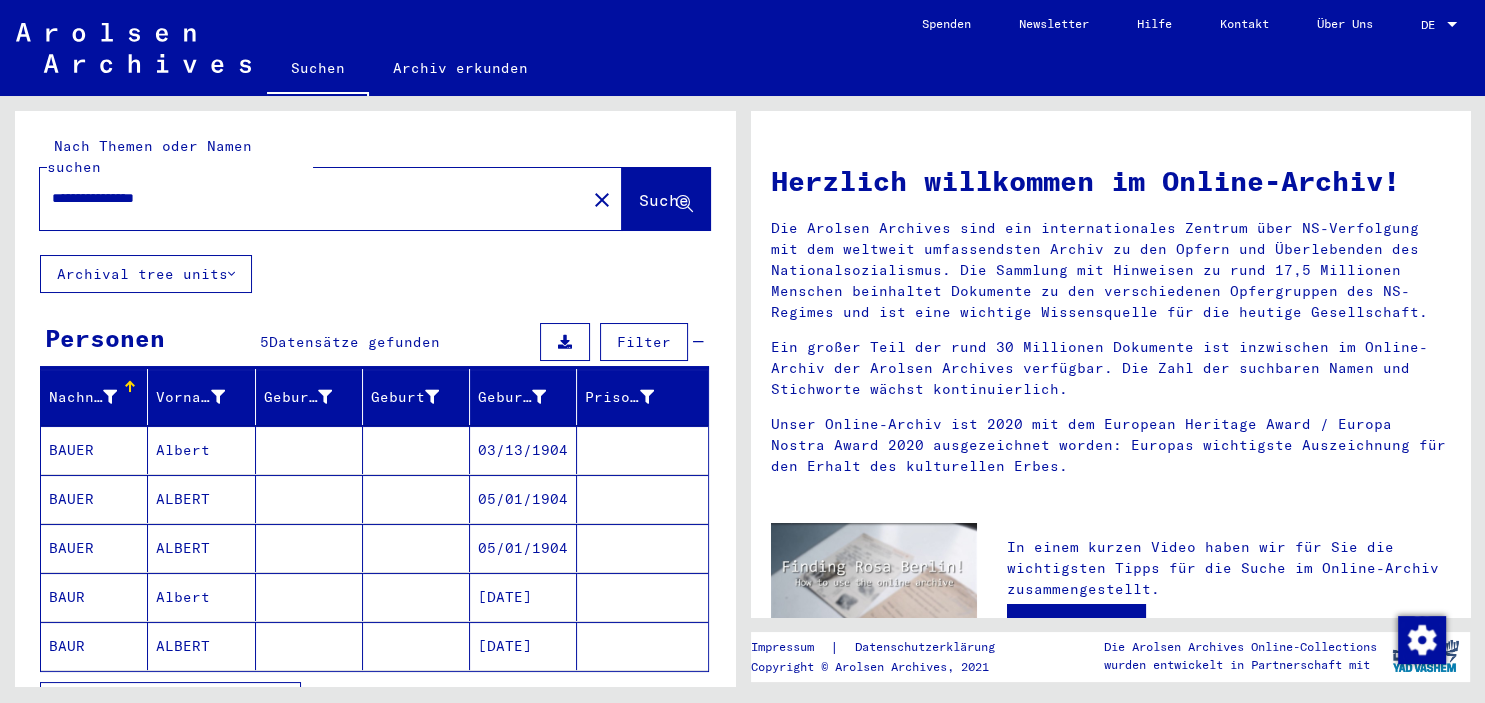 click on "[DATE]" at bounding box center [523, 646] 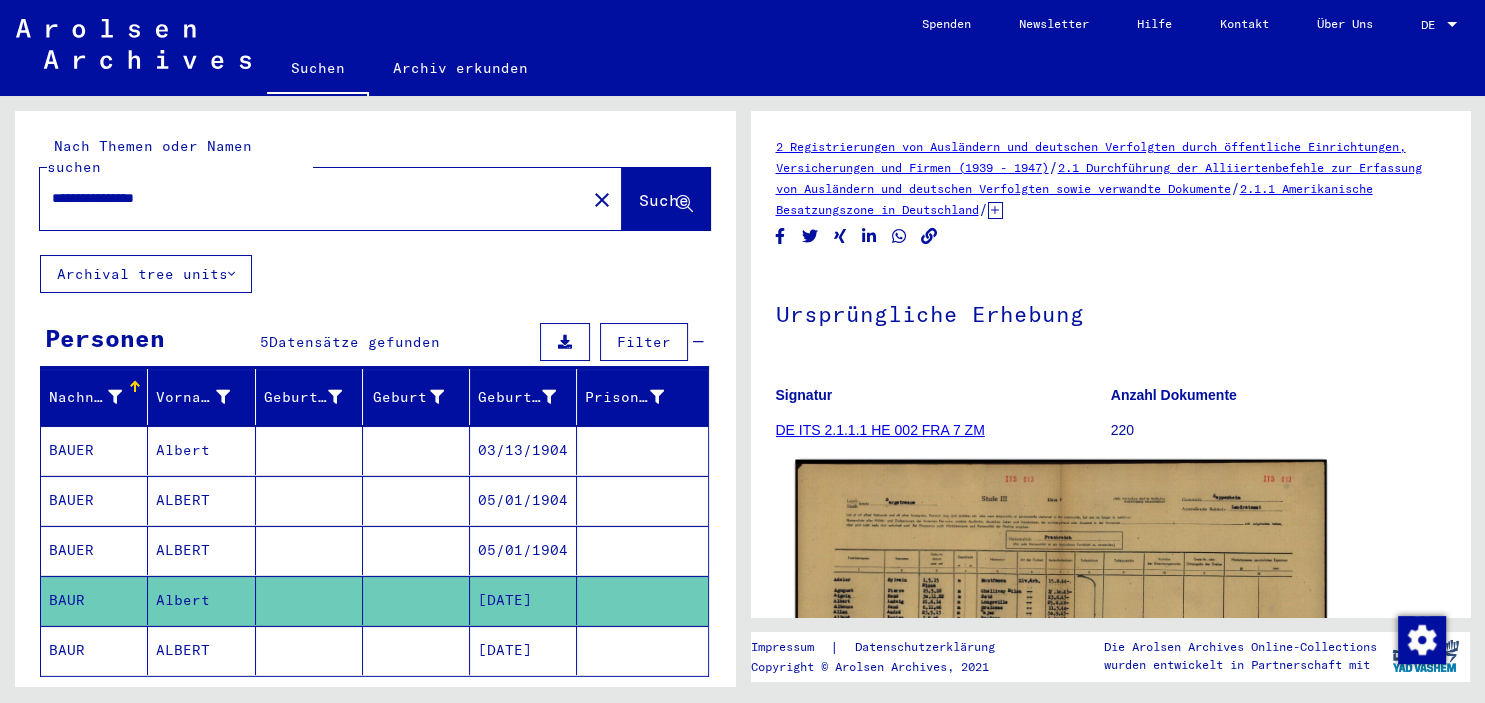 click 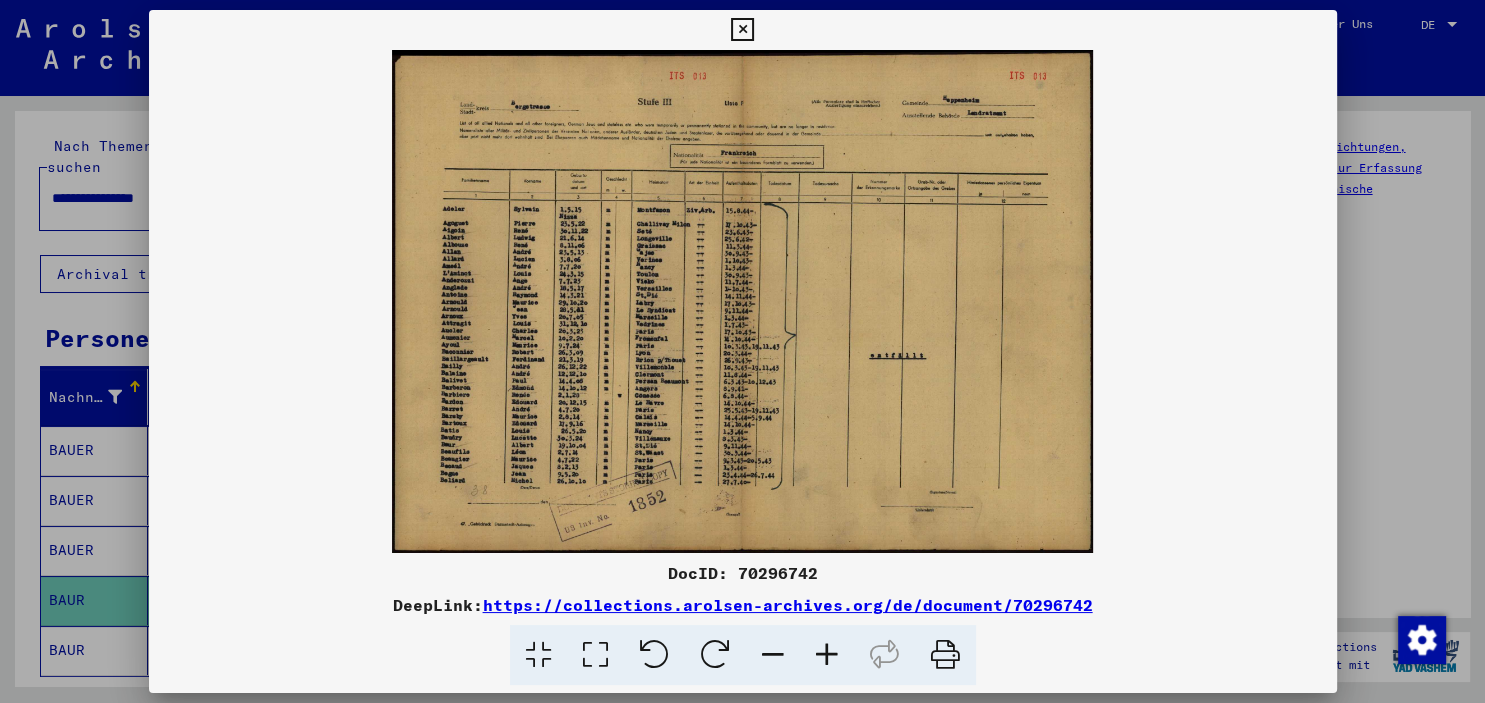click at bounding box center (827, 655) 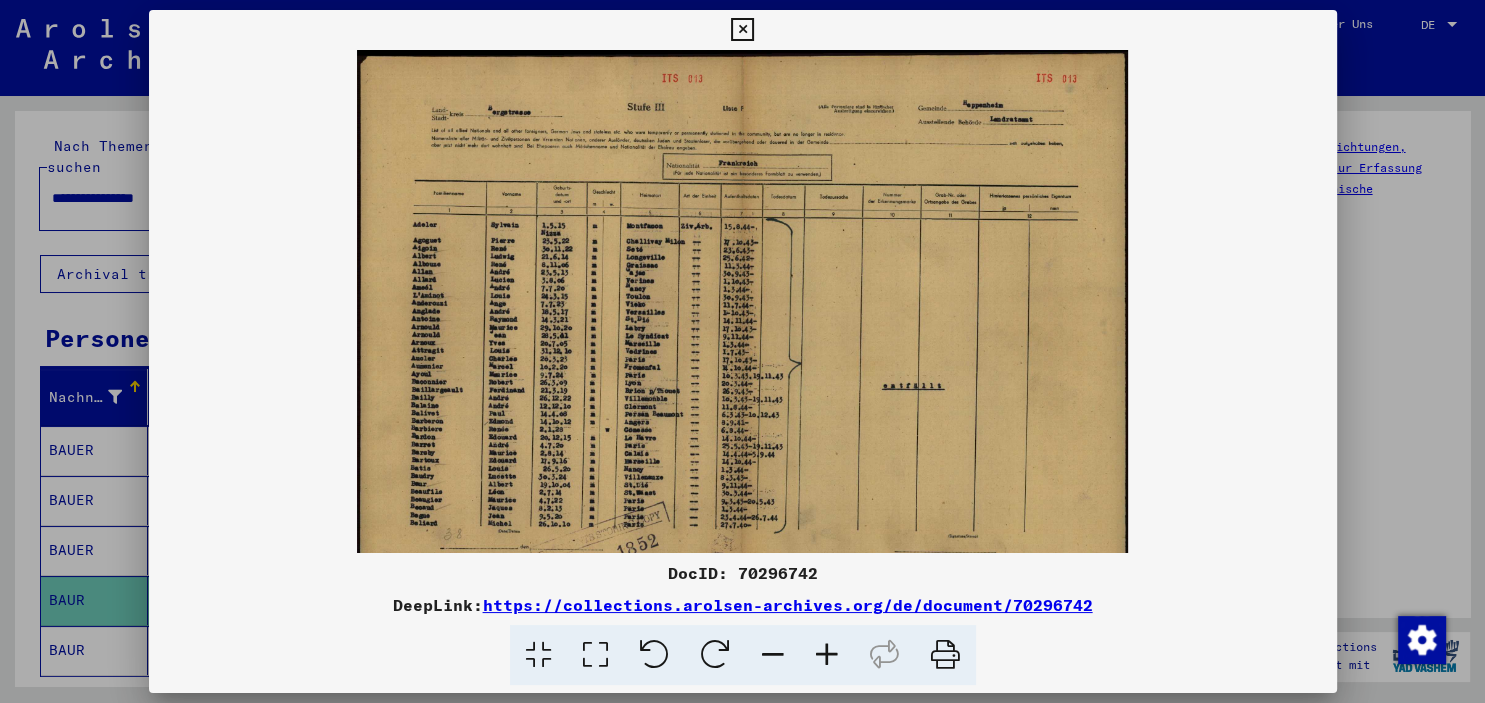 click at bounding box center (827, 655) 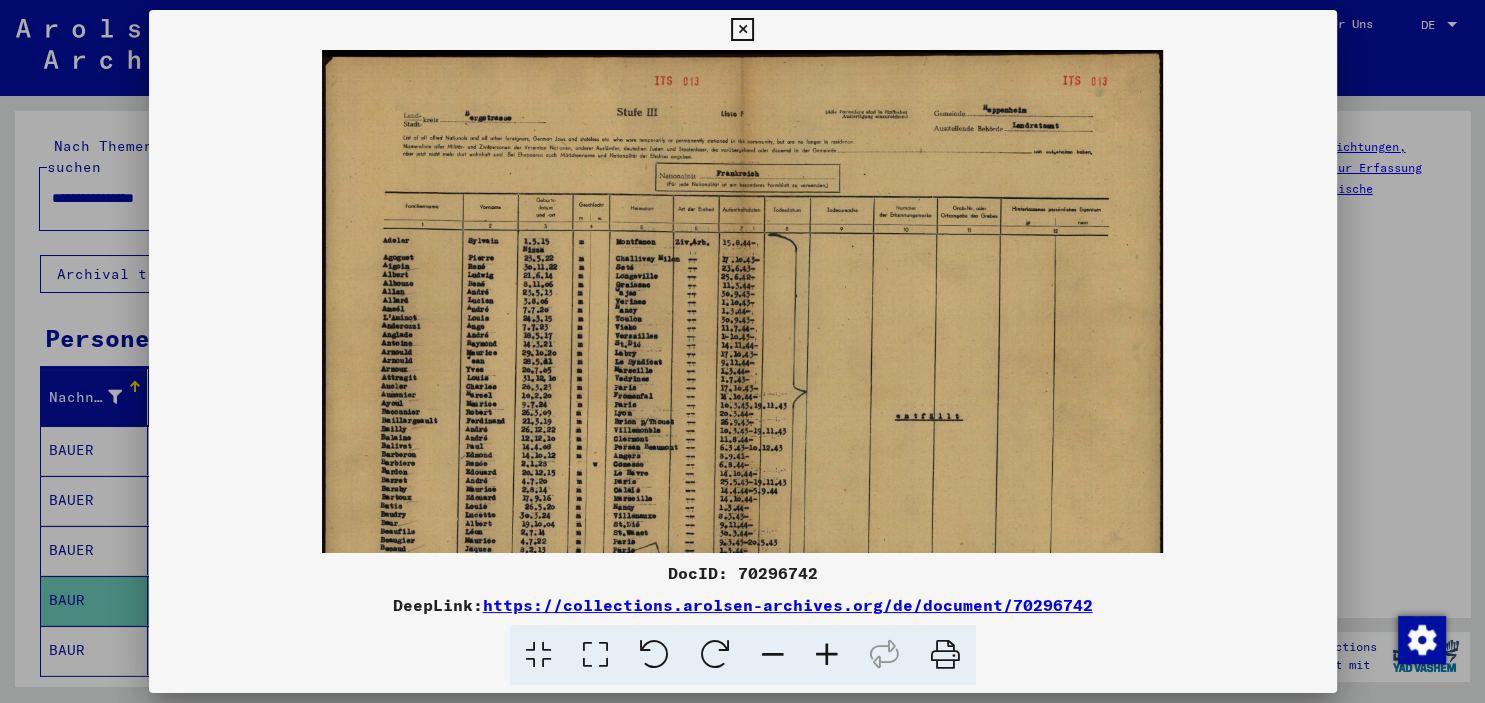 click at bounding box center (827, 655) 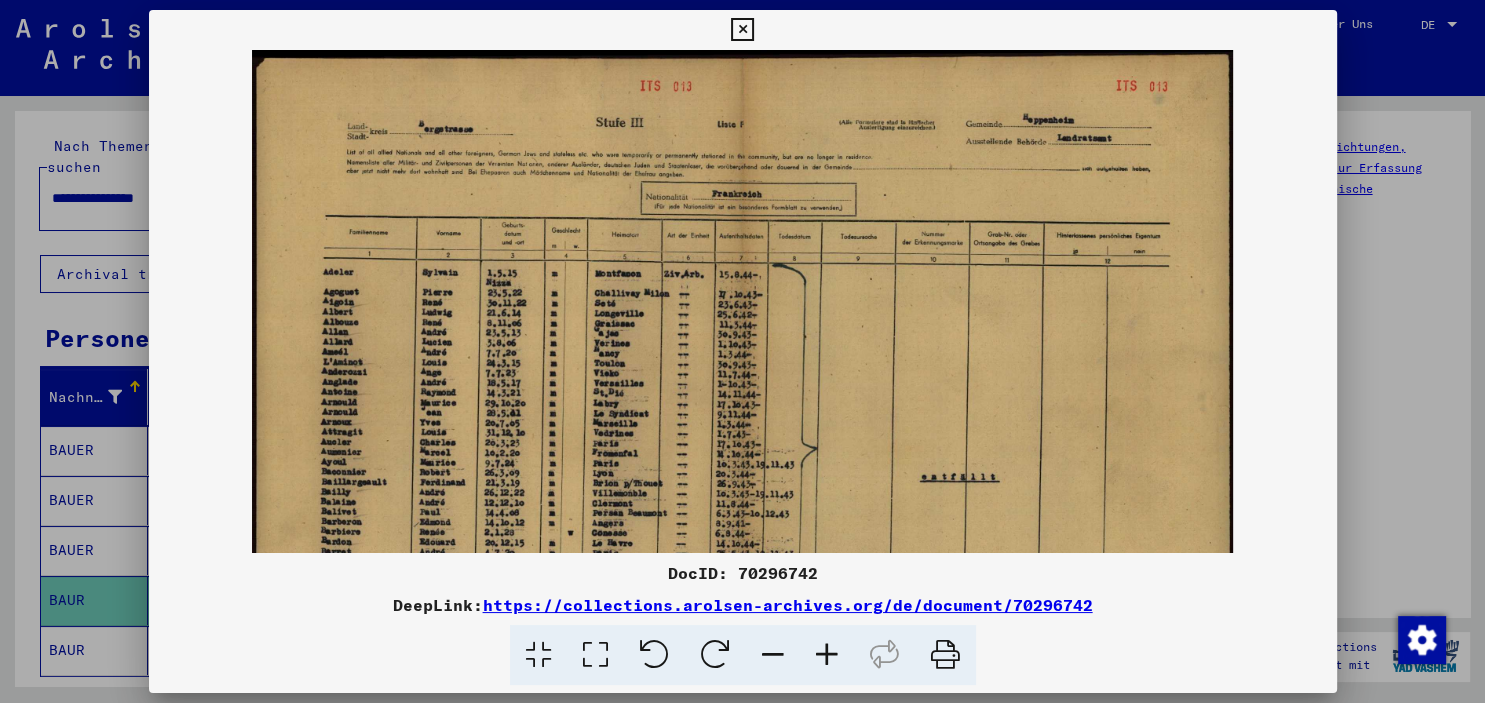 click at bounding box center (827, 655) 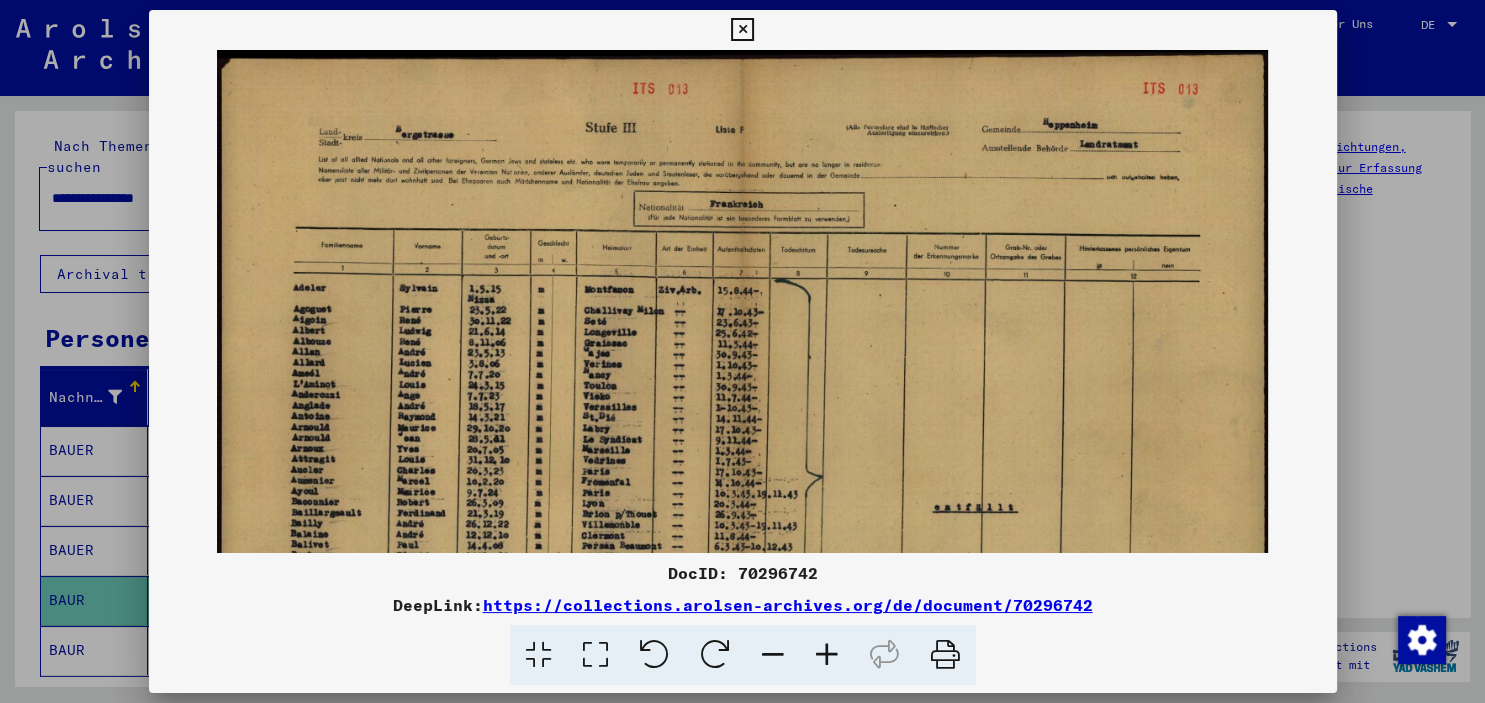 click at bounding box center (827, 655) 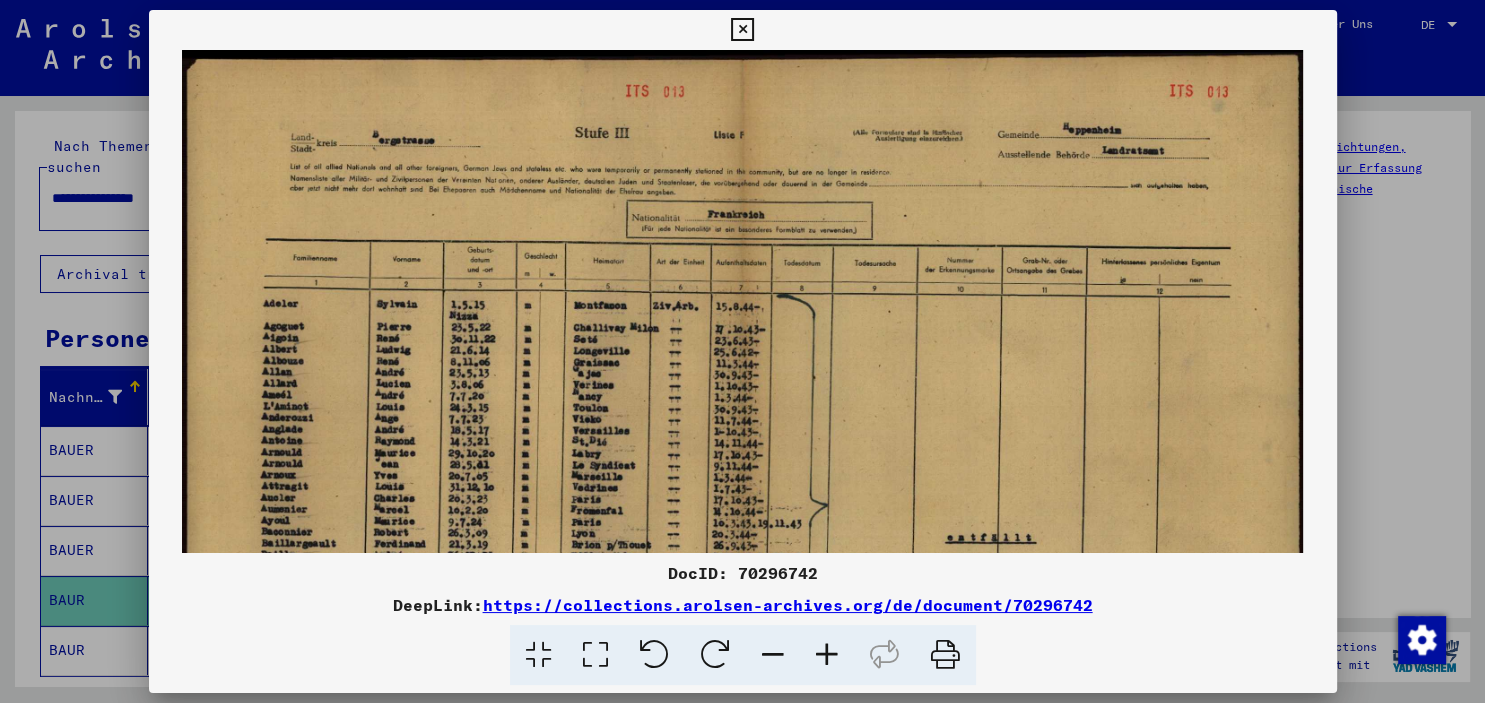 click at bounding box center [827, 655] 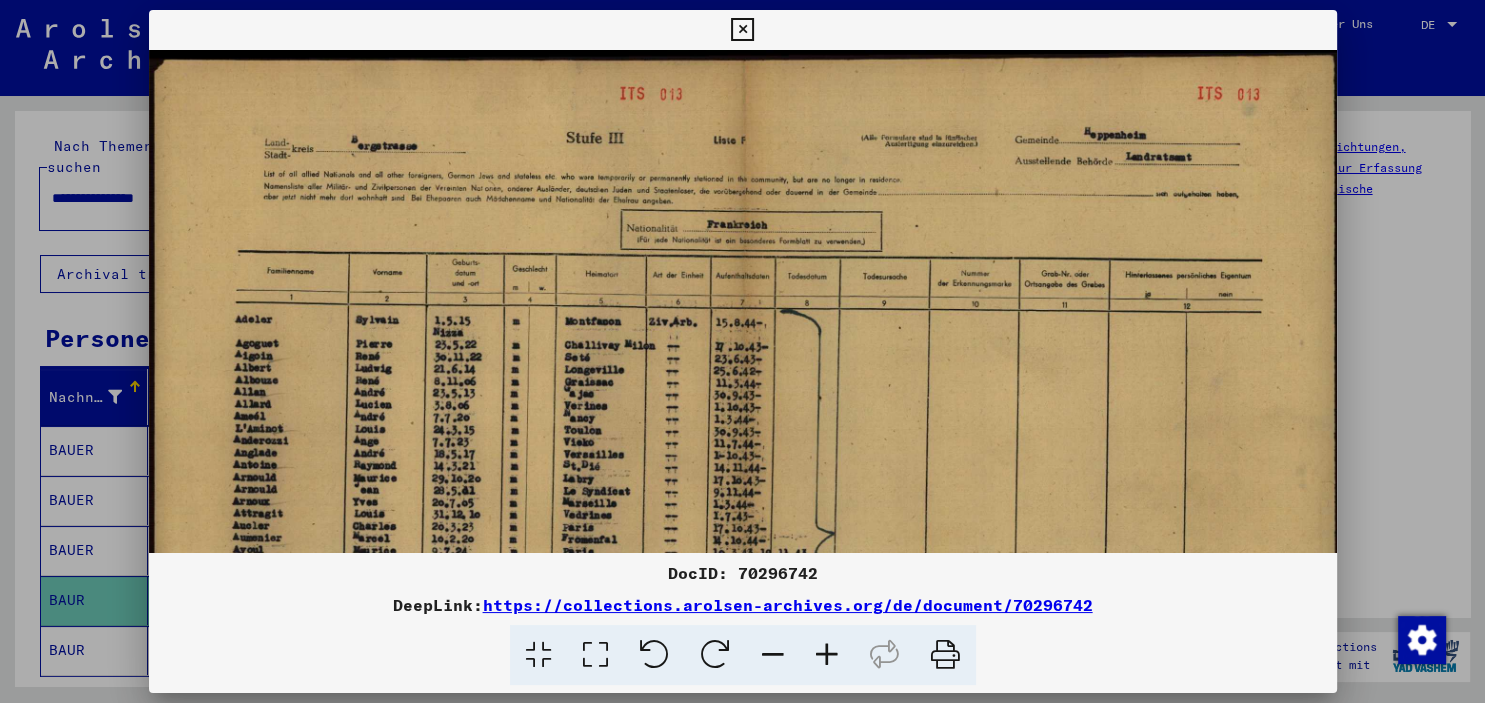 click at bounding box center (827, 655) 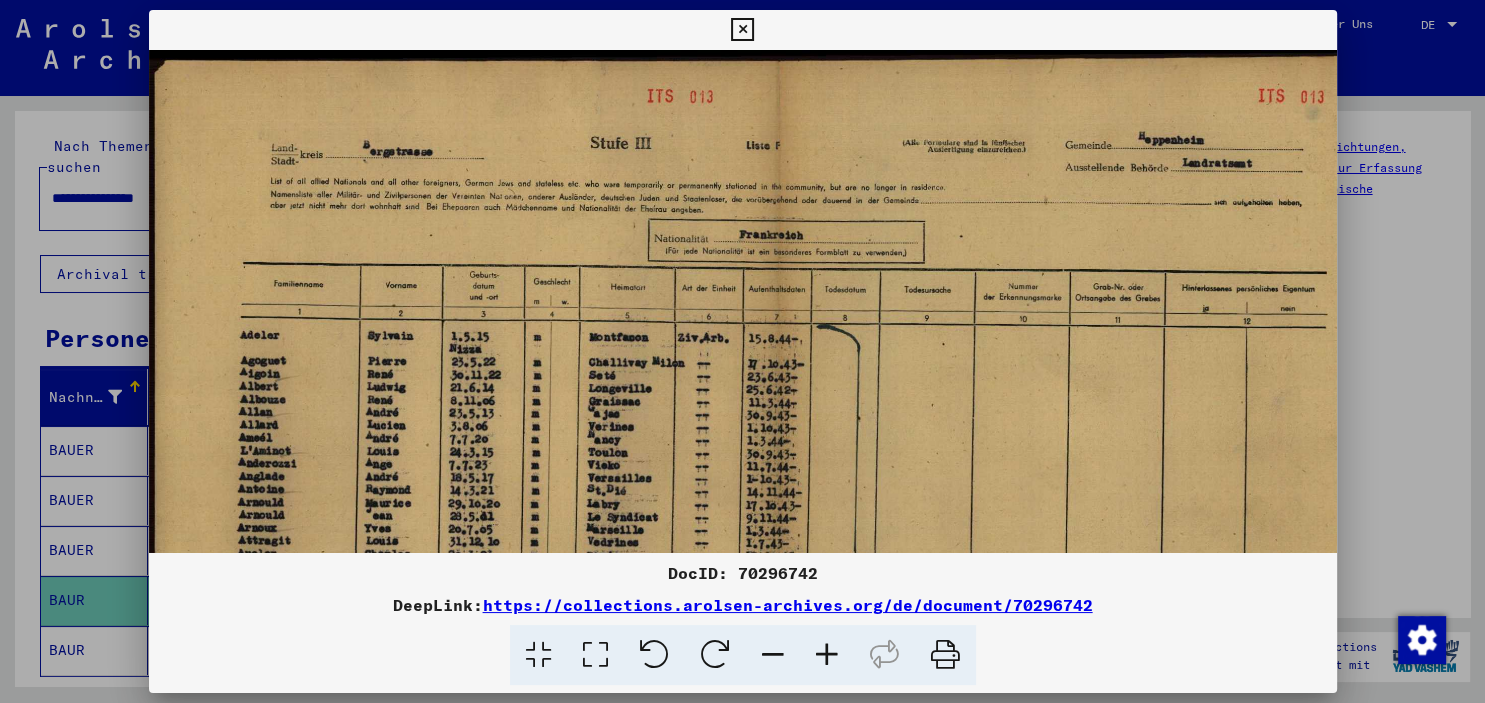 drag, startPoint x: 834, startPoint y: 660, endPoint x: 834, endPoint y: 638, distance: 22 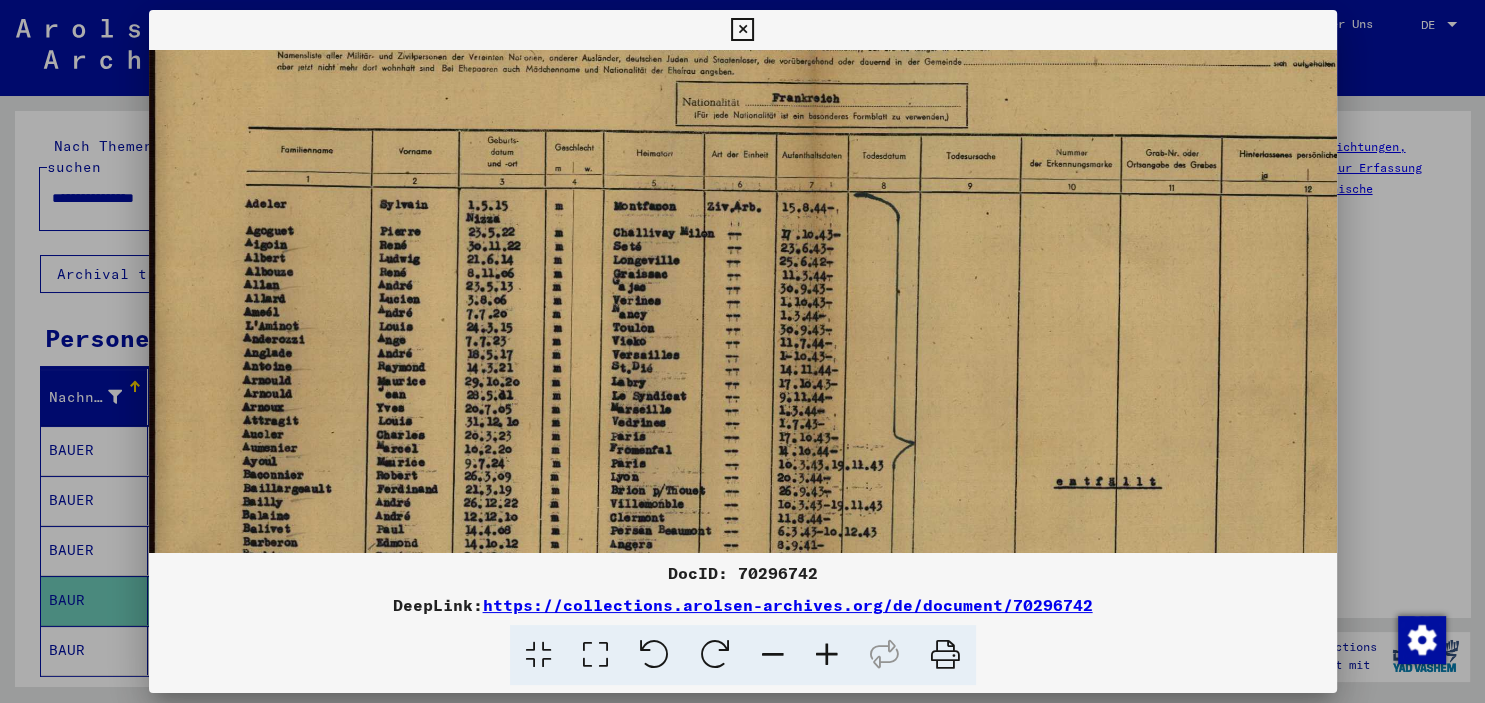 scroll, scrollTop: 149, scrollLeft: 0, axis: vertical 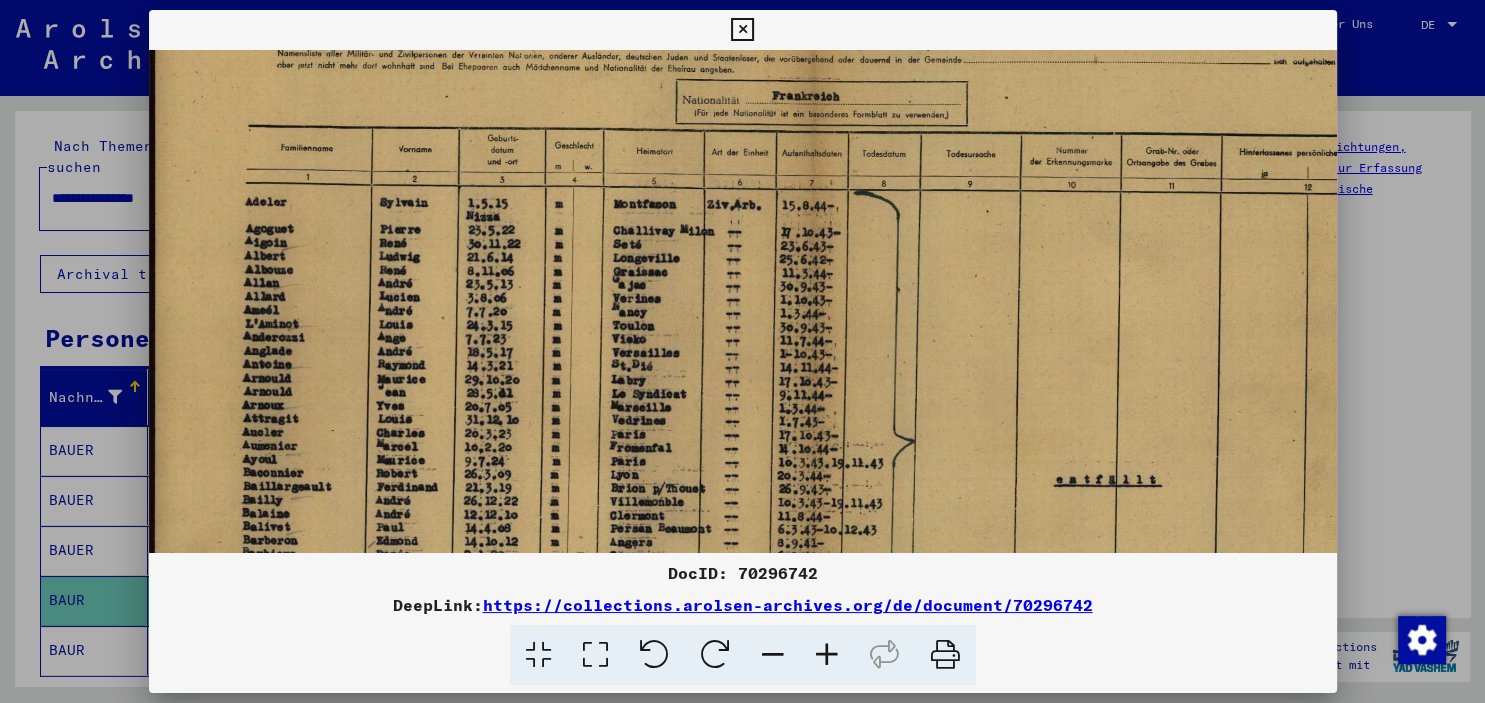 drag, startPoint x: 624, startPoint y: 402, endPoint x: 631, endPoint y: 253, distance: 149.16434 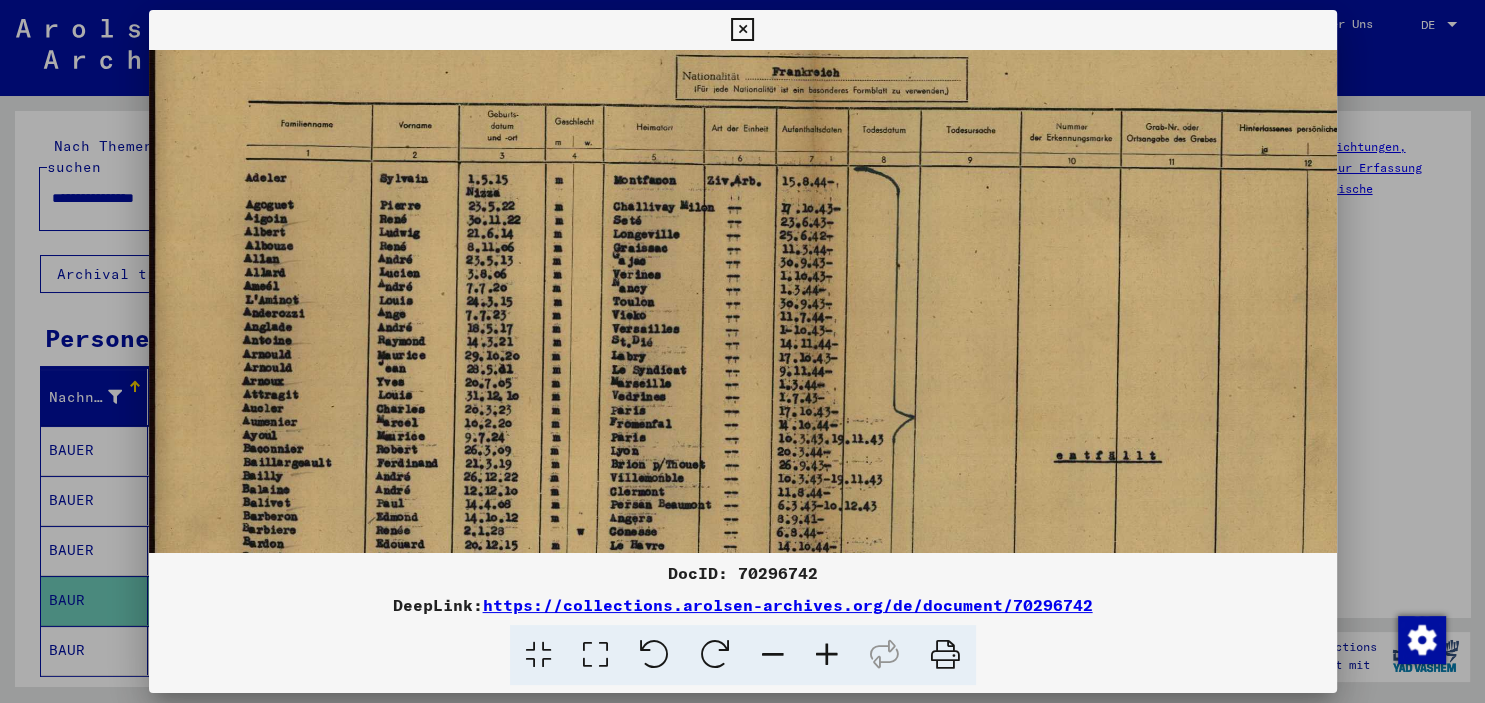 scroll, scrollTop: 174, scrollLeft: 0, axis: vertical 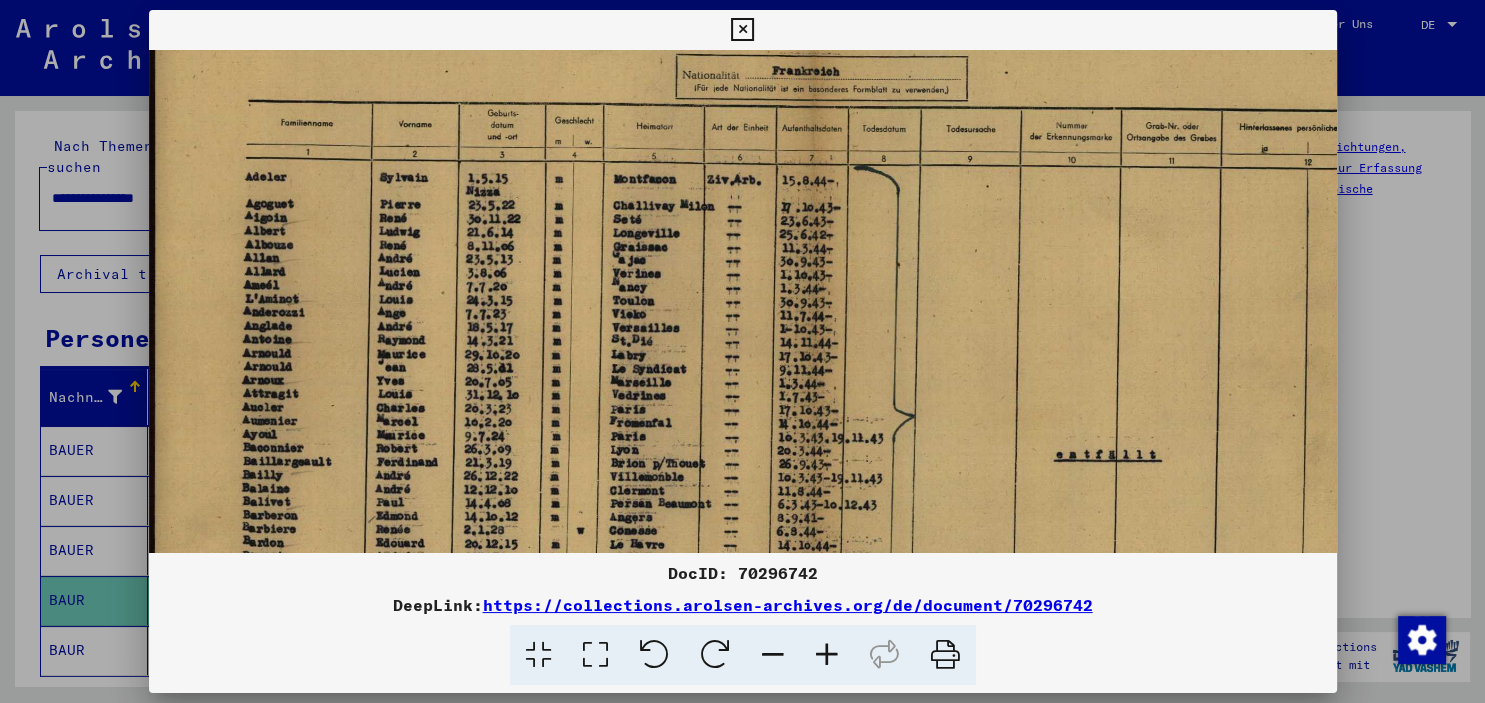 drag, startPoint x: 546, startPoint y: 293, endPoint x: 550, endPoint y: 270, distance: 23.345236 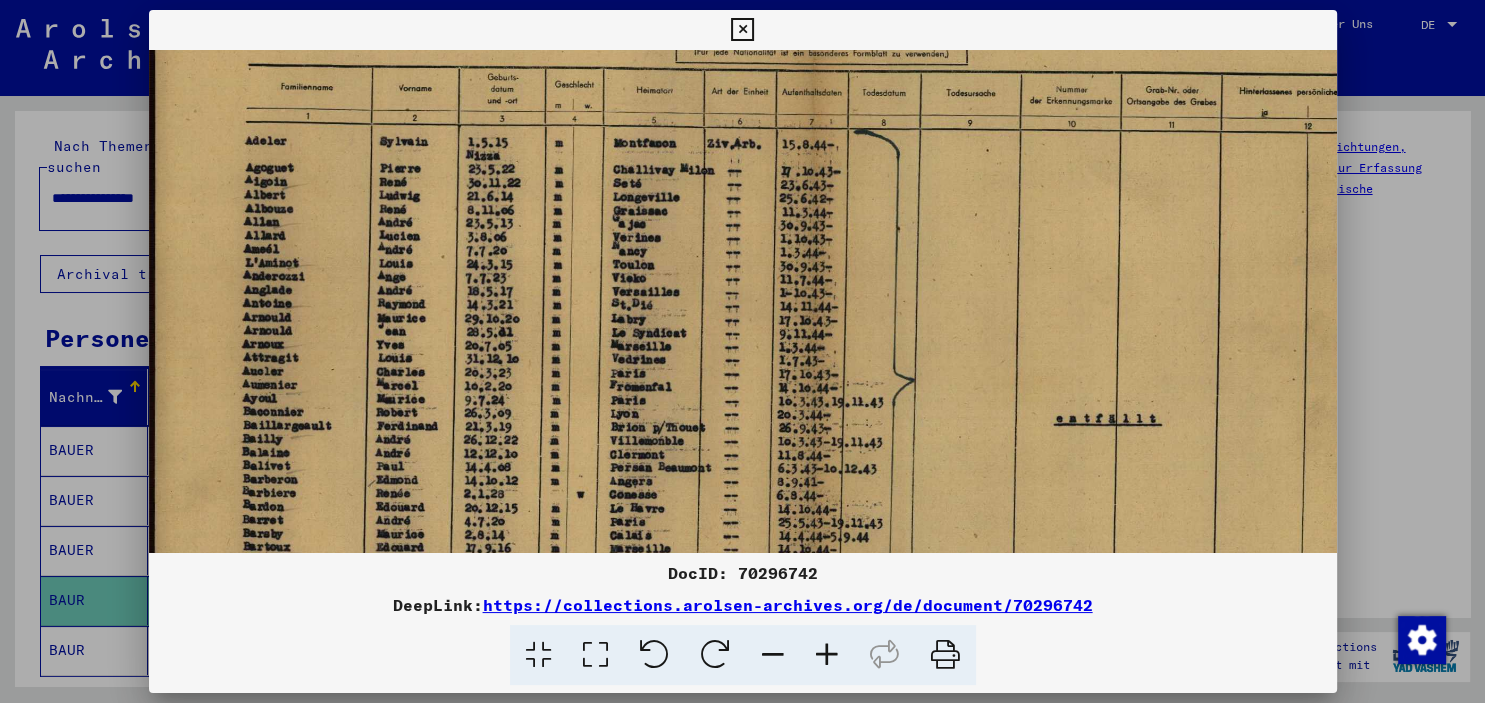 drag, startPoint x: 335, startPoint y: 194, endPoint x: 339, endPoint y: 155, distance: 39.20459 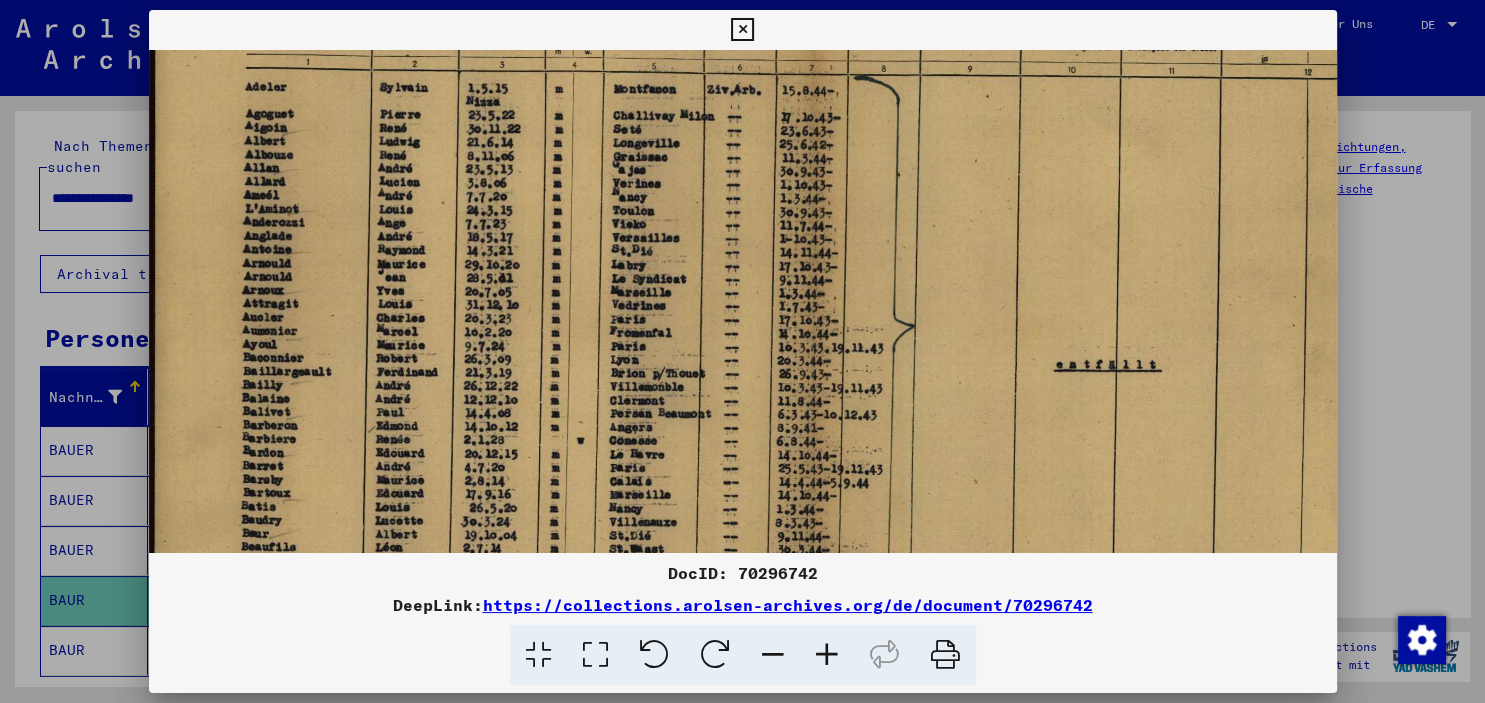 drag, startPoint x: 577, startPoint y: 336, endPoint x: 582, endPoint y: 269, distance: 67.18631 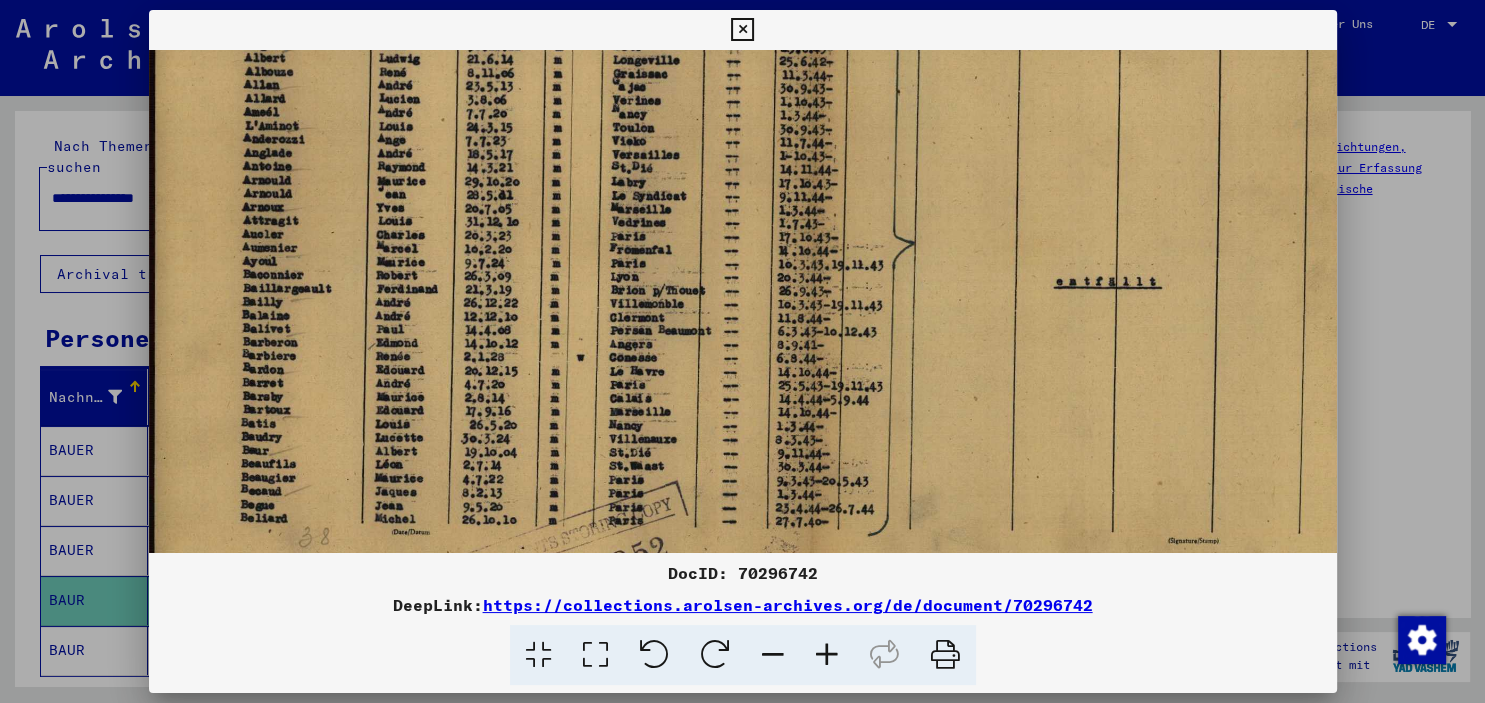 drag, startPoint x: 588, startPoint y: 330, endPoint x: 549, endPoint y: 313, distance: 42.544094 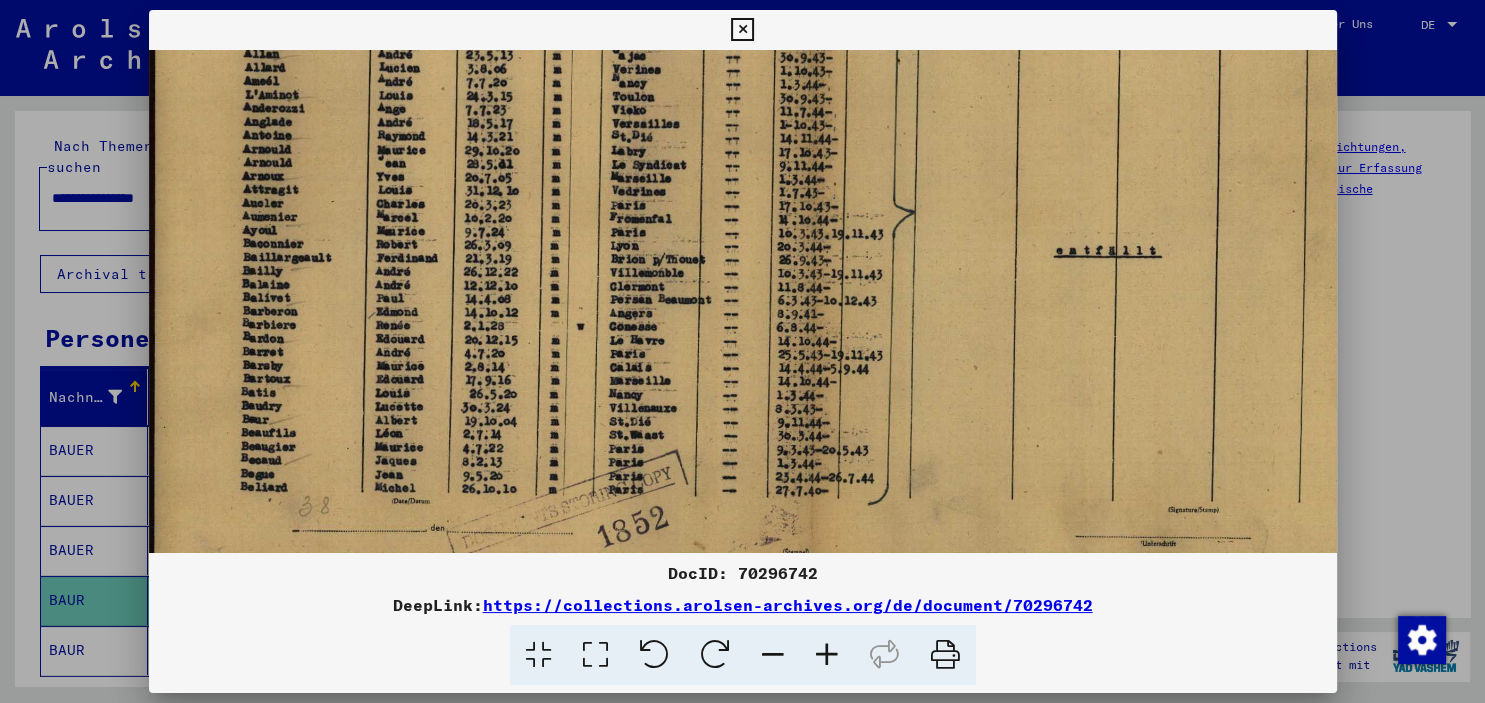 scroll, scrollTop: 379, scrollLeft: 0, axis: vertical 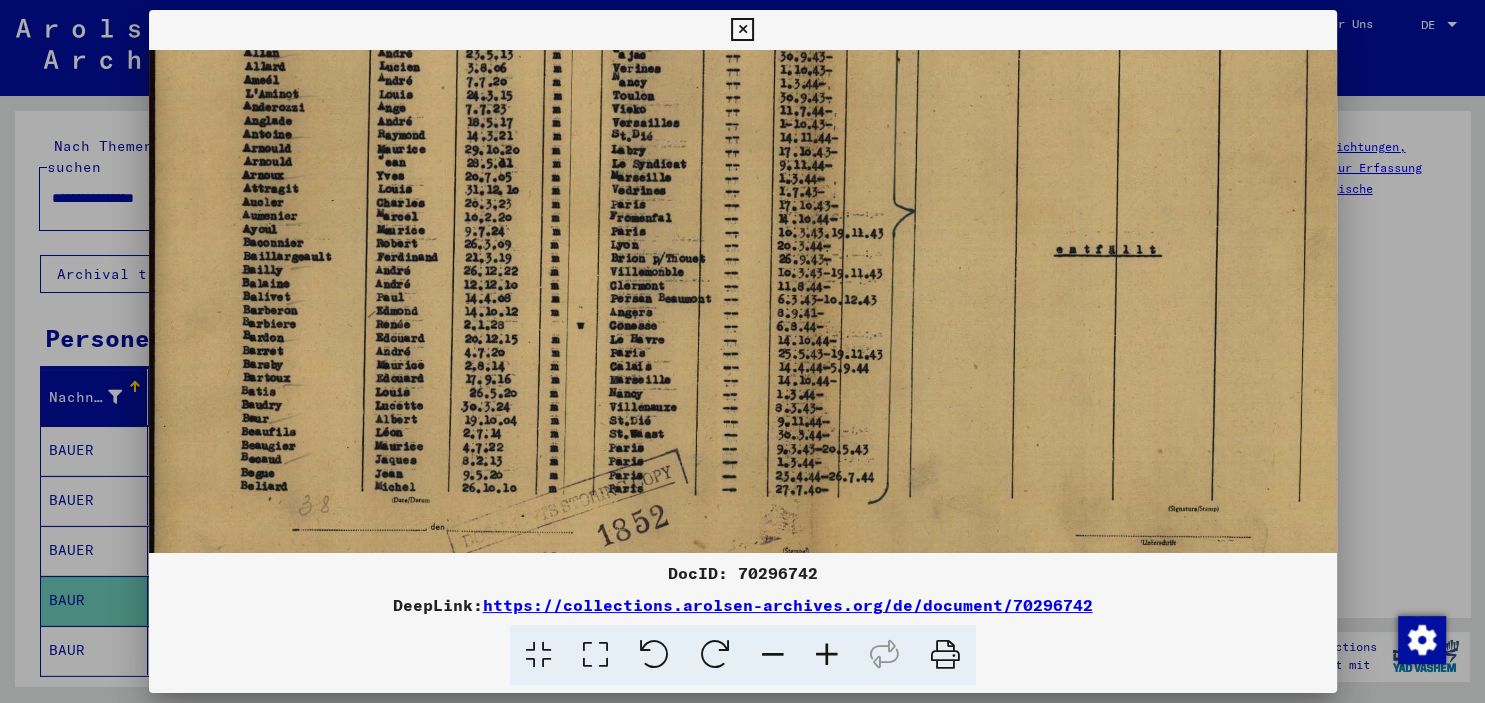 click at bounding box center (814, 147) 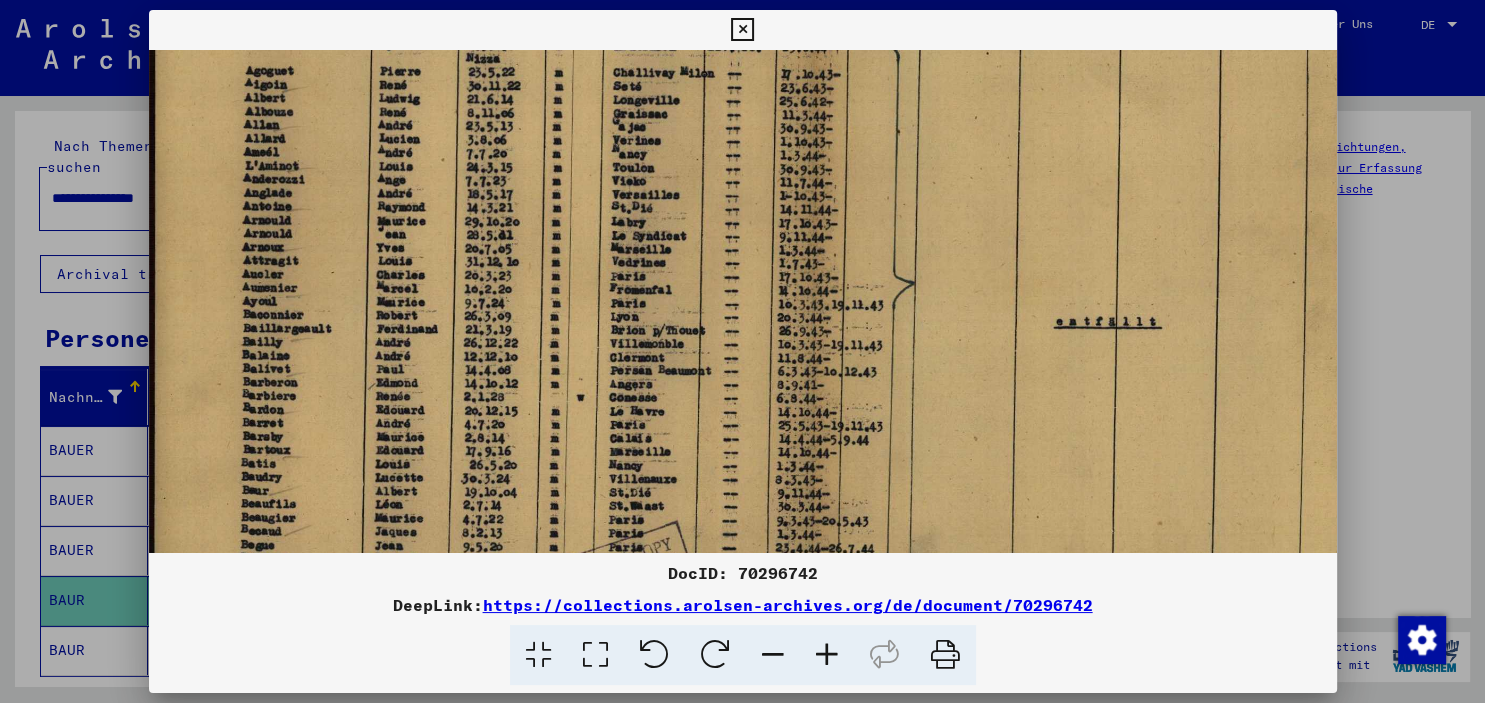 drag, startPoint x: 668, startPoint y: 334, endPoint x: 680, endPoint y: 385, distance: 52.392746 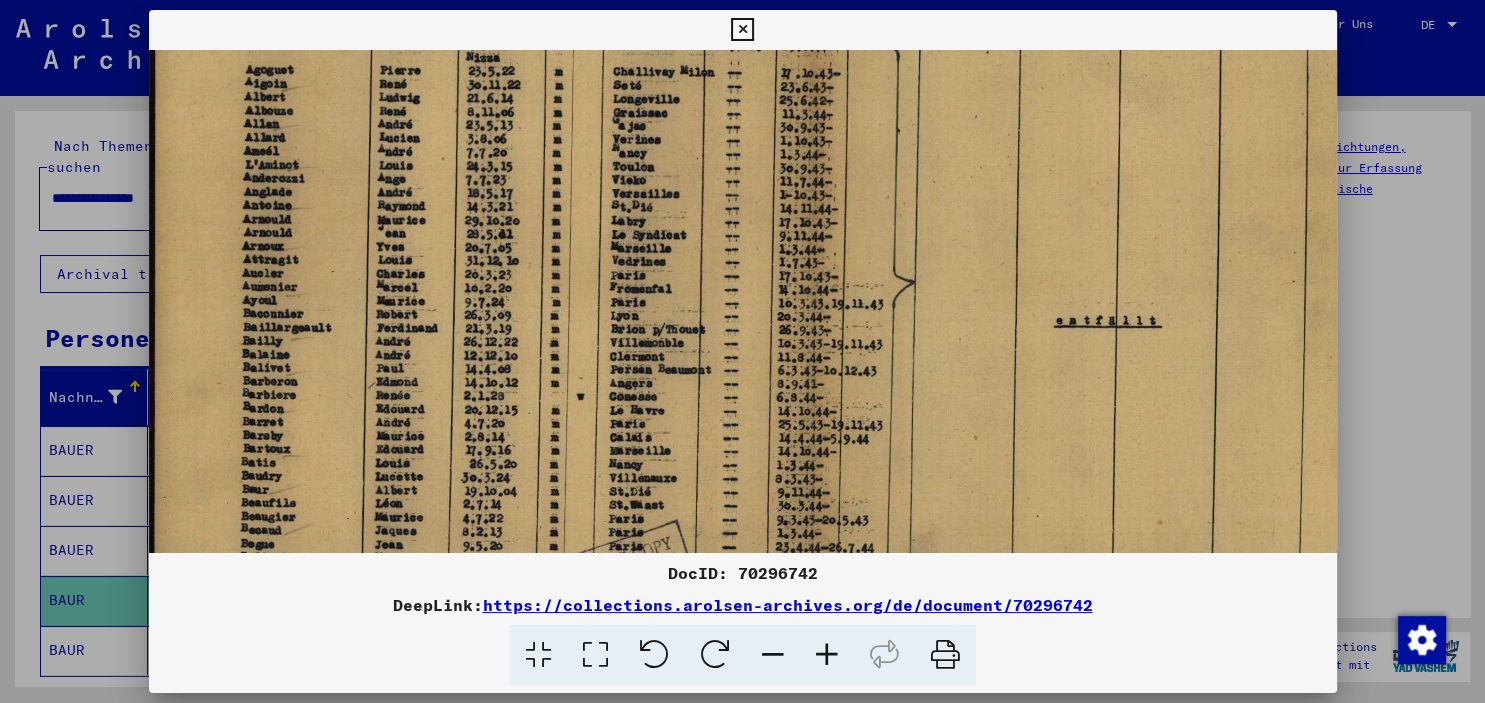 click at bounding box center [742, 351] 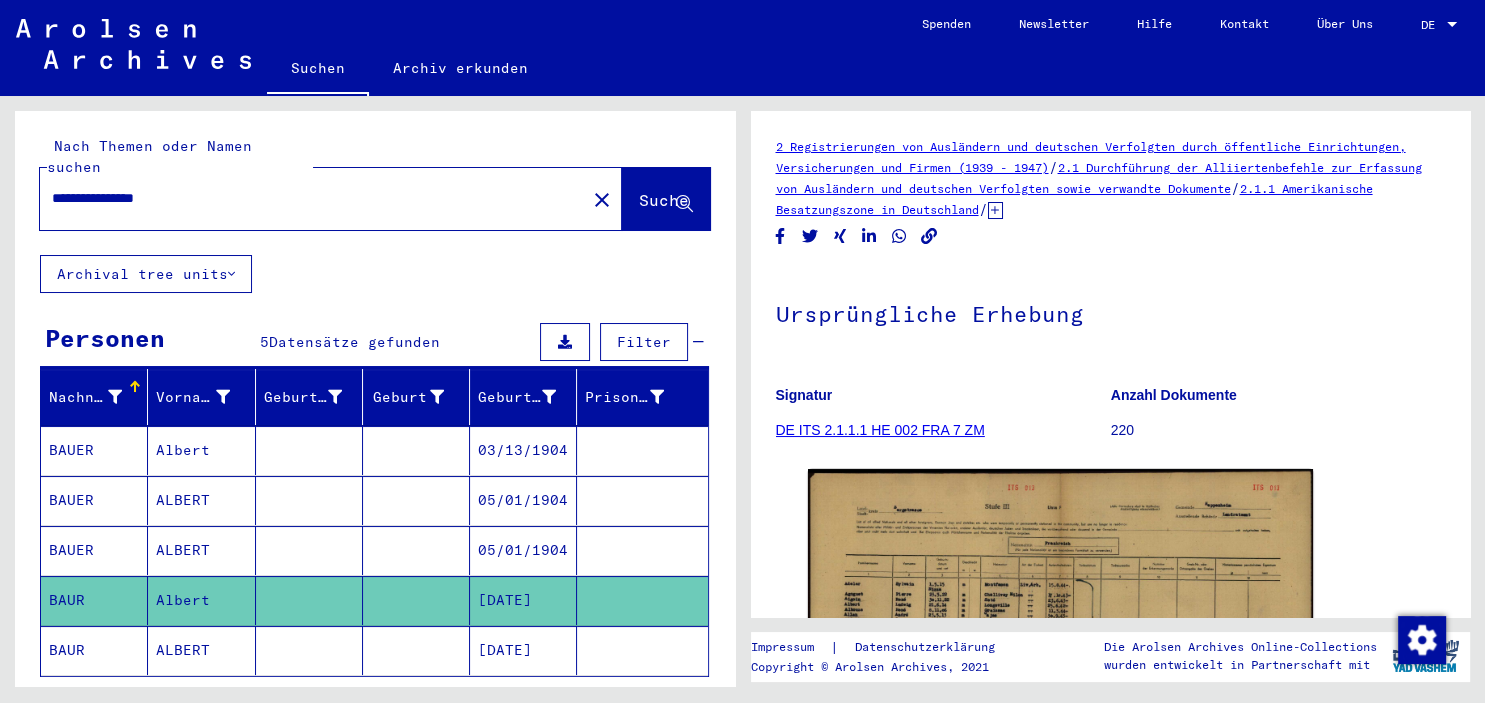 click on "[DATE]" 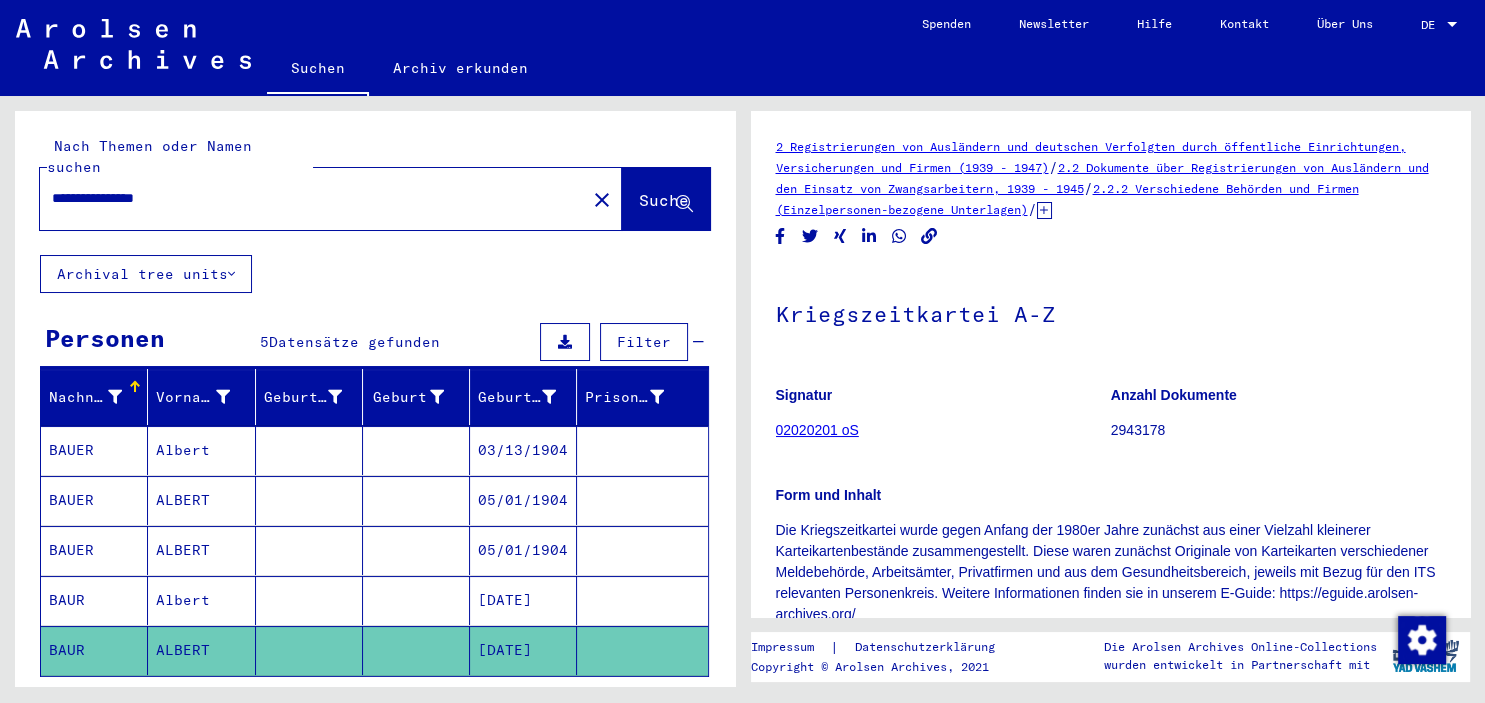scroll, scrollTop: 442, scrollLeft: 0, axis: vertical 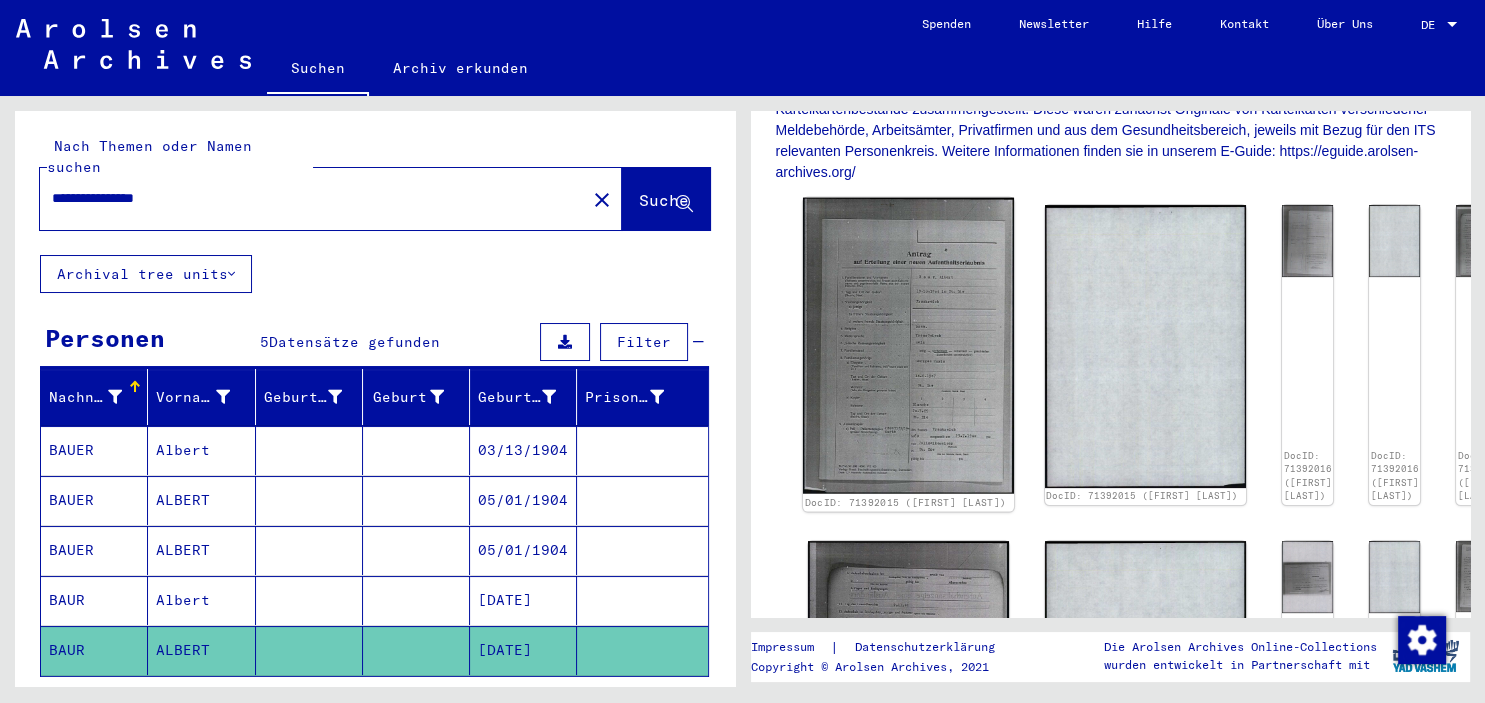 click 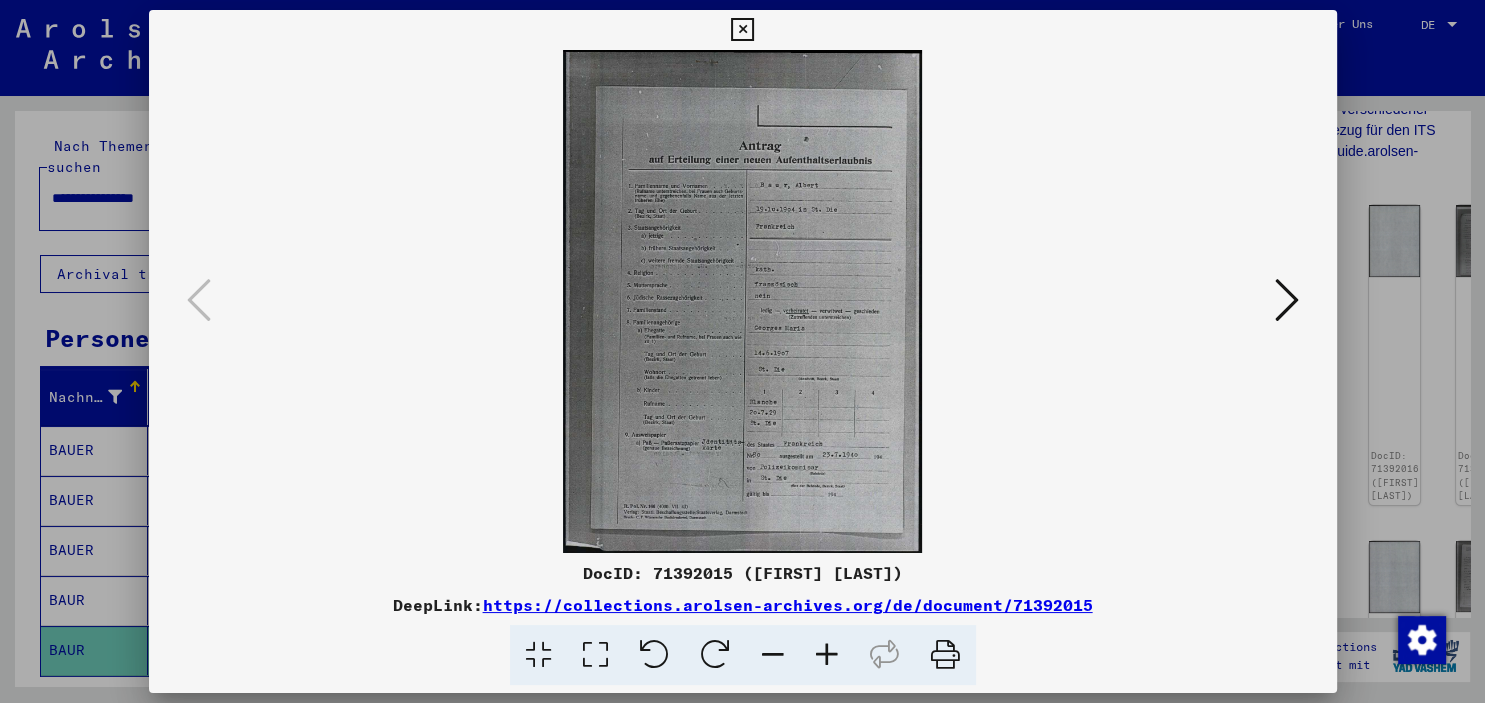 click at bounding box center [827, 655] 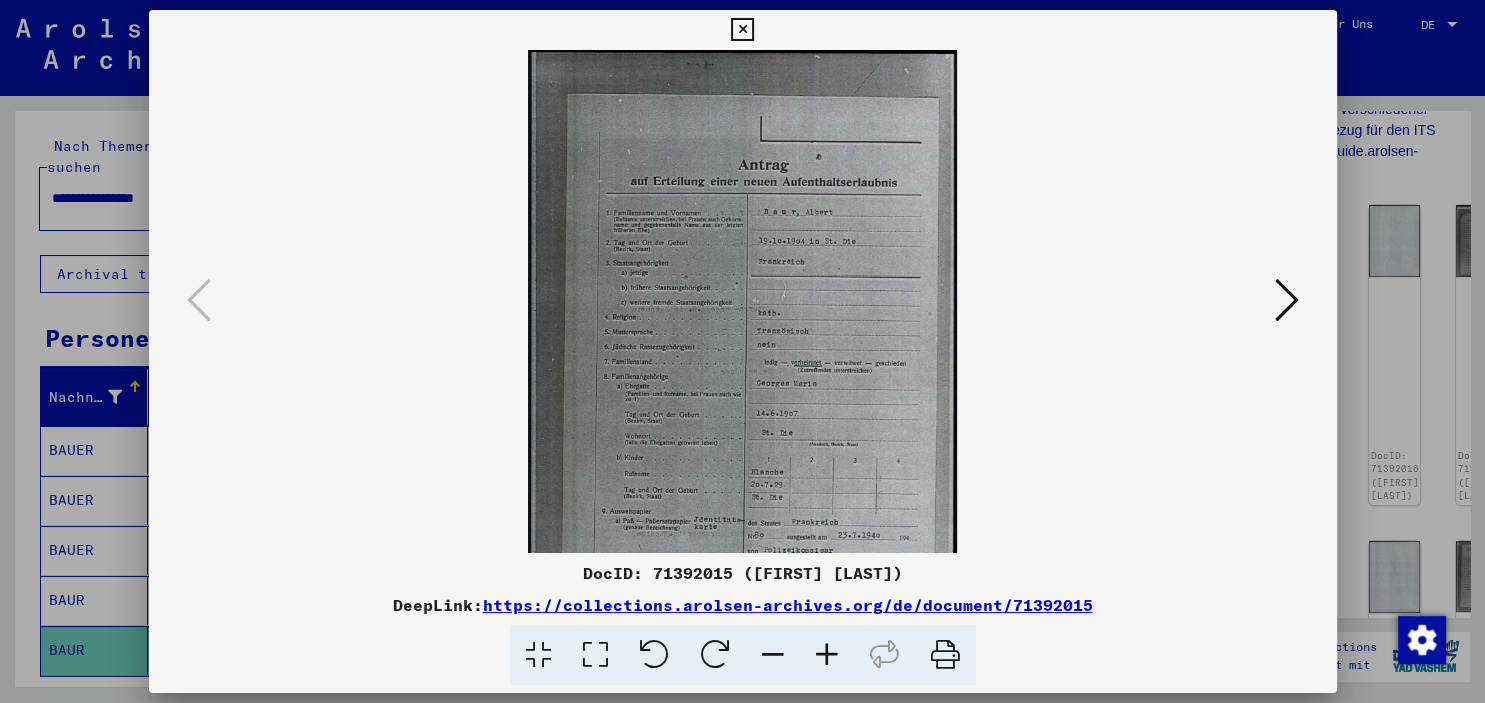 click at bounding box center [827, 655] 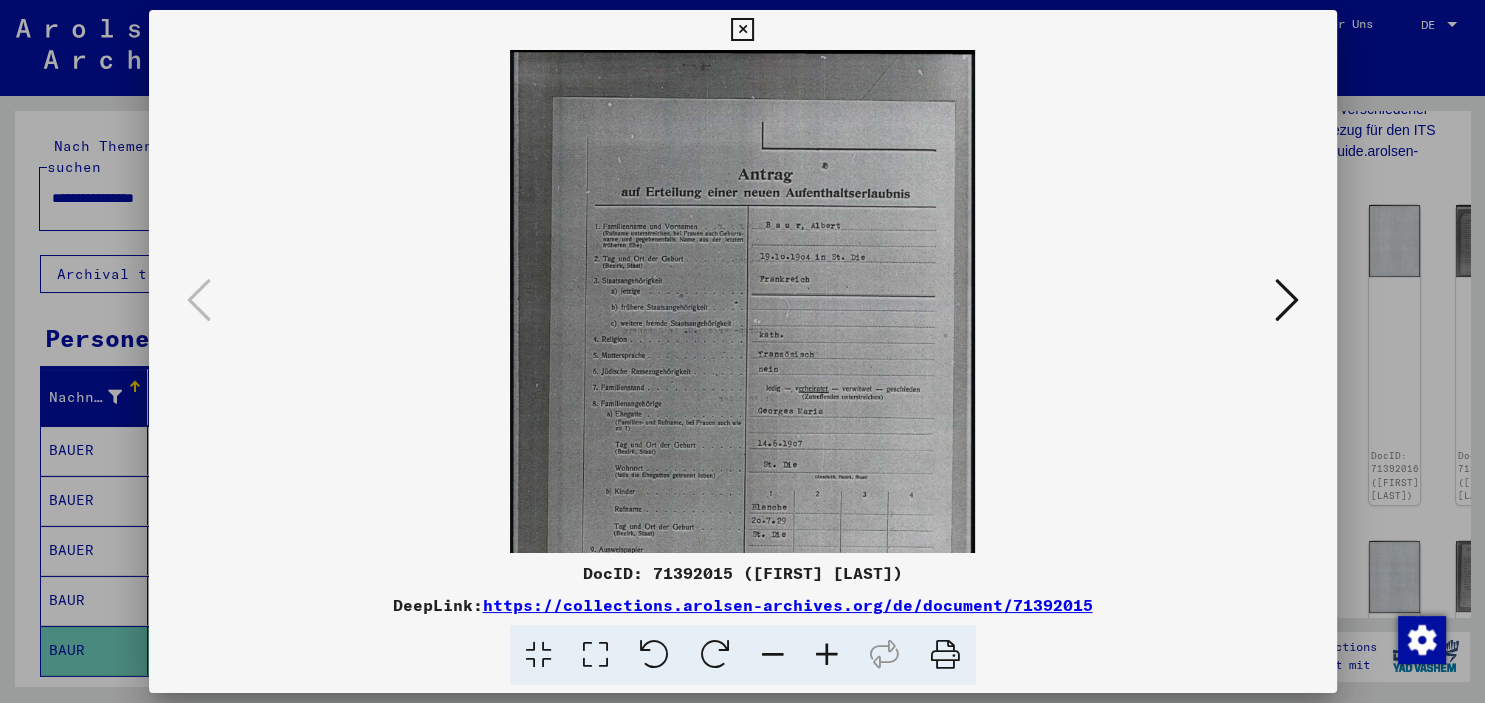 click at bounding box center (827, 655) 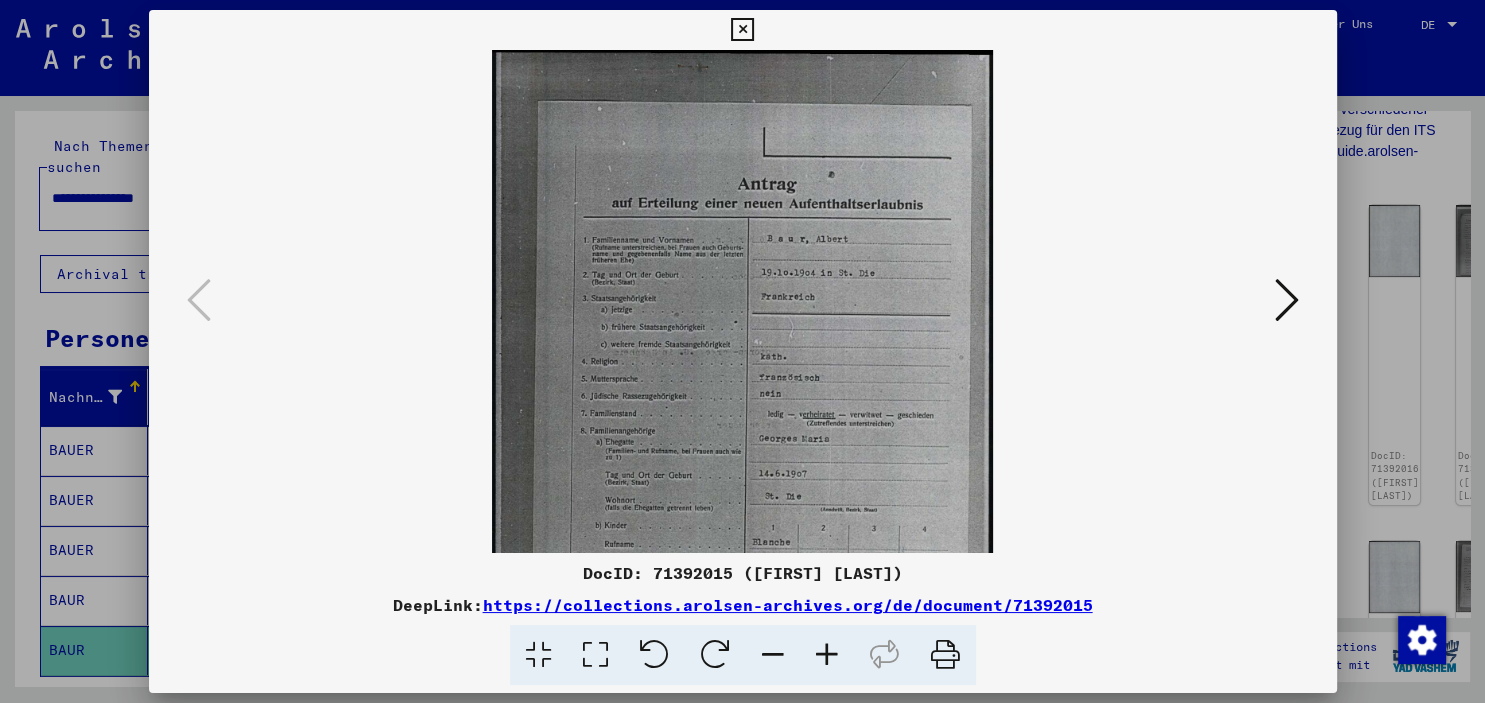 click at bounding box center (827, 655) 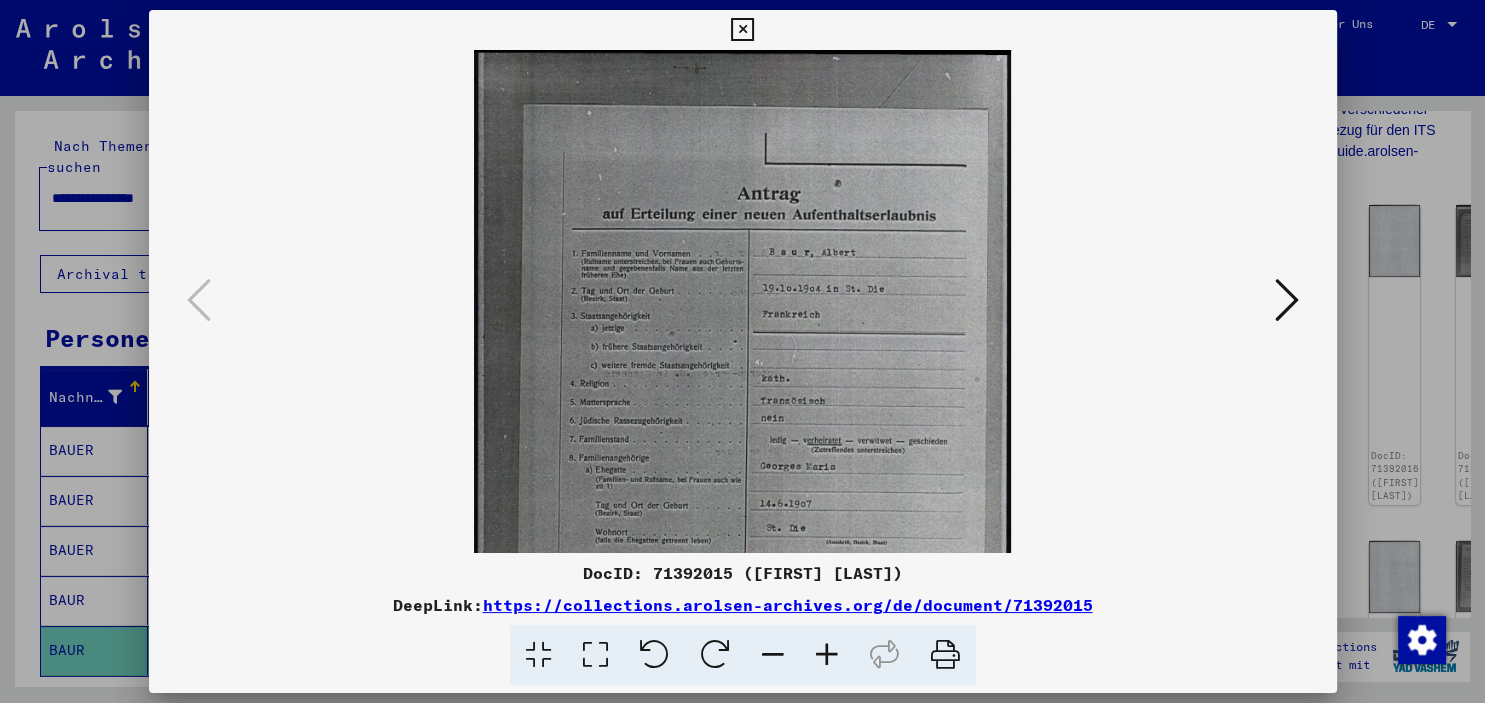 click at bounding box center (827, 655) 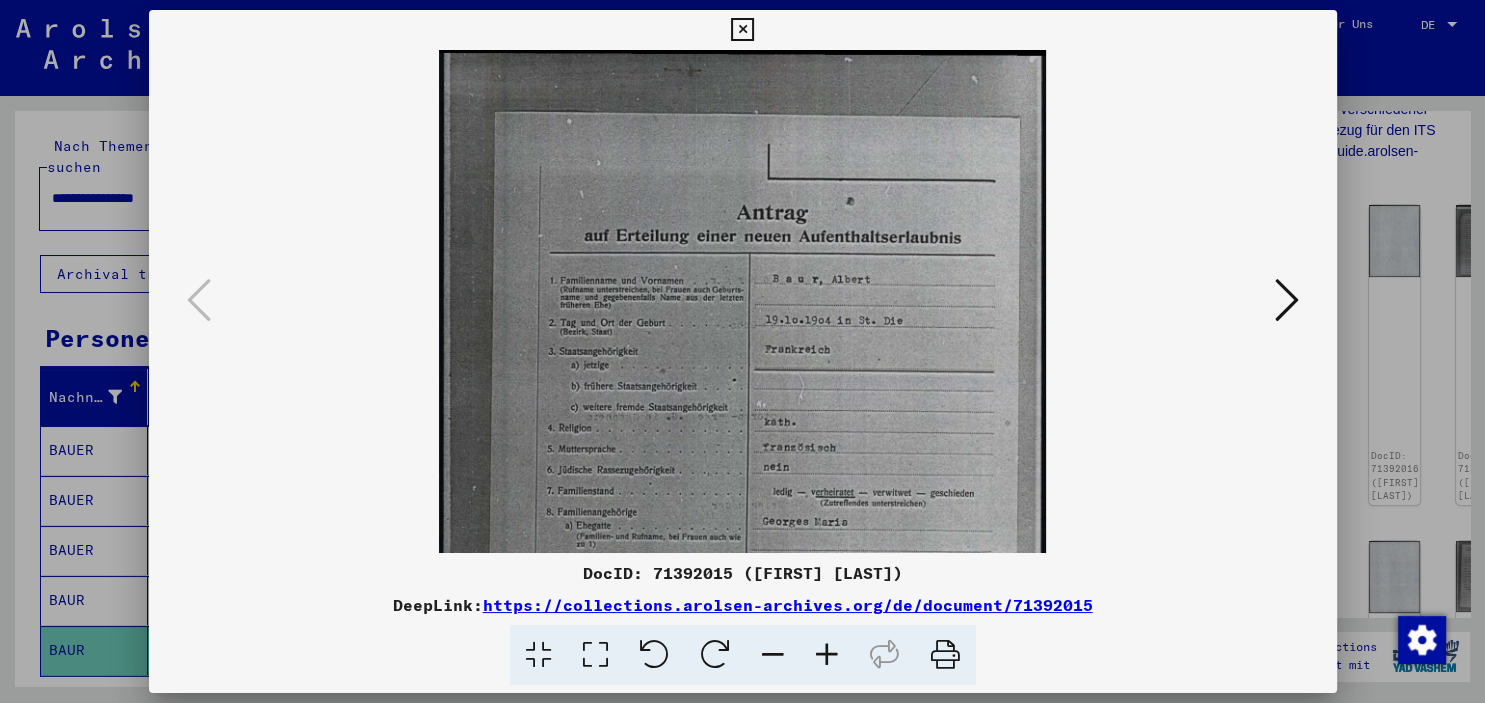 click at bounding box center (827, 655) 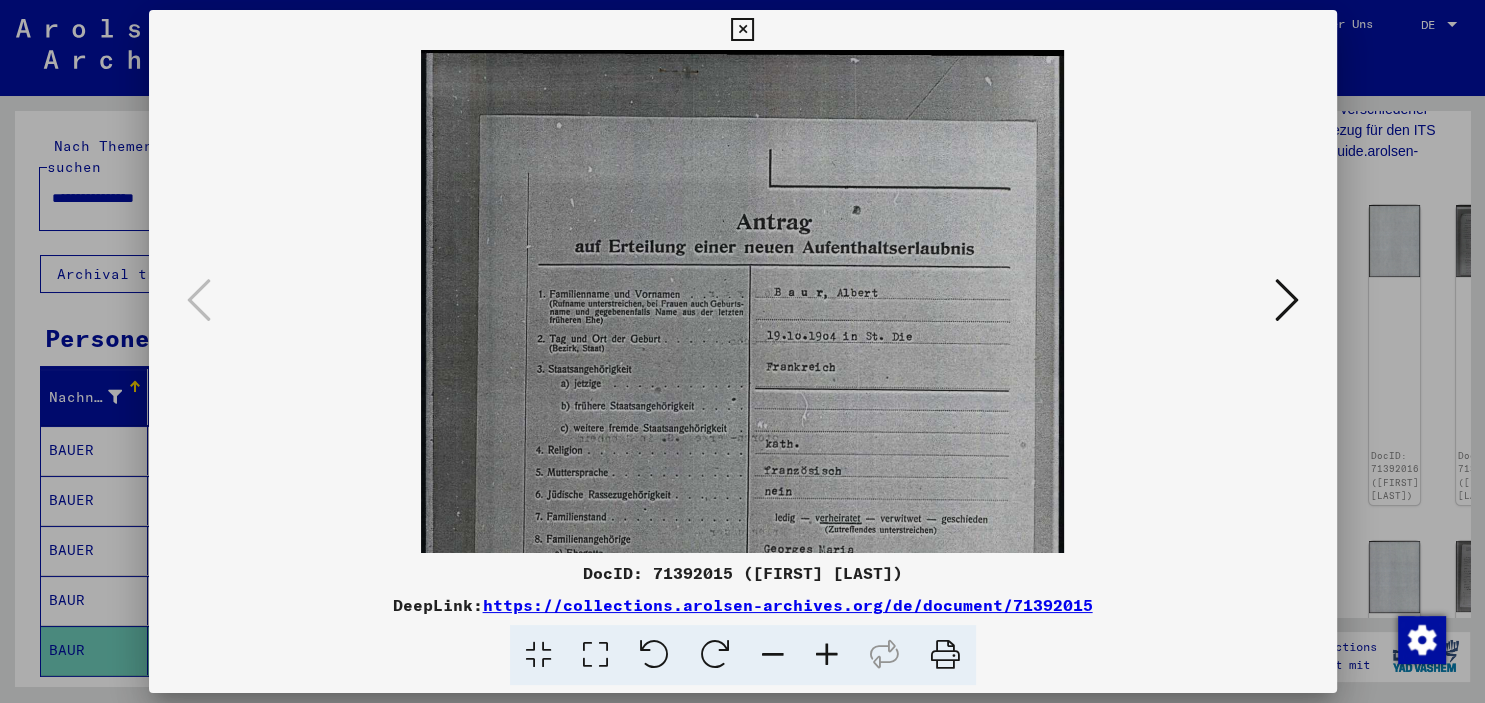 click at bounding box center [827, 655] 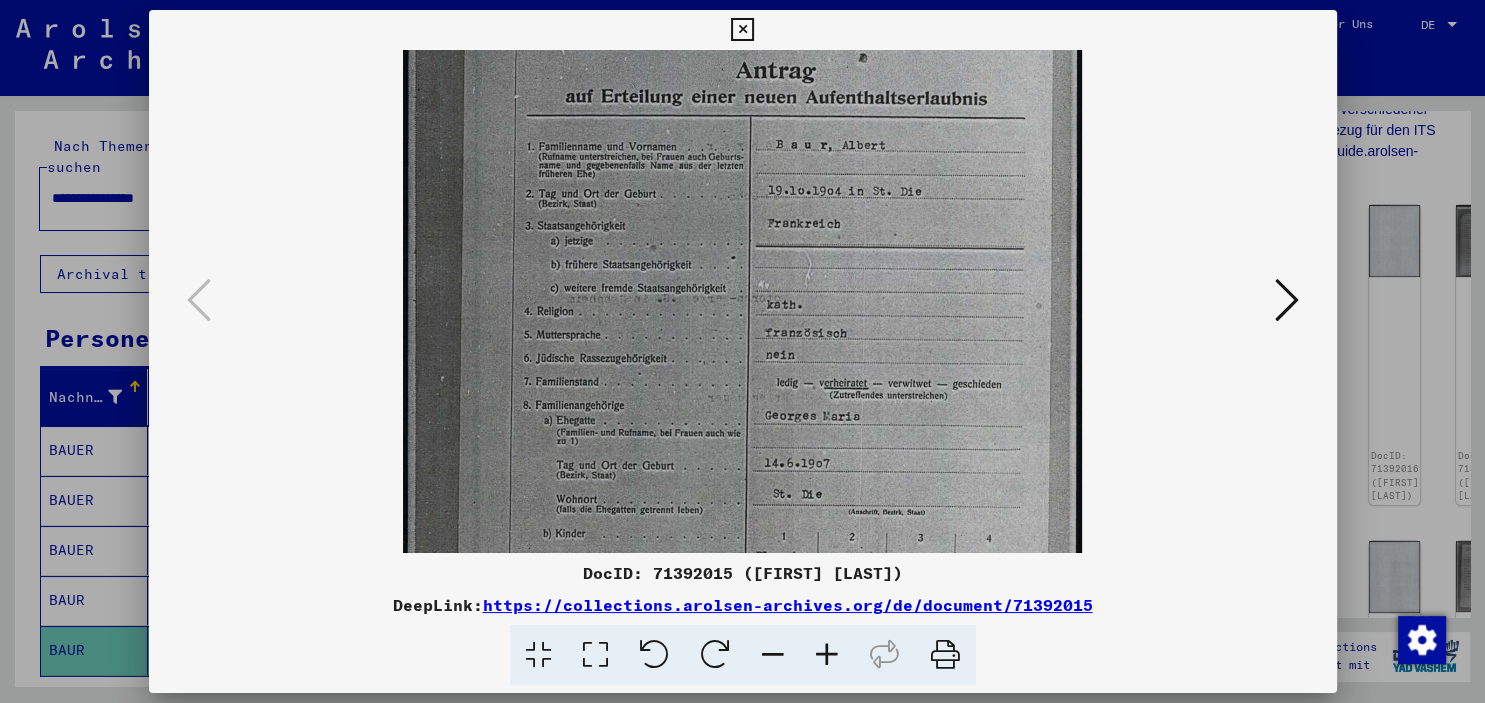 drag, startPoint x: 792, startPoint y: 338, endPoint x: 764, endPoint y: 218, distance: 123.22337 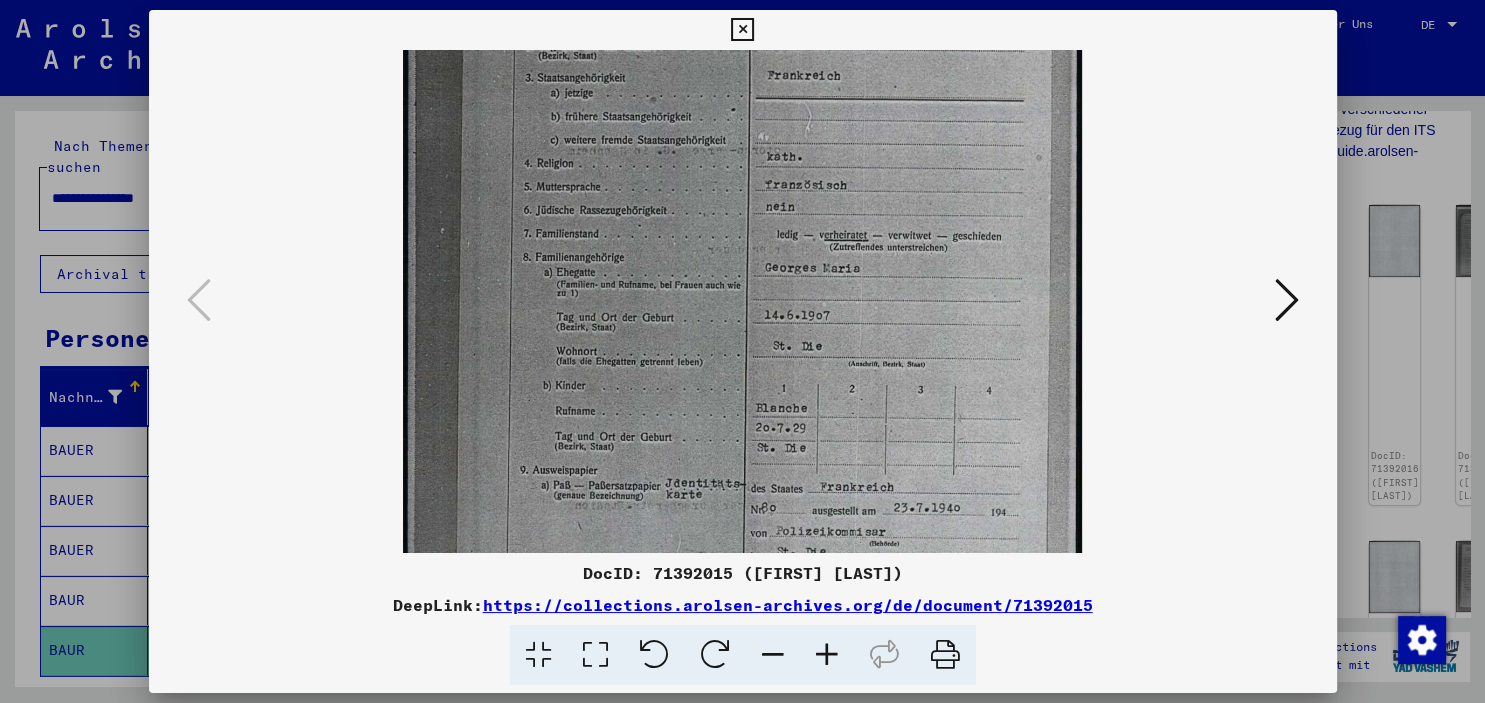 scroll, scrollTop: 370, scrollLeft: 0, axis: vertical 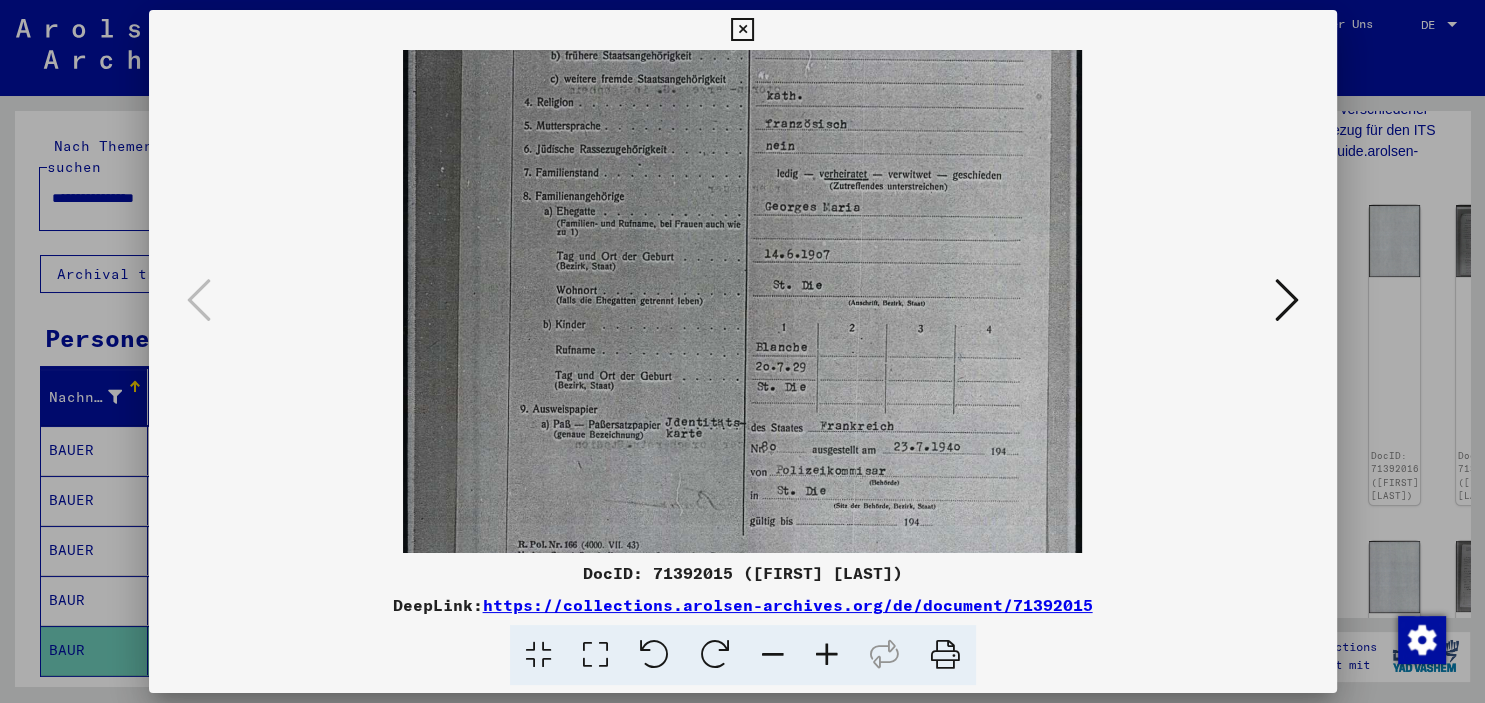 drag, startPoint x: 770, startPoint y: 423, endPoint x: 732, endPoint y: 246, distance: 181.03314 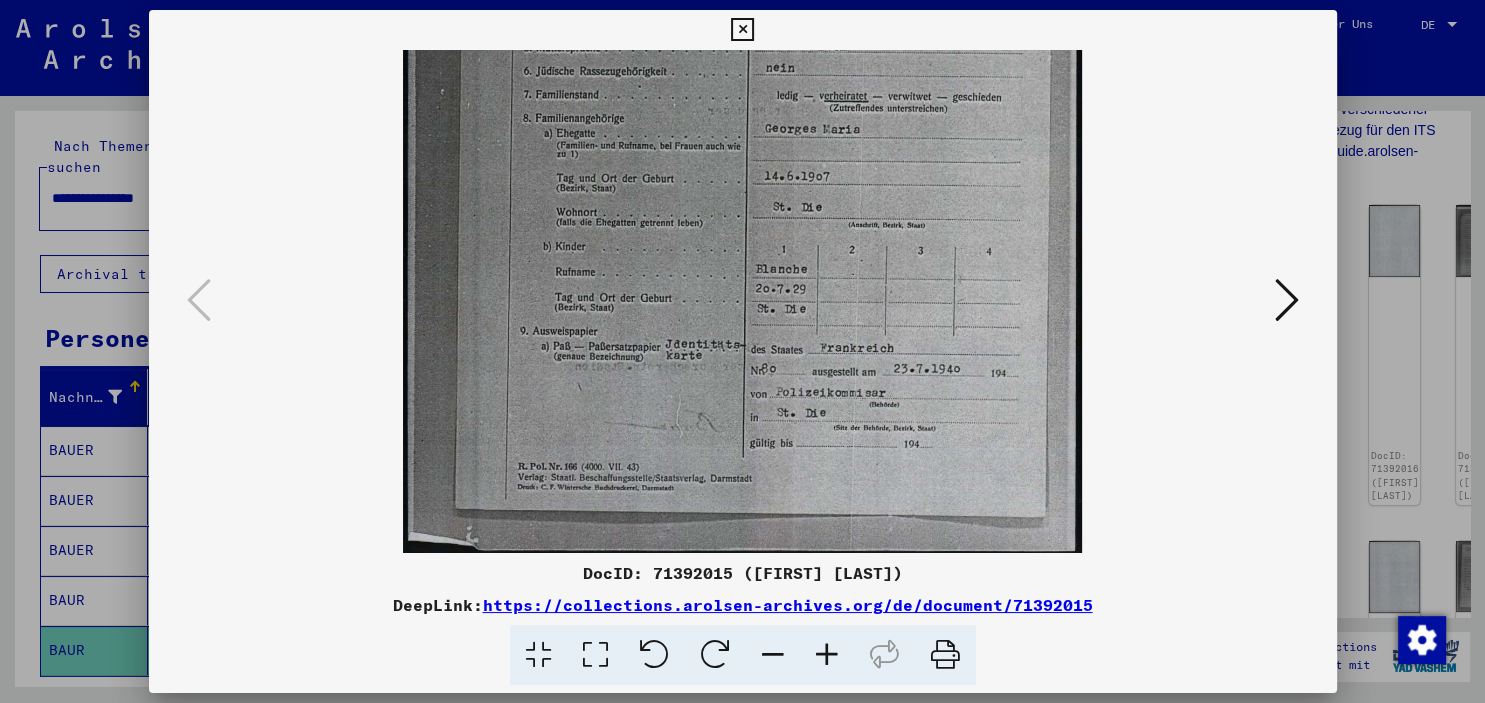 scroll, scrollTop: 450, scrollLeft: 0, axis: vertical 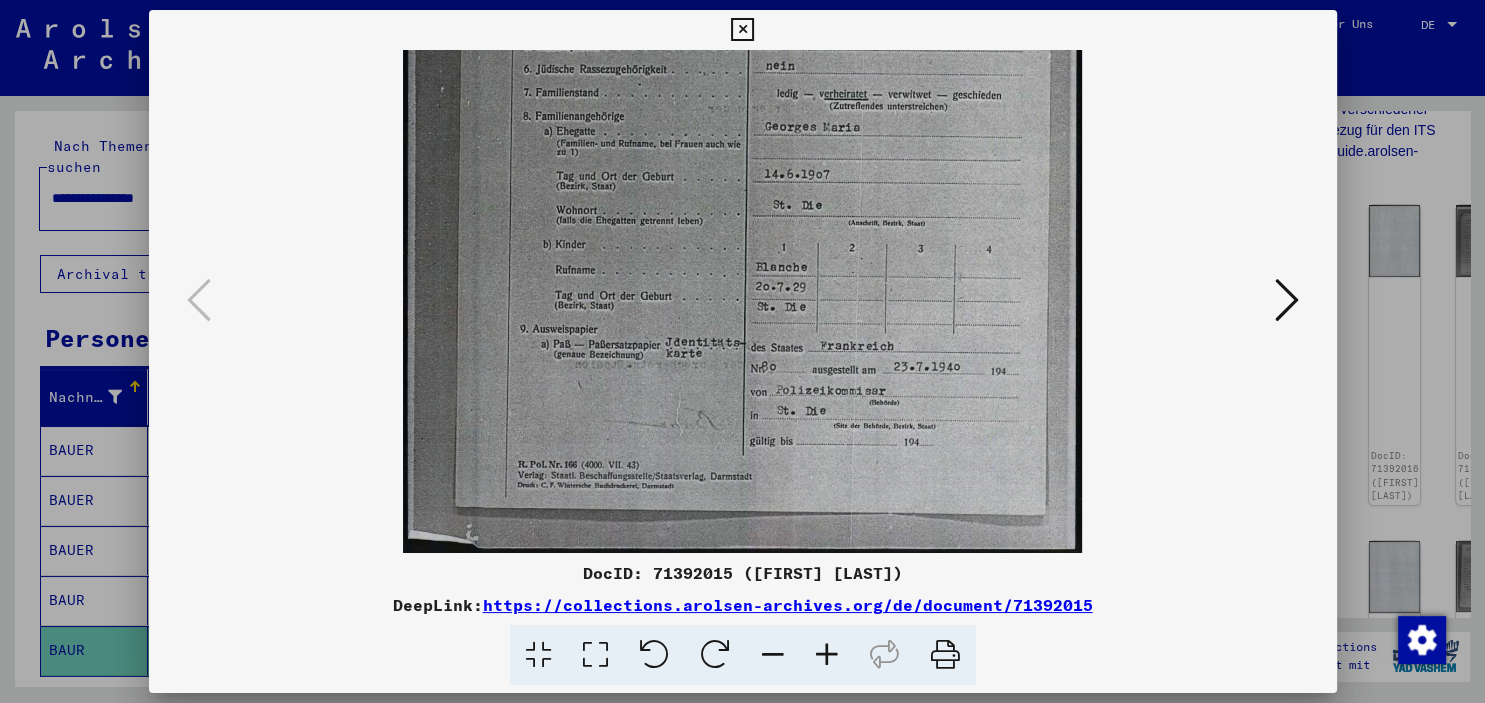 drag, startPoint x: 753, startPoint y: 430, endPoint x: 754, endPoint y: 330, distance: 100.005 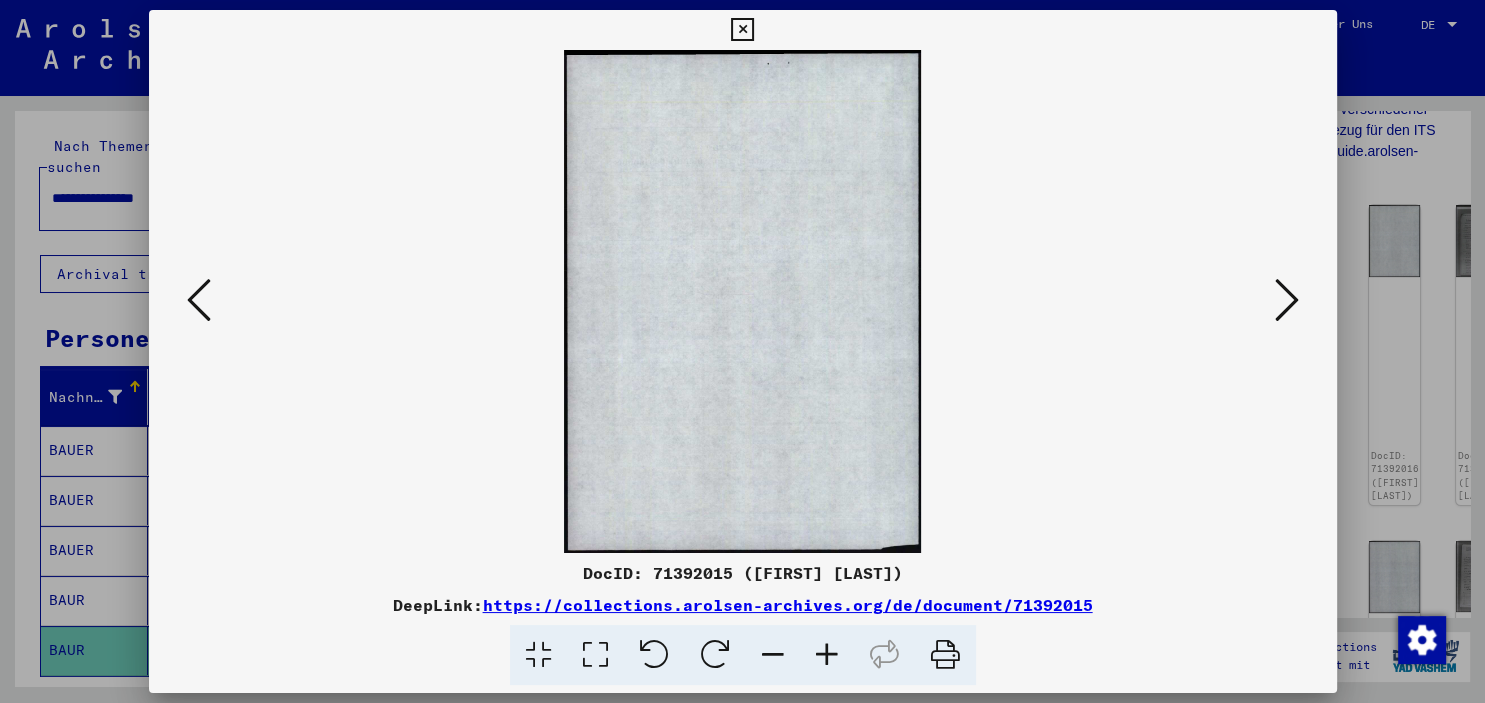 scroll, scrollTop: 0, scrollLeft: 0, axis: both 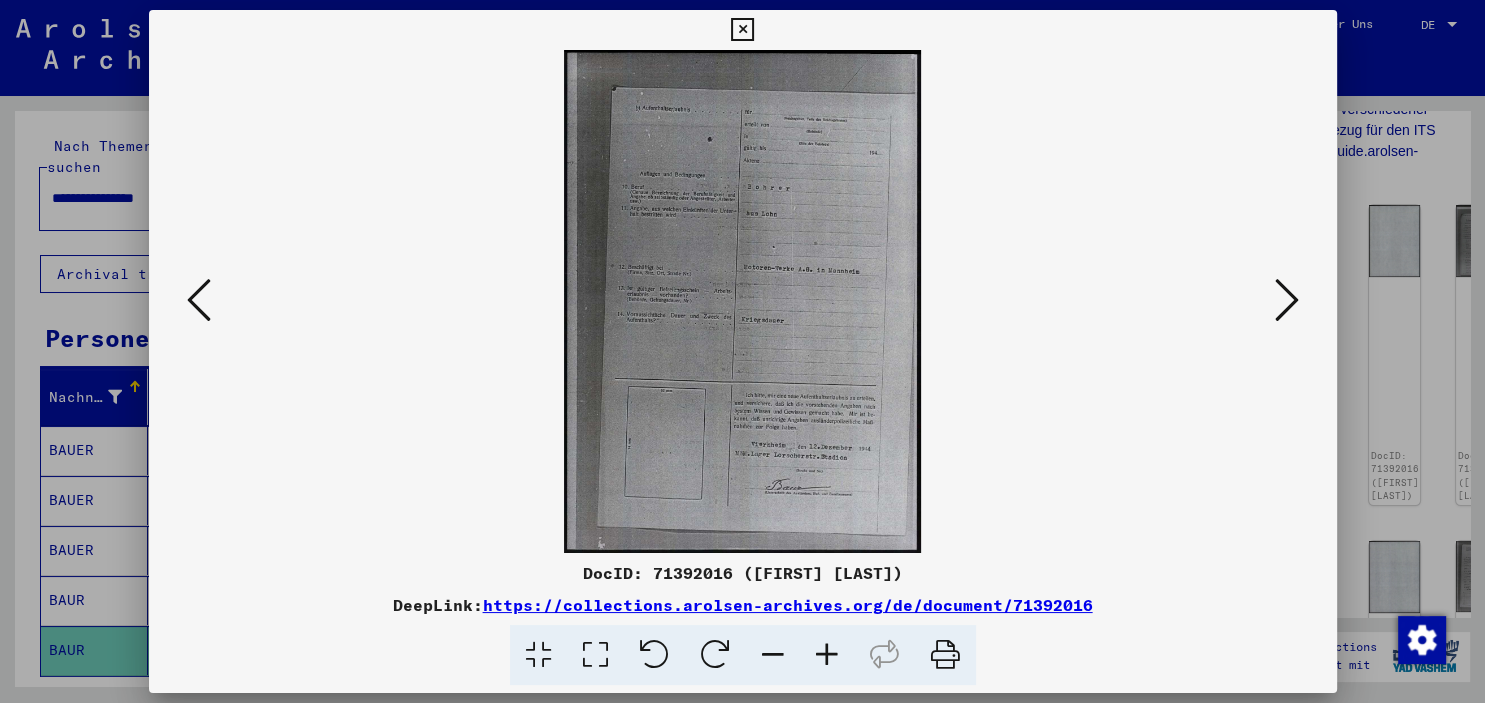 click at bounding box center (827, 655) 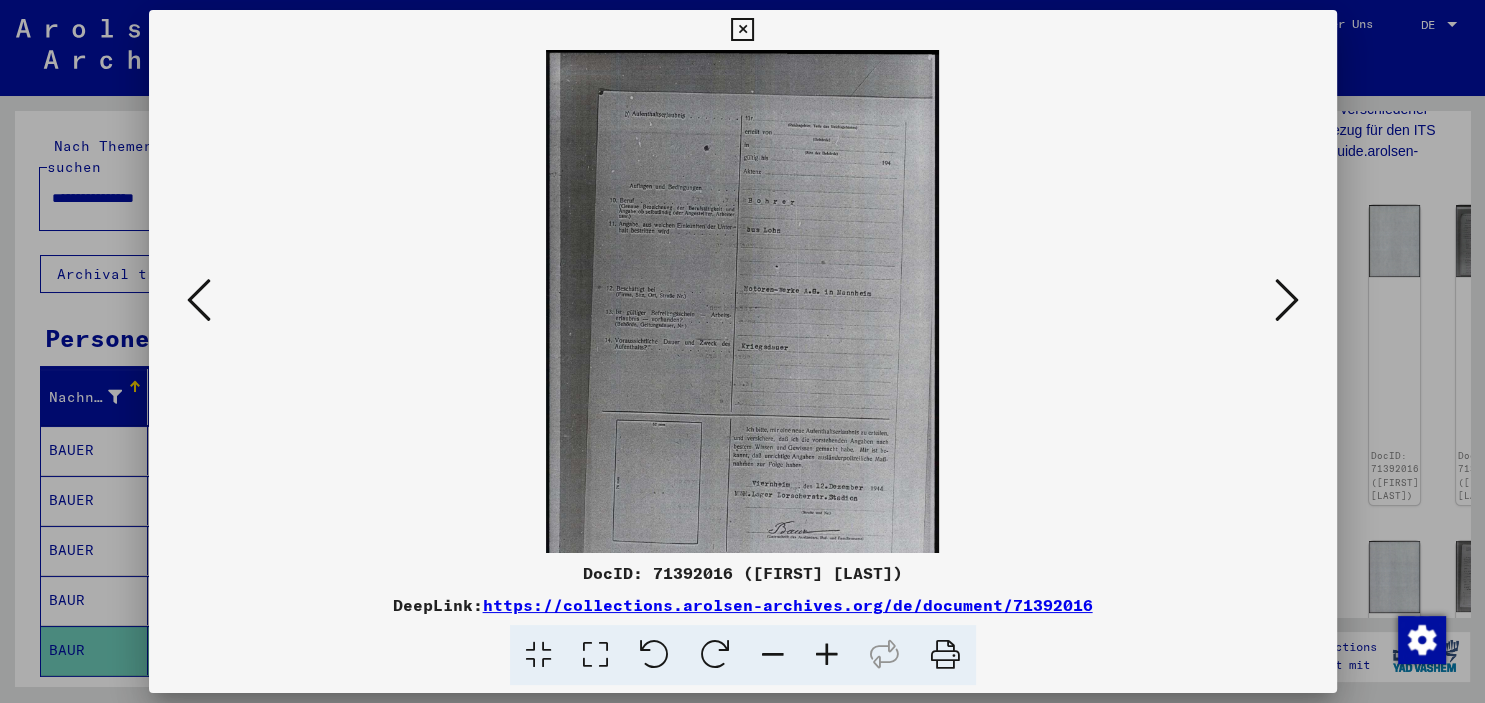 click at bounding box center (827, 655) 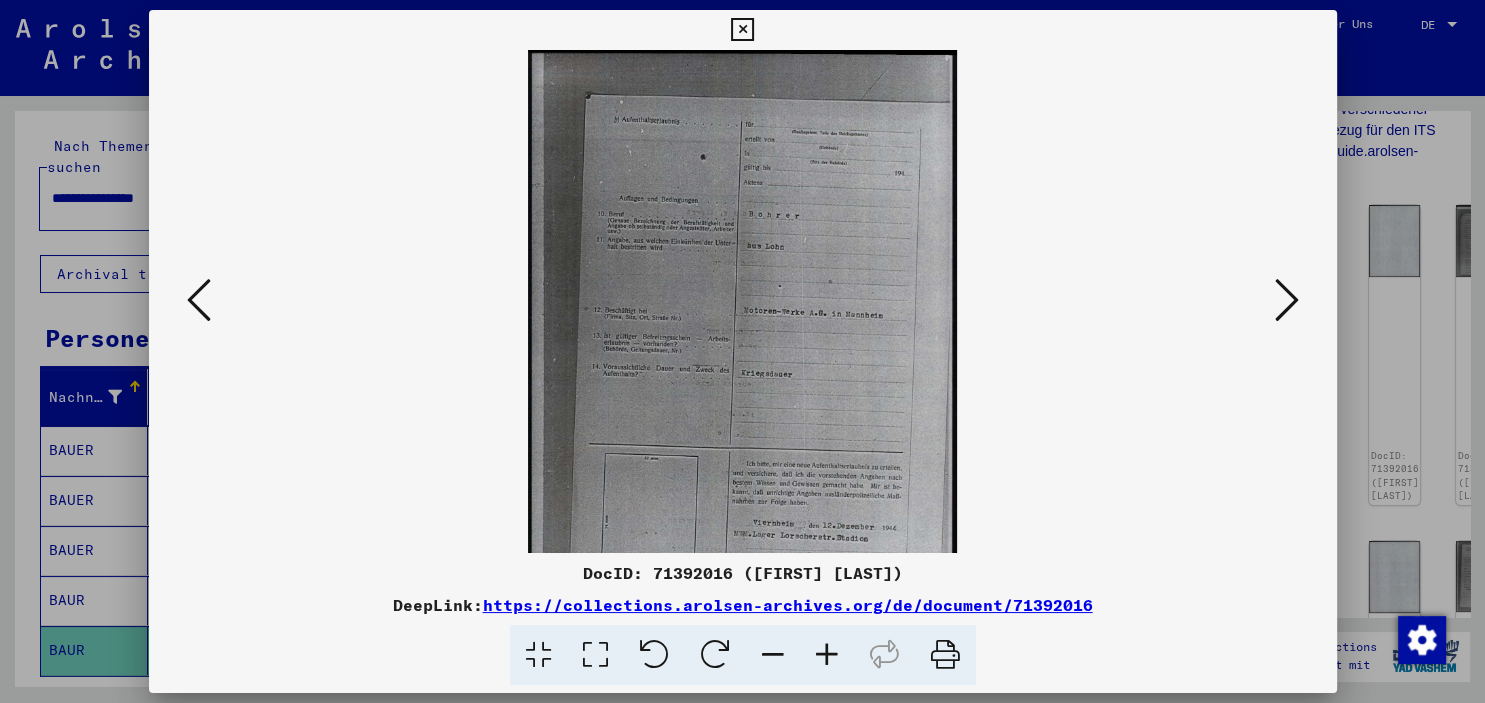 click at bounding box center (827, 655) 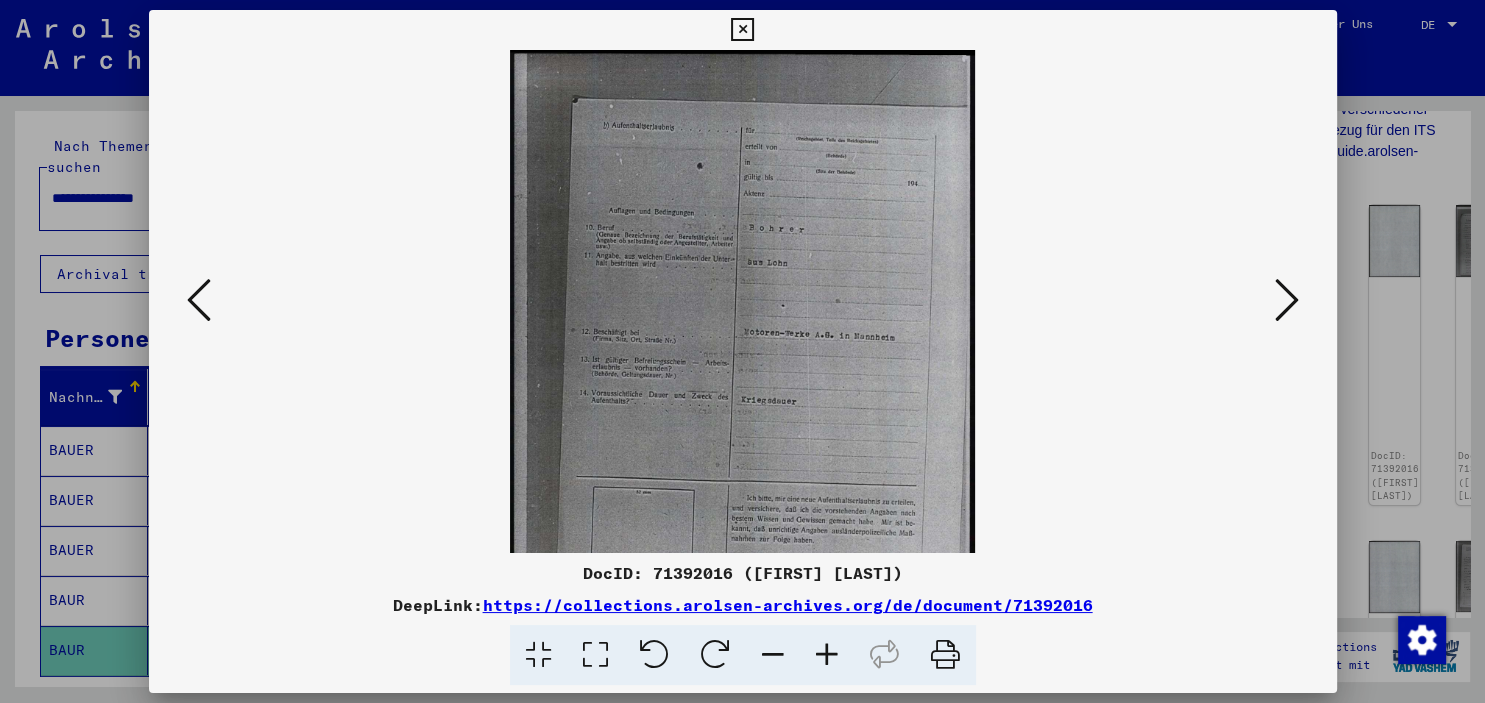 click at bounding box center (827, 655) 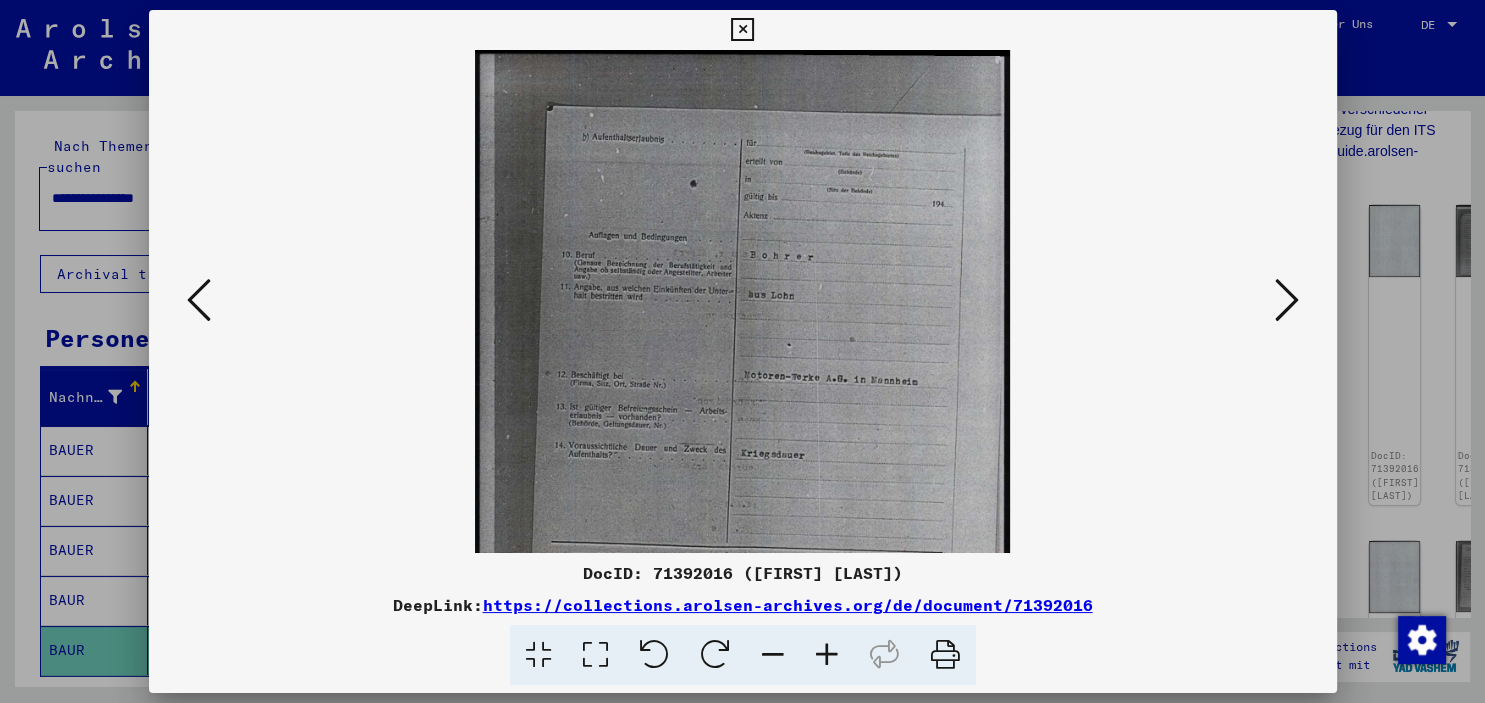 click at bounding box center (827, 655) 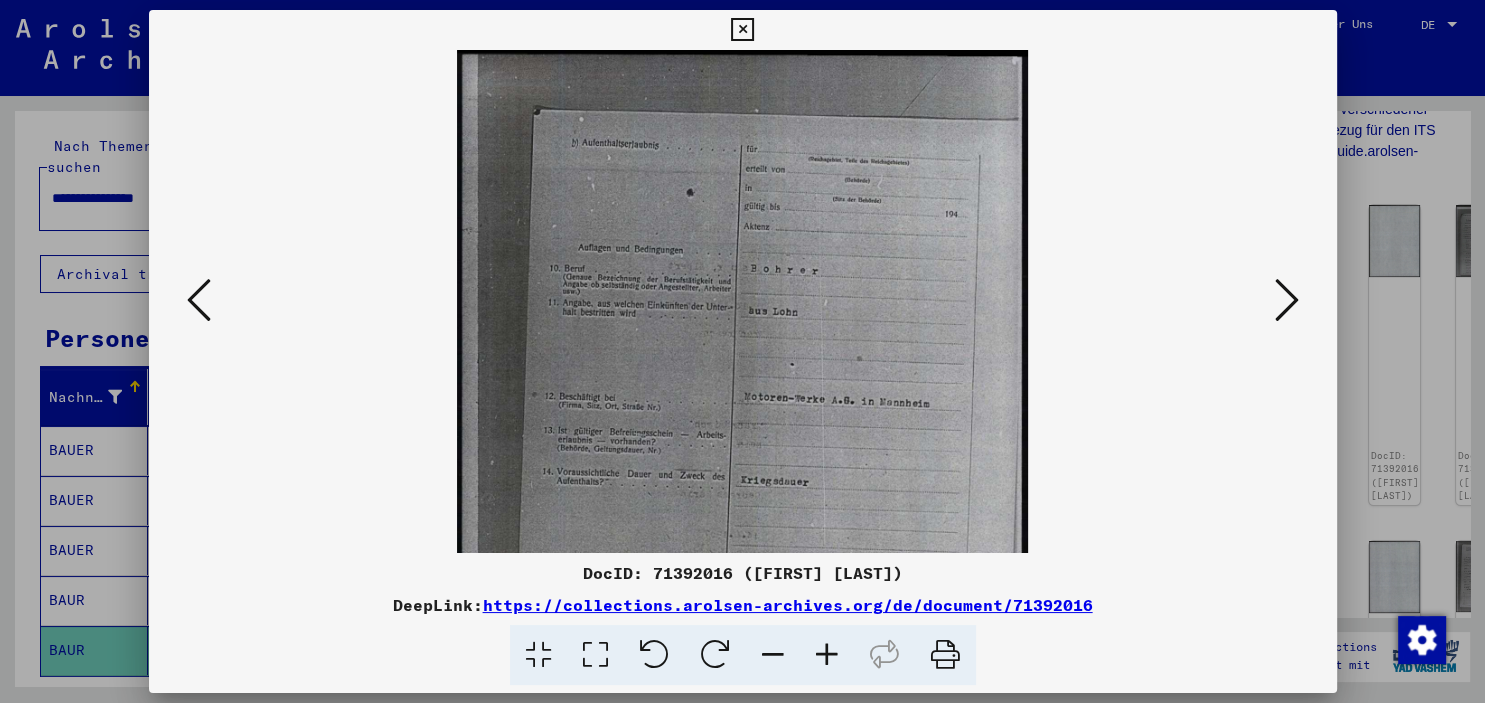 drag, startPoint x: 760, startPoint y: 399, endPoint x: 756, endPoint y: 428, distance: 29.274563 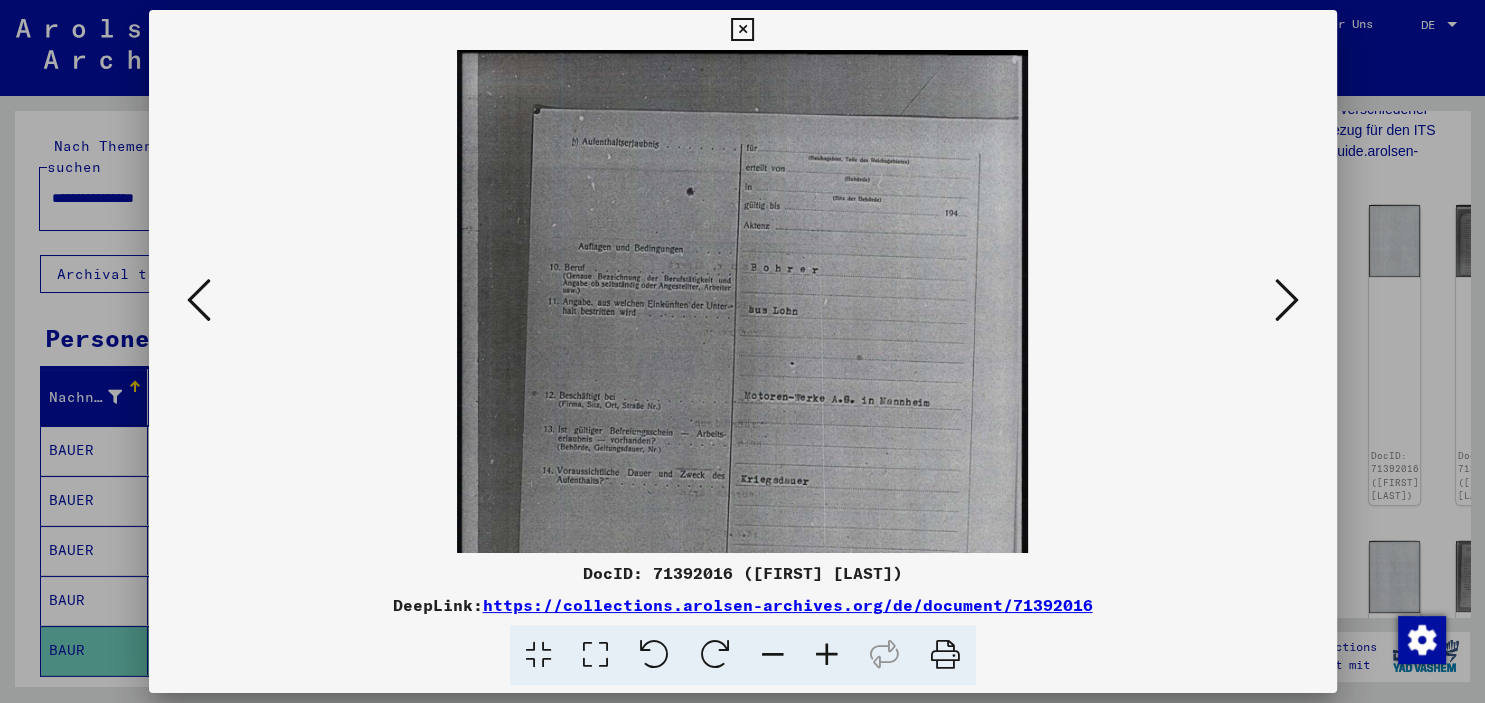 click at bounding box center [827, 655] 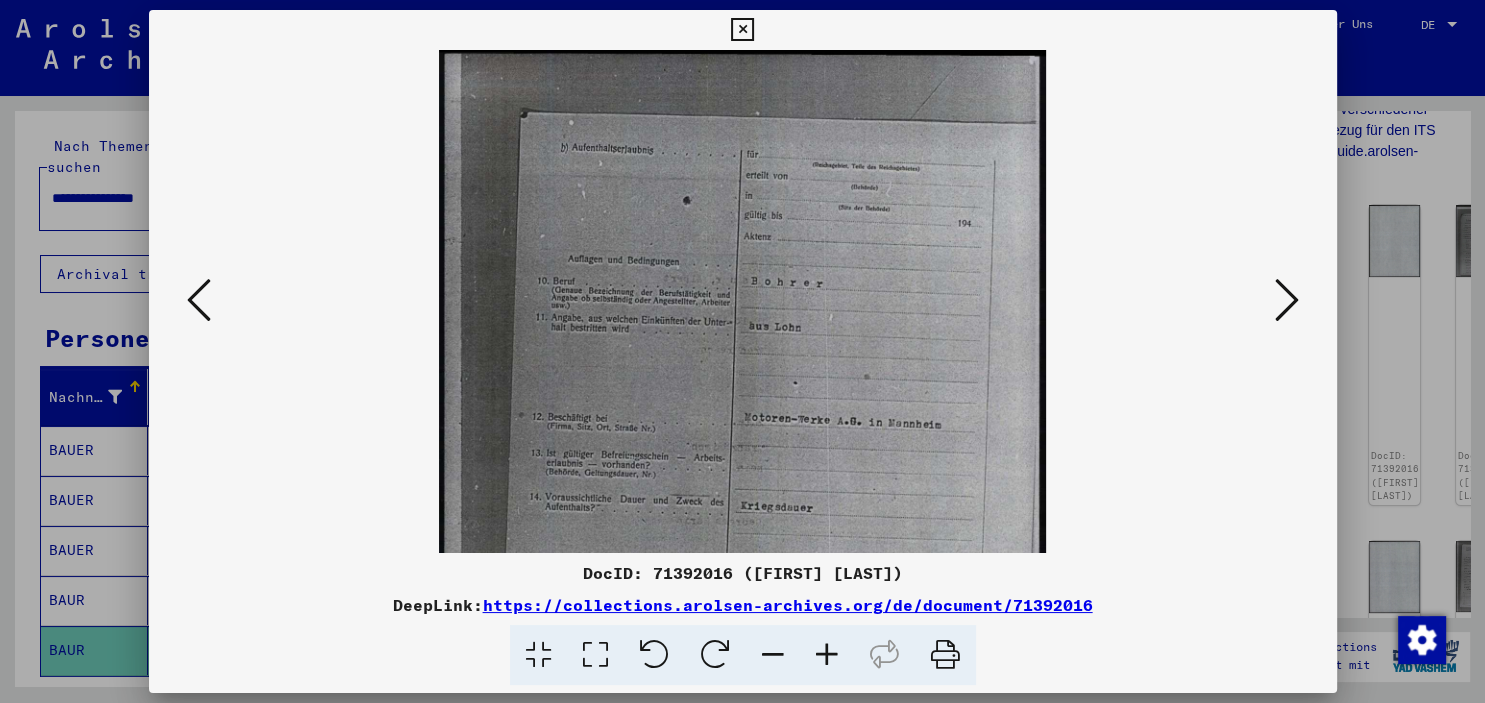 click at bounding box center (827, 655) 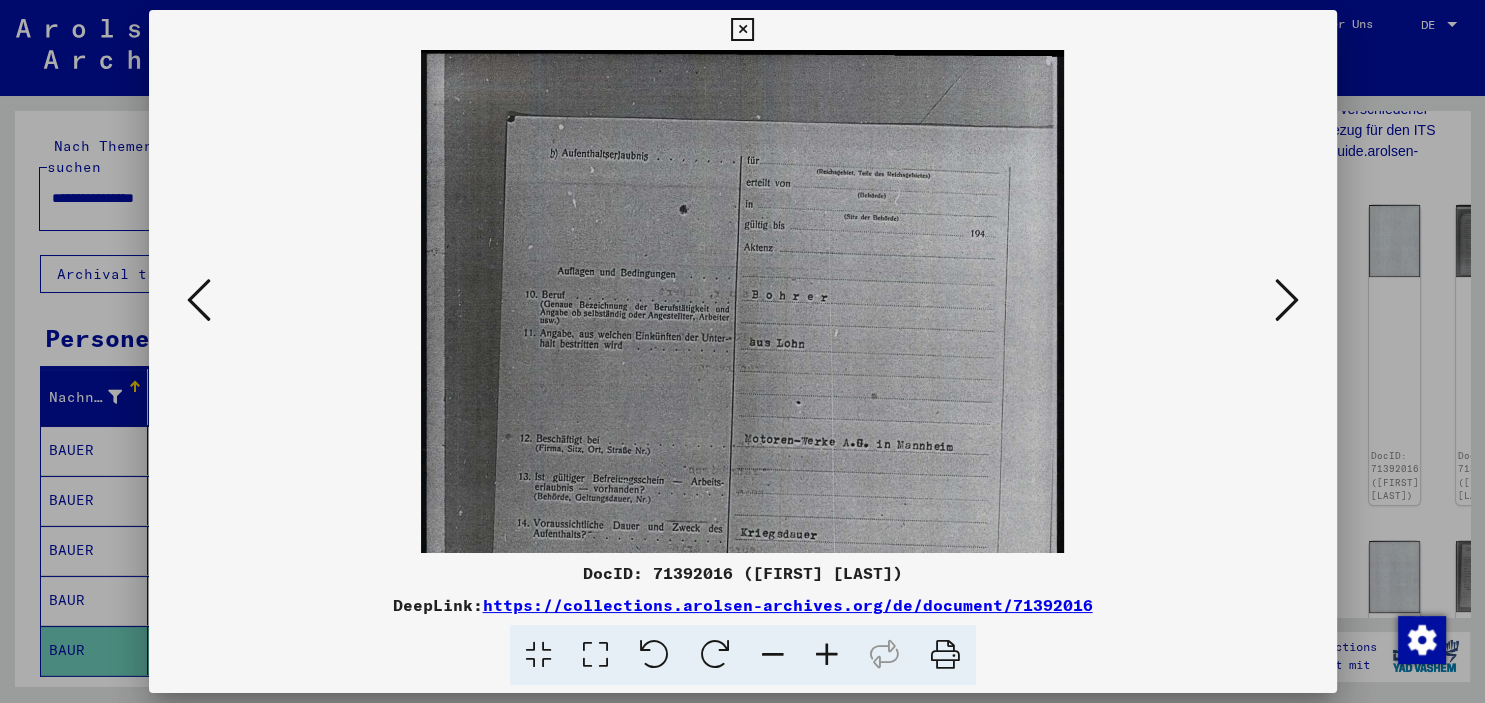 click at bounding box center [827, 655] 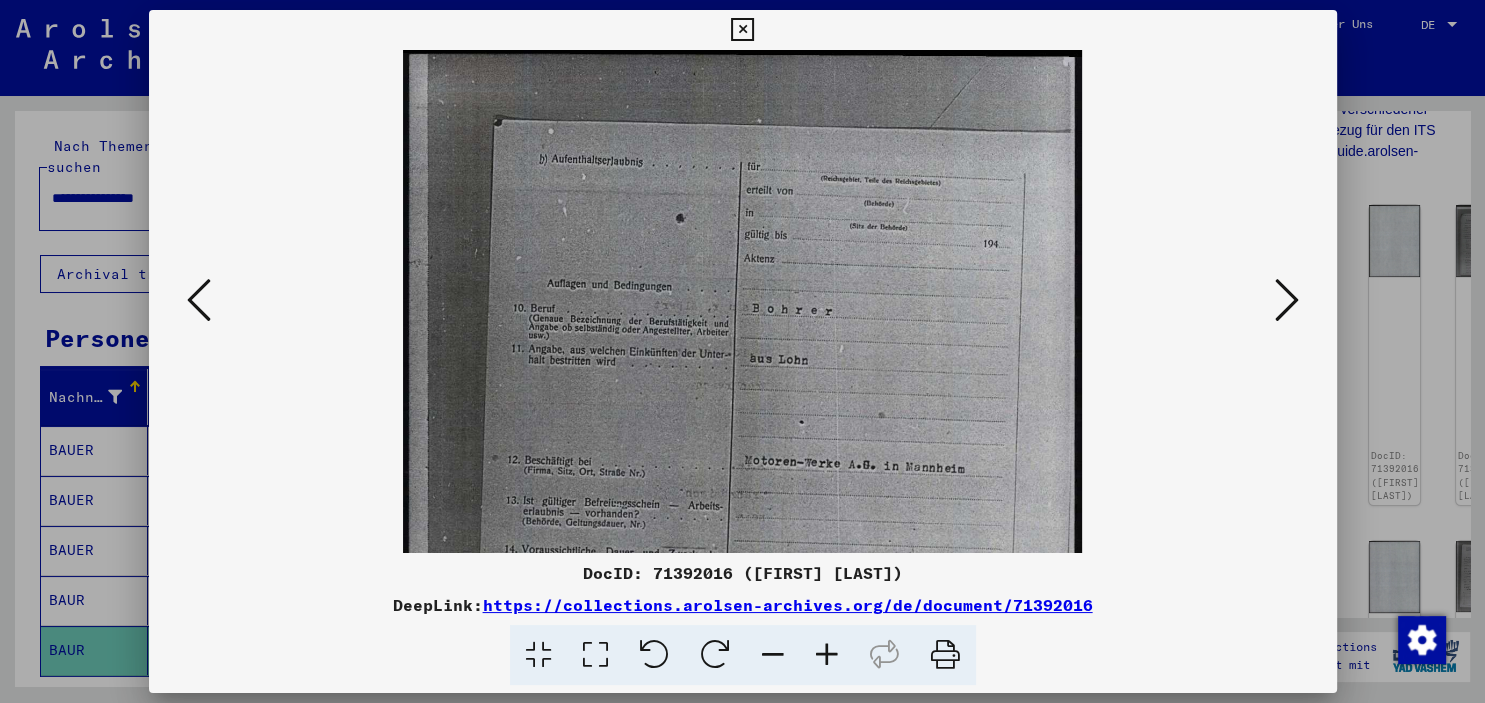 click at bounding box center [827, 655] 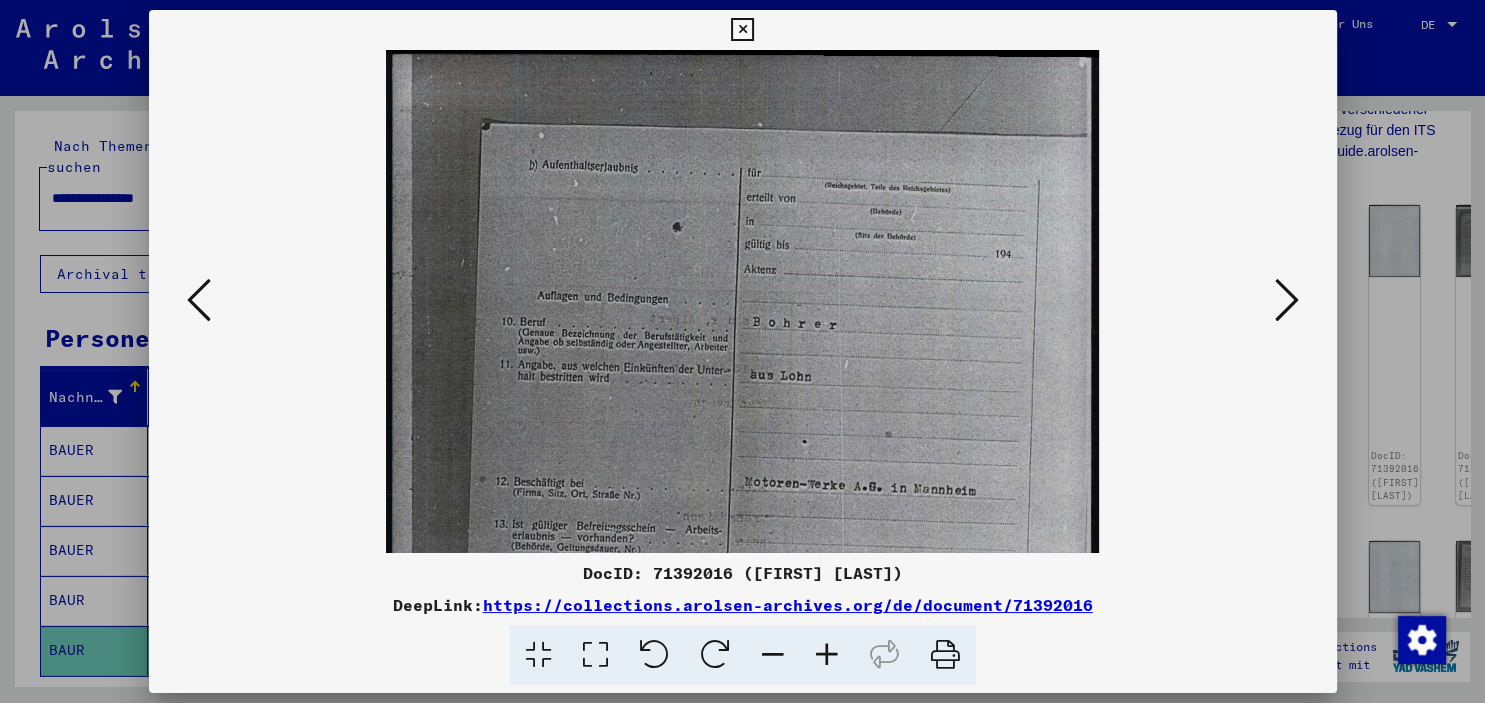 click at bounding box center [827, 655] 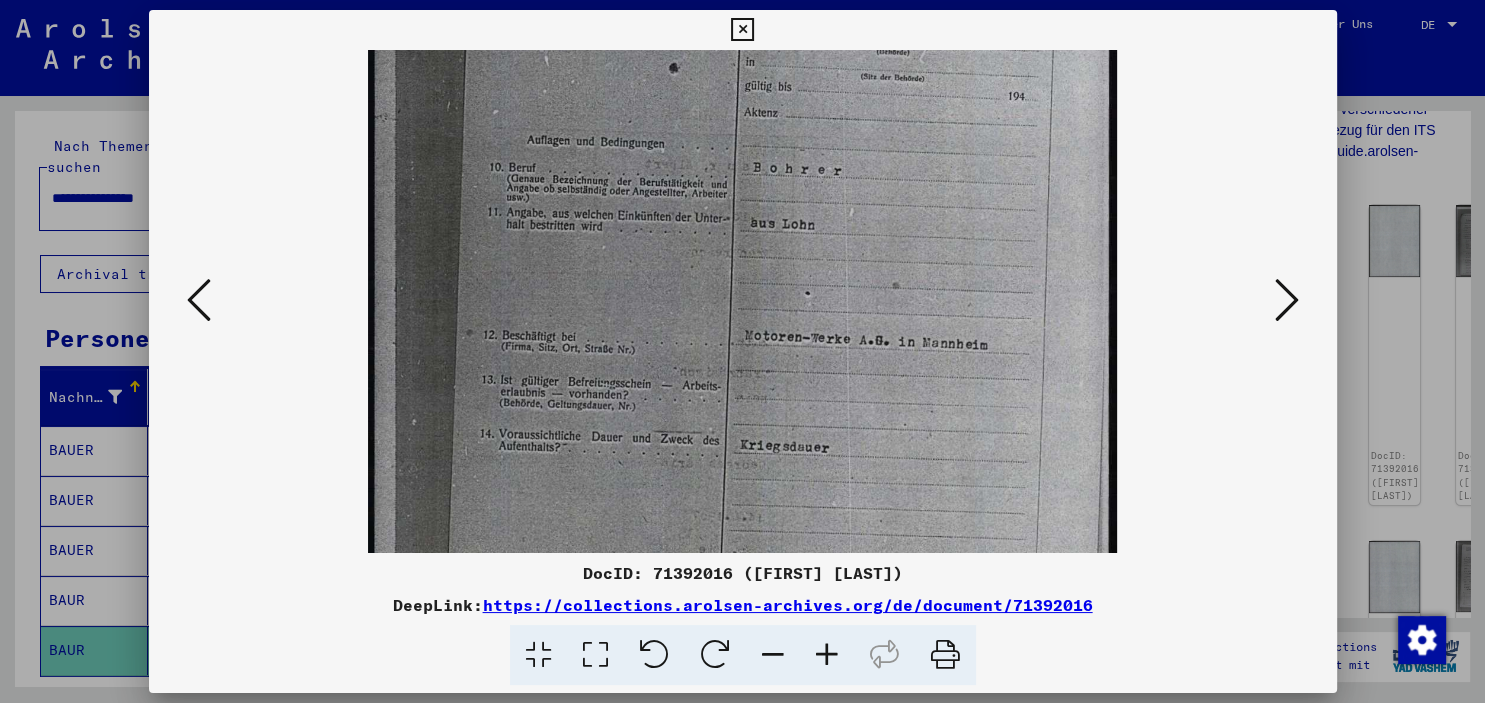 scroll, scrollTop: 193, scrollLeft: 0, axis: vertical 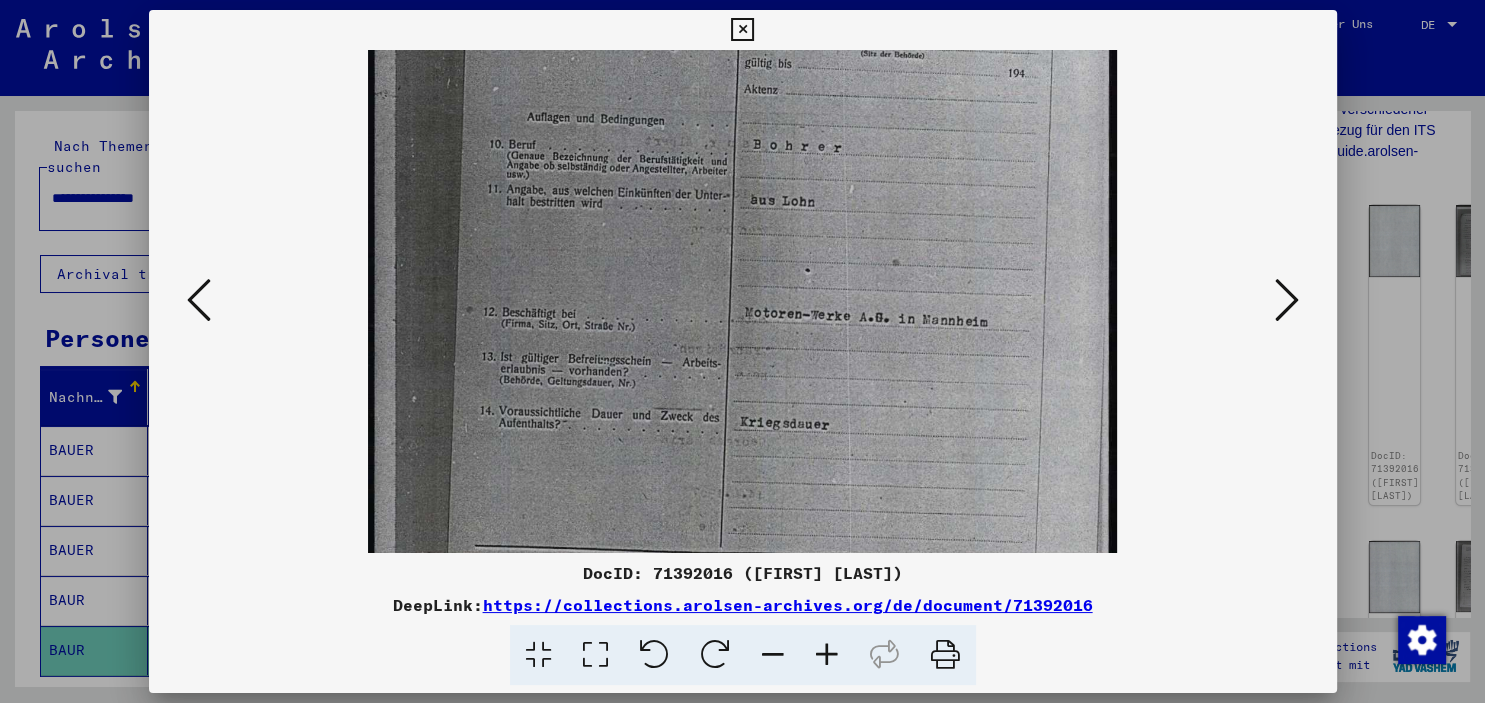 drag, startPoint x: 663, startPoint y: 490, endPoint x: 658, endPoint y: 294, distance: 196.06377 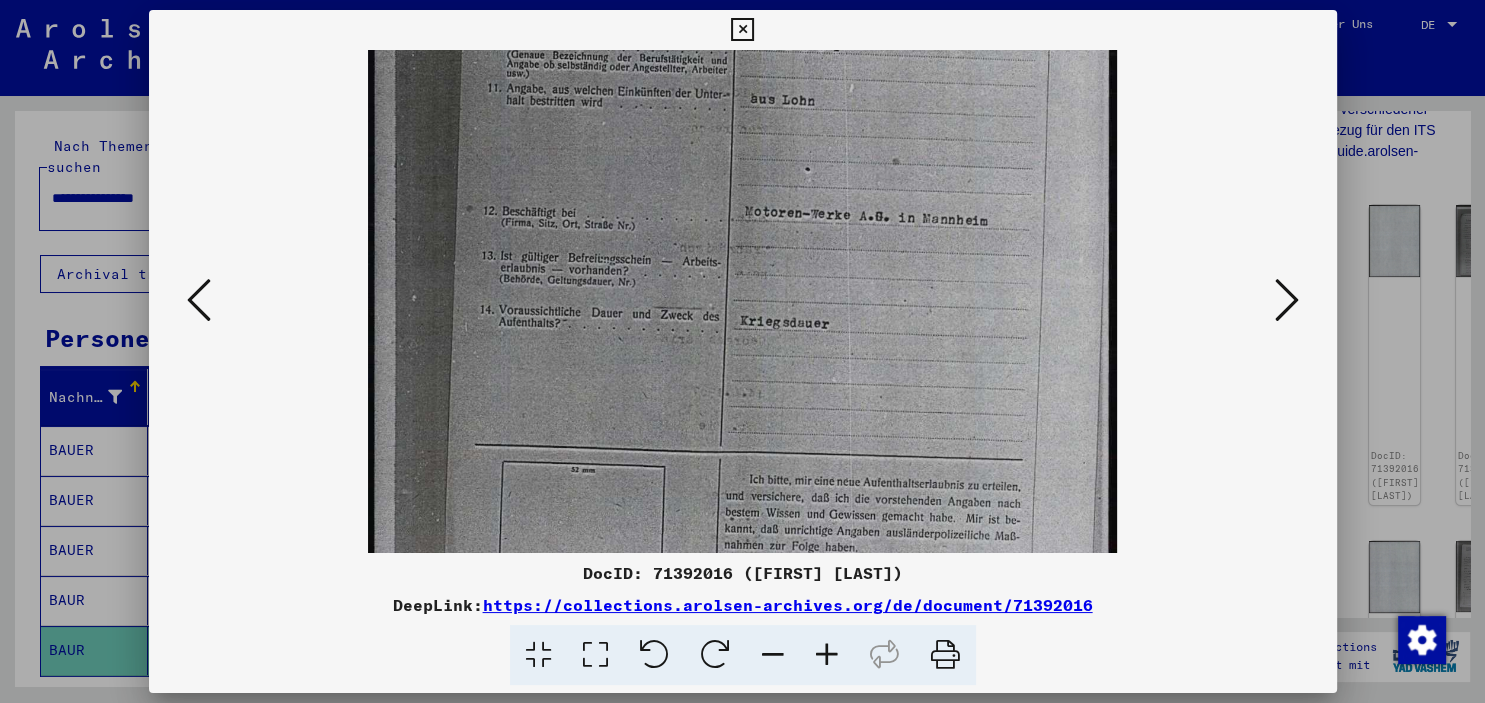 drag, startPoint x: 742, startPoint y: 446, endPoint x: 740, endPoint y: 311, distance: 135.01482 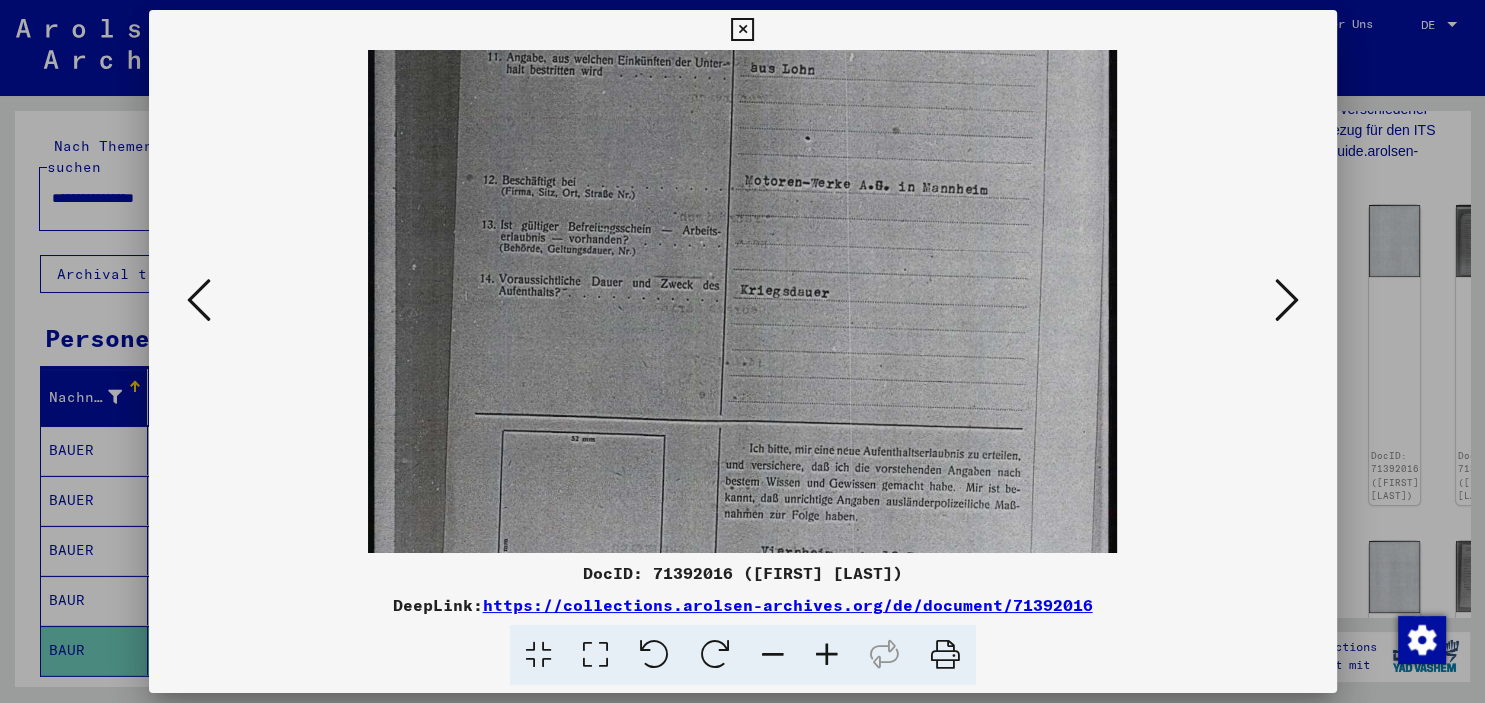 click at bounding box center (1287, 301) 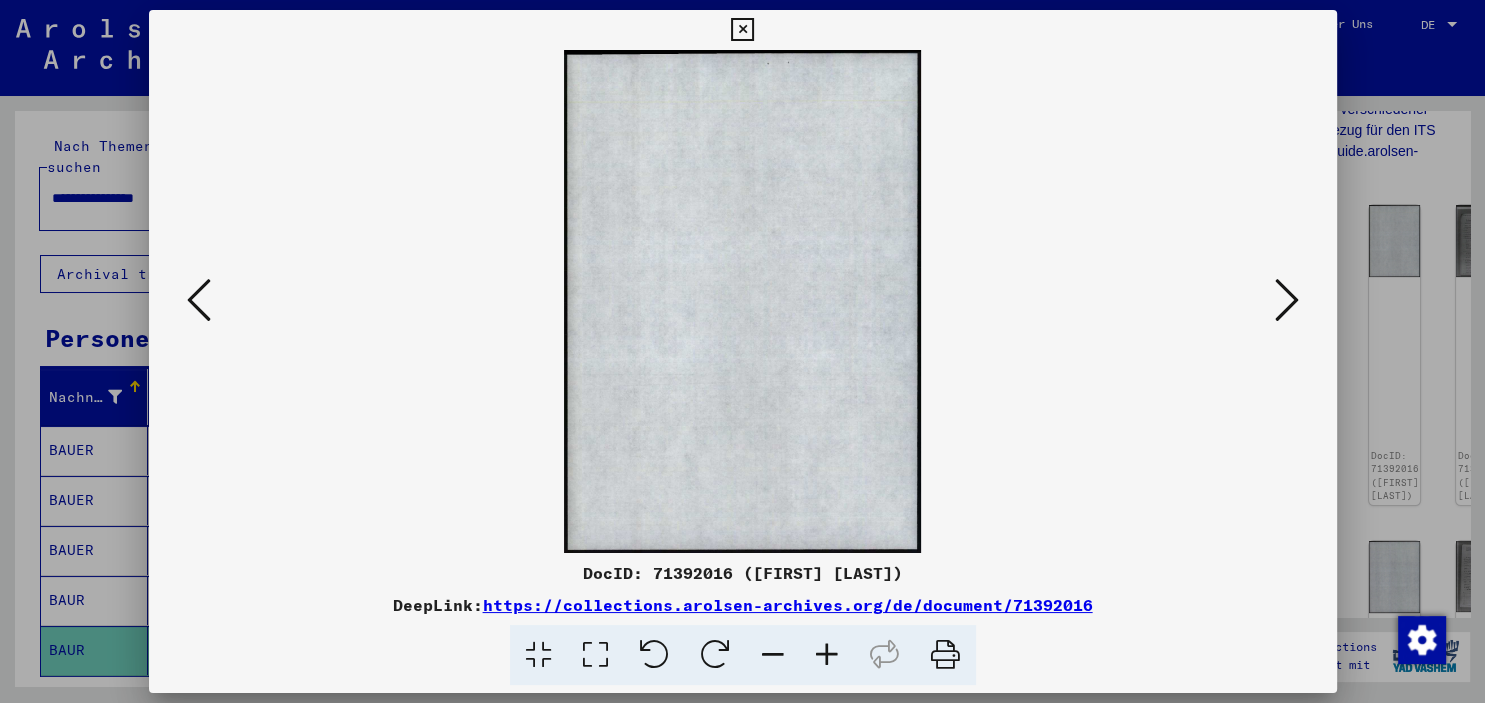 scroll, scrollTop: 0, scrollLeft: 0, axis: both 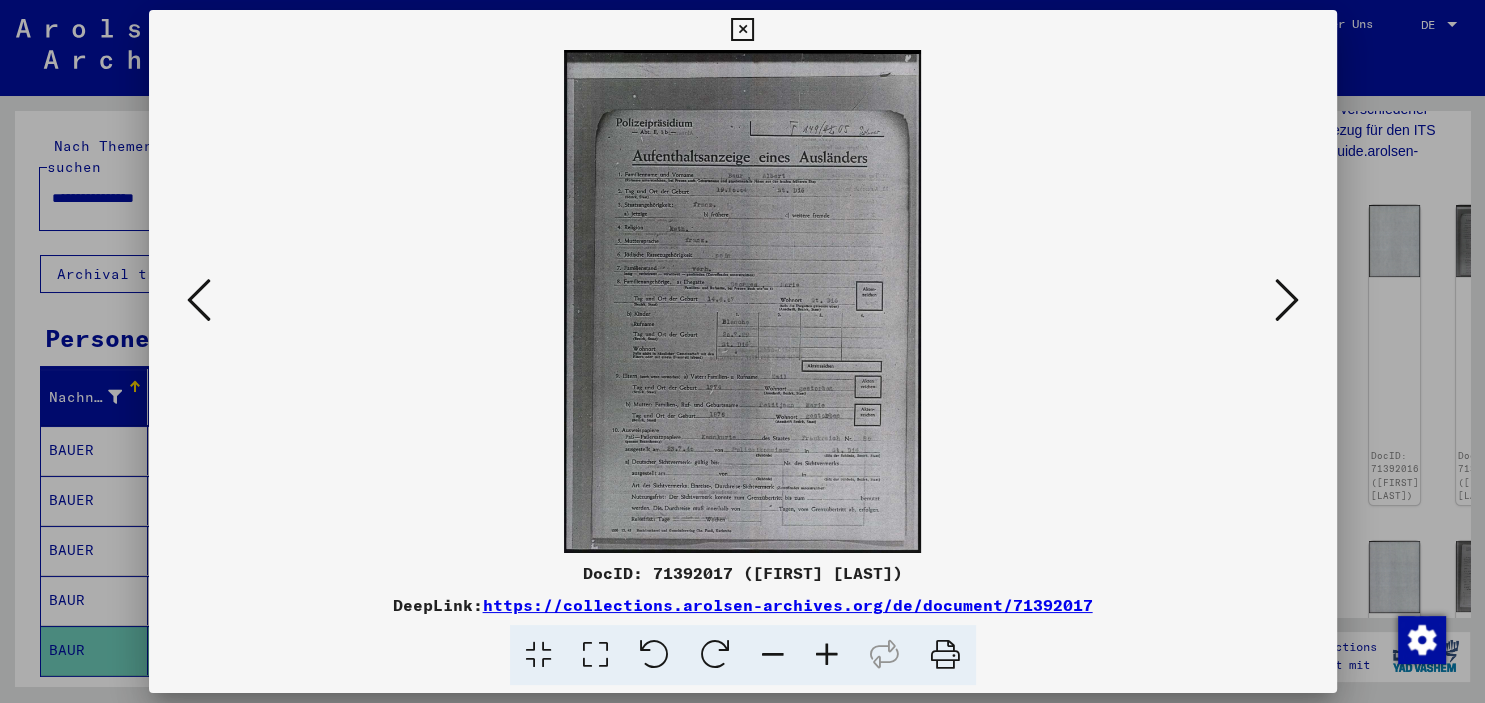 click at bounding box center (827, 655) 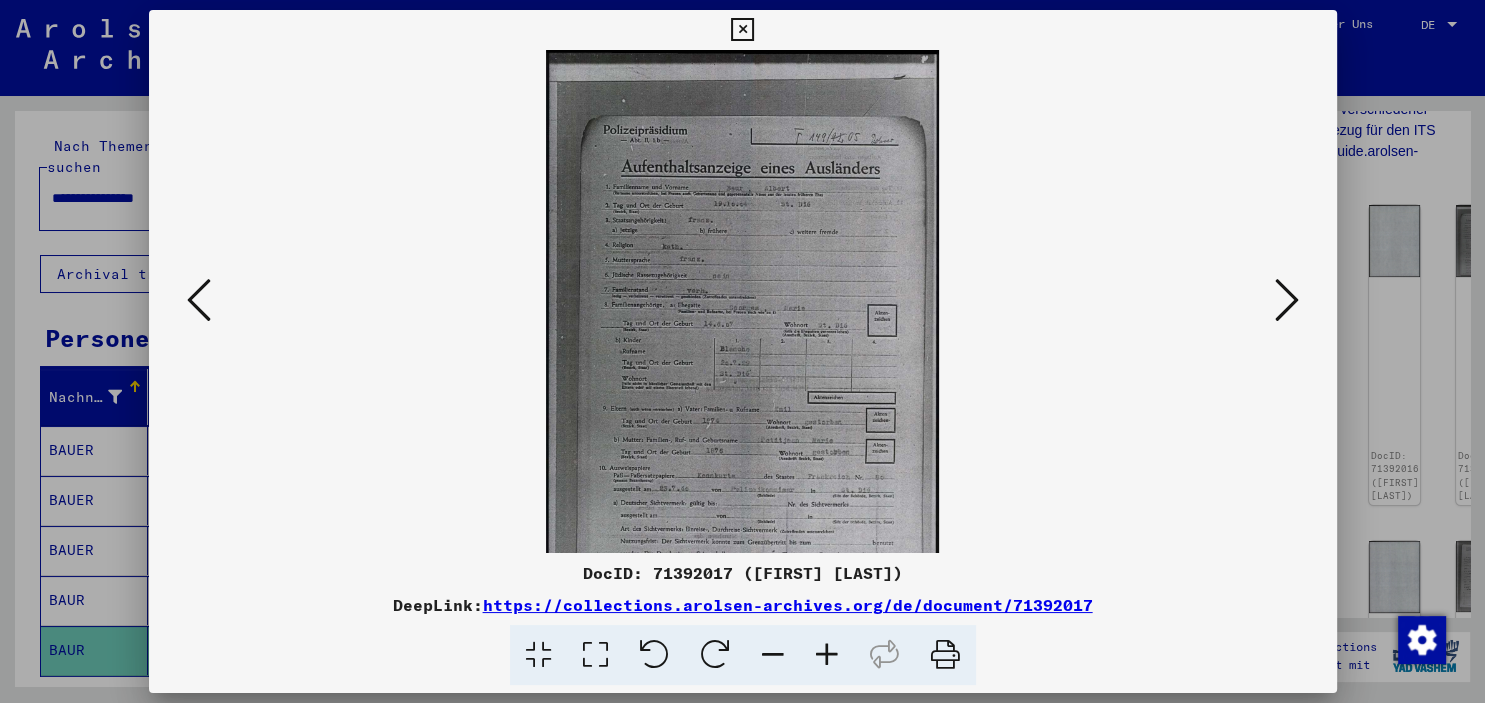 click at bounding box center (827, 655) 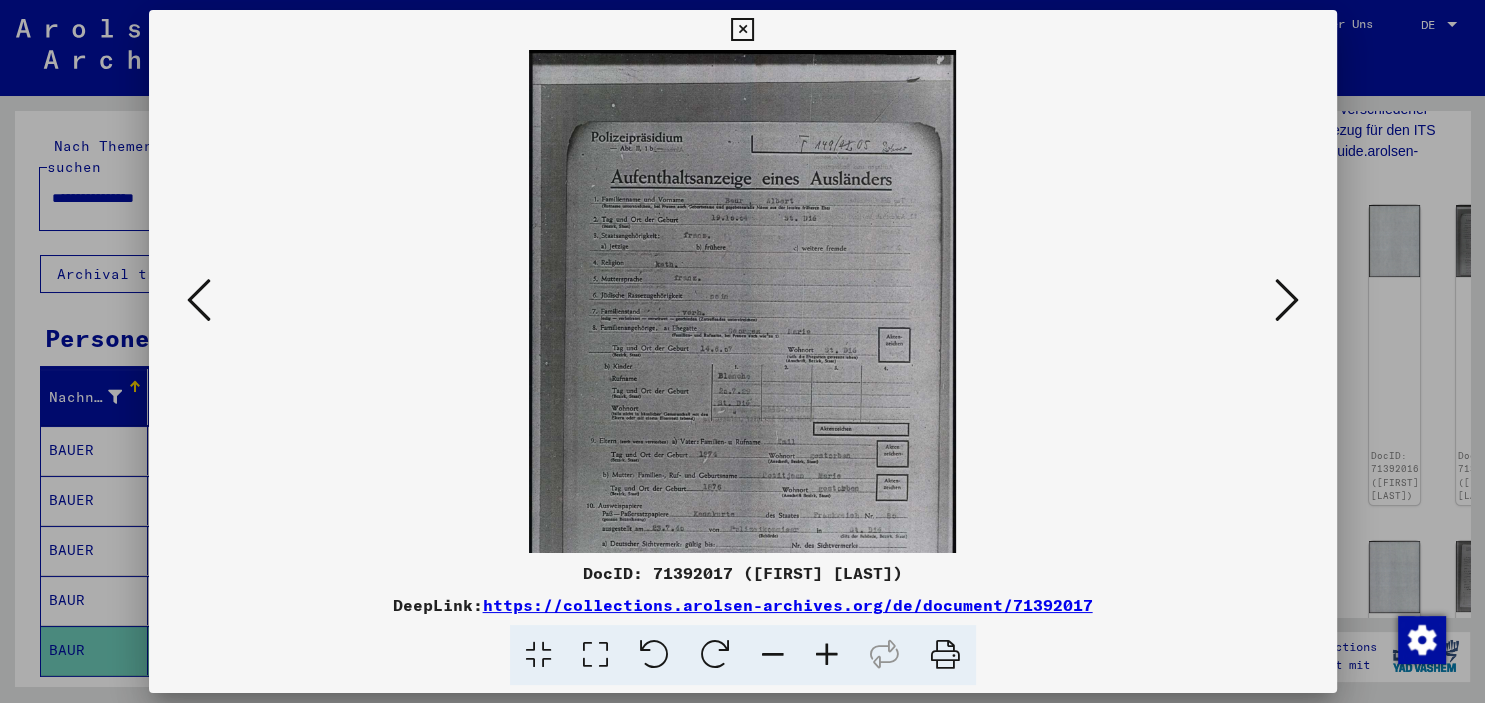 click at bounding box center [827, 655] 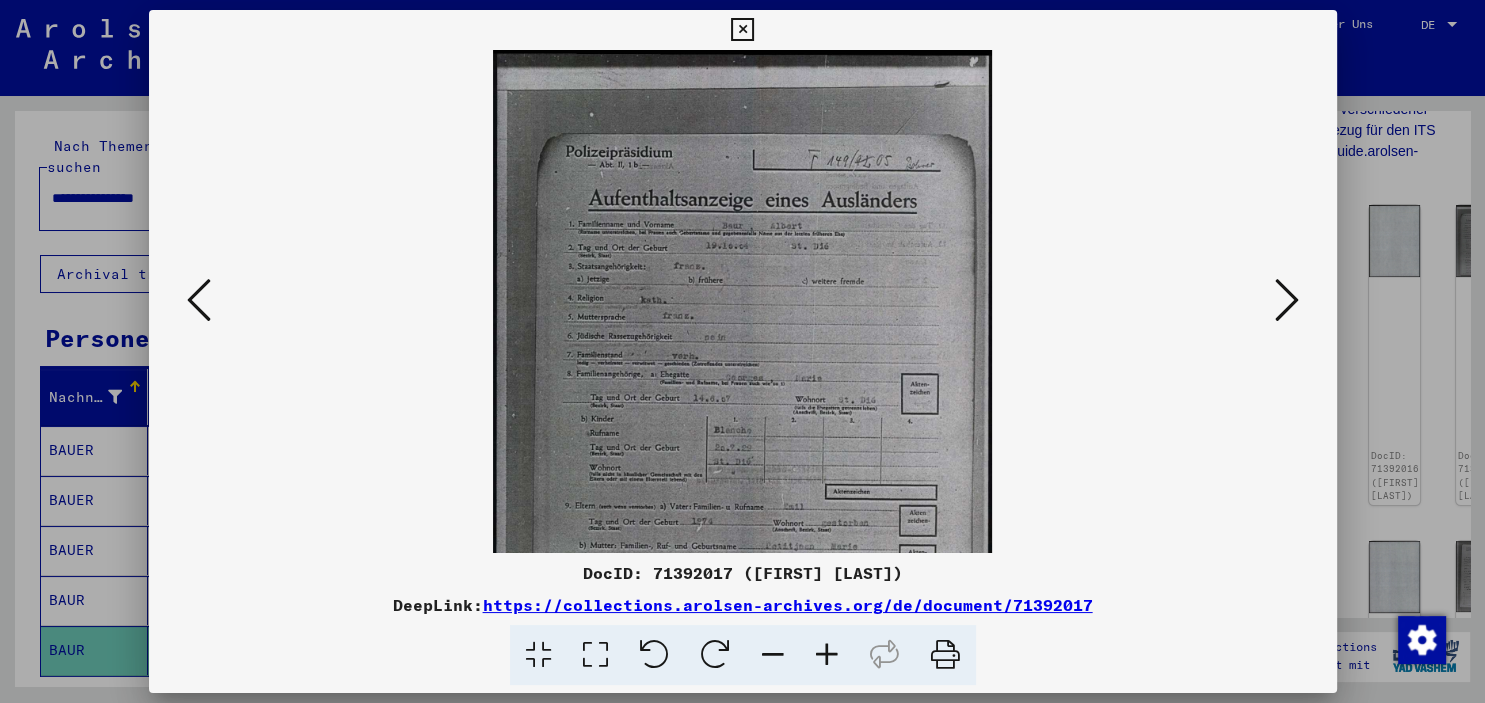 click at bounding box center (827, 655) 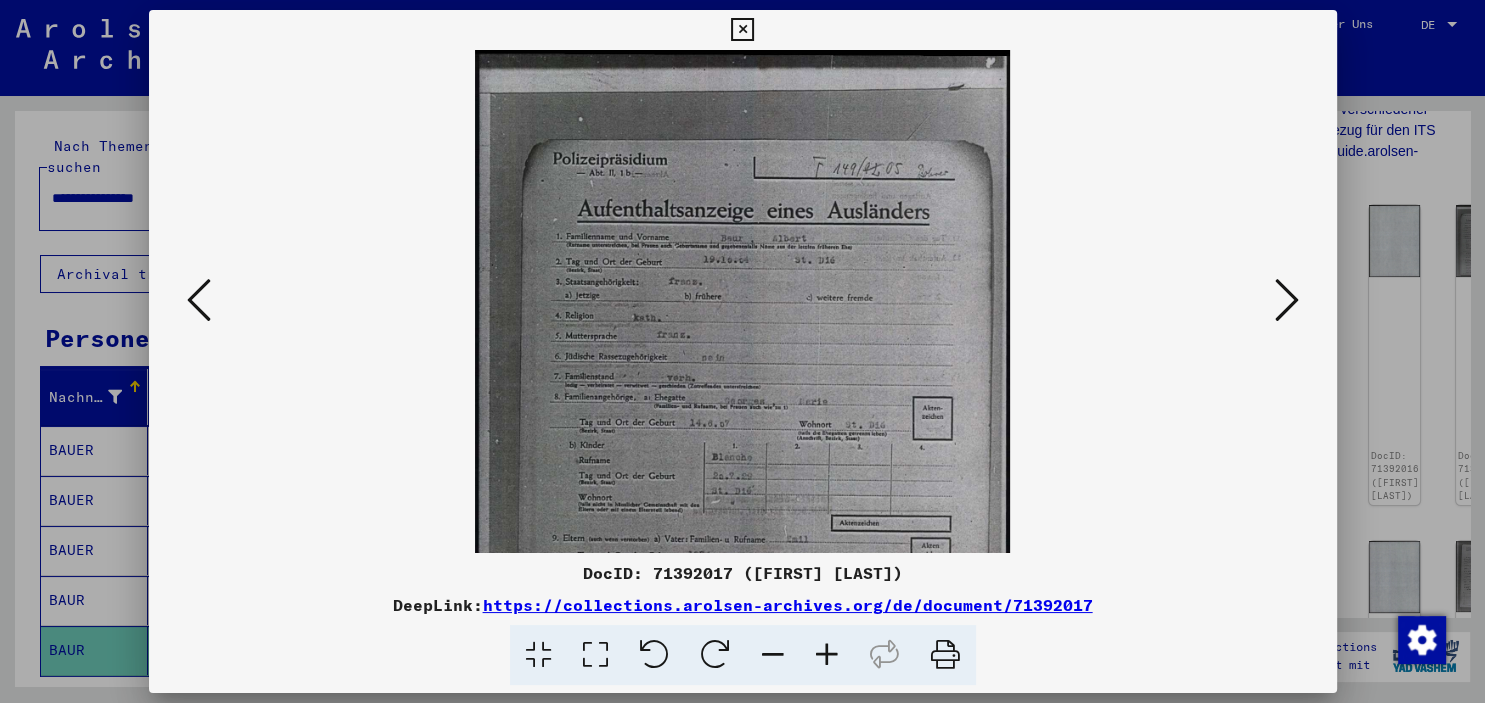 click at bounding box center (827, 655) 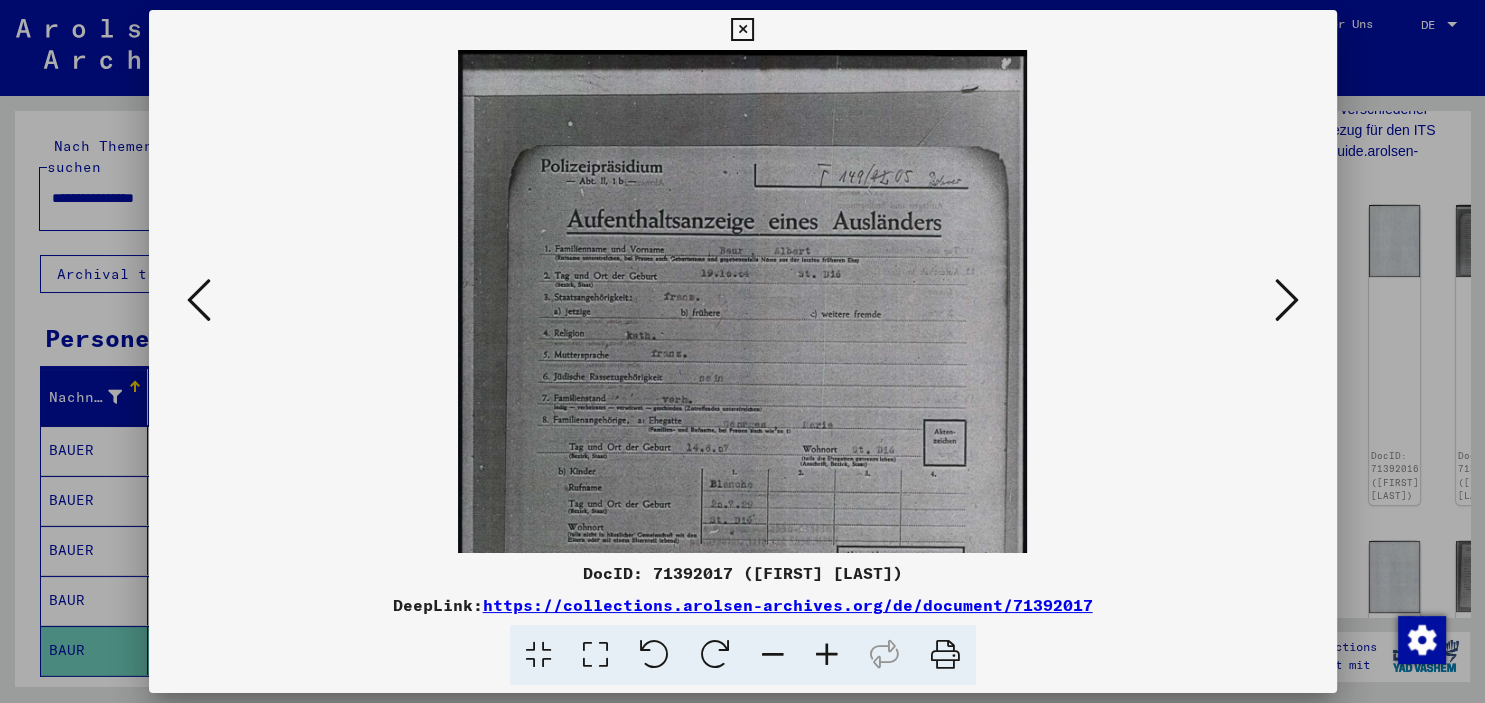 click at bounding box center (827, 655) 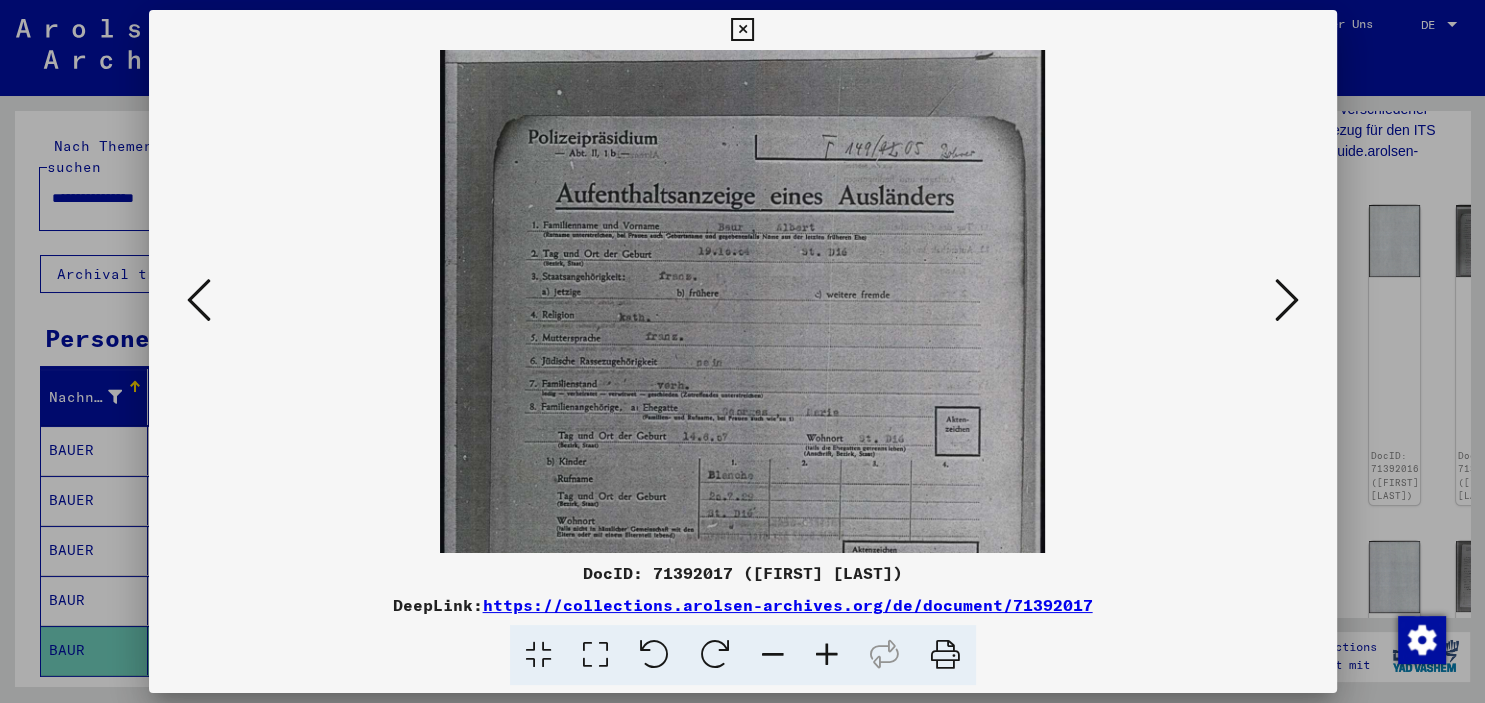 drag, startPoint x: 622, startPoint y: 412, endPoint x: 618, endPoint y: 201, distance: 211.03792 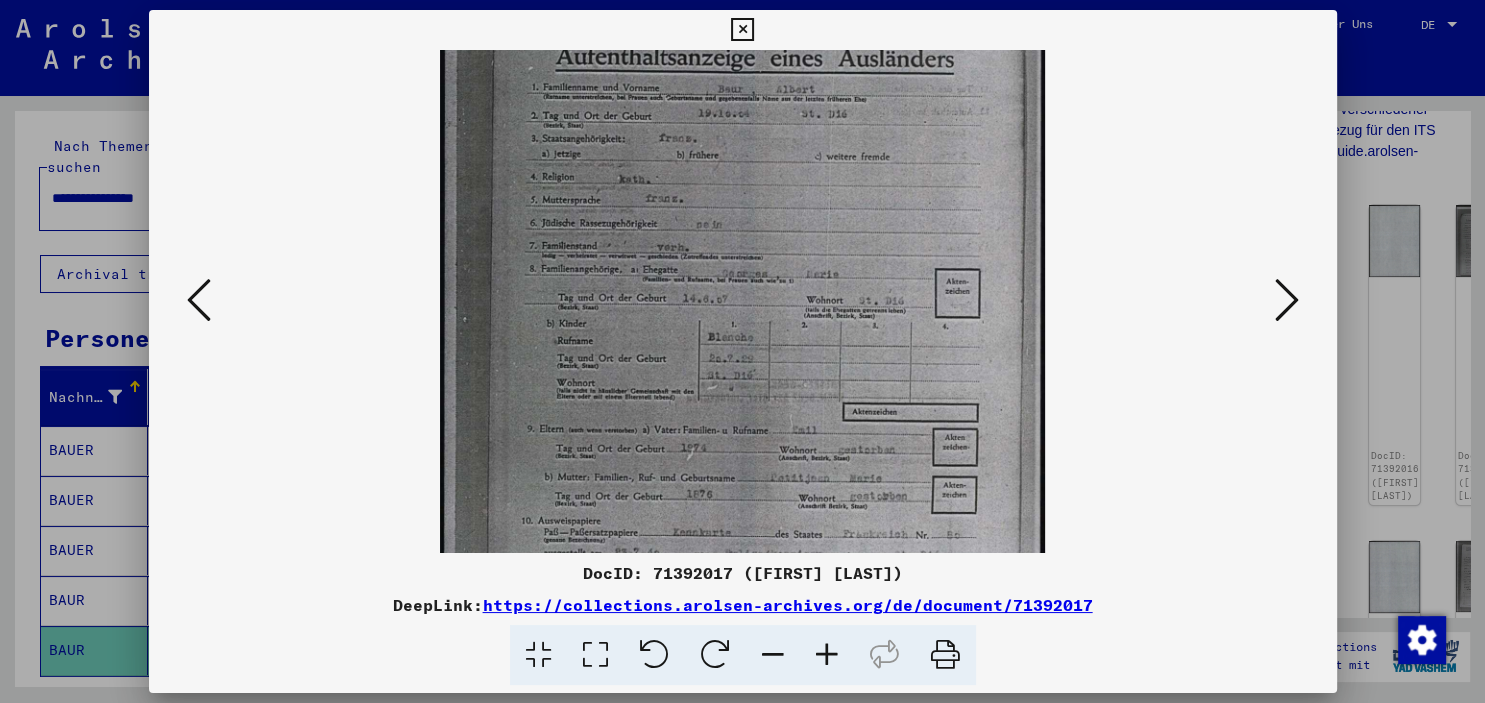 click at bounding box center [827, 655] 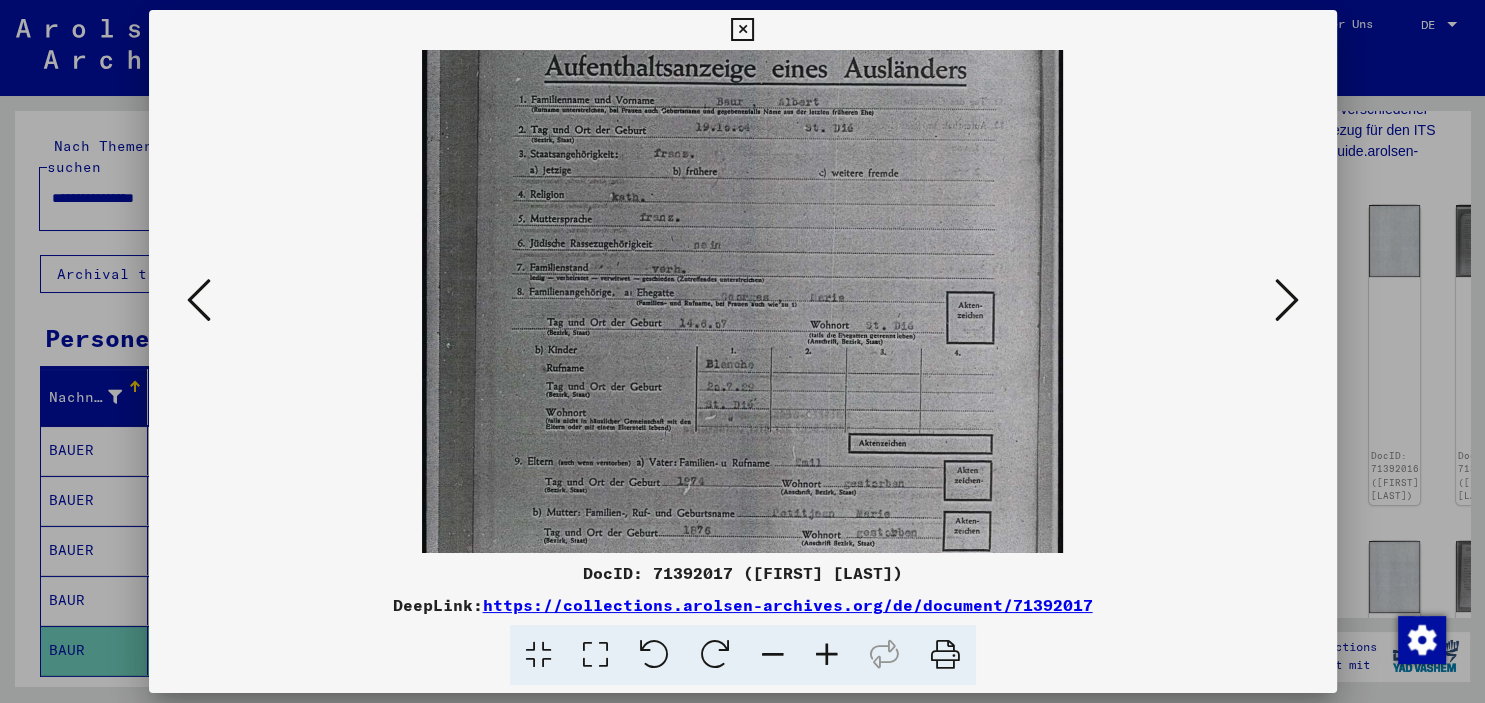 click at bounding box center (827, 655) 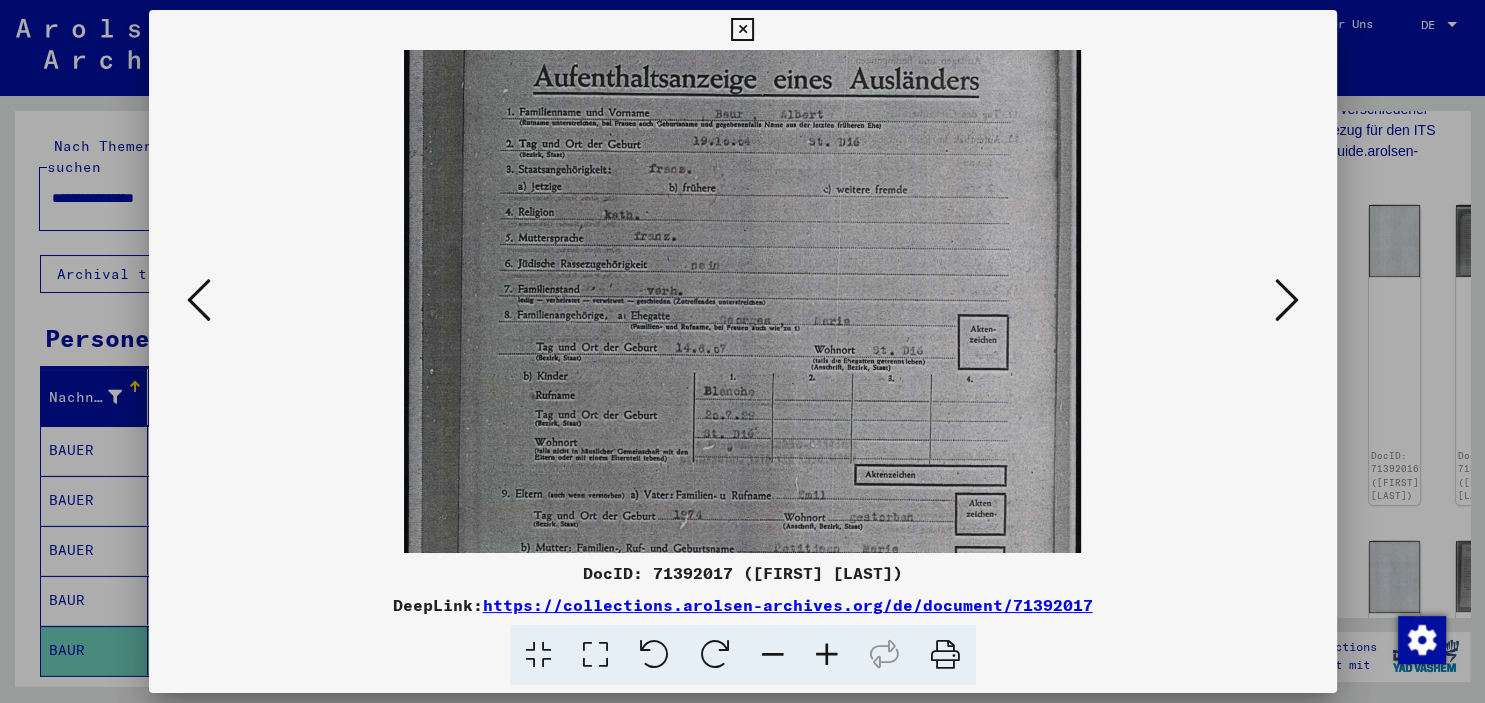 click at bounding box center [827, 655] 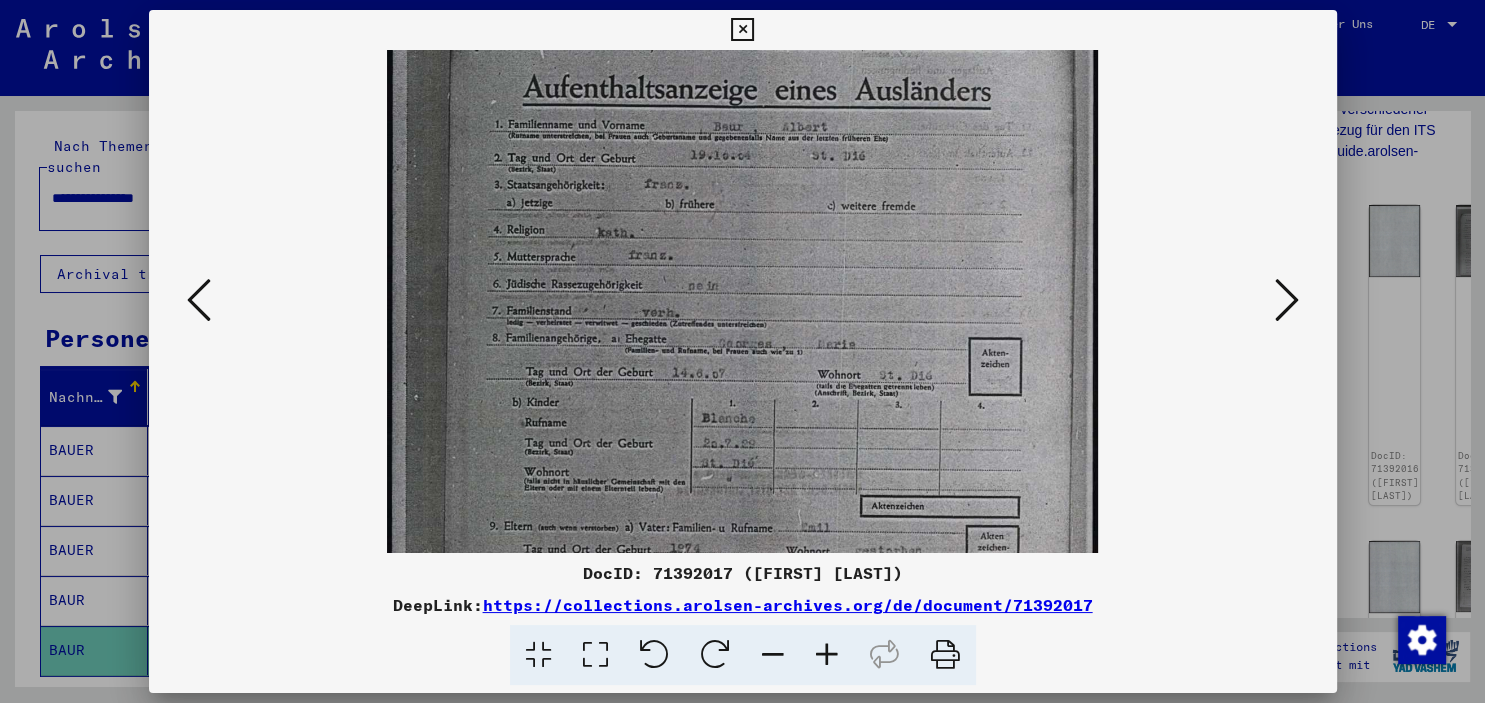click at bounding box center (827, 655) 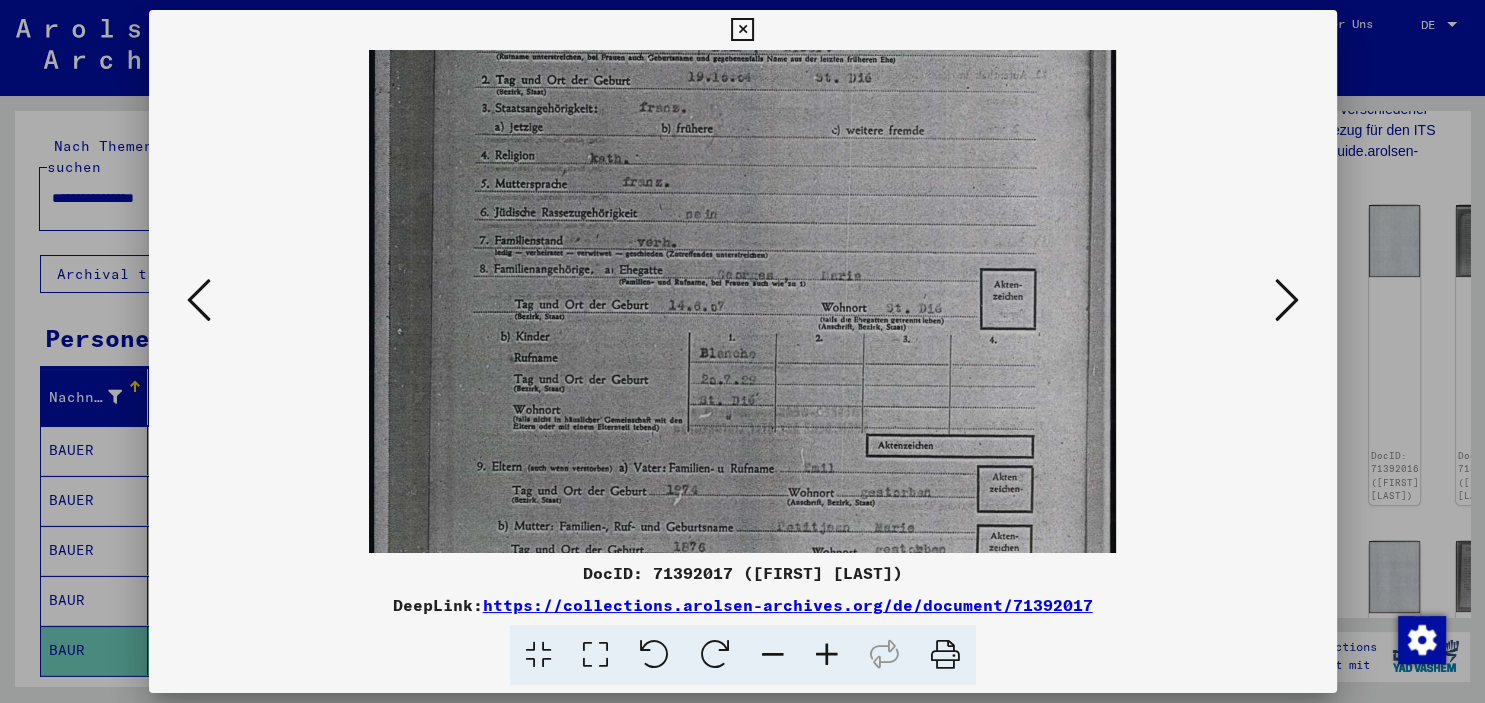 scroll, scrollTop: 278, scrollLeft: 0, axis: vertical 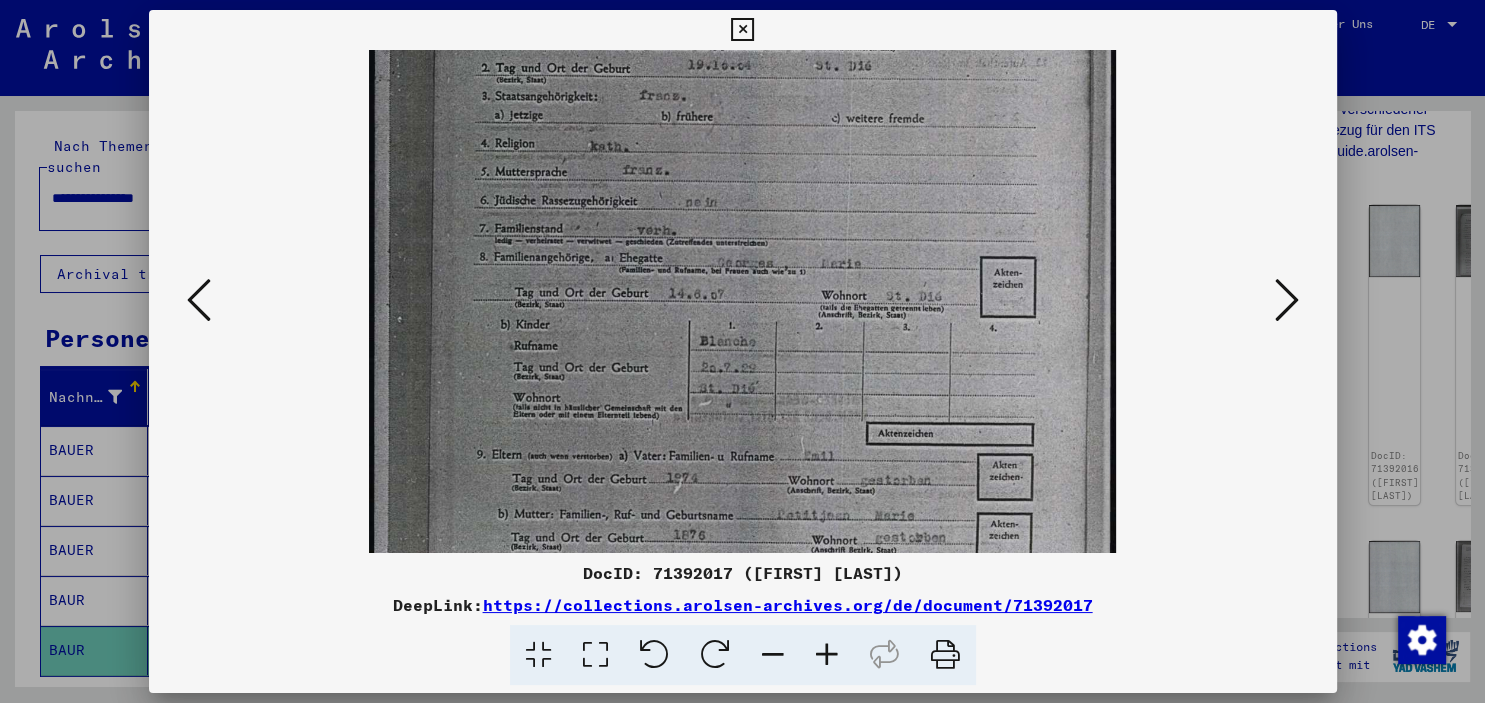 drag, startPoint x: 746, startPoint y: 458, endPoint x: 729, endPoint y: 352, distance: 107.35455 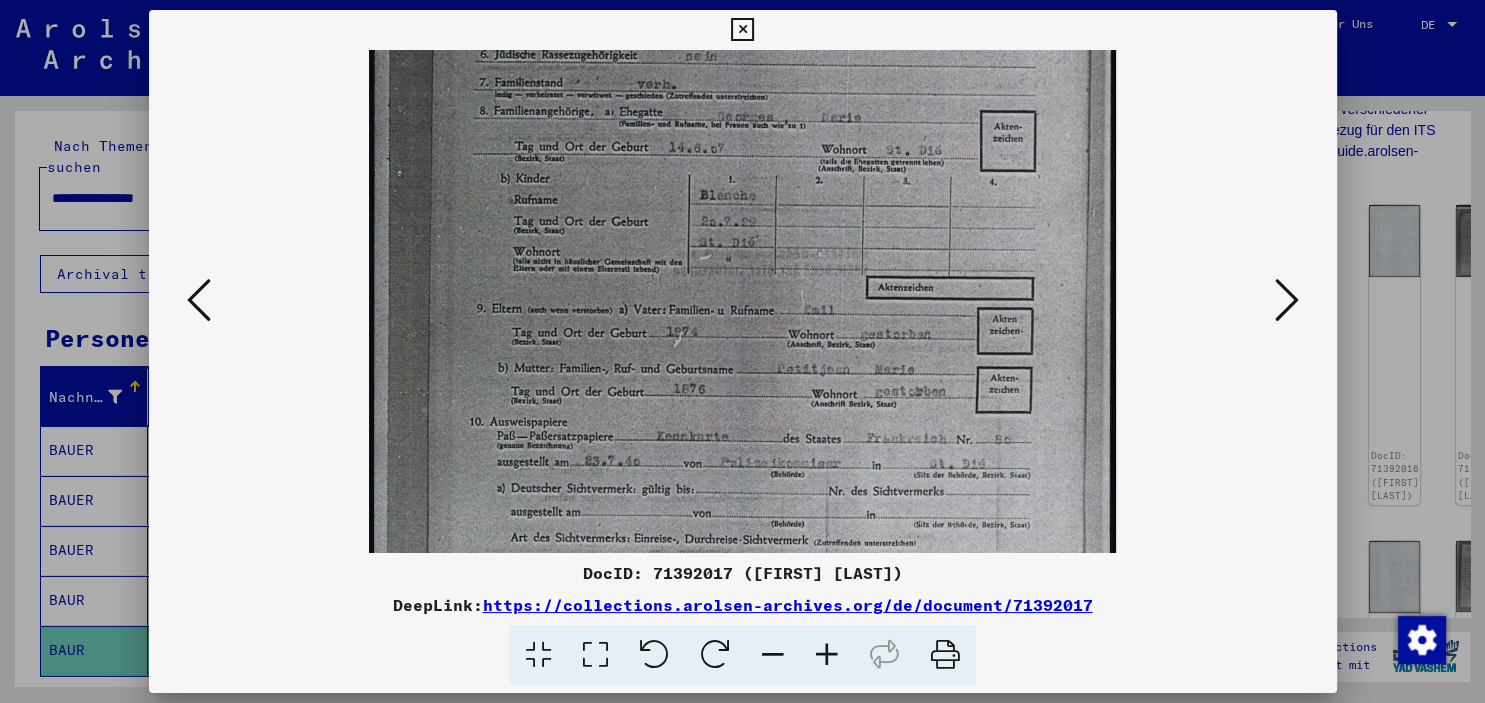 drag, startPoint x: 685, startPoint y: 425, endPoint x: 680, endPoint y: 264, distance: 161.07762 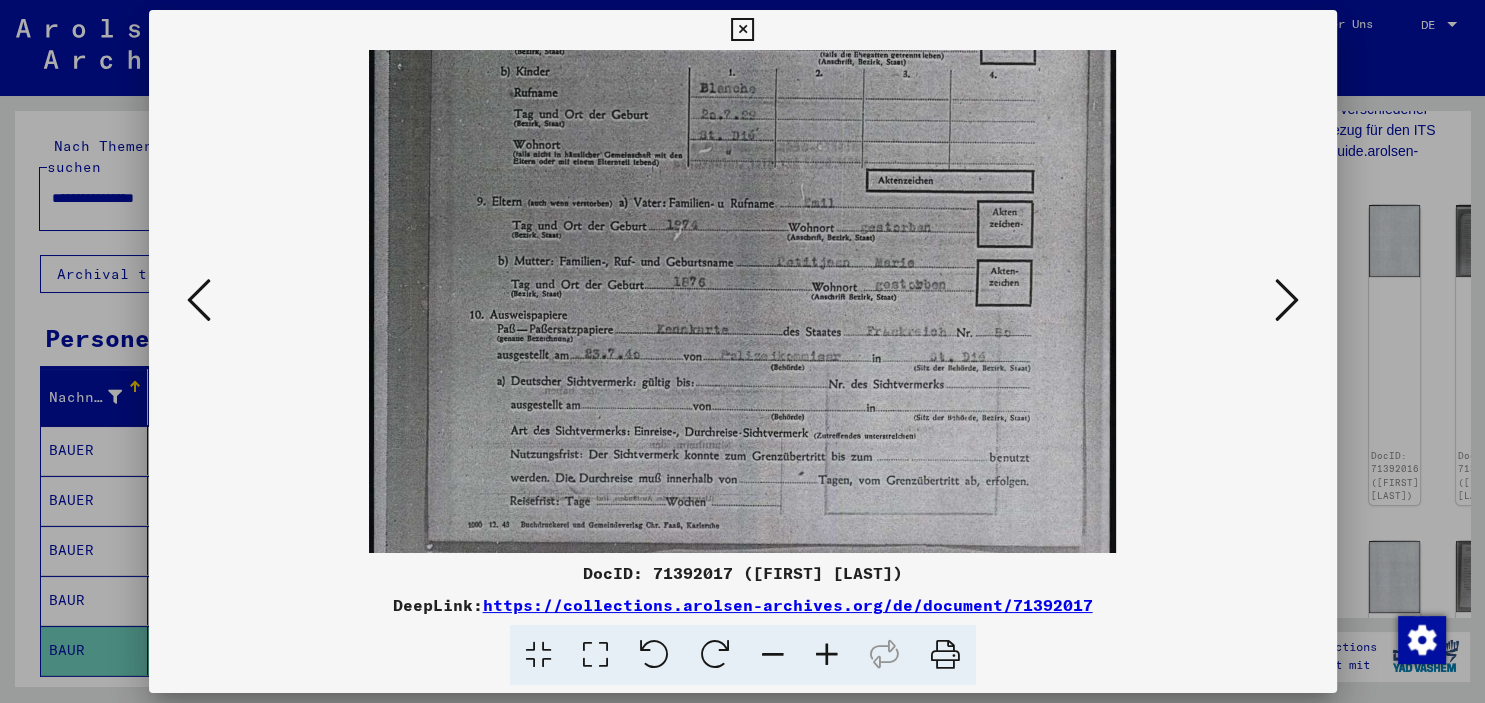 drag, startPoint x: 720, startPoint y: 393, endPoint x: 714, endPoint y: 300, distance: 93.193344 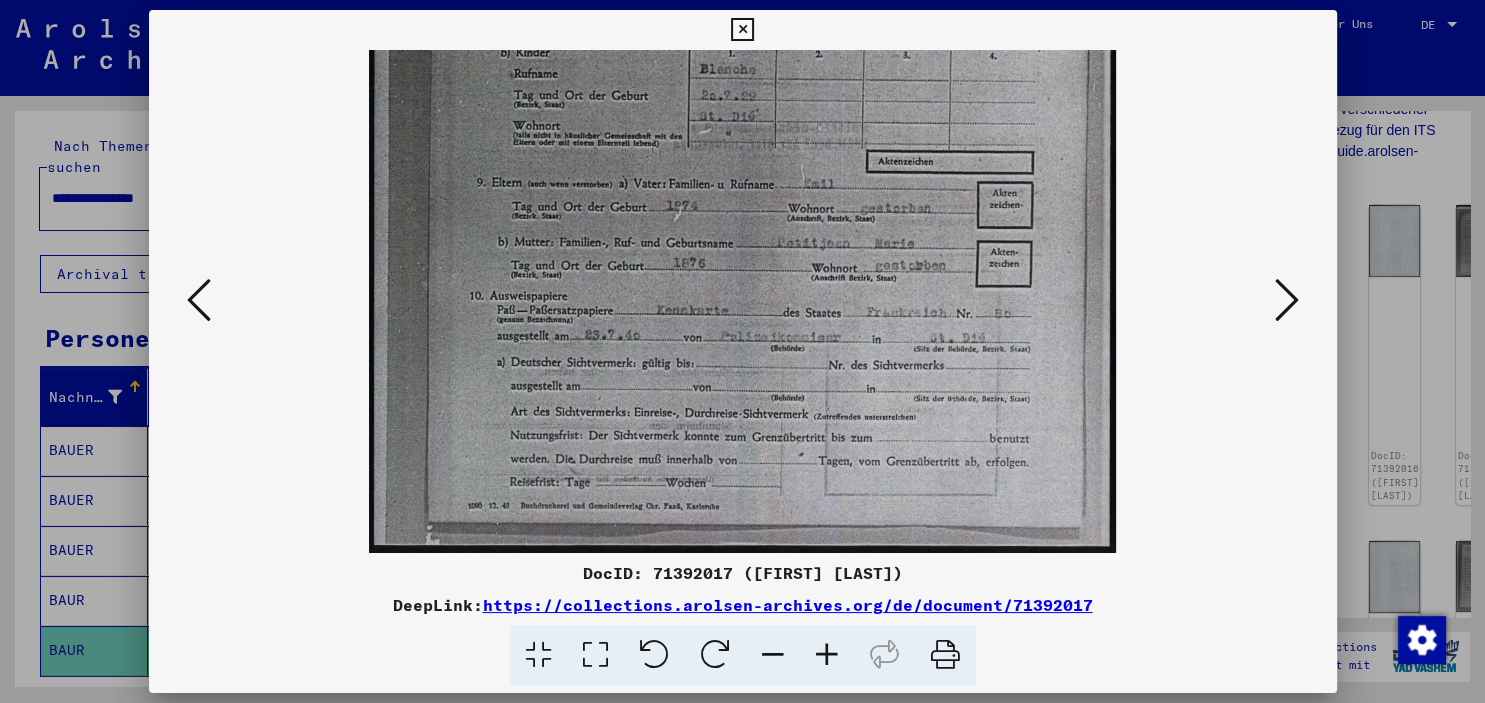 click at bounding box center (1287, 300) 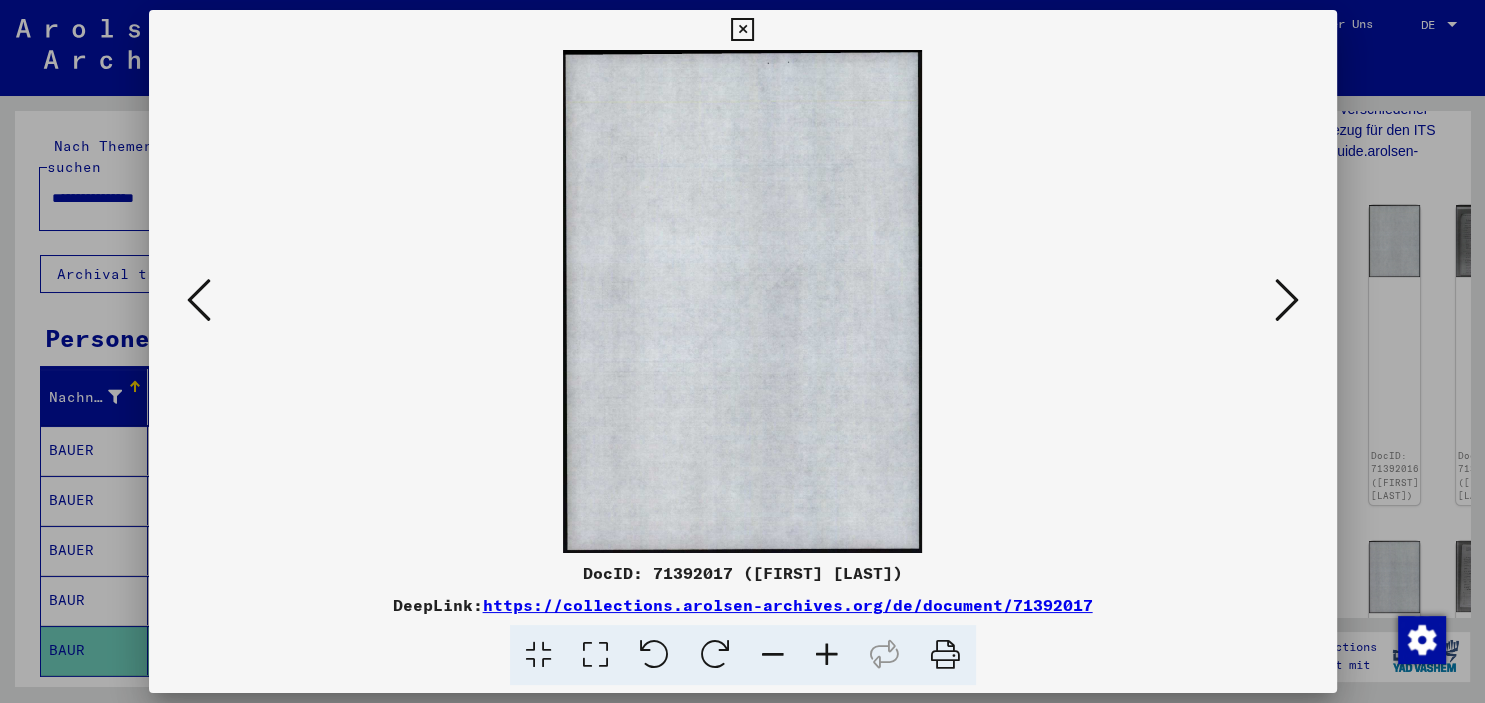 click at bounding box center (1287, 300) 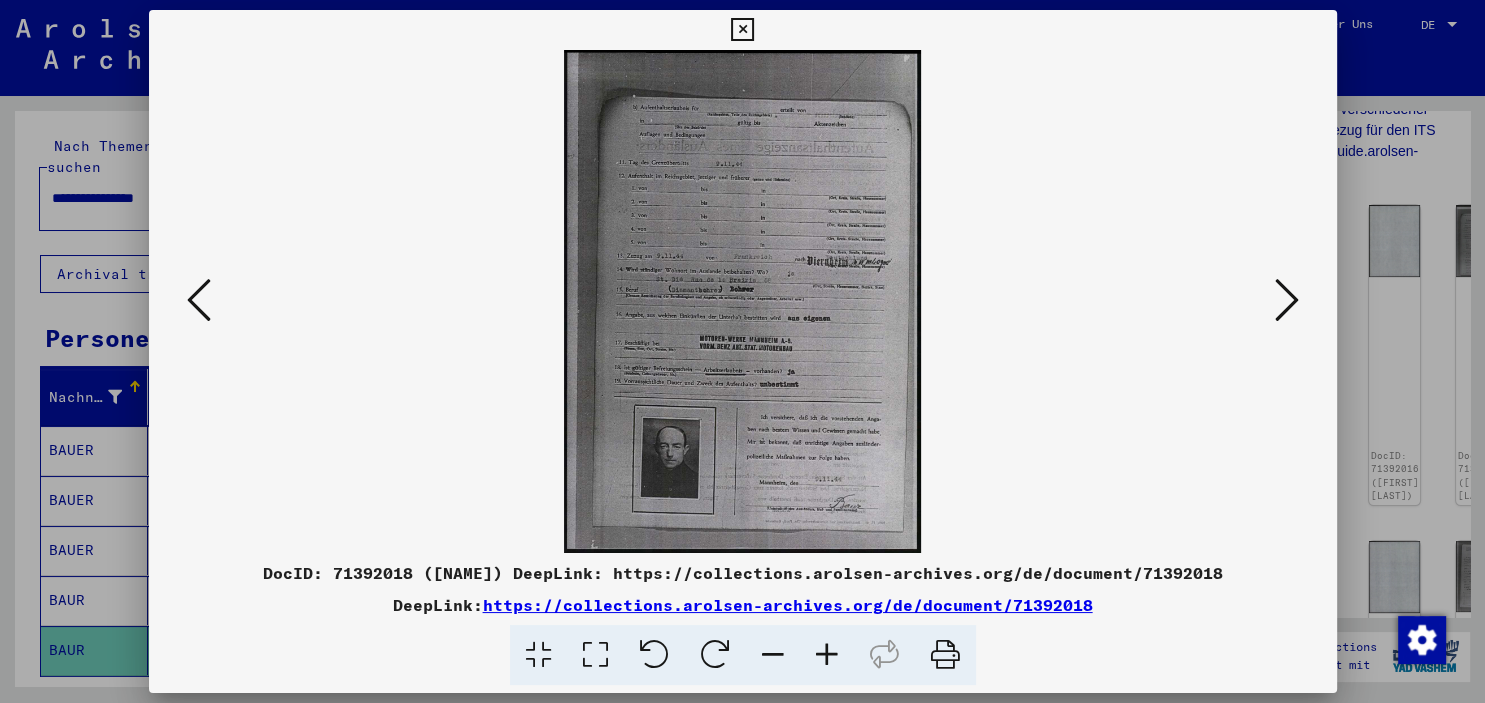 click at bounding box center [827, 655] 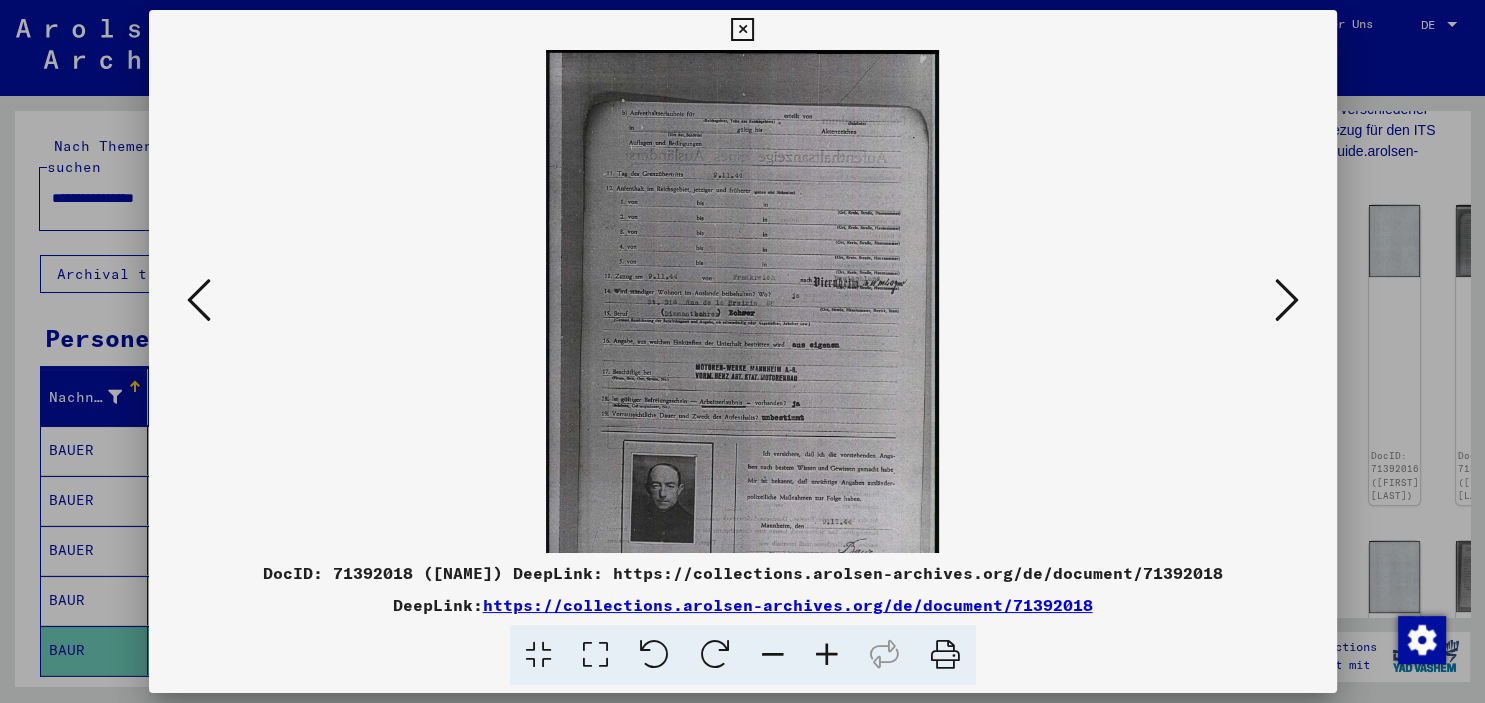 click at bounding box center (827, 655) 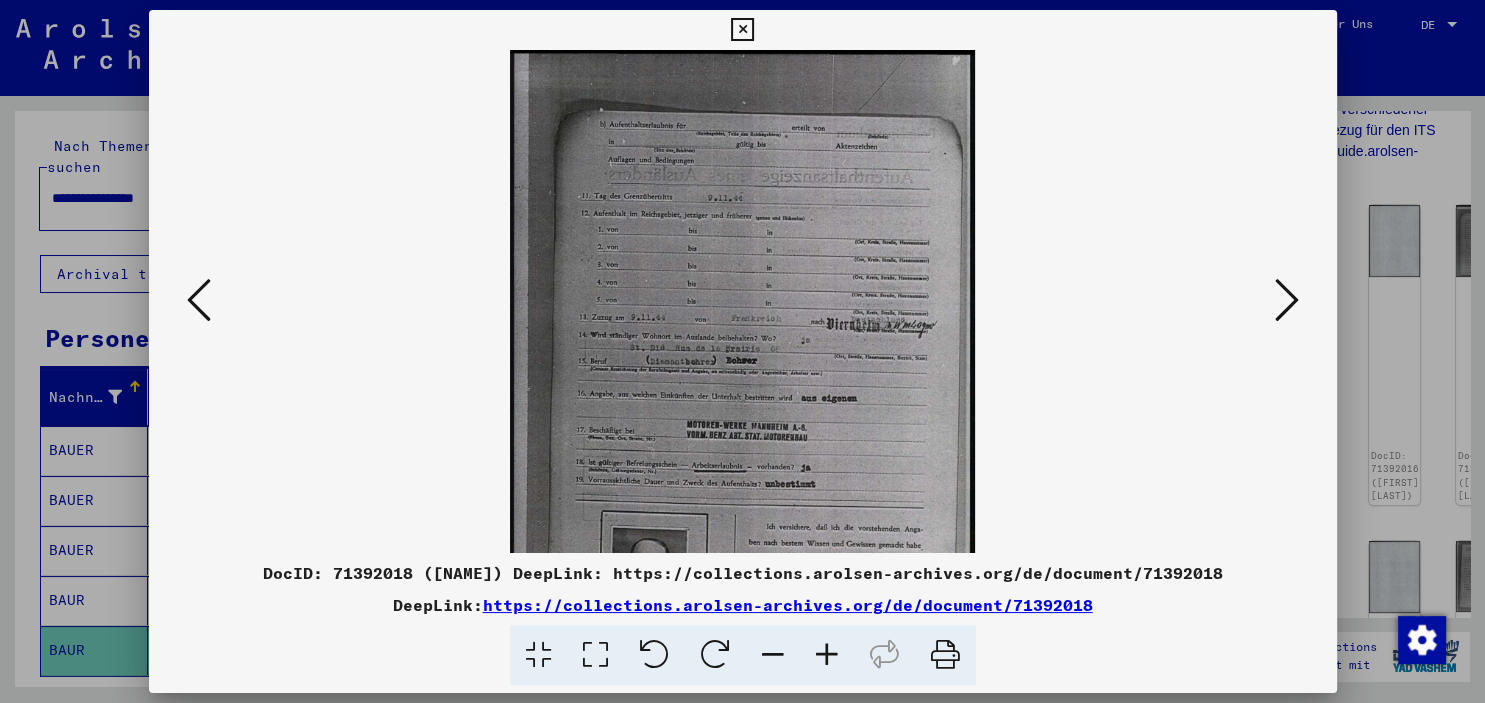 click at bounding box center [827, 655] 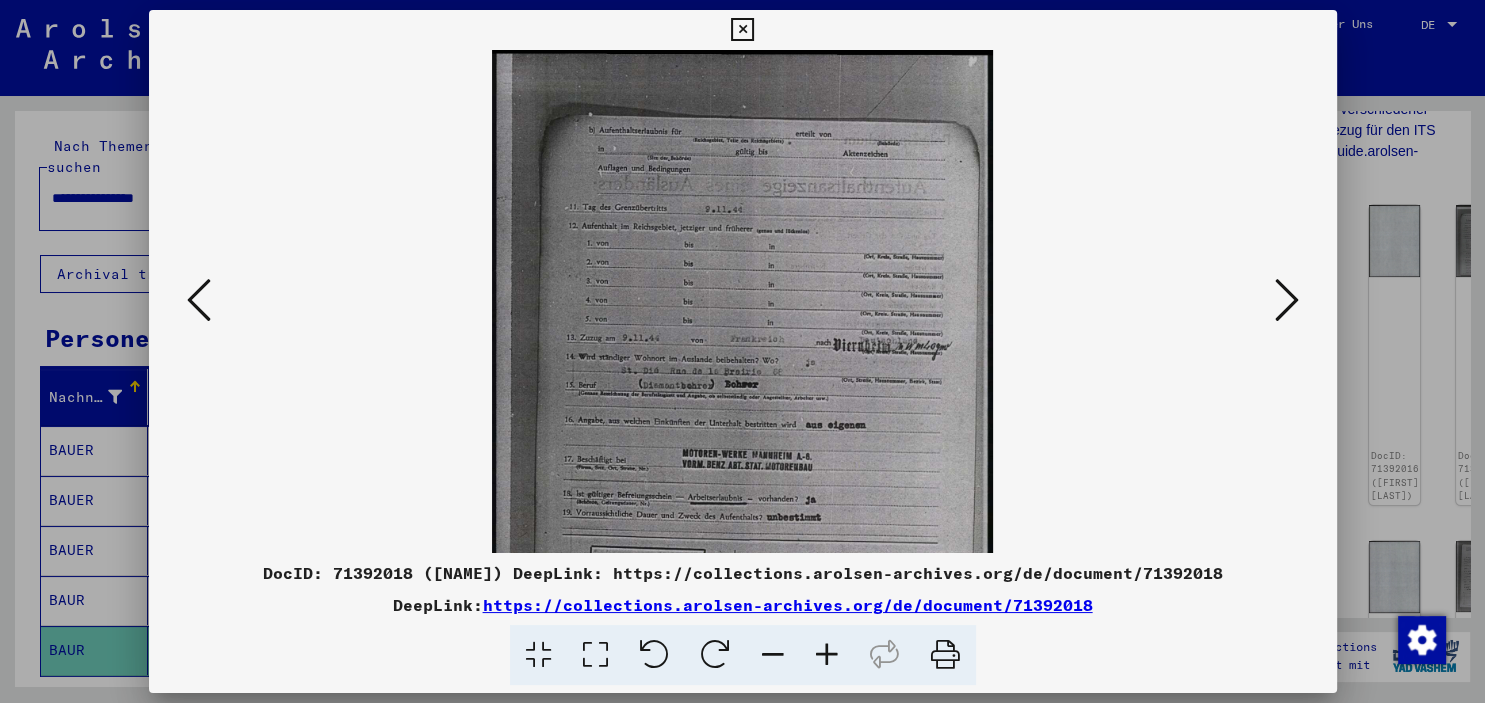 click at bounding box center (827, 655) 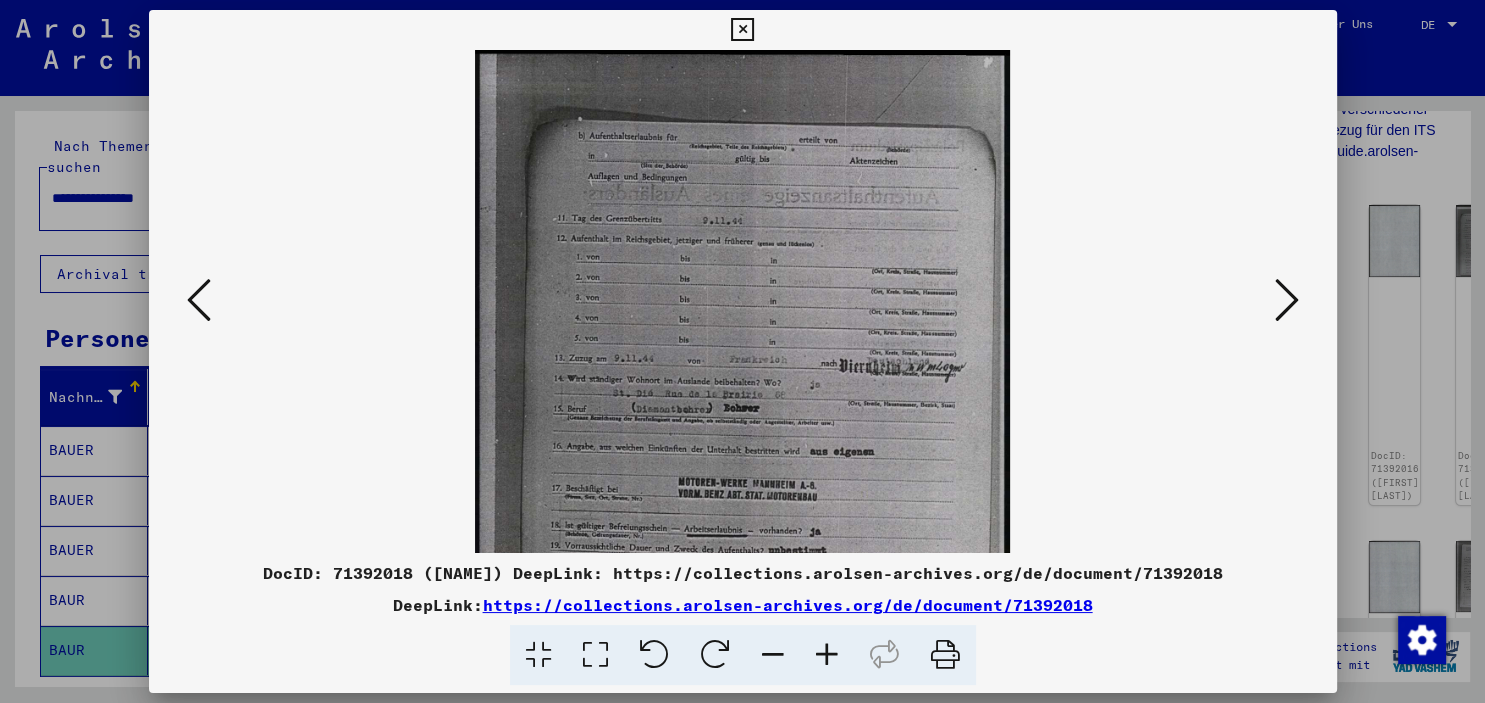 click at bounding box center [827, 655] 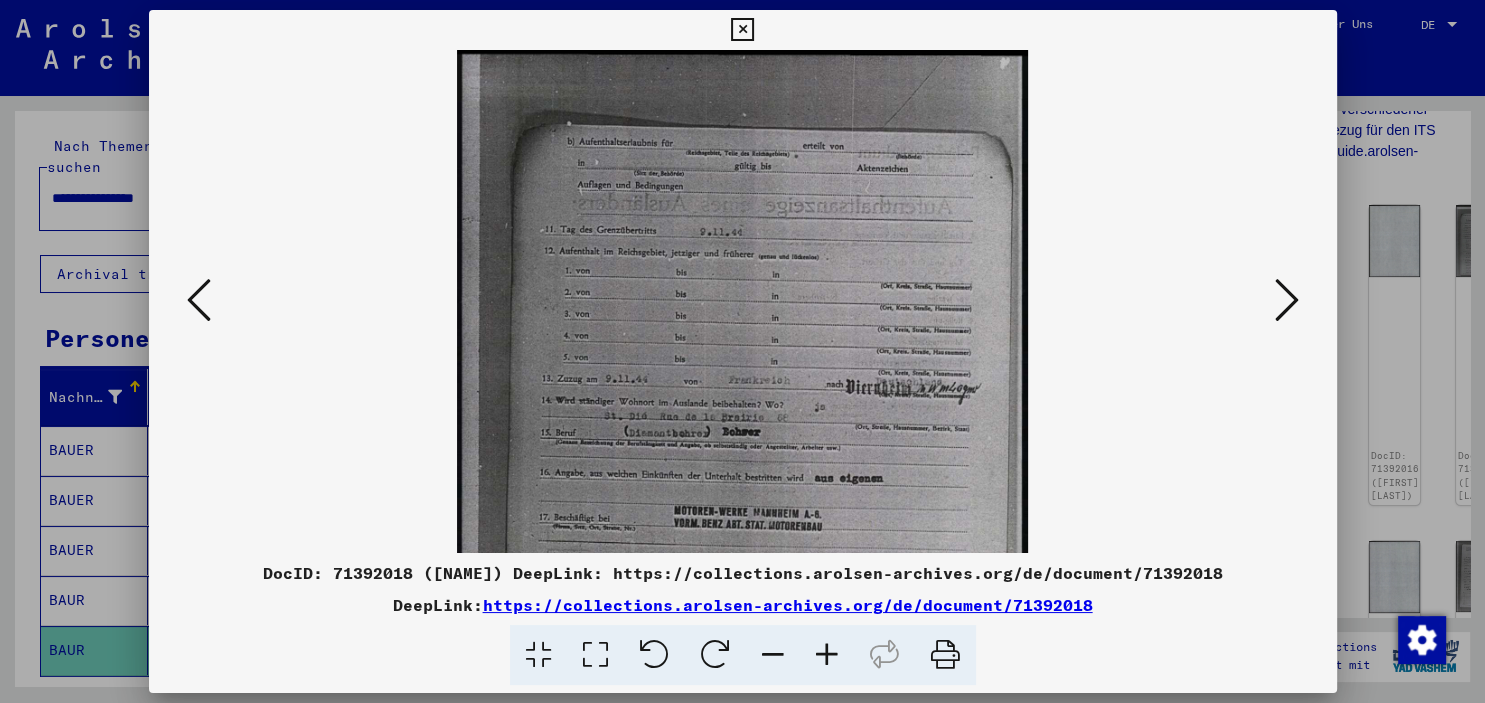 click at bounding box center [827, 655] 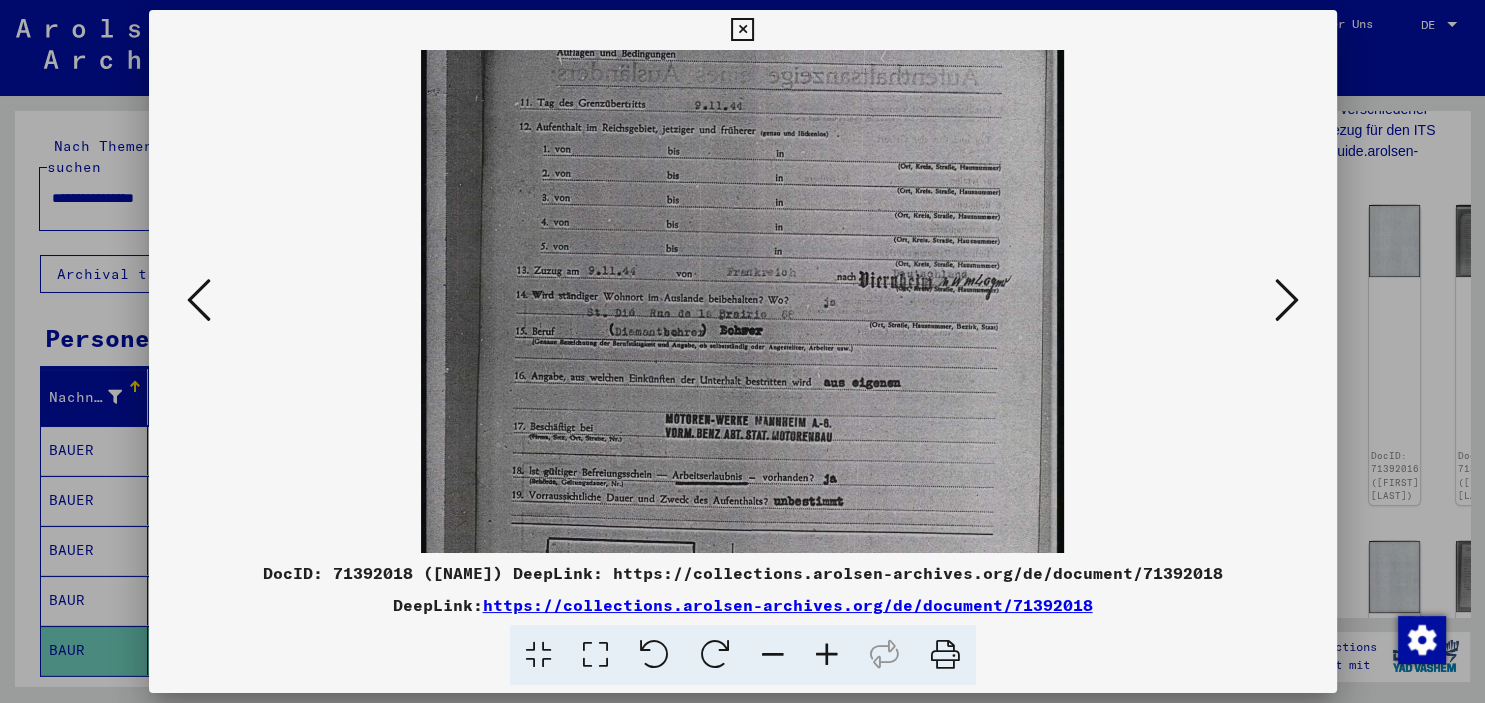 scroll, scrollTop: 203, scrollLeft: 0, axis: vertical 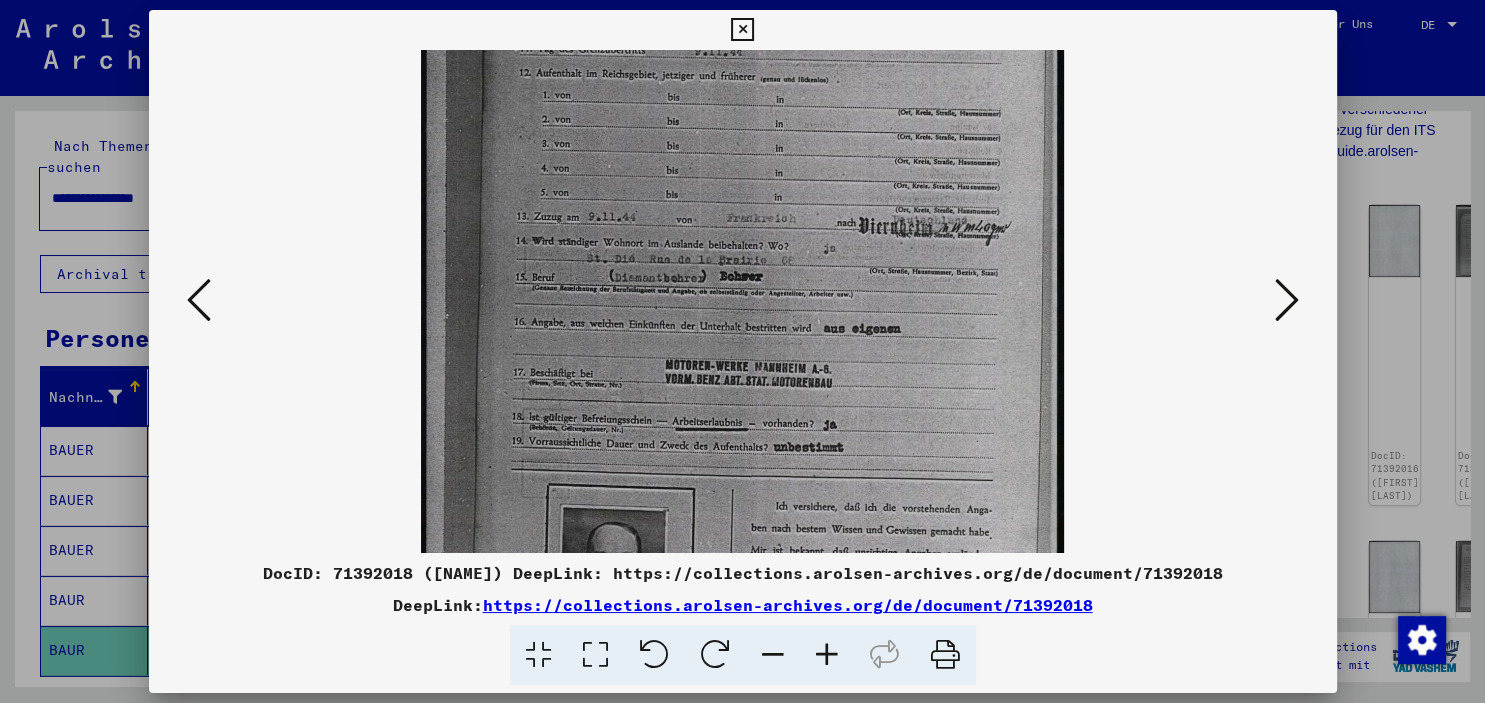 drag, startPoint x: 726, startPoint y: 512, endPoint x: 696, endPoint y: 309, distance: 205.20477 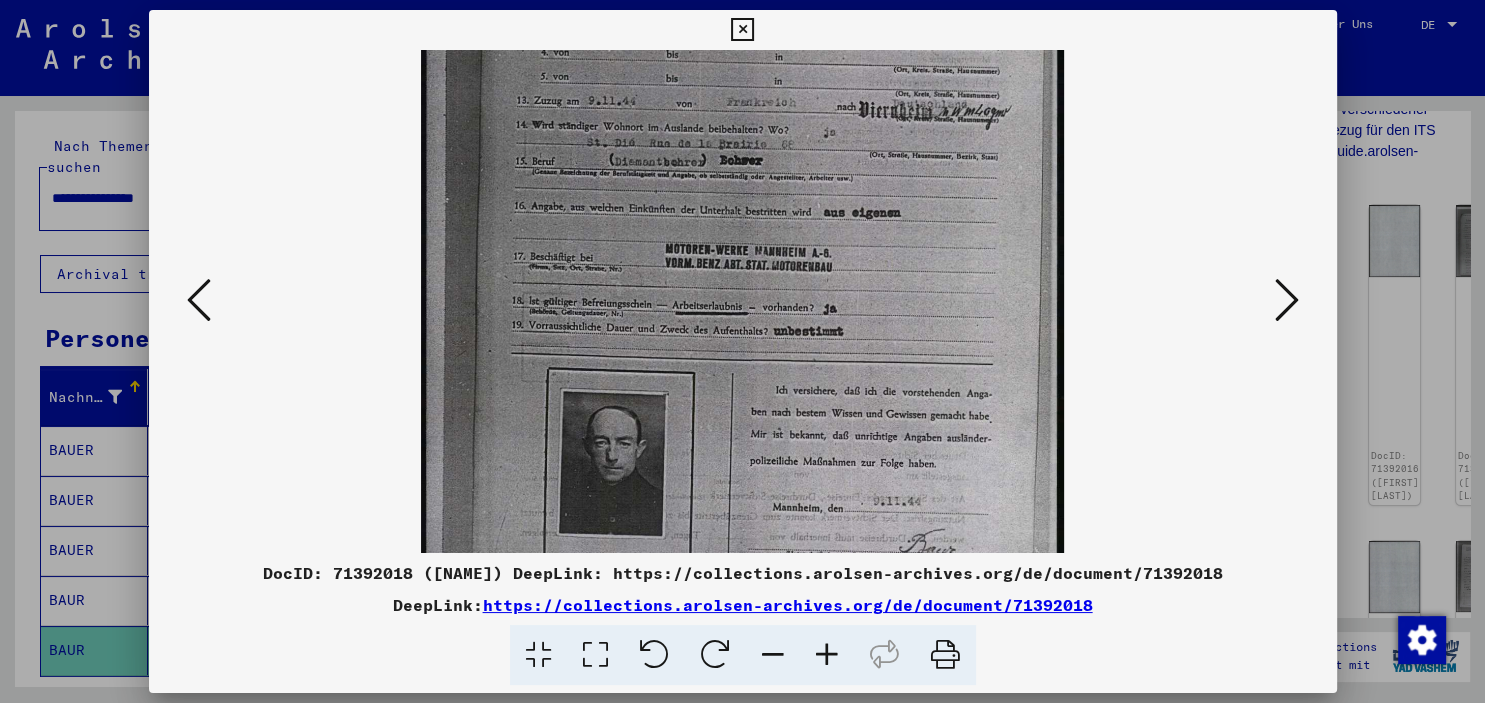 scroll, scrollTop: 400, scrollLeft: 0, axis: vertical 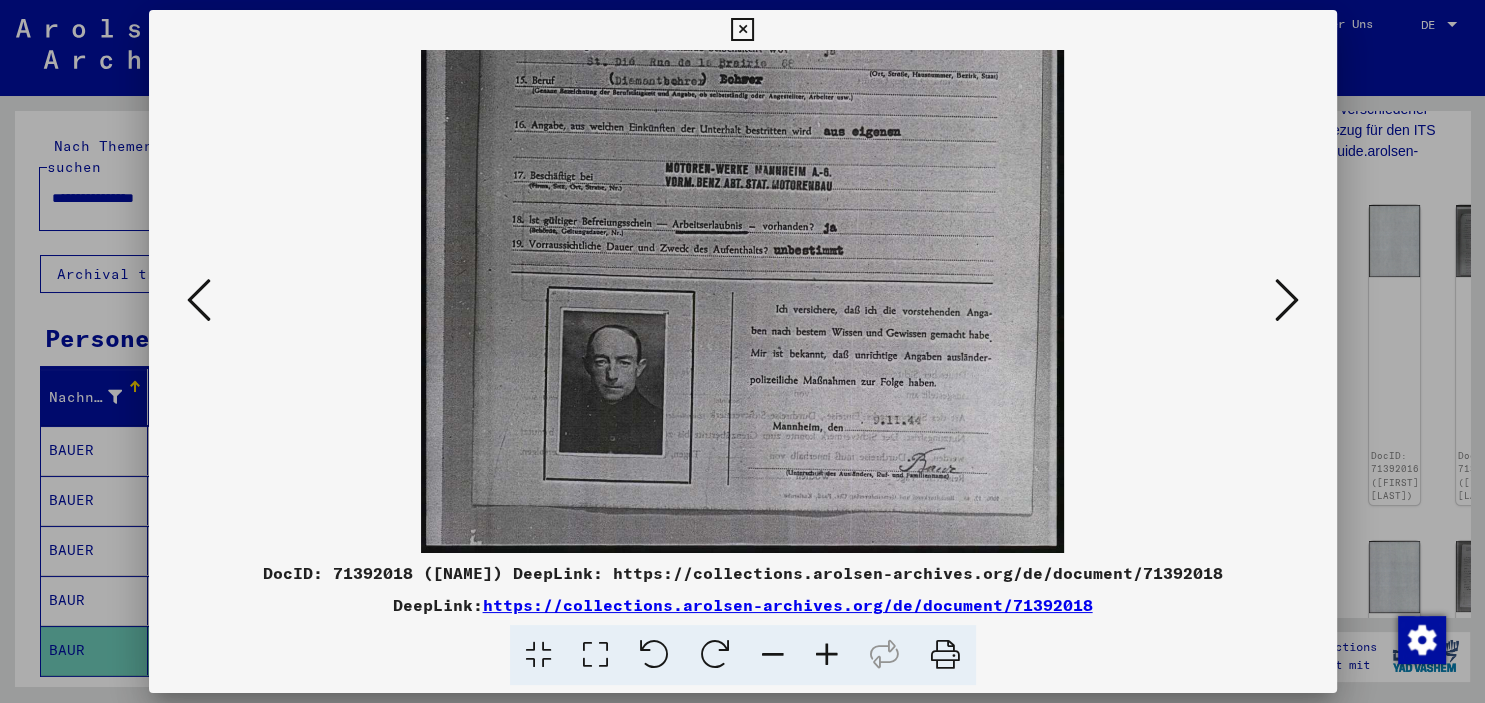 drag, startPoint x: 724, startPoint y: 294, endPoint x: 726, endPoint y: 217, distance: 77.02597 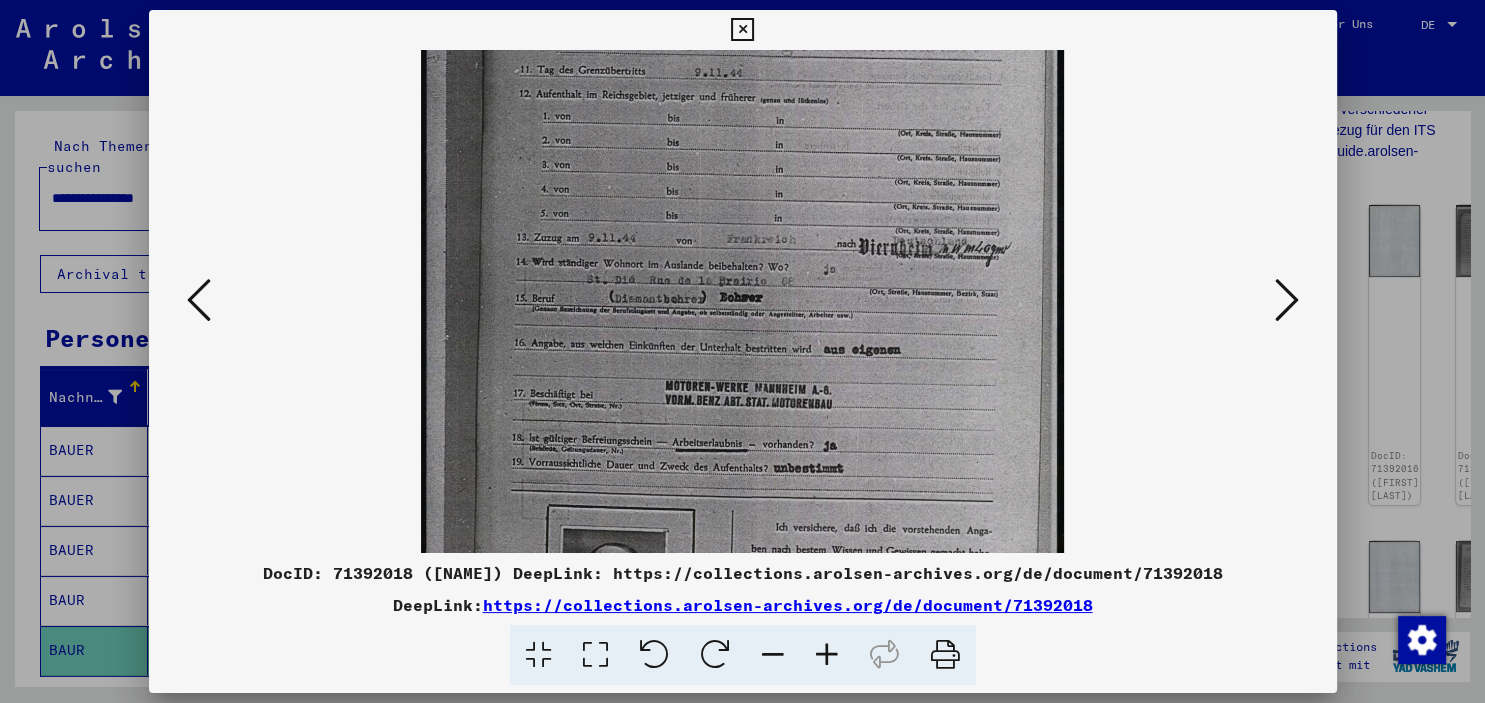 drag, startPoint x: 690, startPoint y: 250, endPoint x: 997, endPoint y: 372, distance: 330.35284 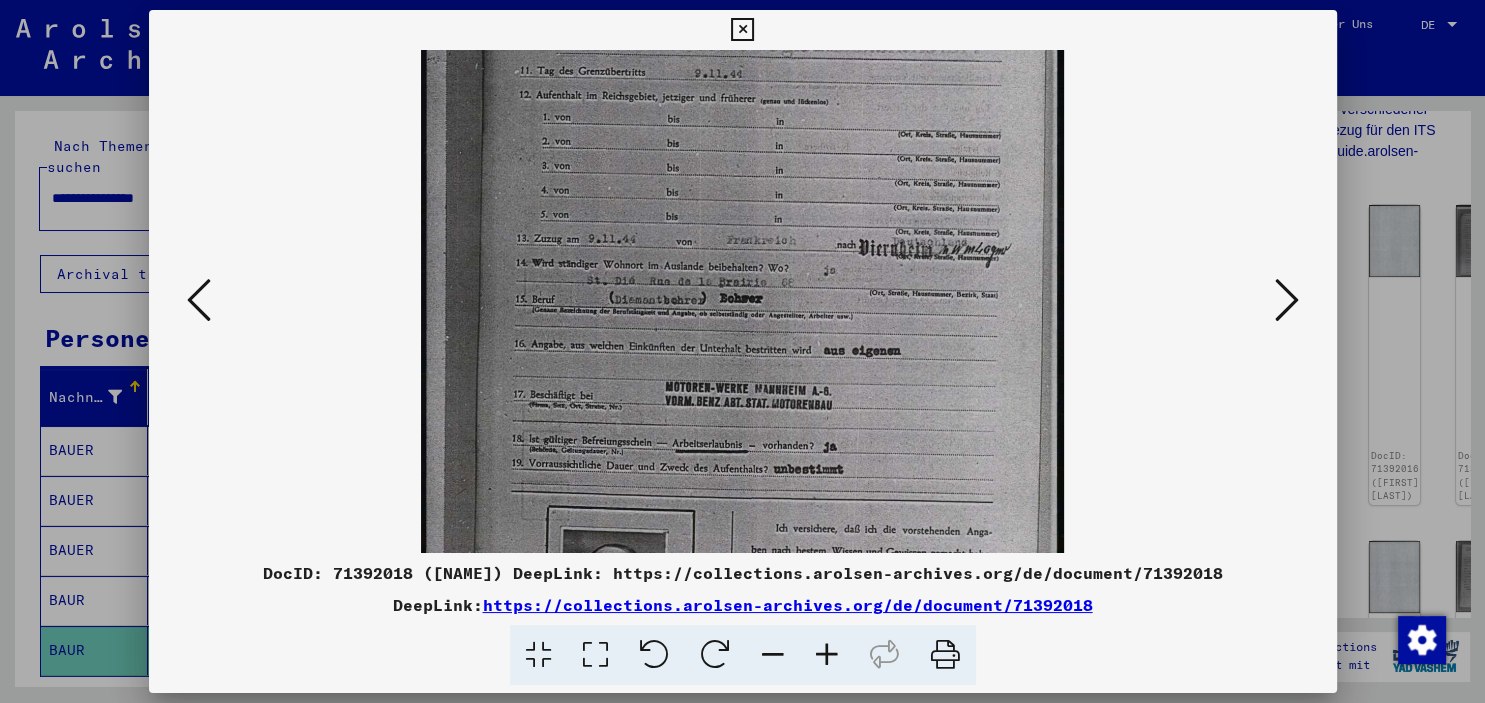 click at bounding box center (1287, 300) 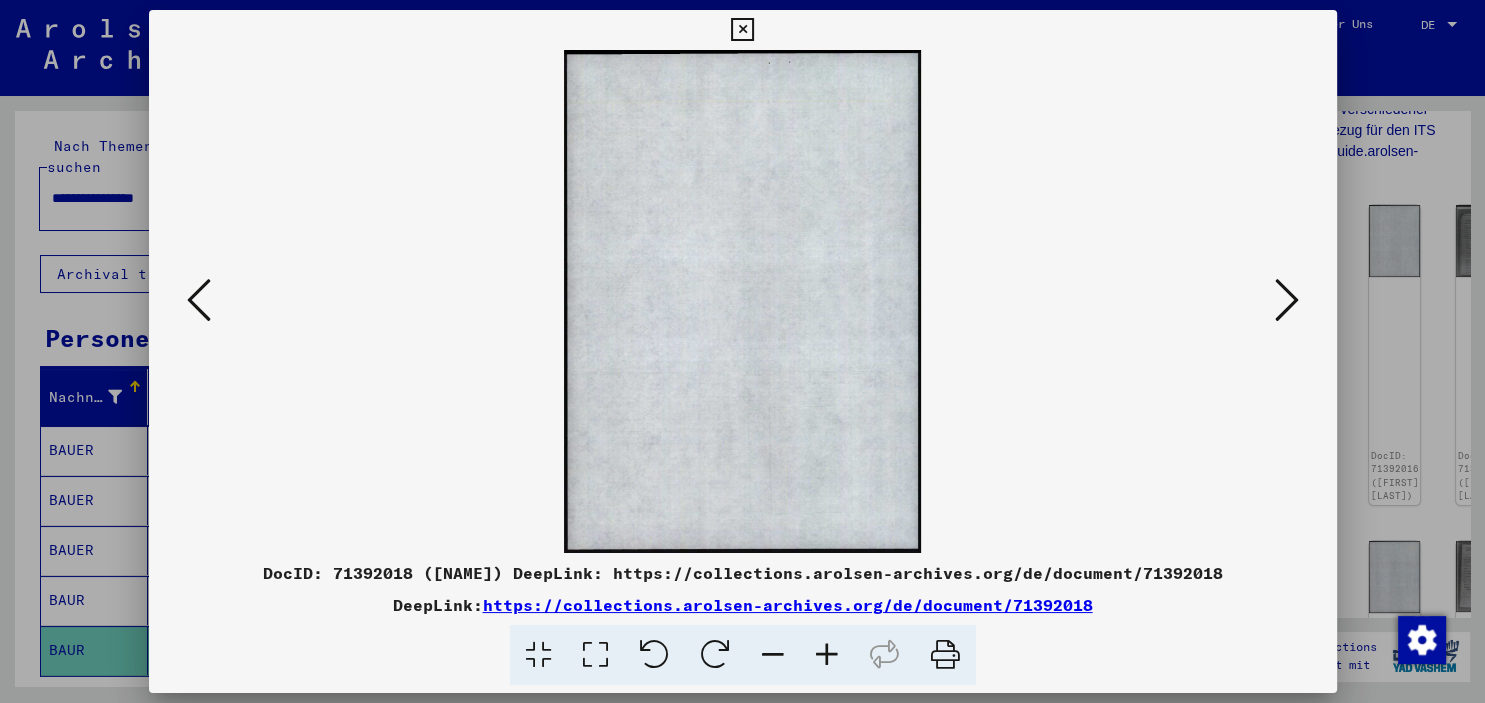 click at bounding box center [1287, 300] 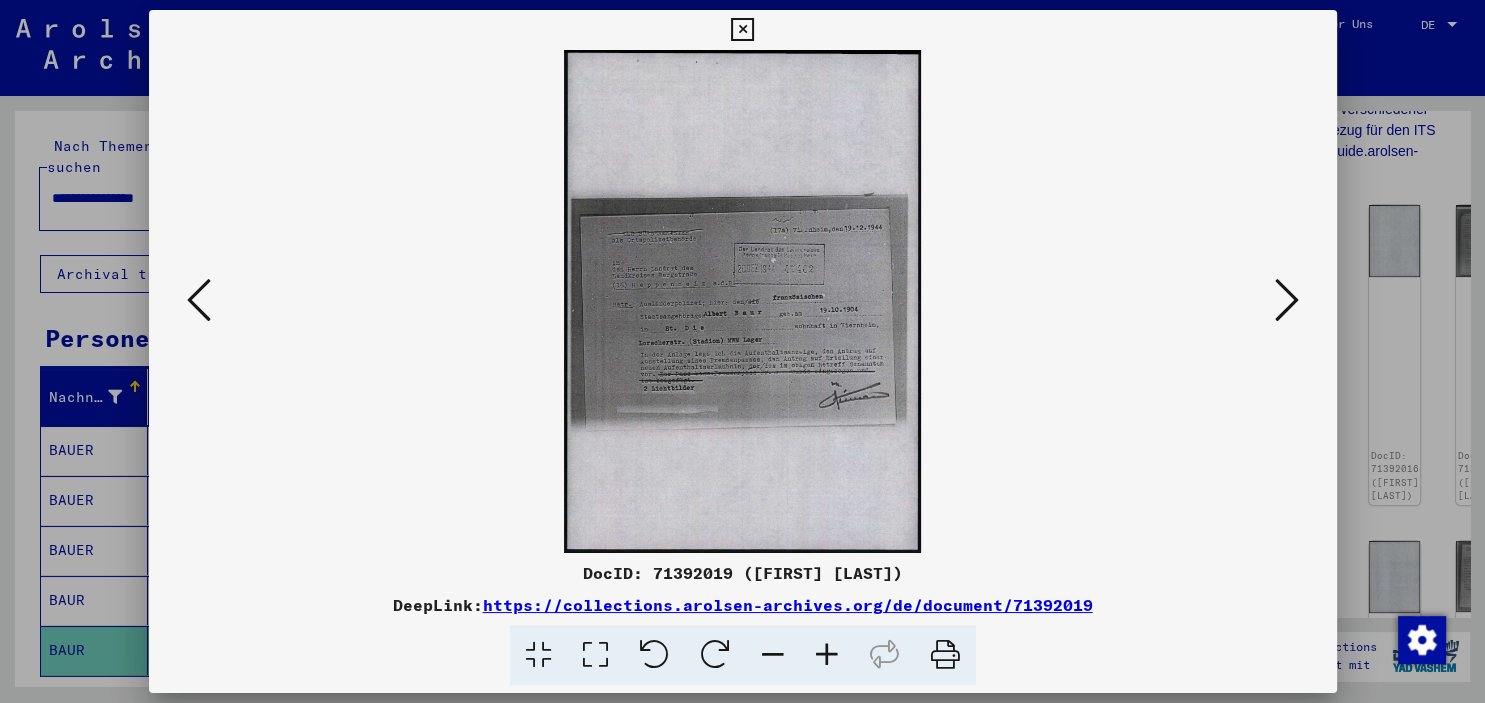click at bounding box center (1287, 300) 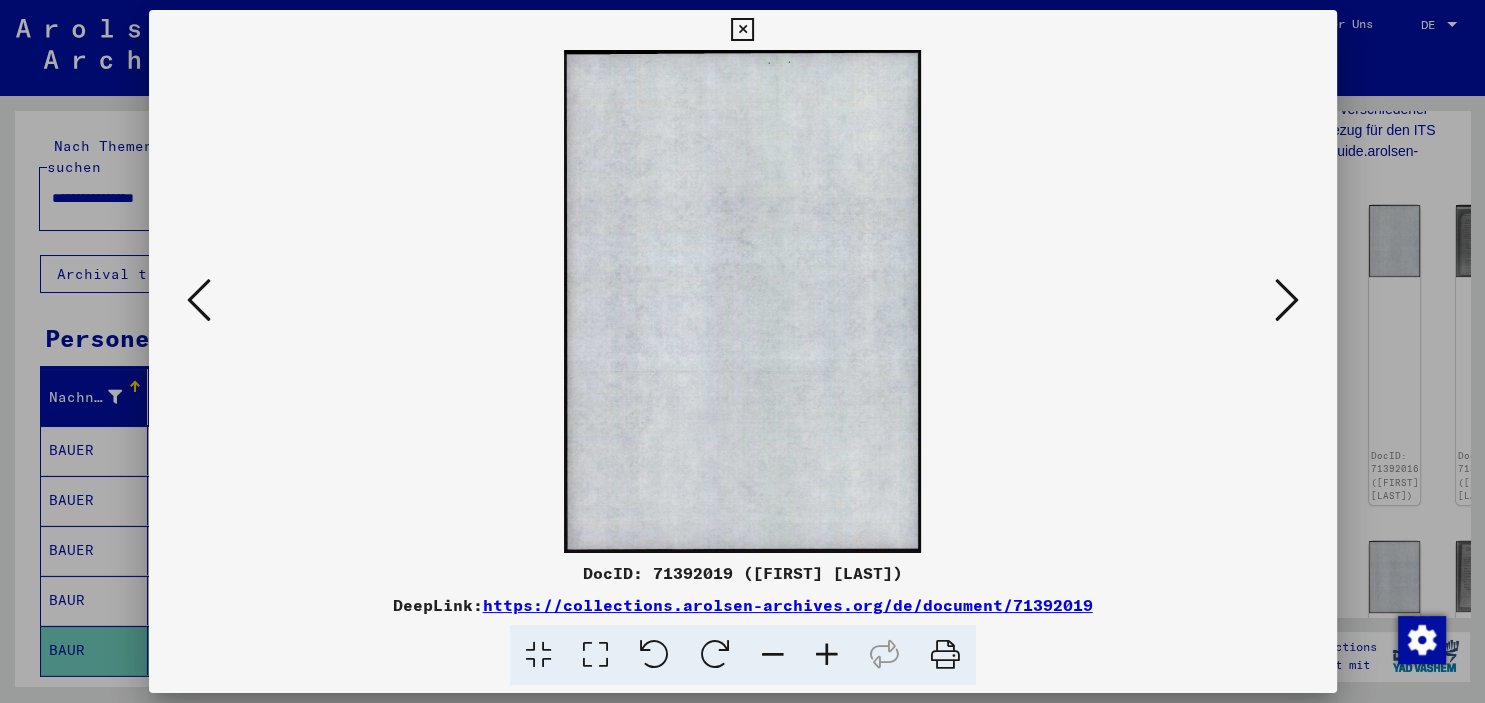 click at bounding box center (1287, 300) 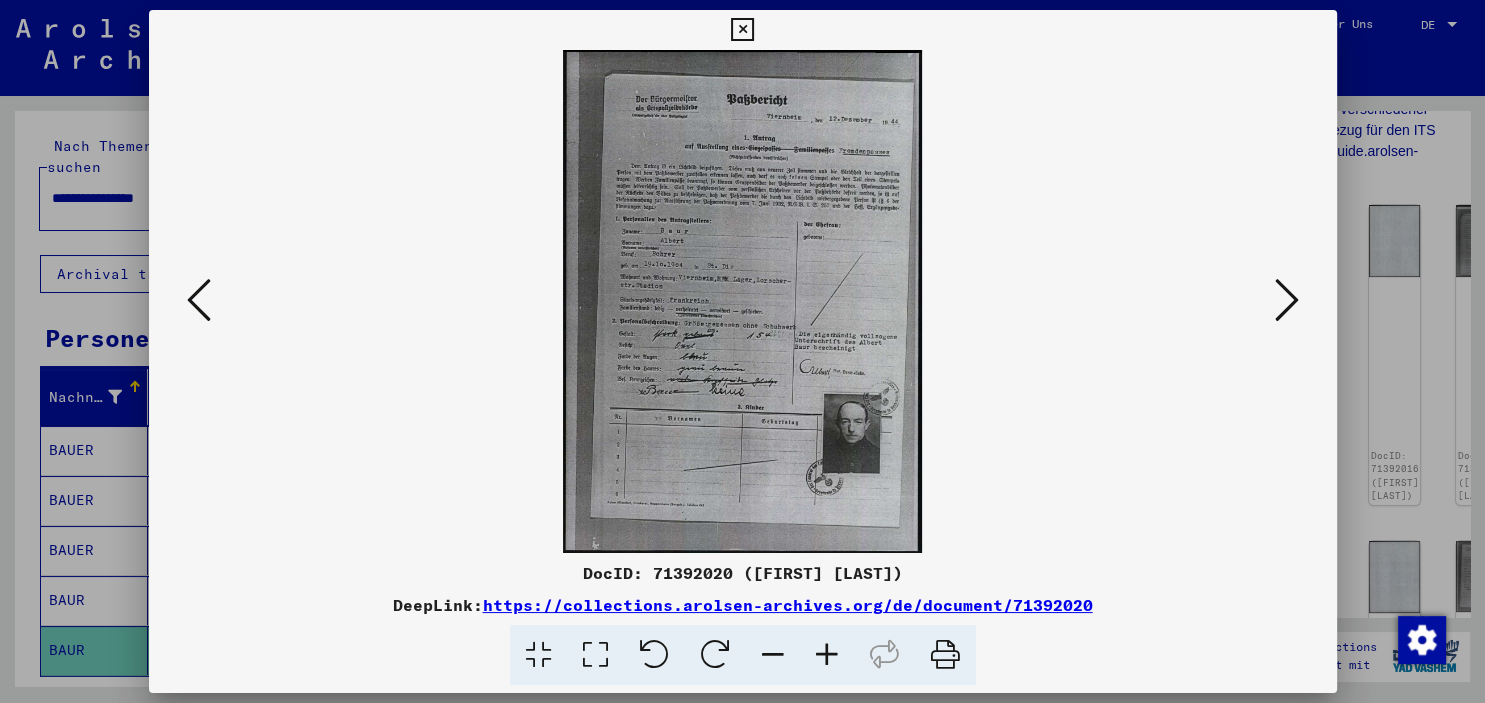 click at bounding box center (827, 655) 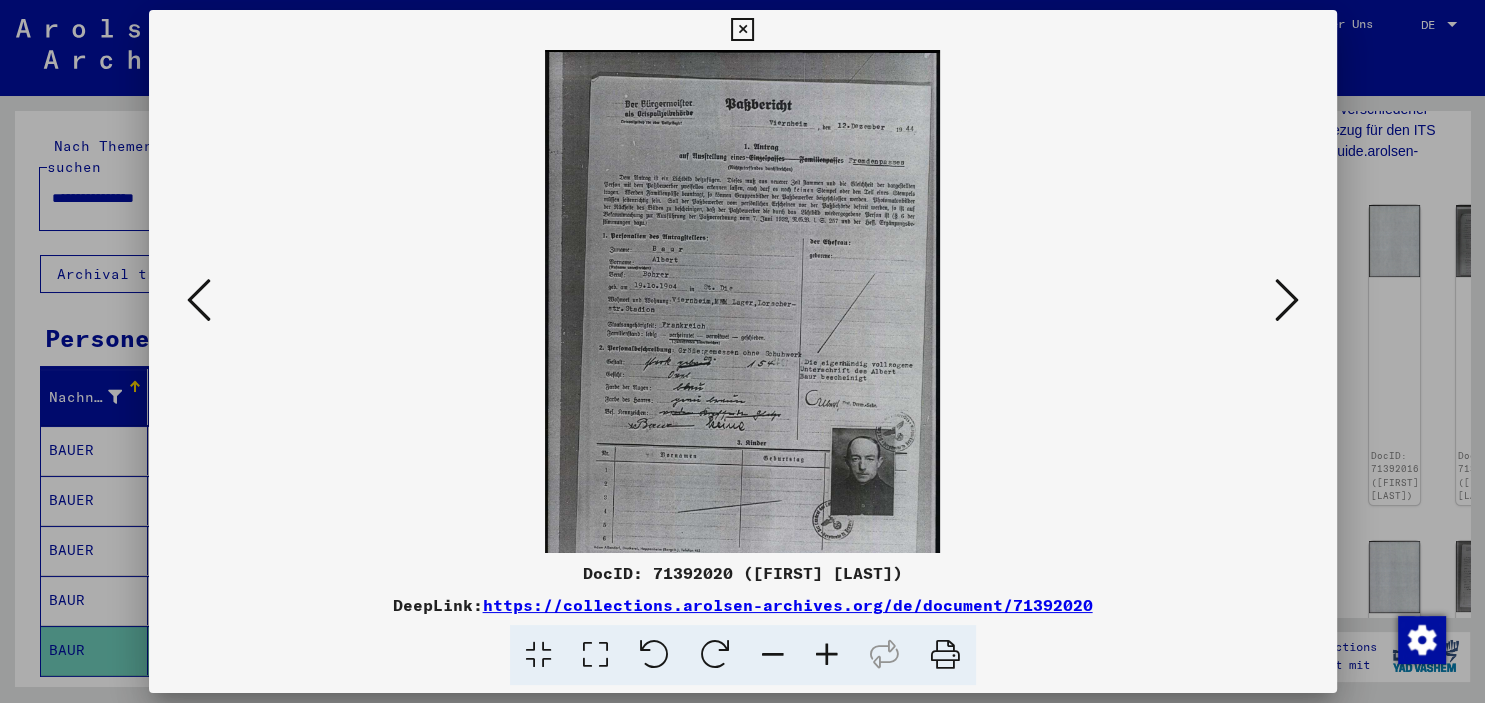drag, startPoint x: 824, startPoint y: 646, endPoint x: 810, endPoint y: 637, distance: 16.643316 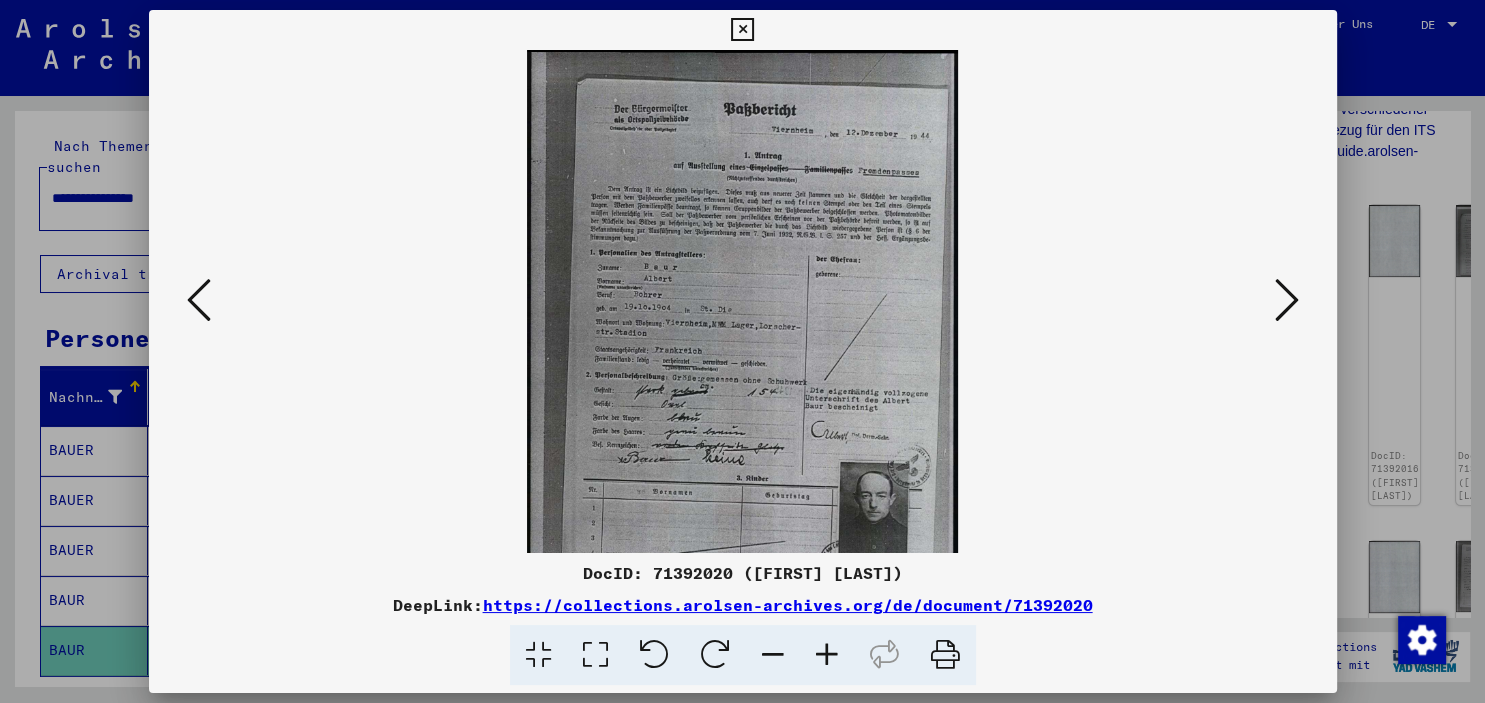 click at bounding box center (827, 655) 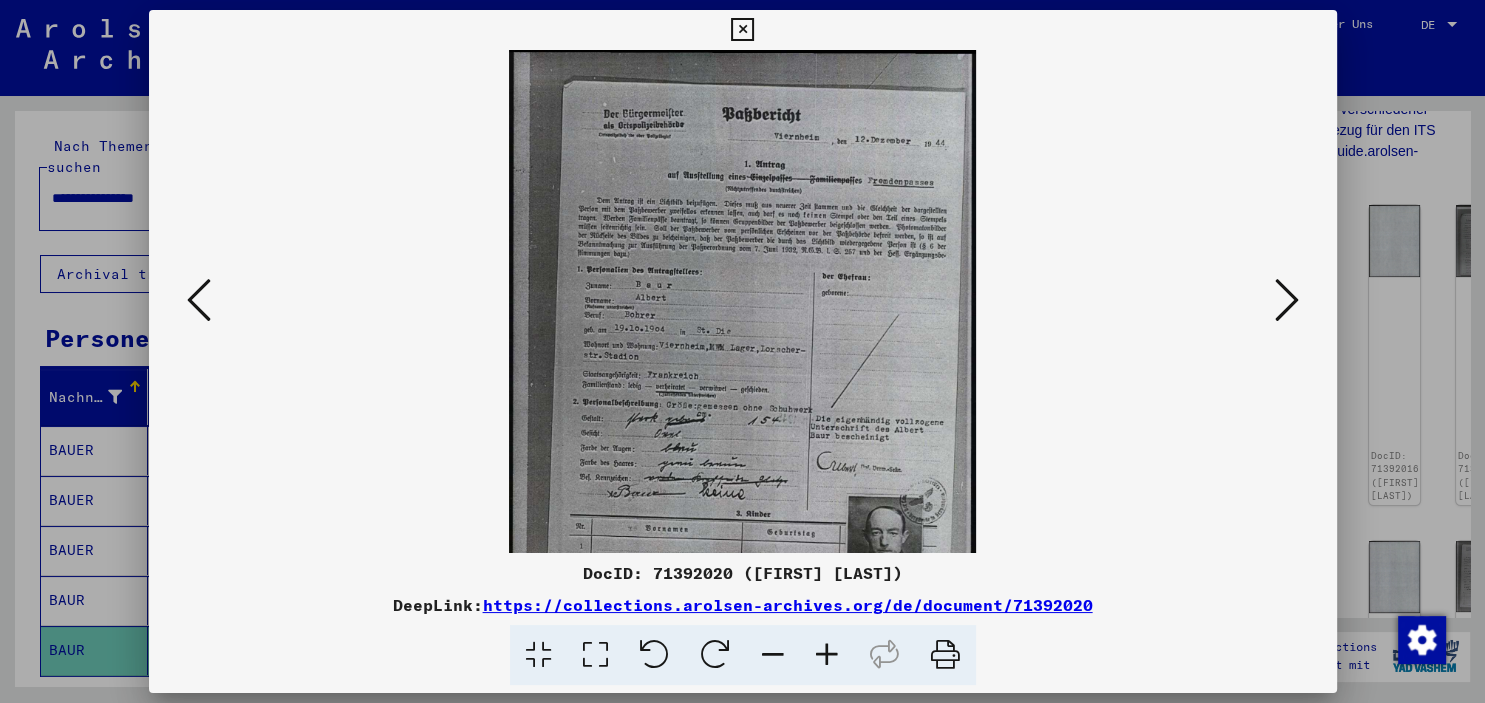 click at bounding box center [827, 655] 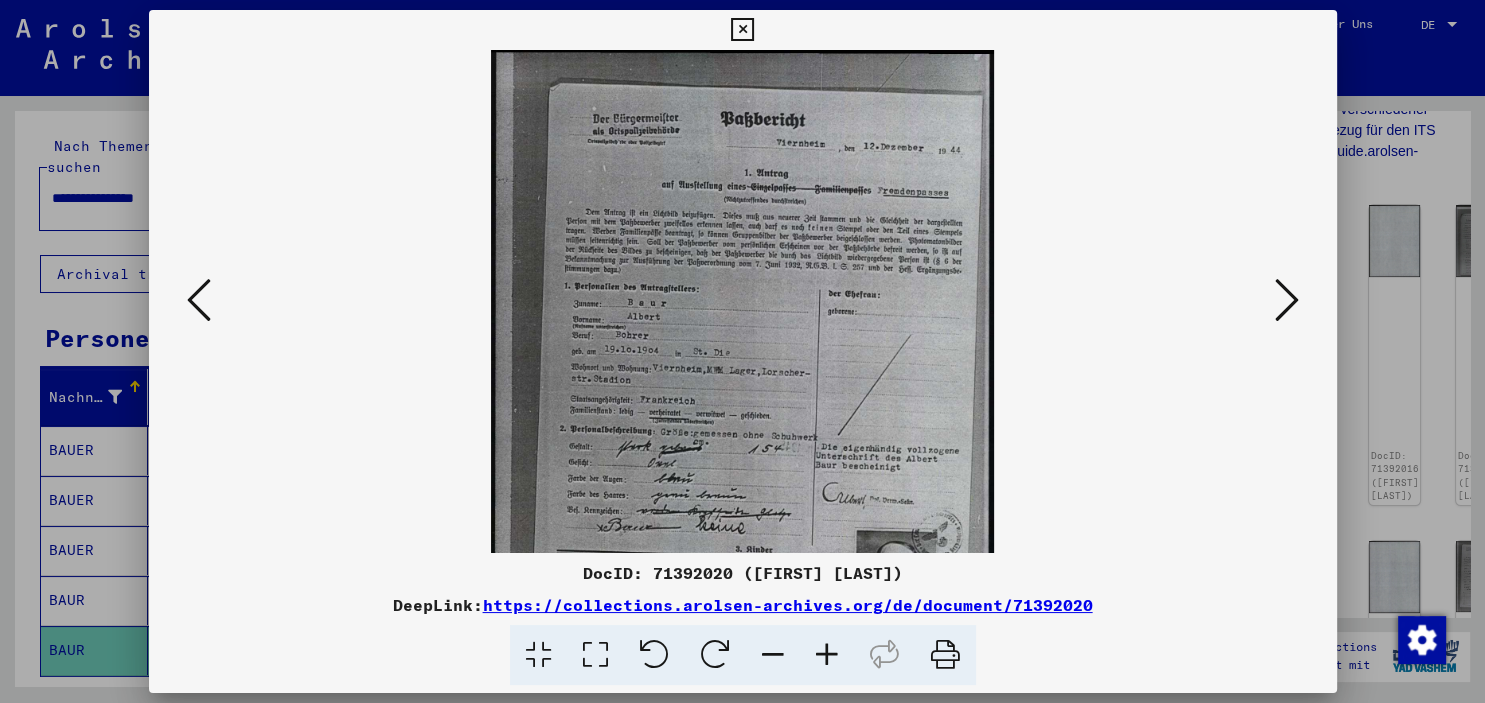 click at bounding box center [827, 655] 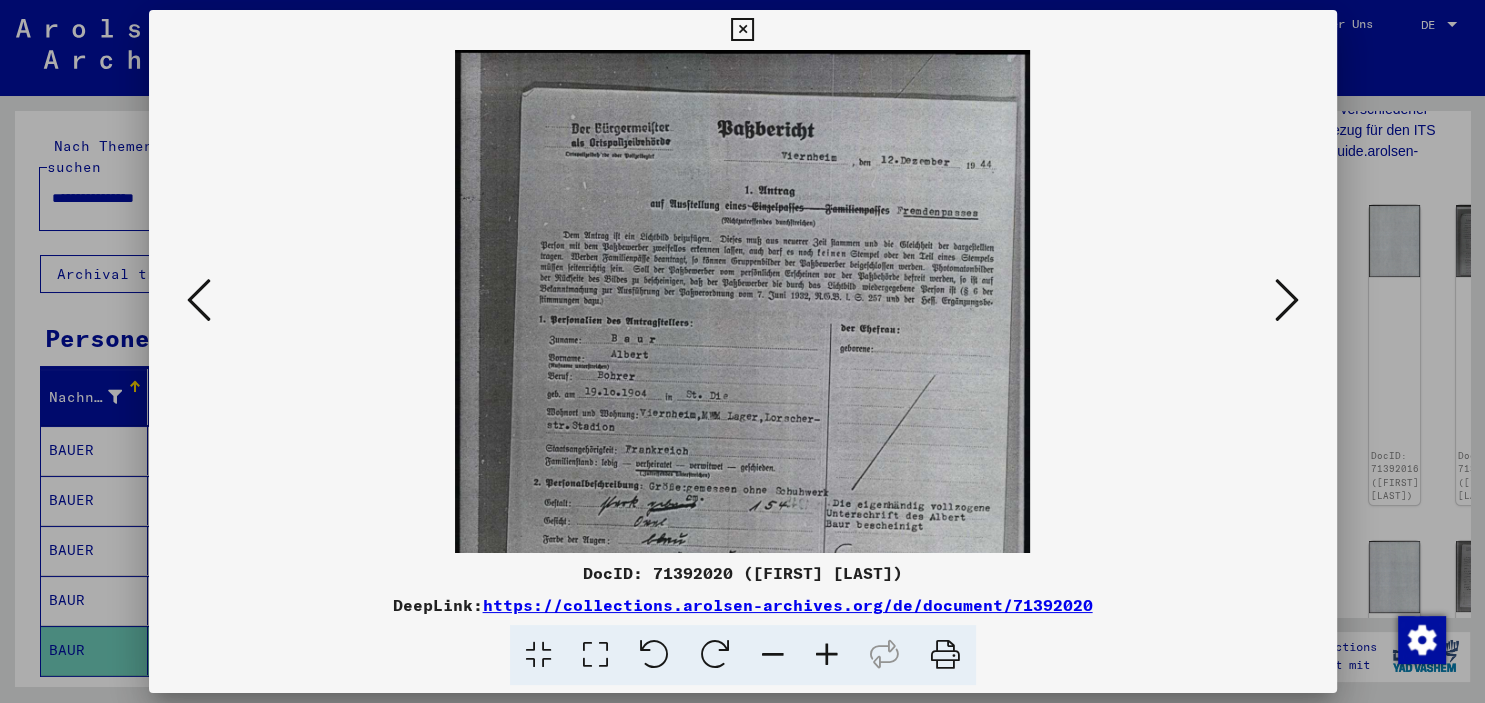 click at bounding box center (827, 655) 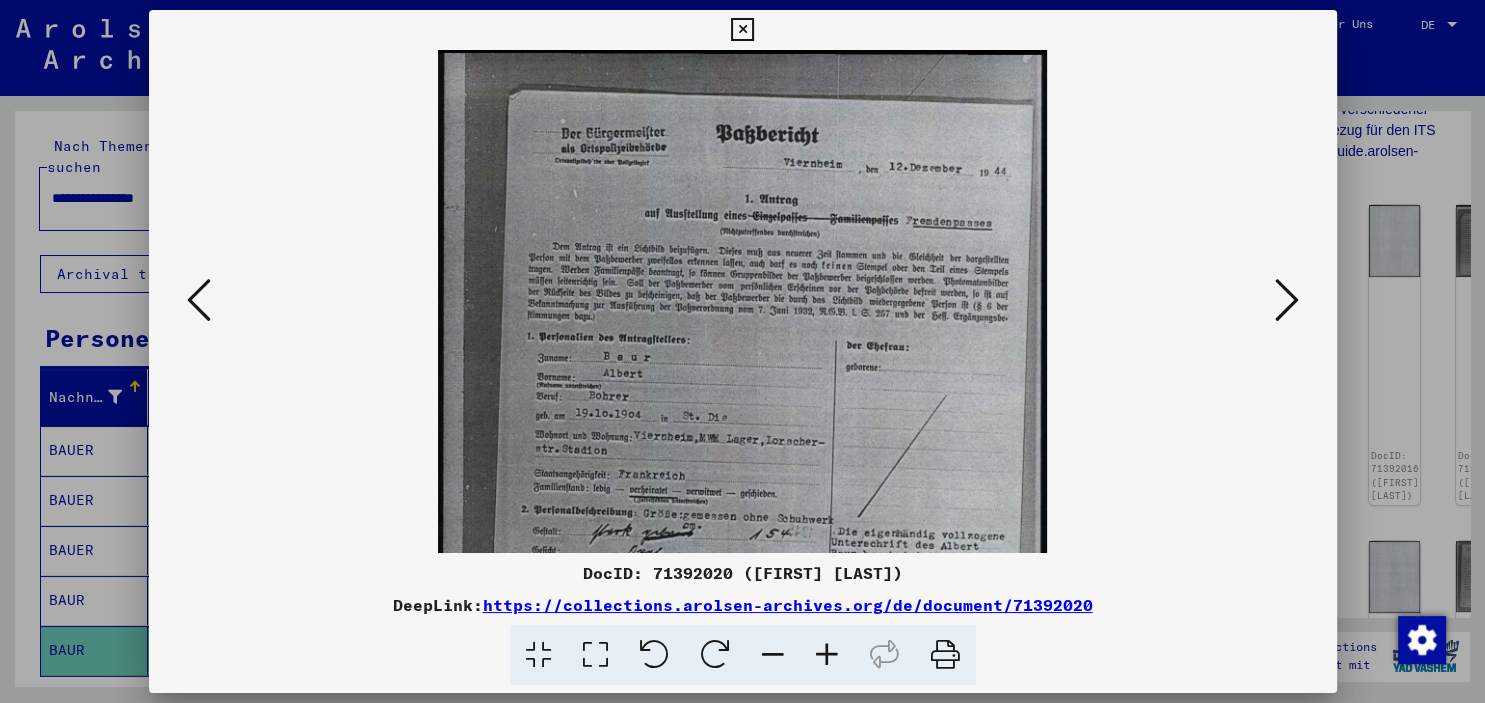 click at bounding box center (827, 655) 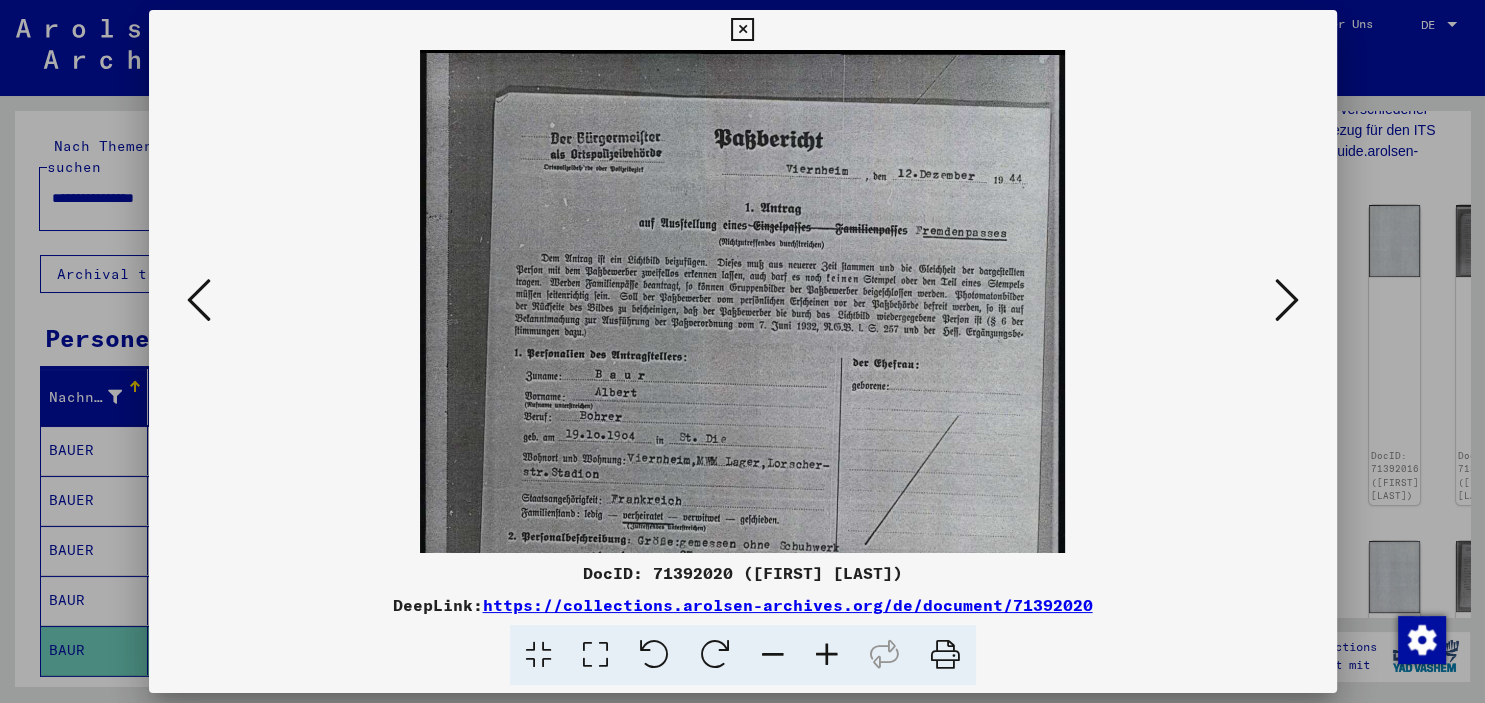 click at bounding box center [827, 655] 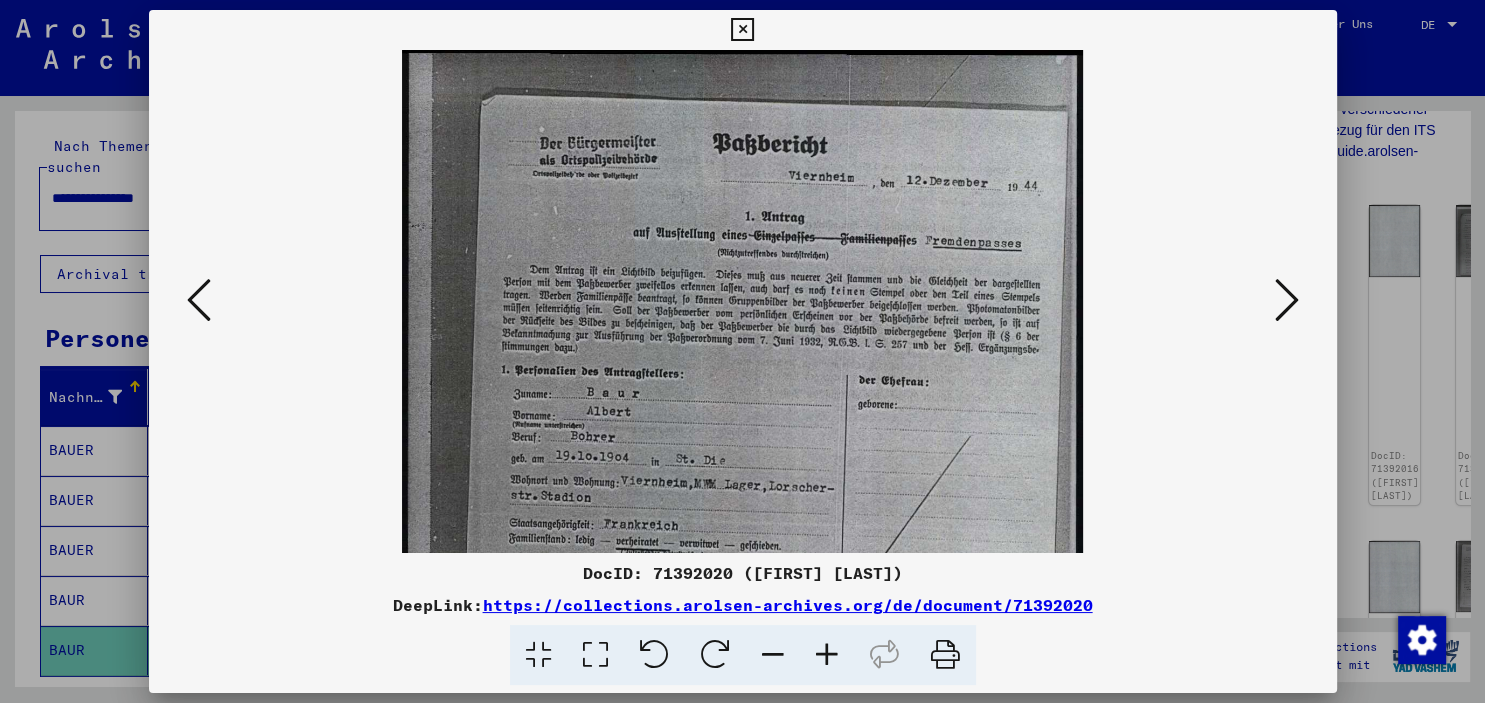 click at bounding box center [827, 655] 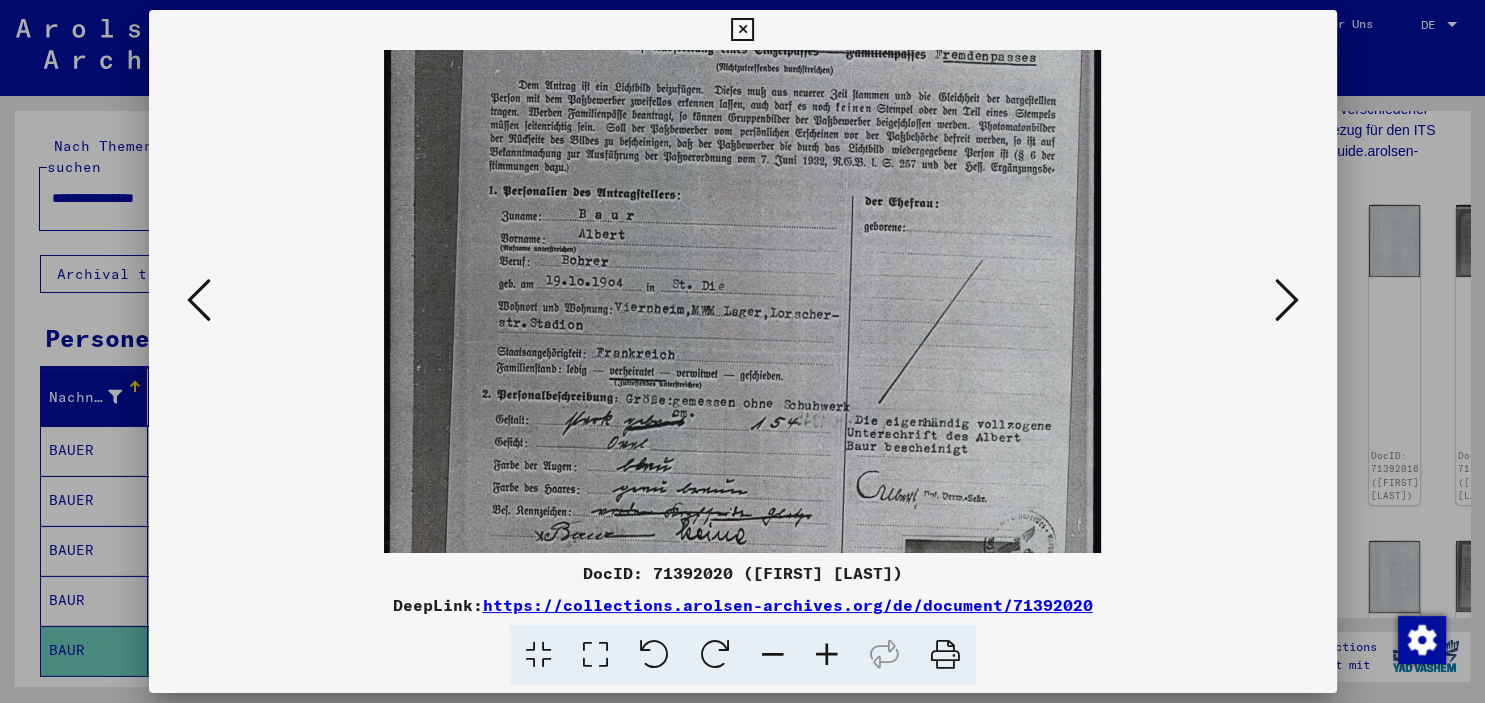drag, startPoint x: 780, startPoint y: 455, endPoint x: 769, endPoint y: 246, distance: 209.28928 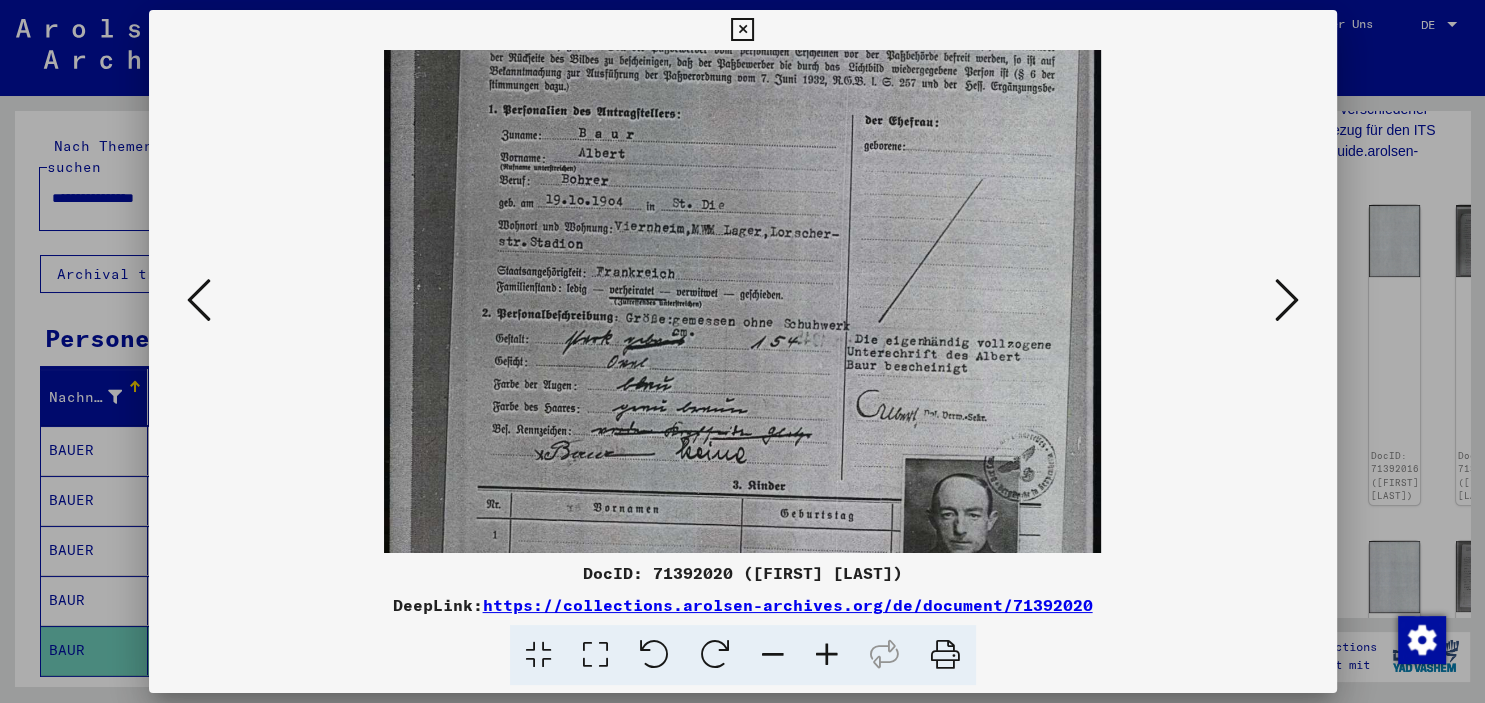 drag, startPoint x: 662, startPoint y: 336, endPoint x: 681, endPoint y: 262, distance: 76.40026 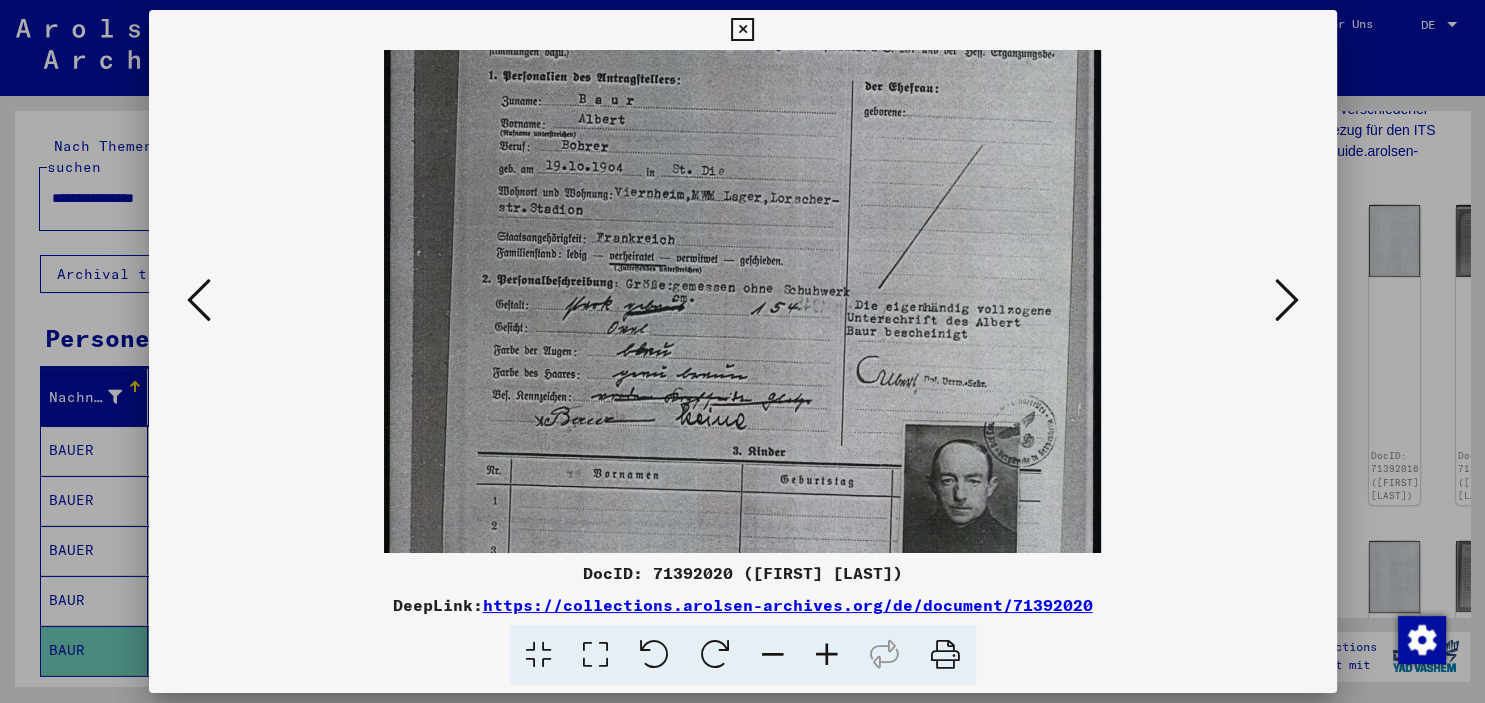 scroll, scrollTop: 314, scrollLeft: 0, axis: vertical 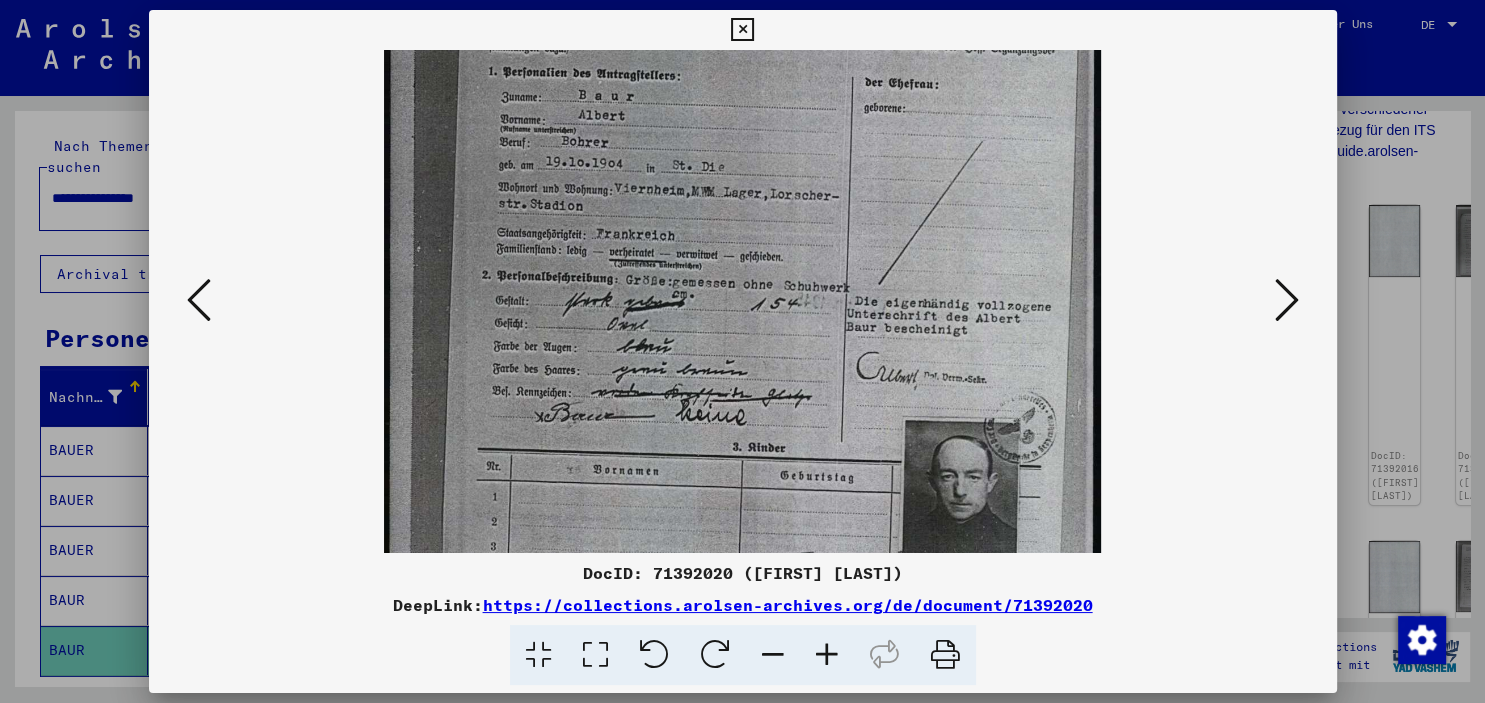 click at bounding box center [742, 236] 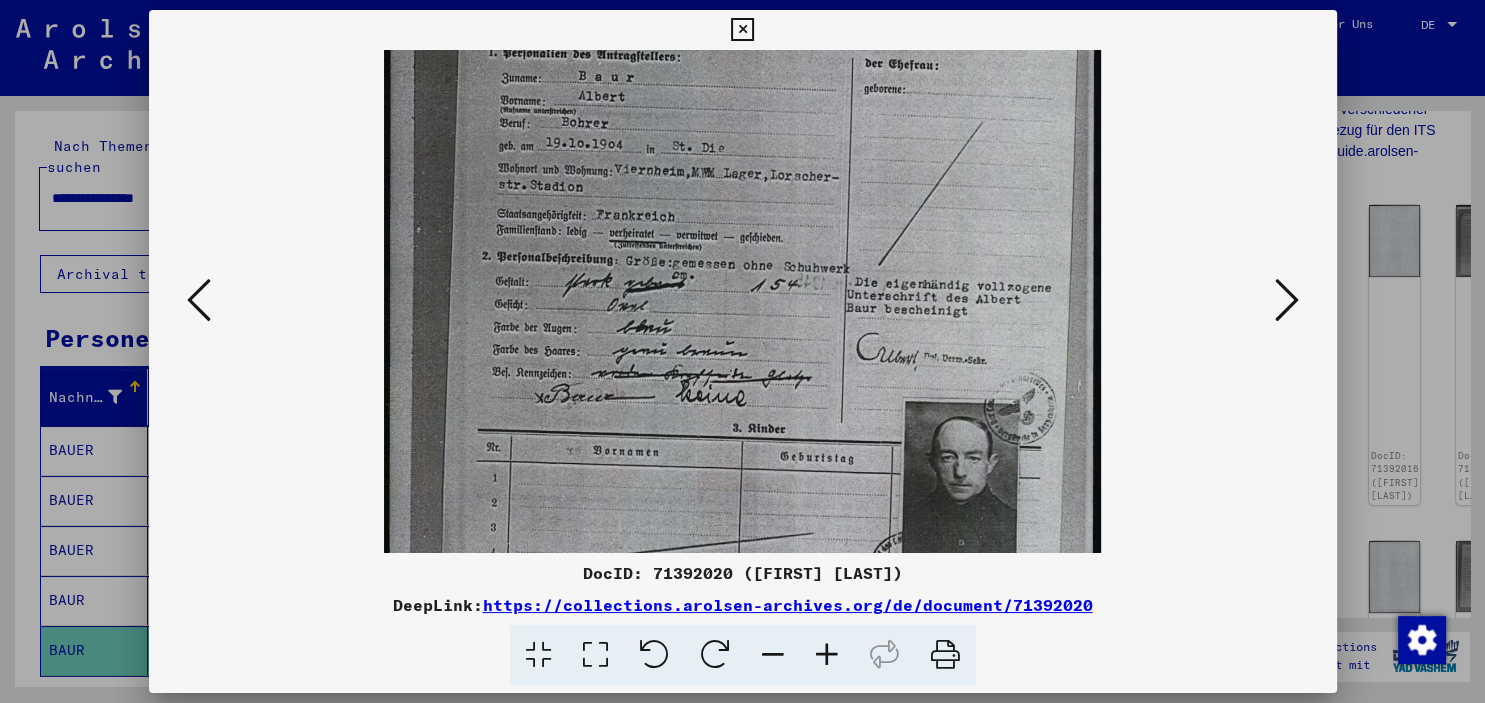 scroll, scrollTop: 337, scrollLeft: 0, axis: vertical 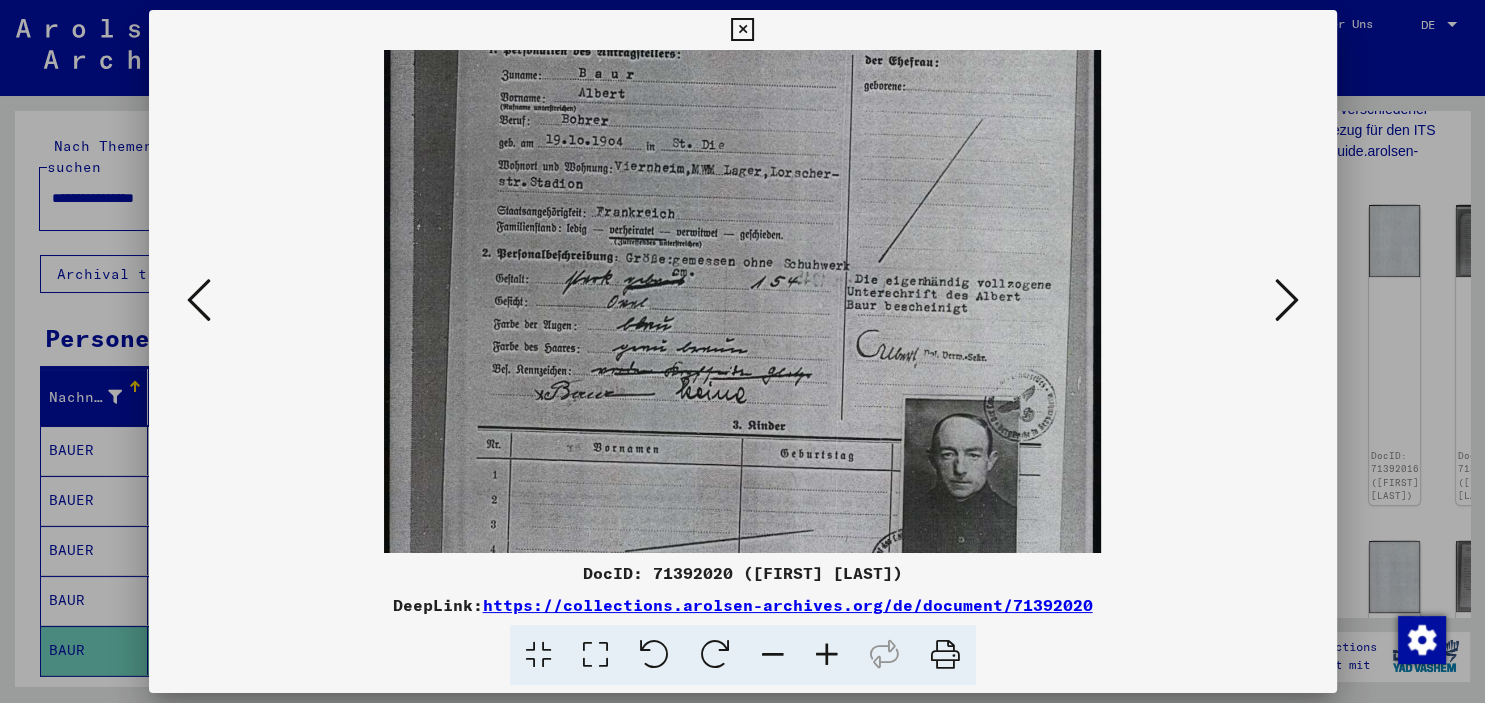 drag, startPoint x: 702, startPoint y: 355, endPoint x: 705, endPoint y: 337, distance: 18.248287 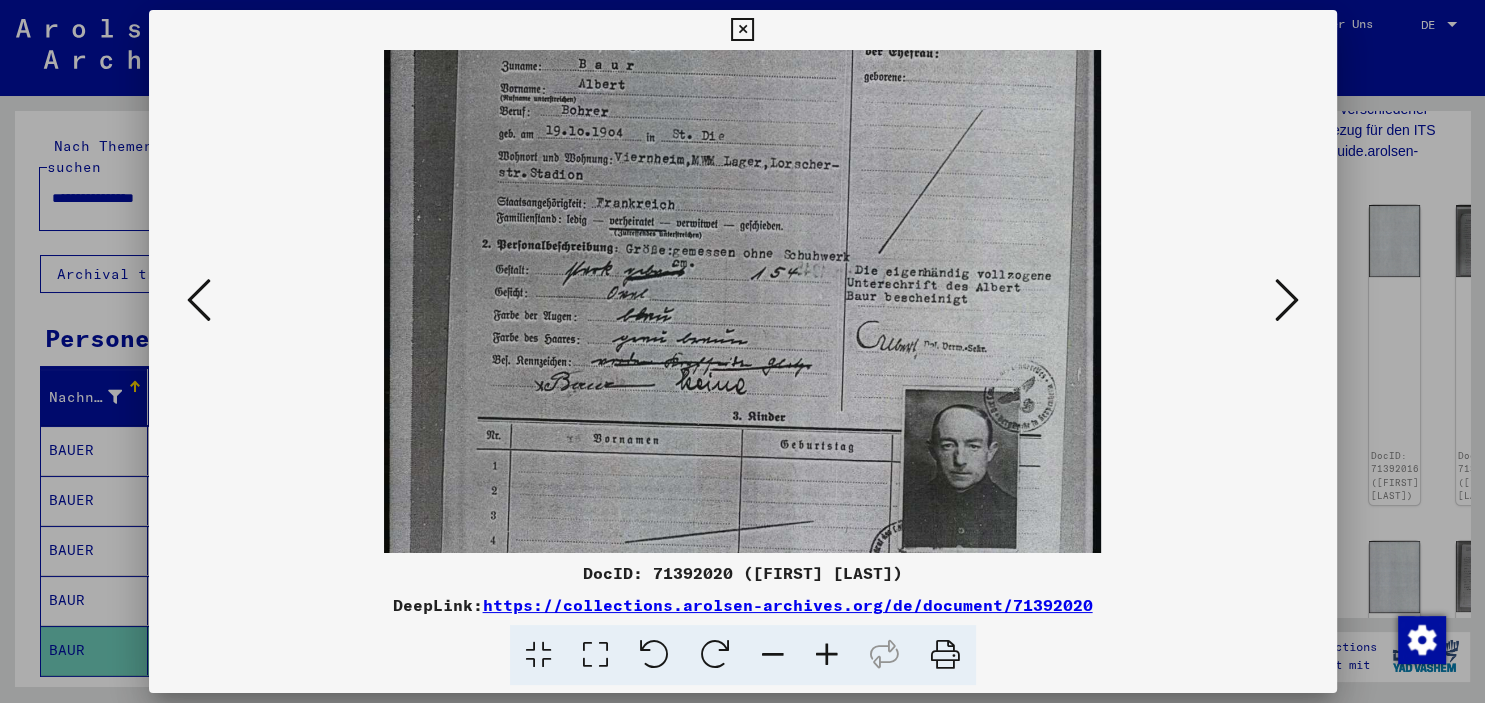 drag, startPoint x: 694, startPoint y: 370, endPoint x: 698, endPoint y: 358, distance: 12.649111 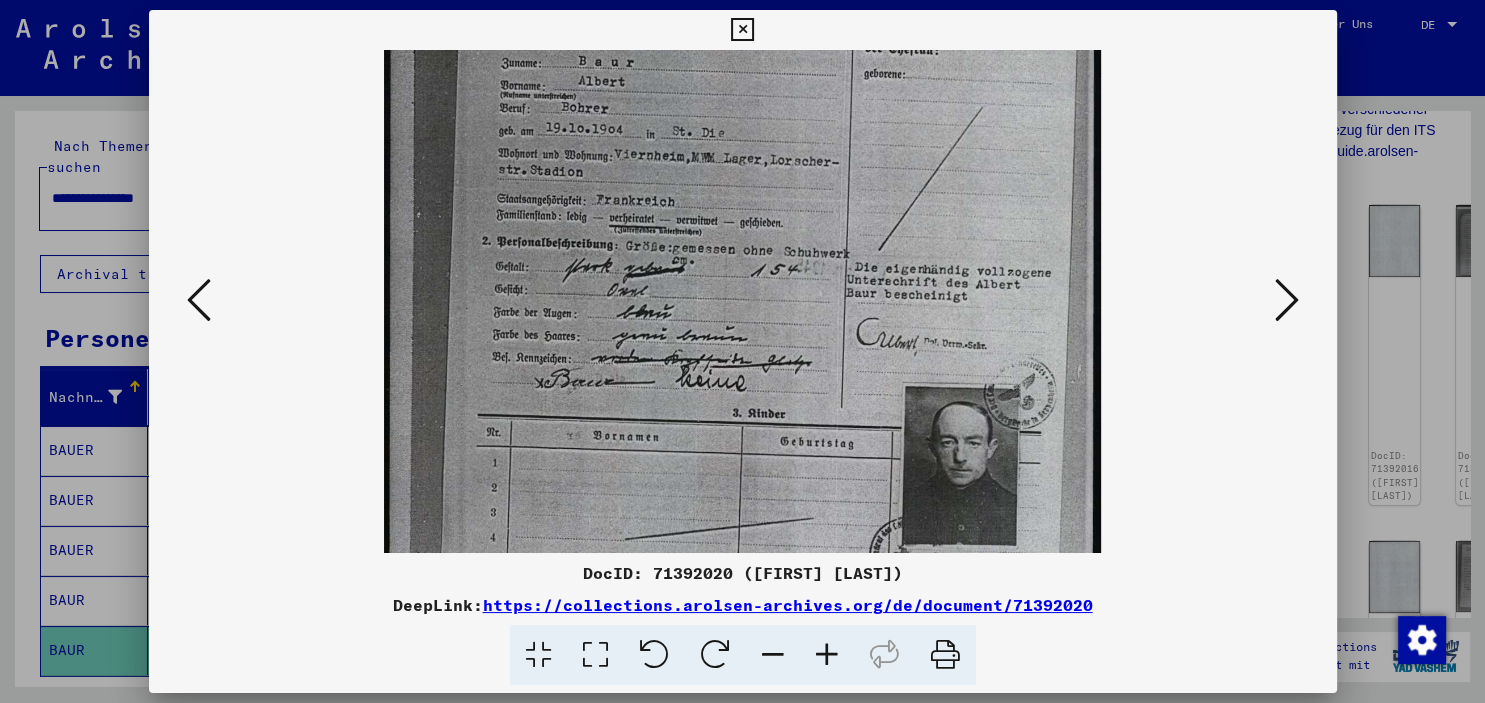 click at bounding box center (1287, 300) 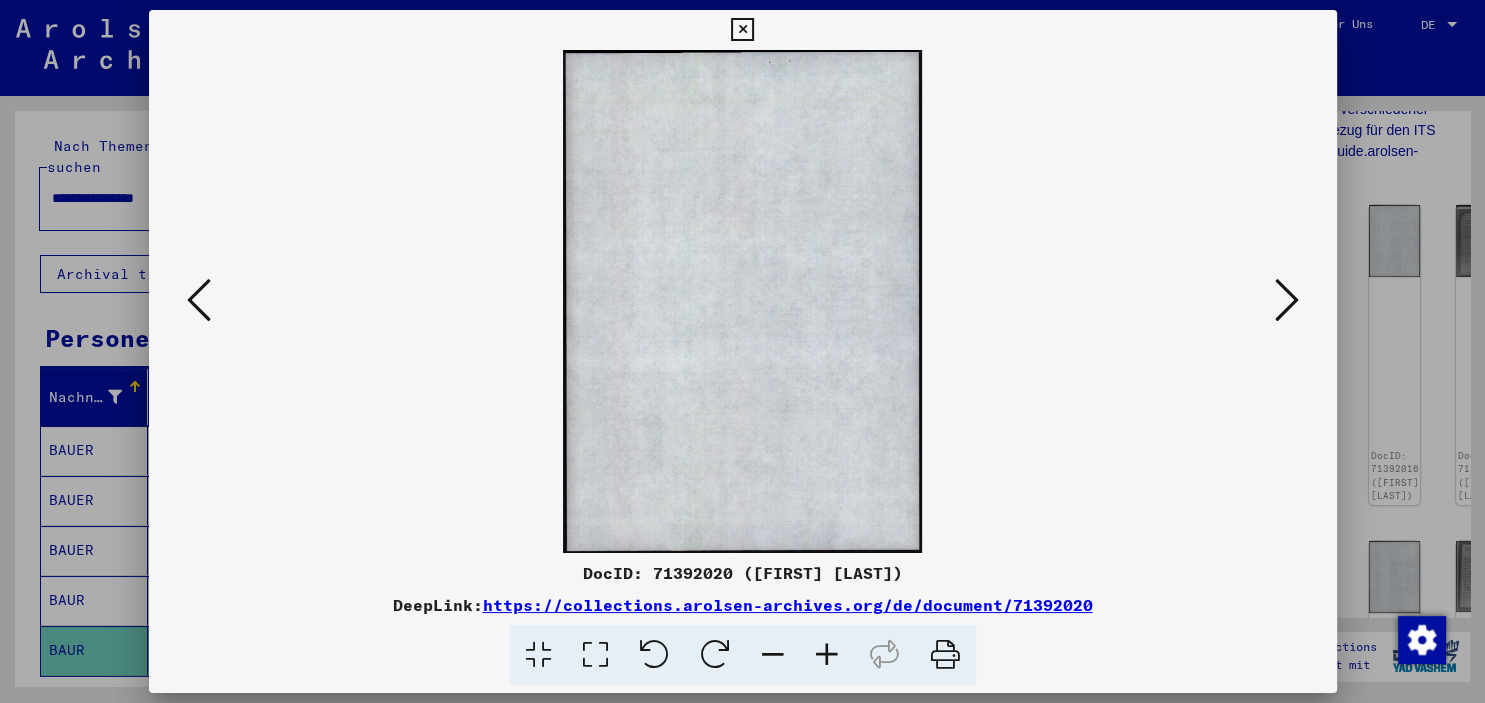 scroll, scrollTop: 0, scrollLeft: 0, axis: both 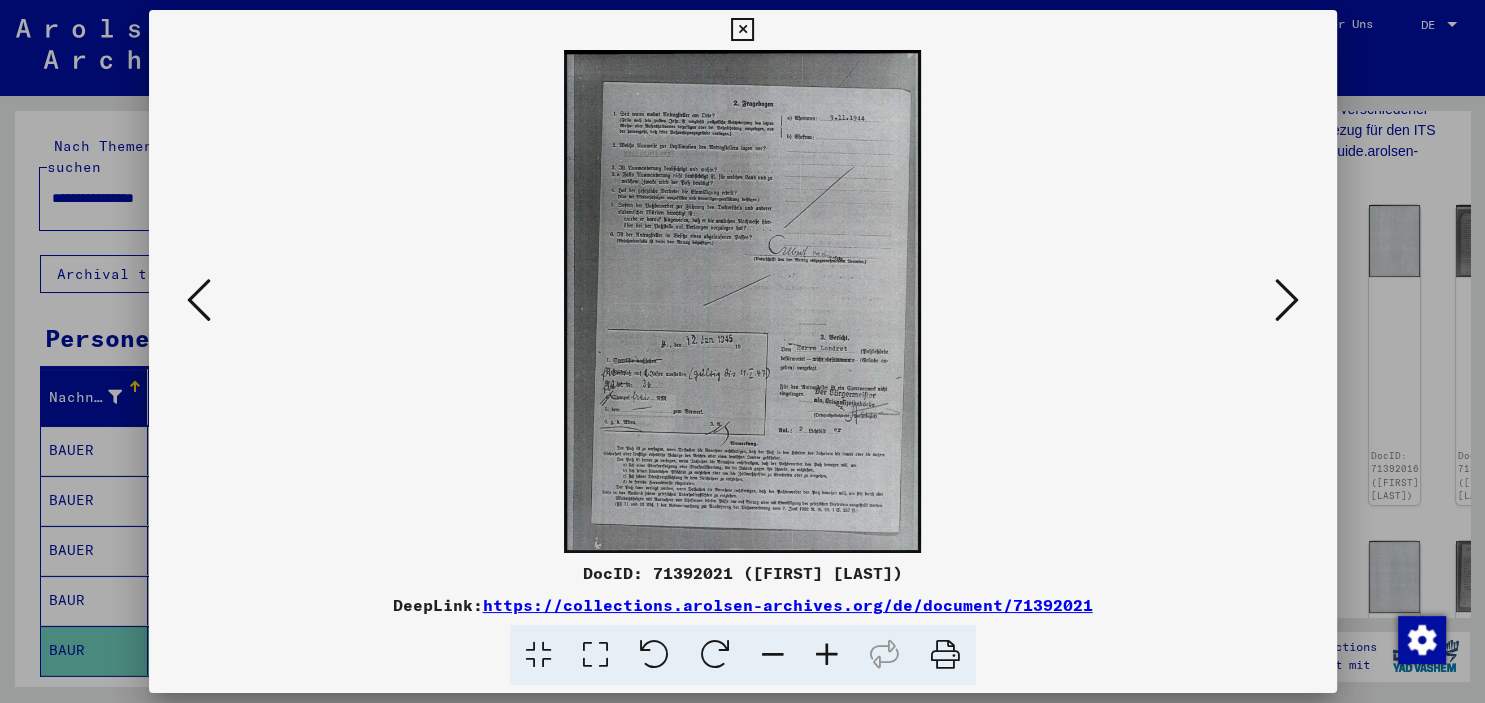 click at bounding box center (827, 655) 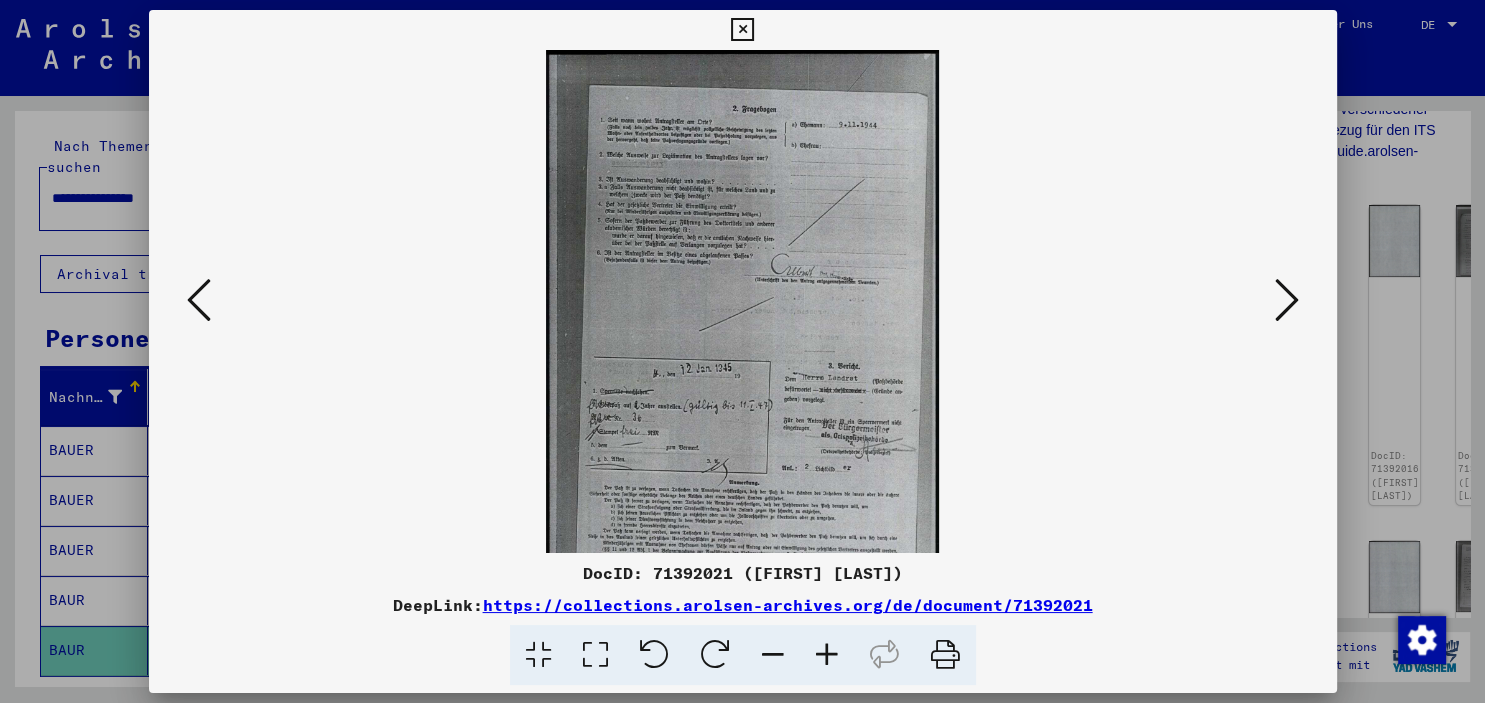 click at bounding box center (827, 655) 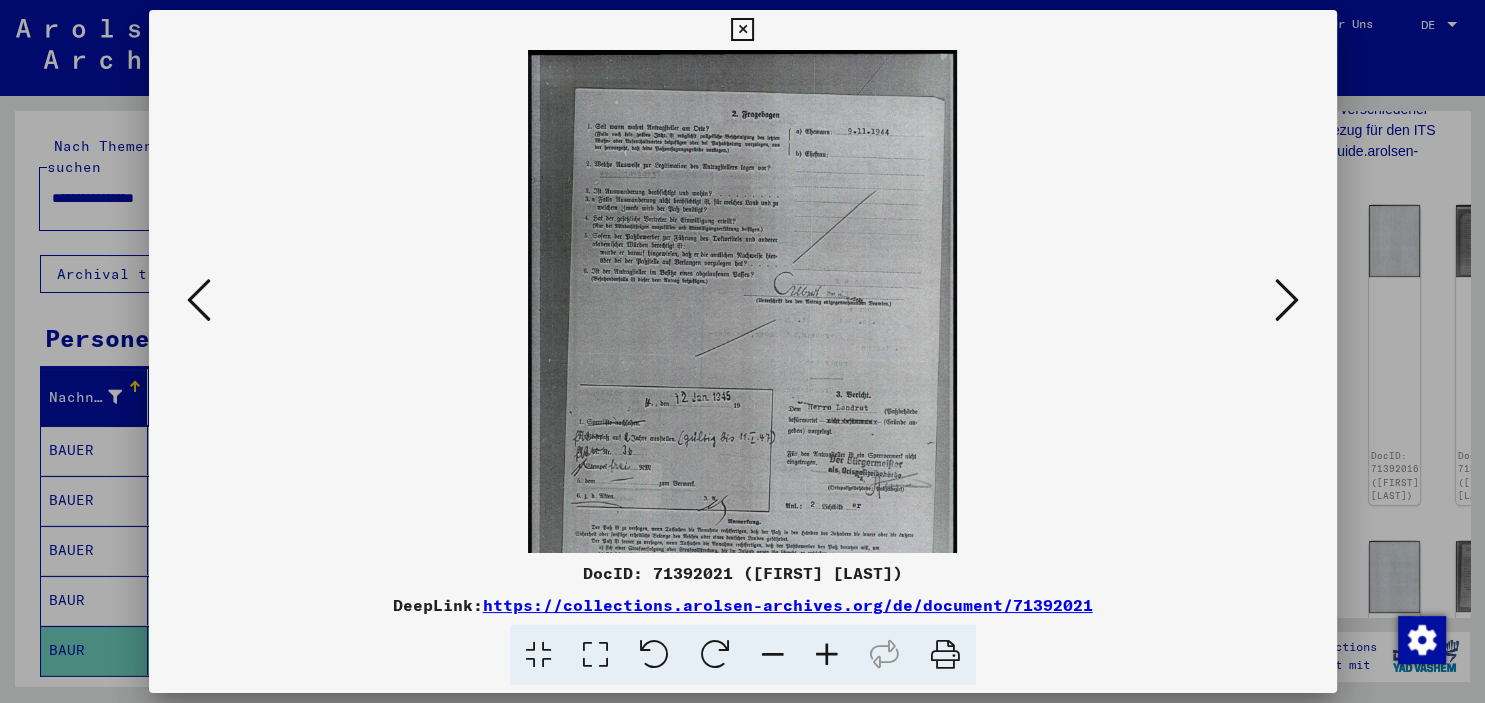 click at bounding box center [827, 655] 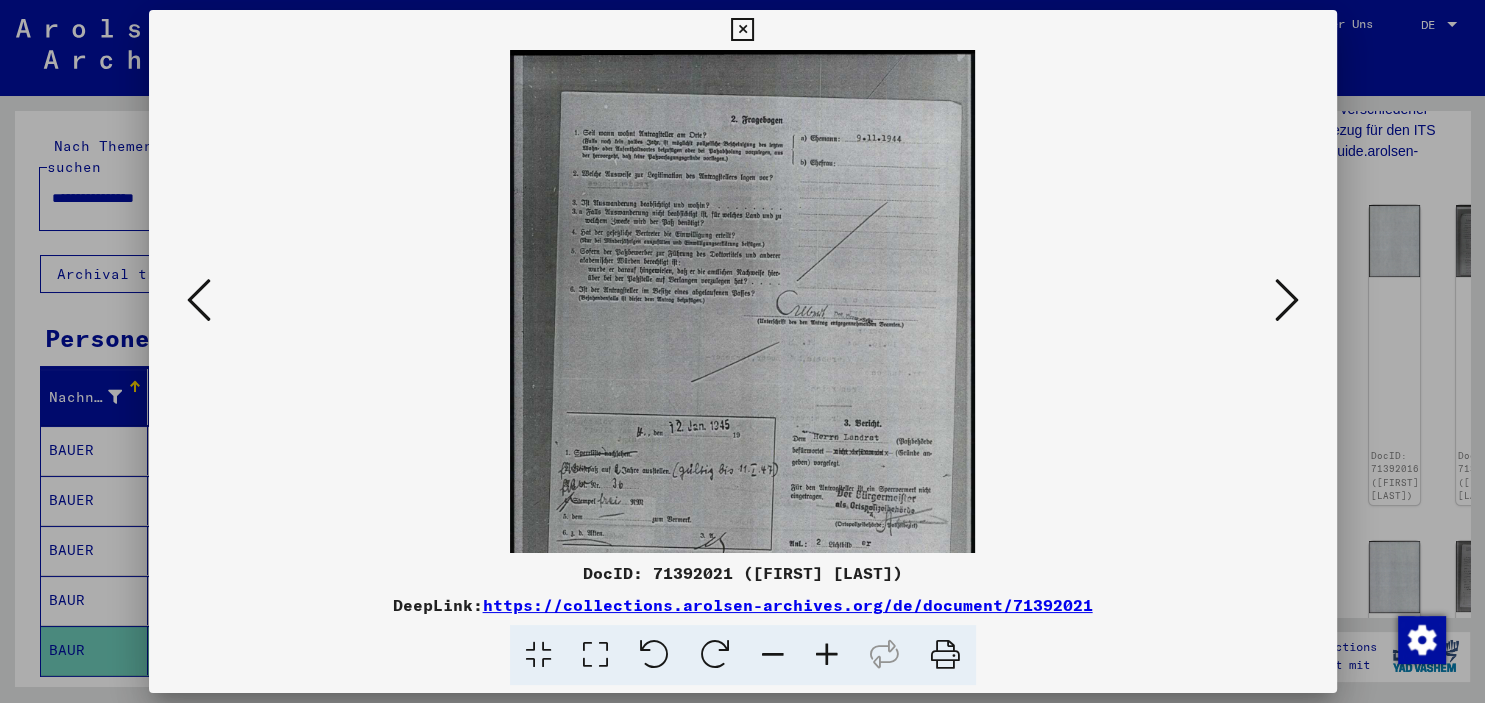 click at bounding box center (827, 655) 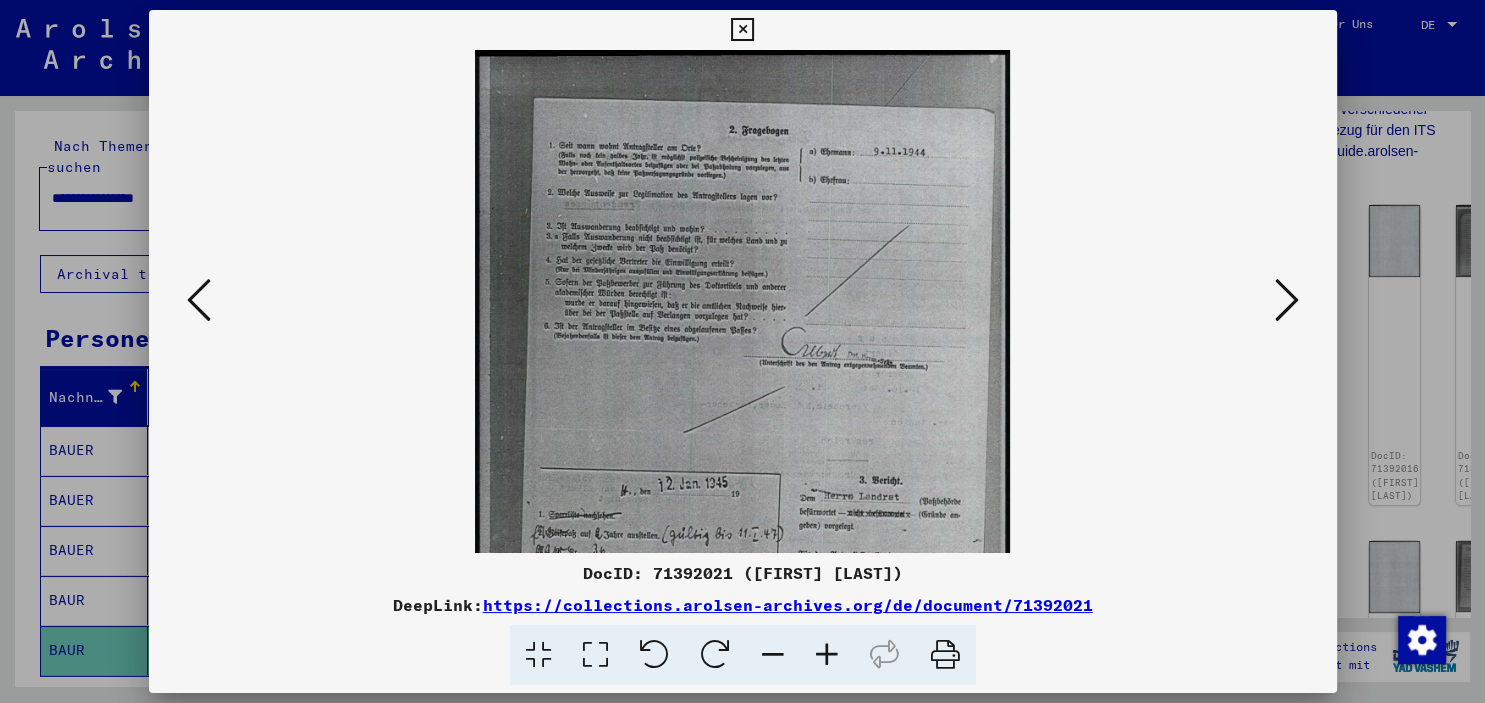 click at bounding box center (827, 655) 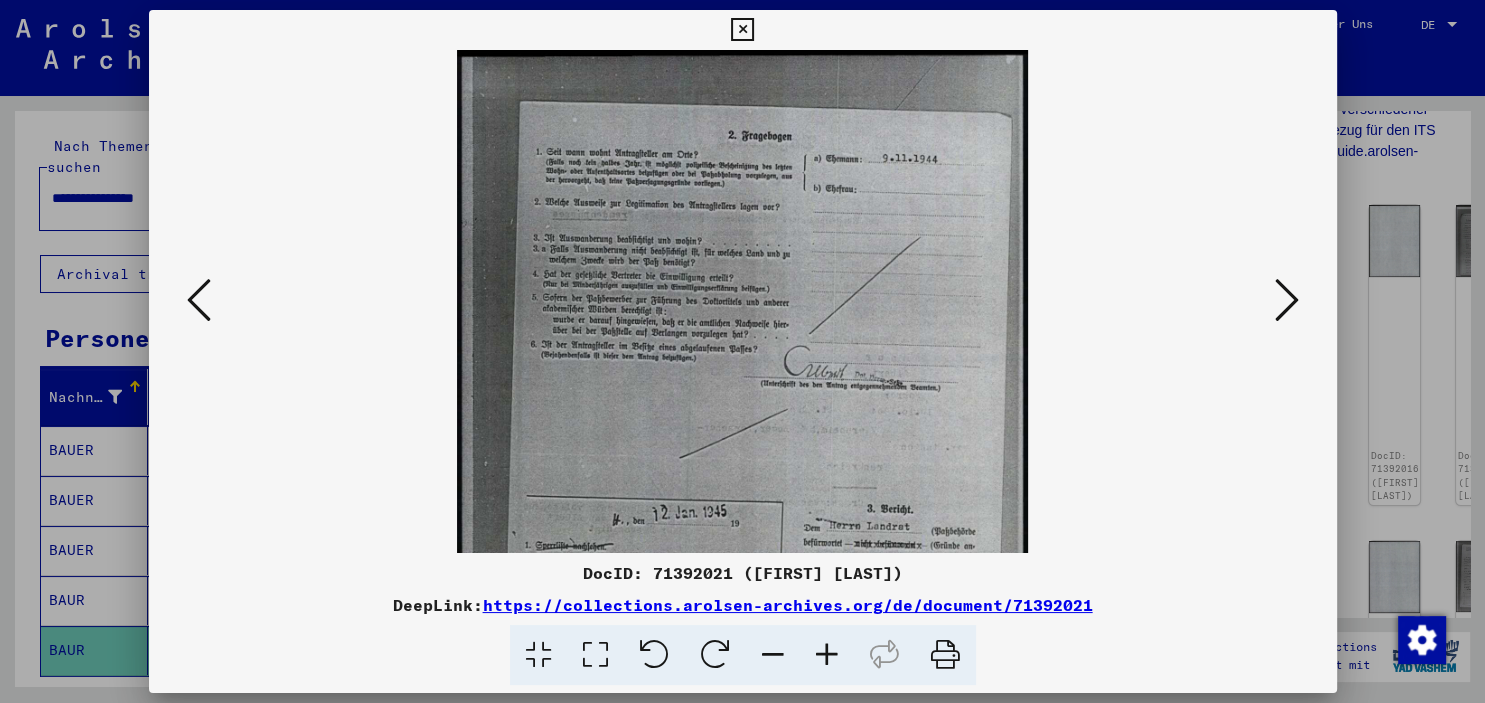 click at bounding box center (827, 655) 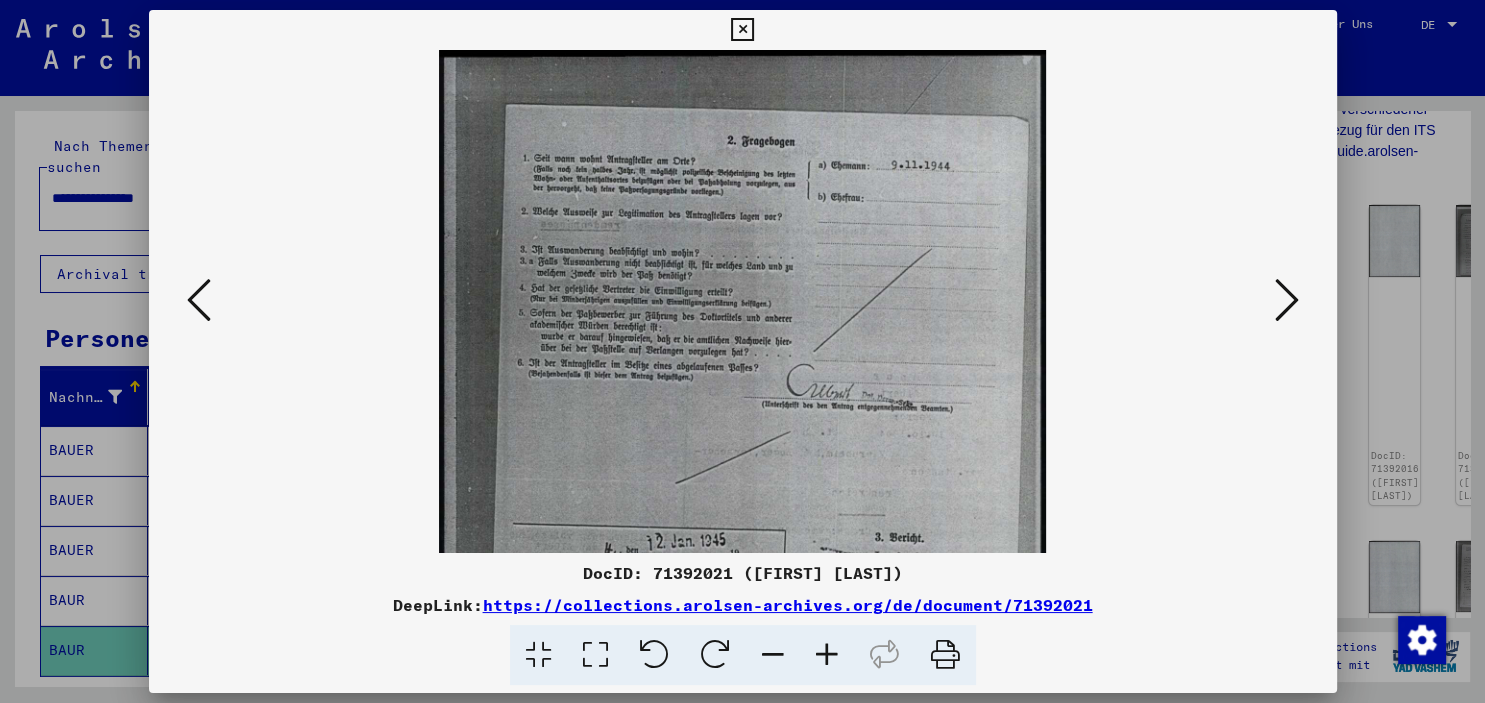 click at bounding box center [827, 655] 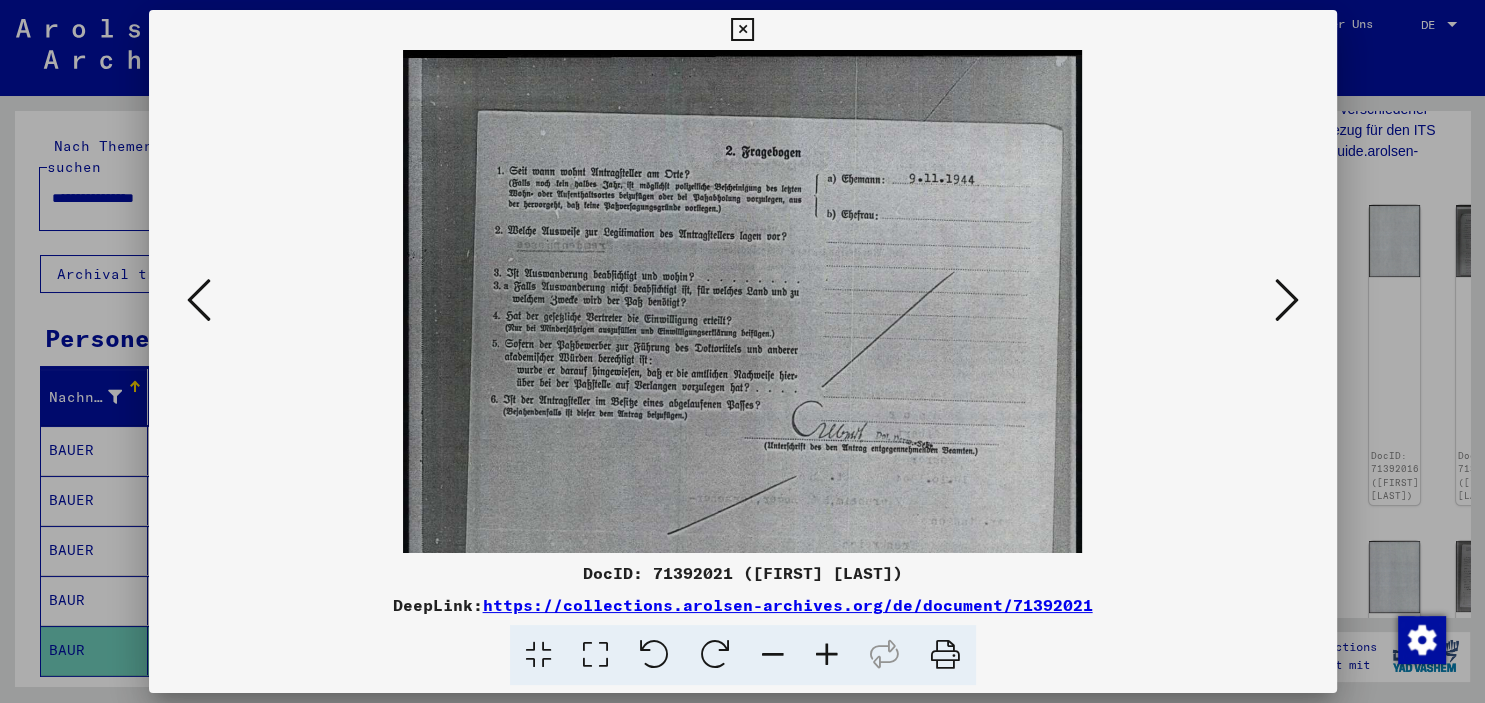 click at bounding box center [827, 655] 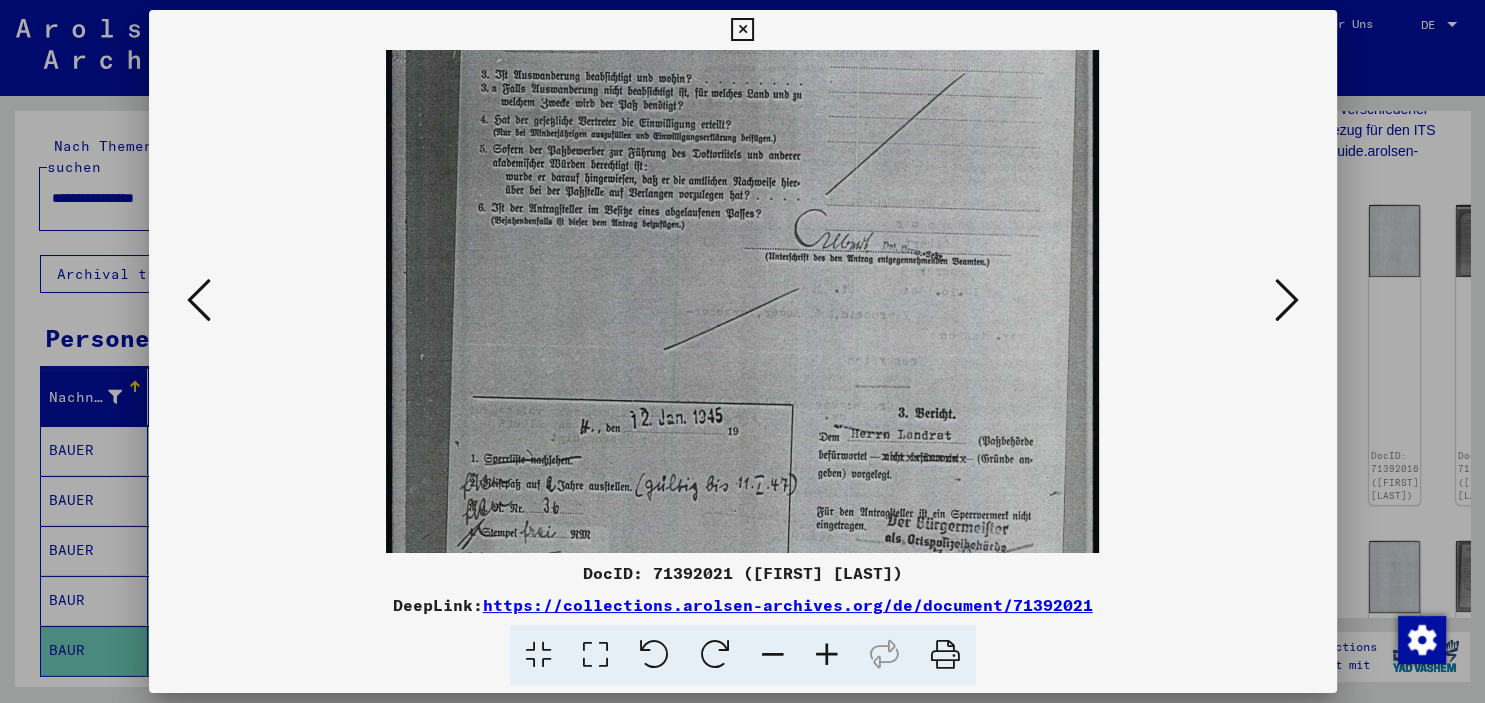 drag, startPoint x: 753, startPoint y: 362, endPoint x: 716, endPoint y: 199, distance: 167.14664 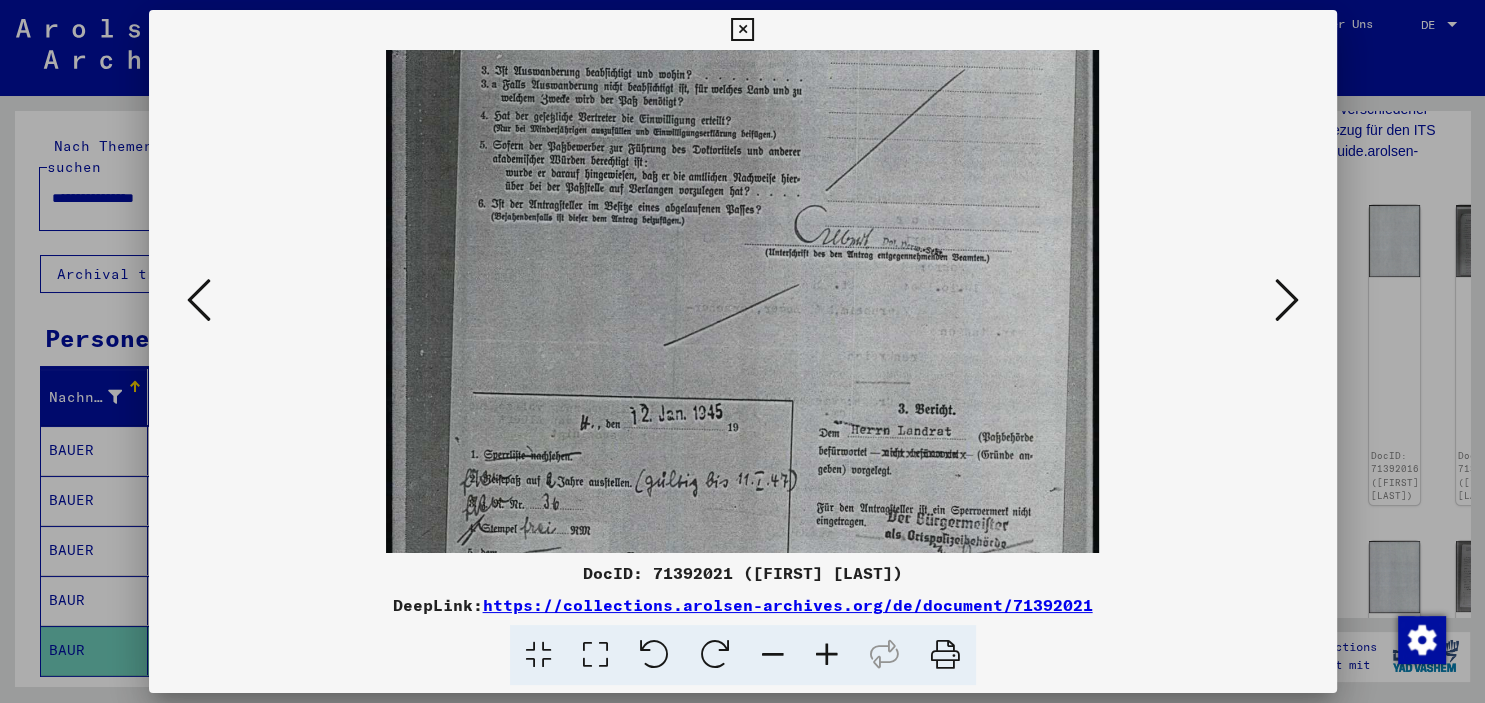 click at bounding box center [743, 337] 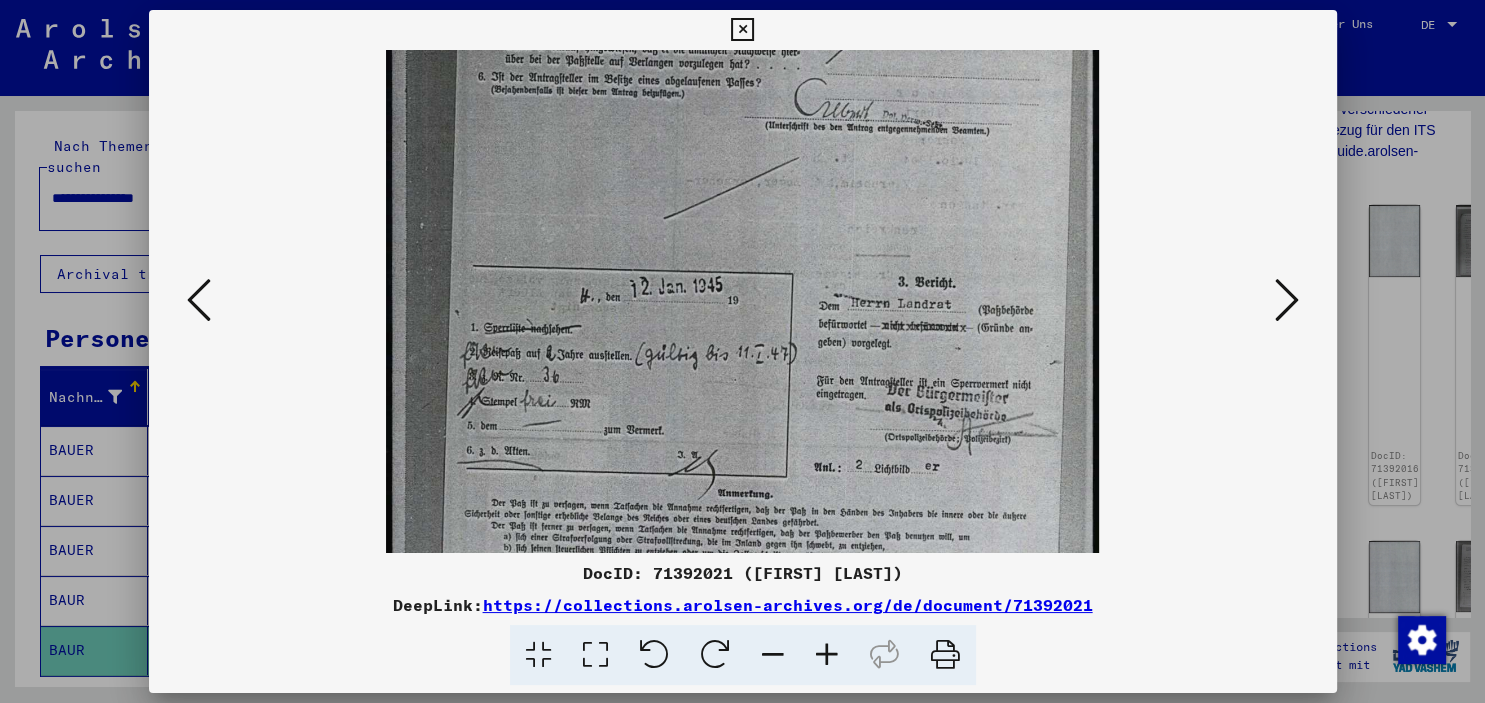 drag, startPoint x: 718, startPoint y: 400, endPoint x: 718, endPoint y: 290, distance: 110 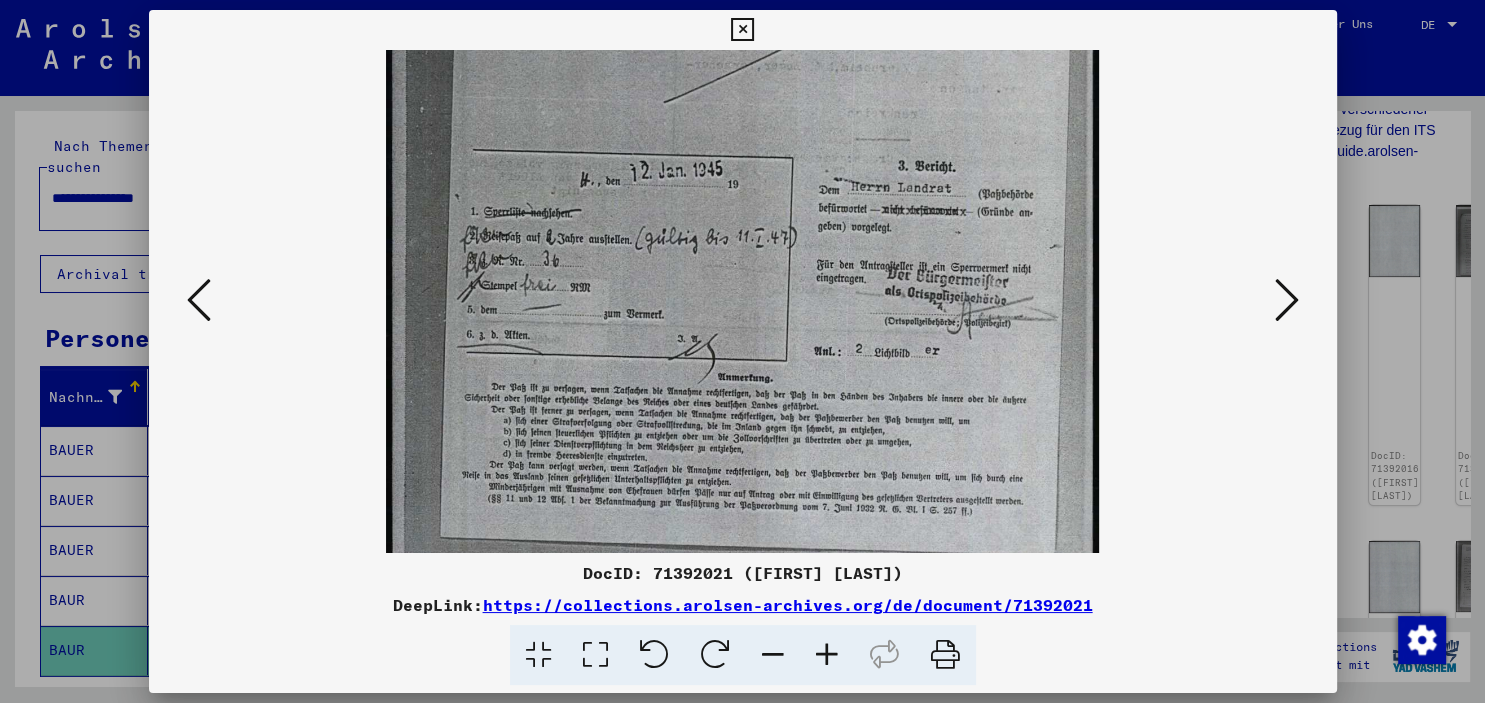 scroll, scrollTop: 500, scrollLeft: 0, axis: vertical 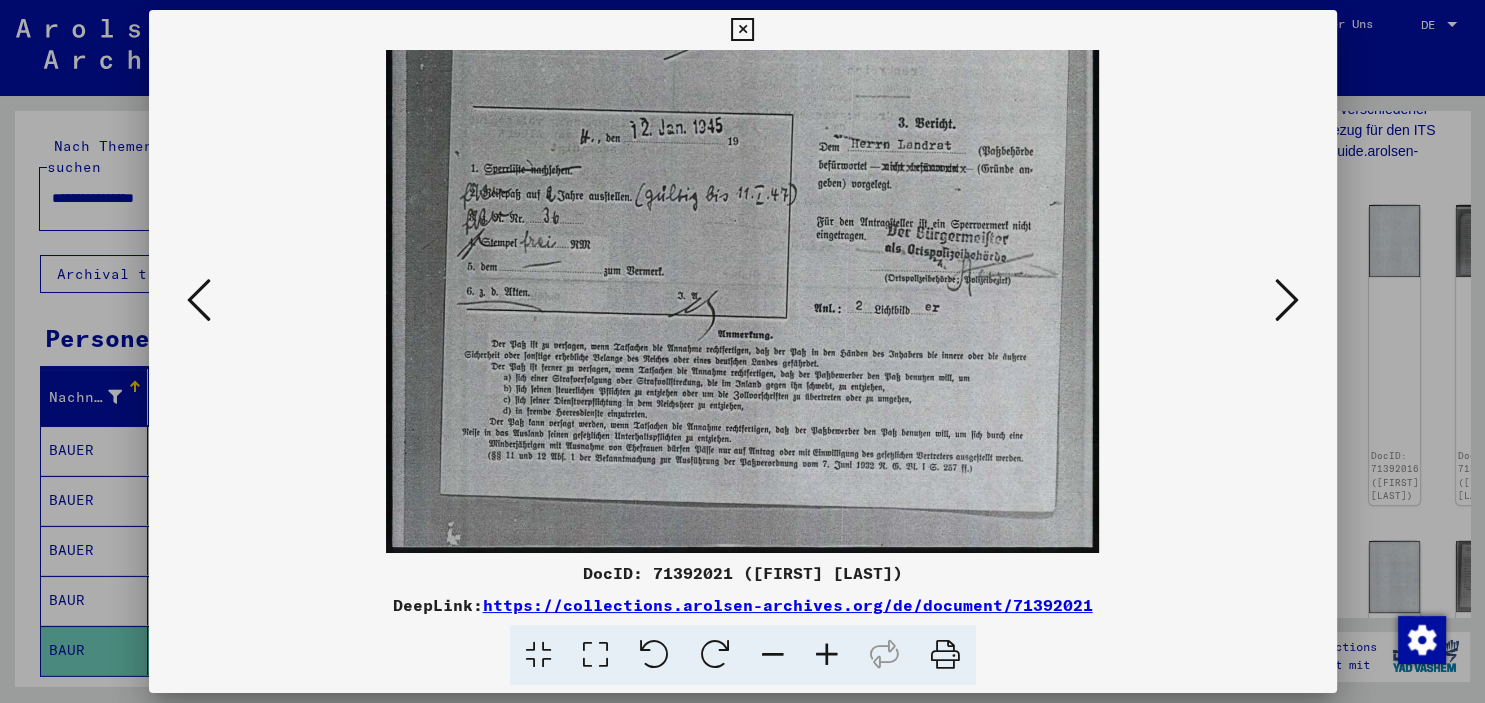 drag, startPoint x: 868, startPoint y: 442, endPoint x: 843, endPoint y: 294, distance: 150.09663 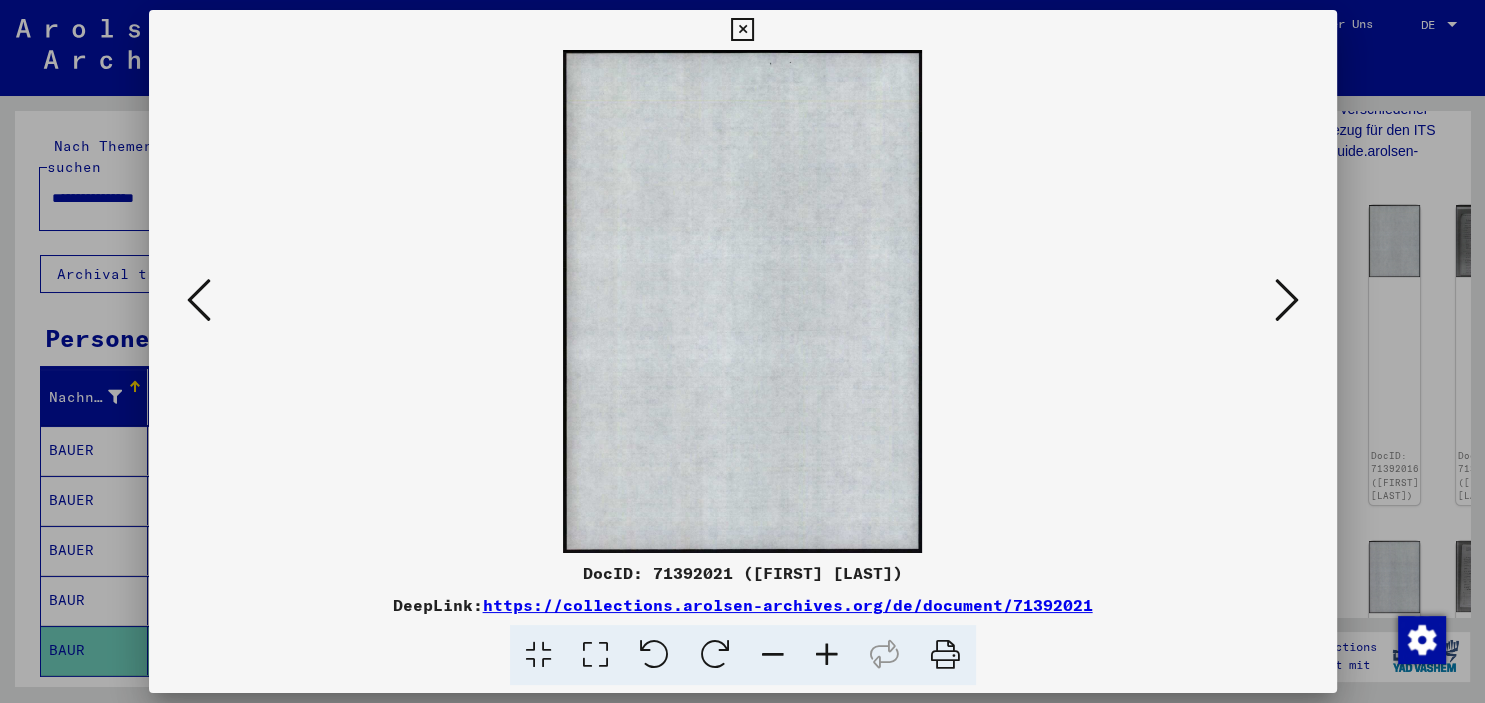 scroll, scrollTop: 0, scrollLeft: 0, axis: both 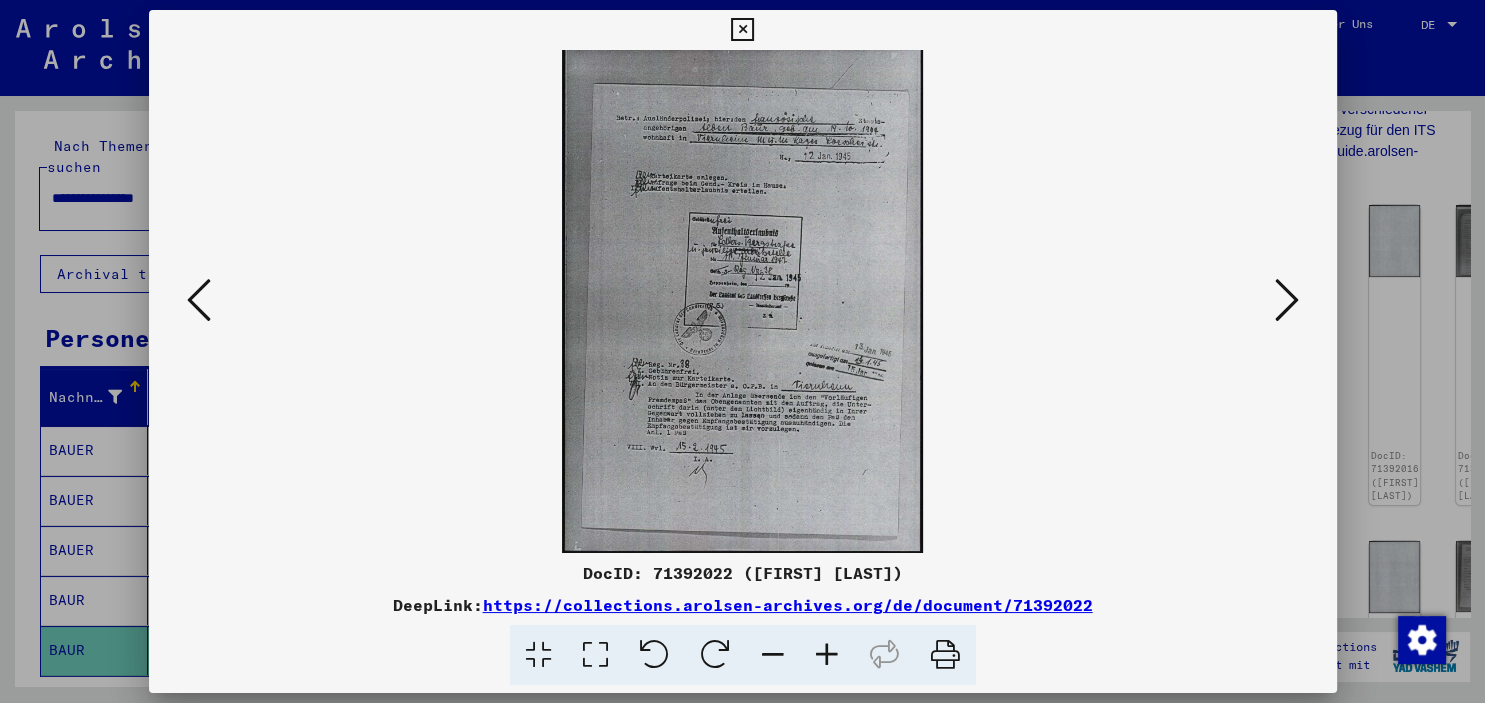 click at bounding box center [827, 655] 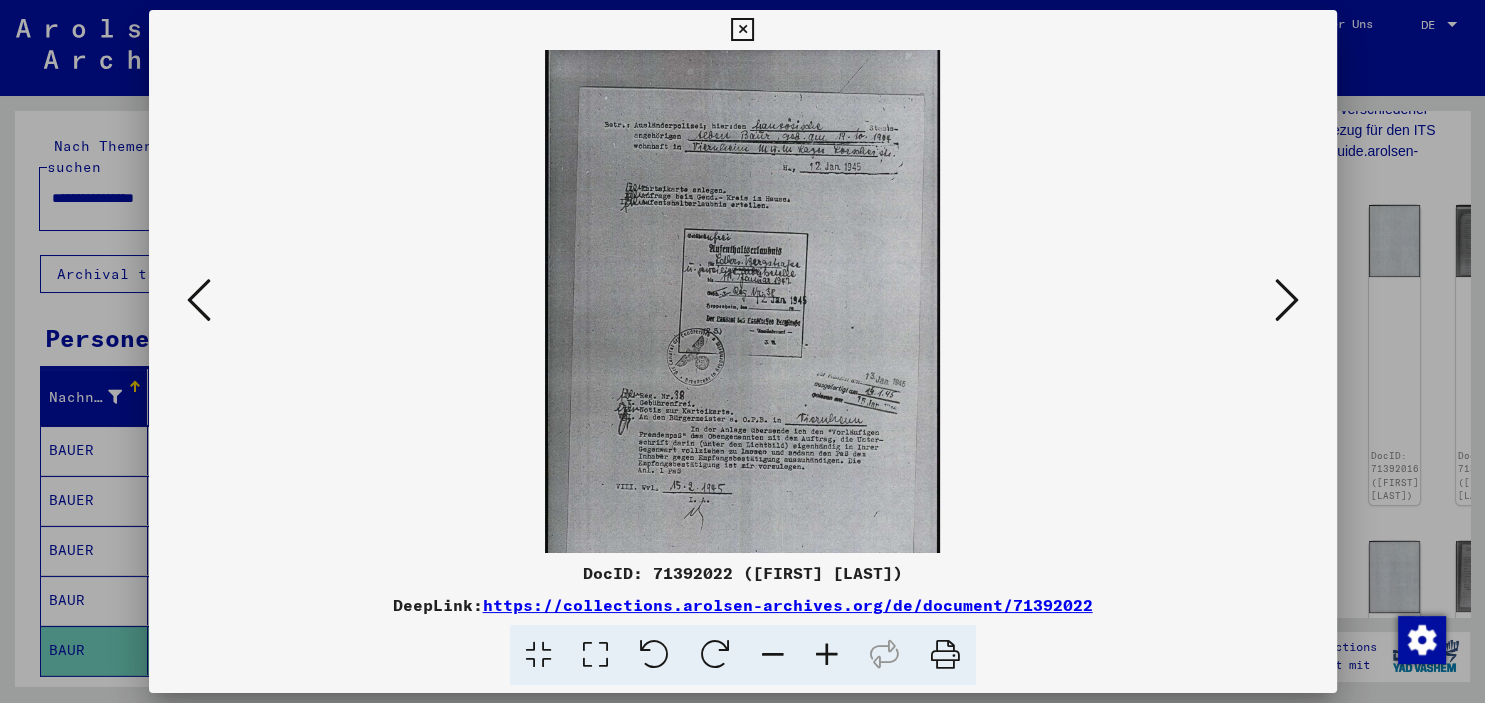 click at bounding box center [827, 655] 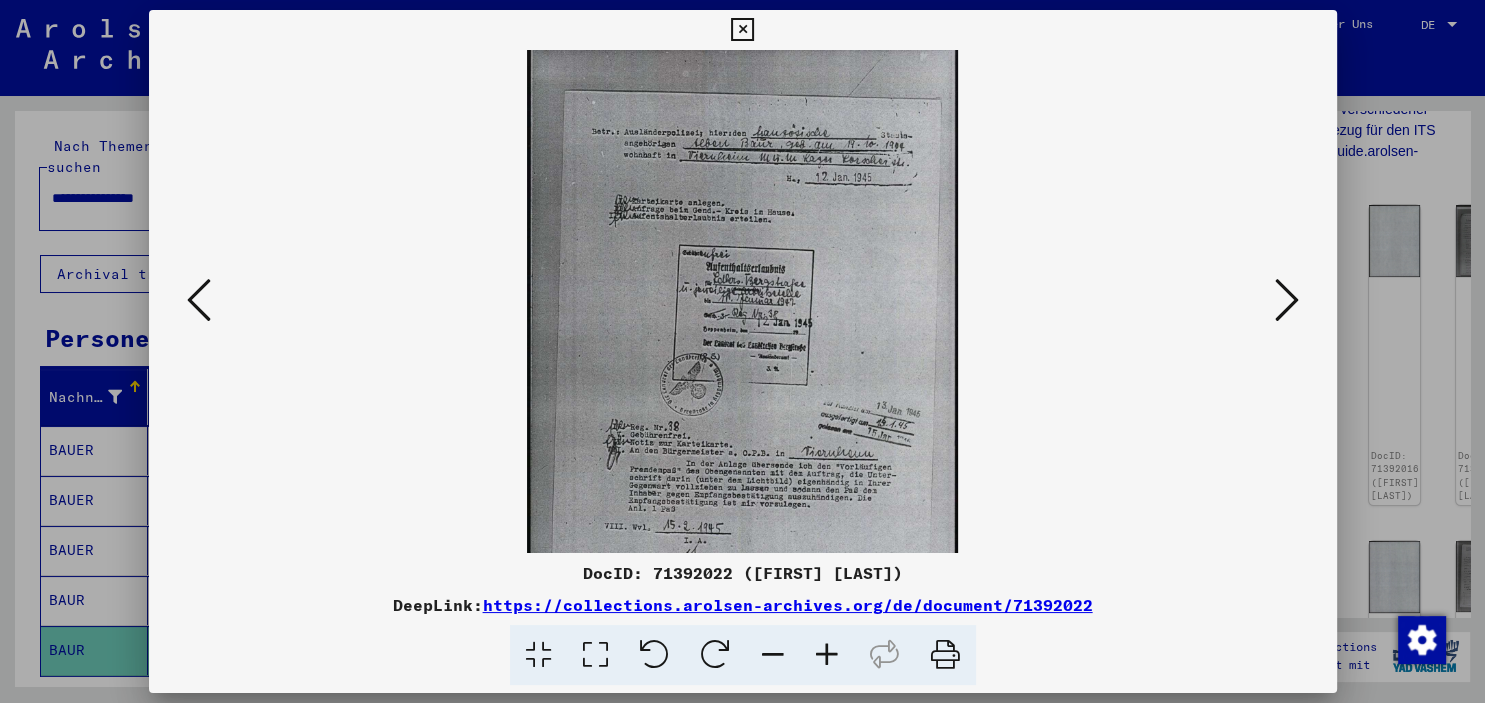 click at bounding box center [827, 655] 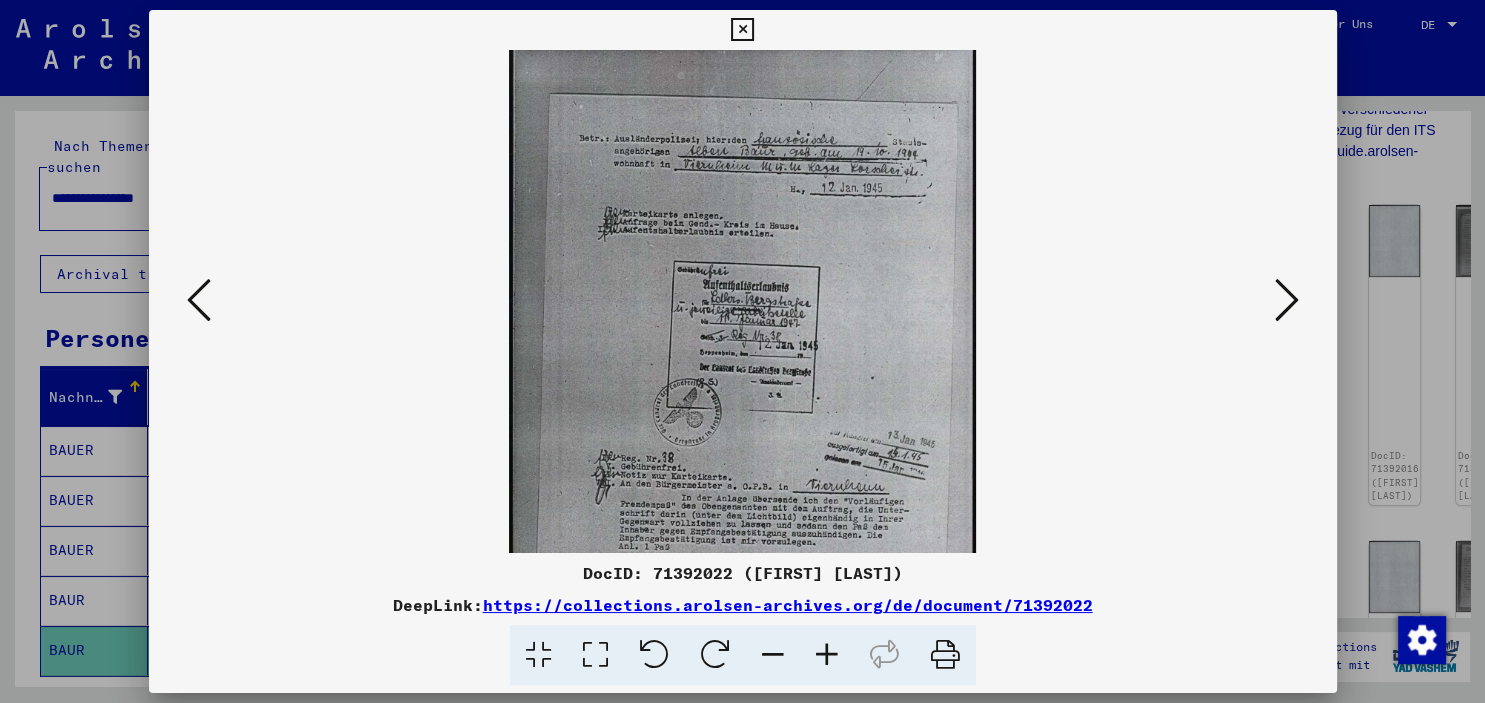 click at bounding box center (827, 655) 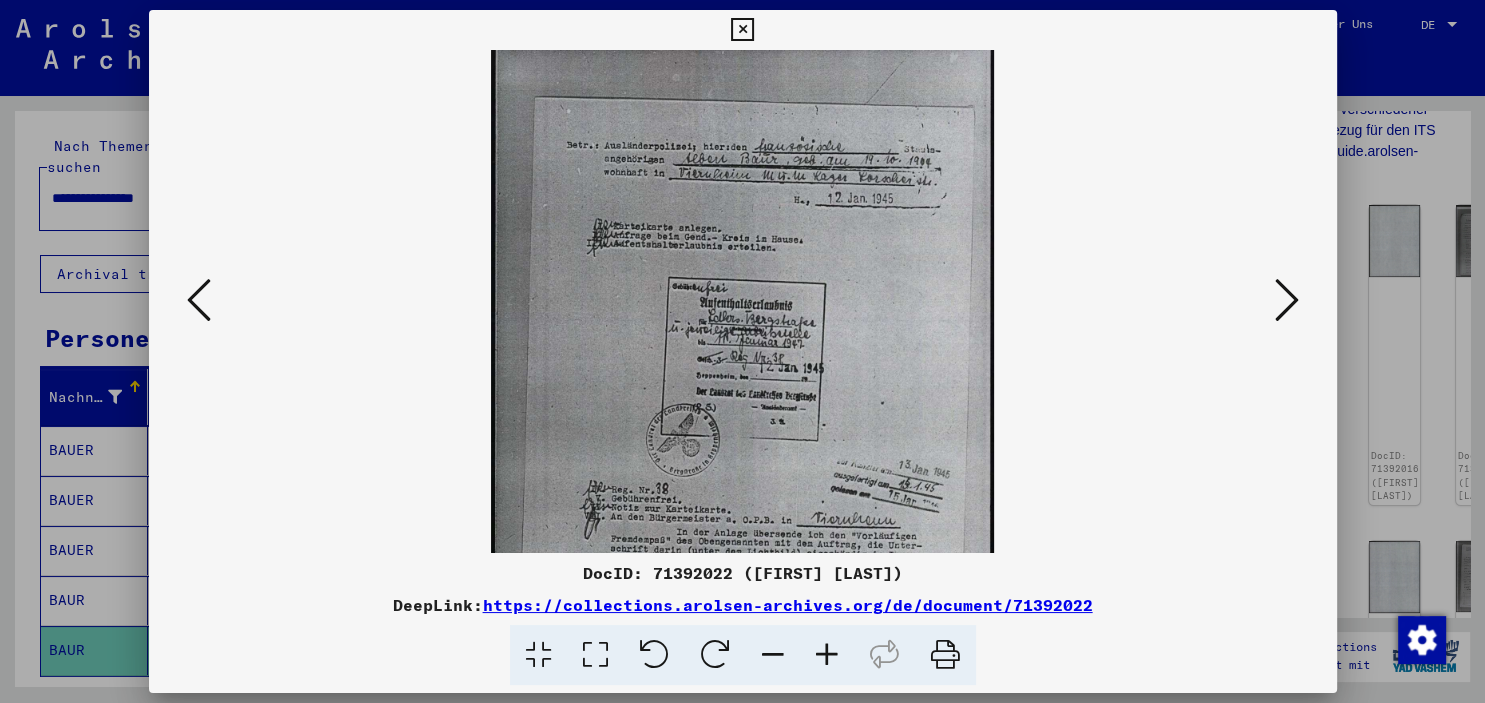 click at bounding box center [827, 655] 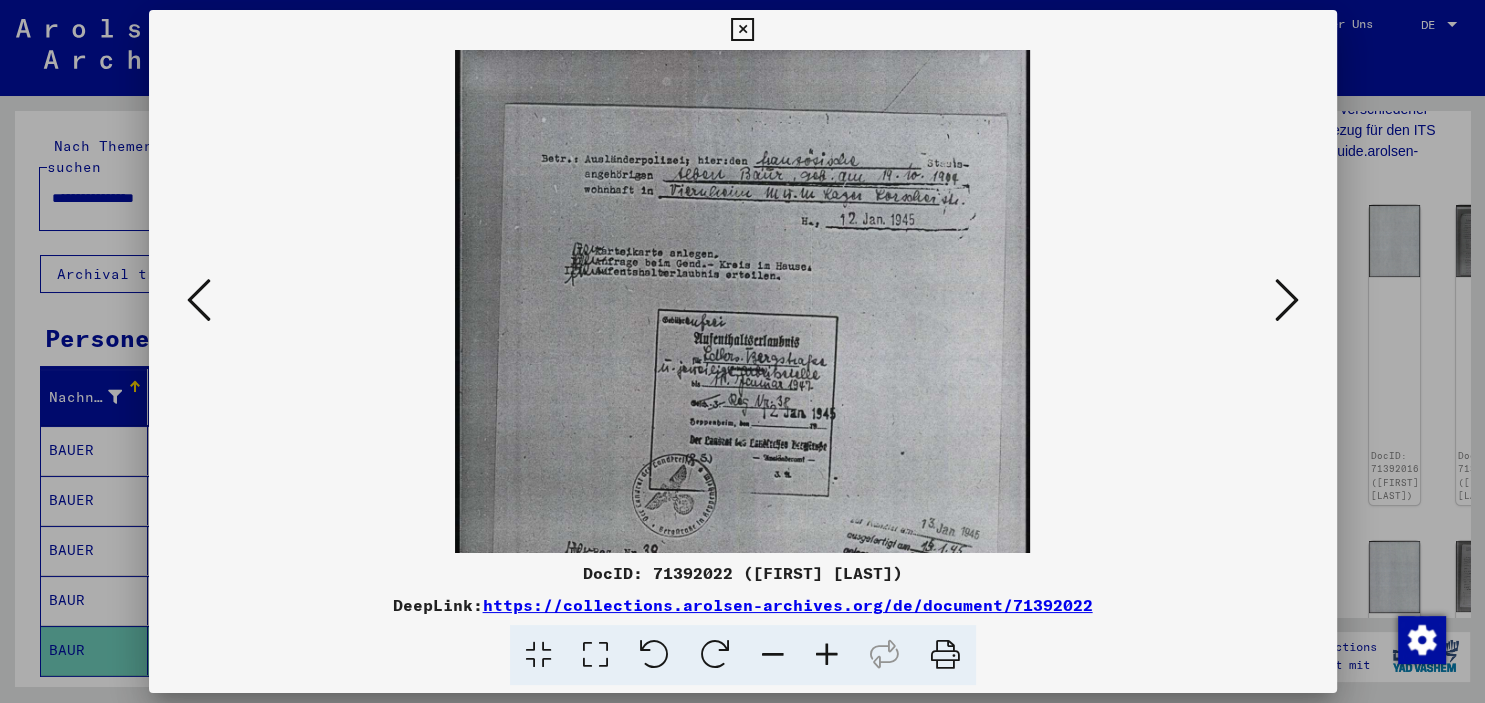 click at bounding box center [827, 655] 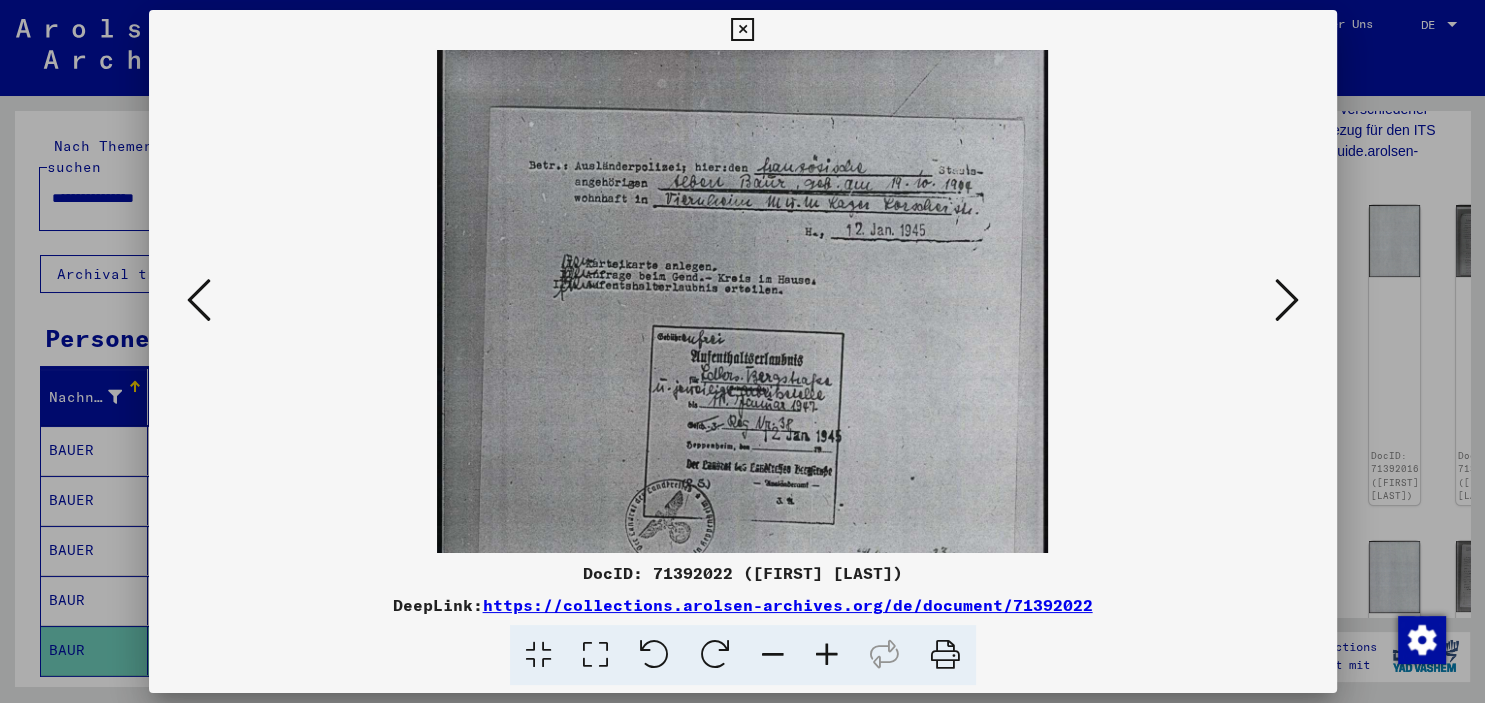 click at bounding box center (827, 655) 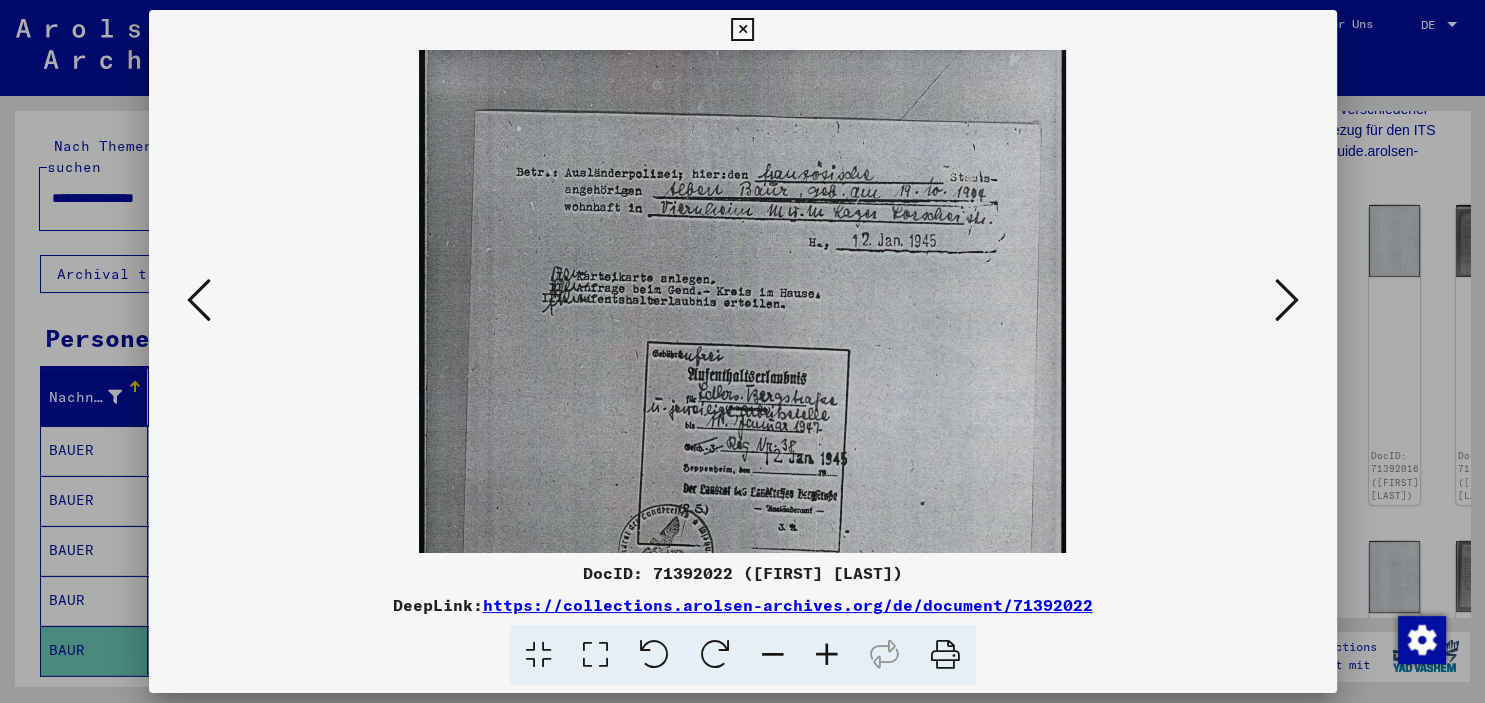 click at bounding box center [827, 655] 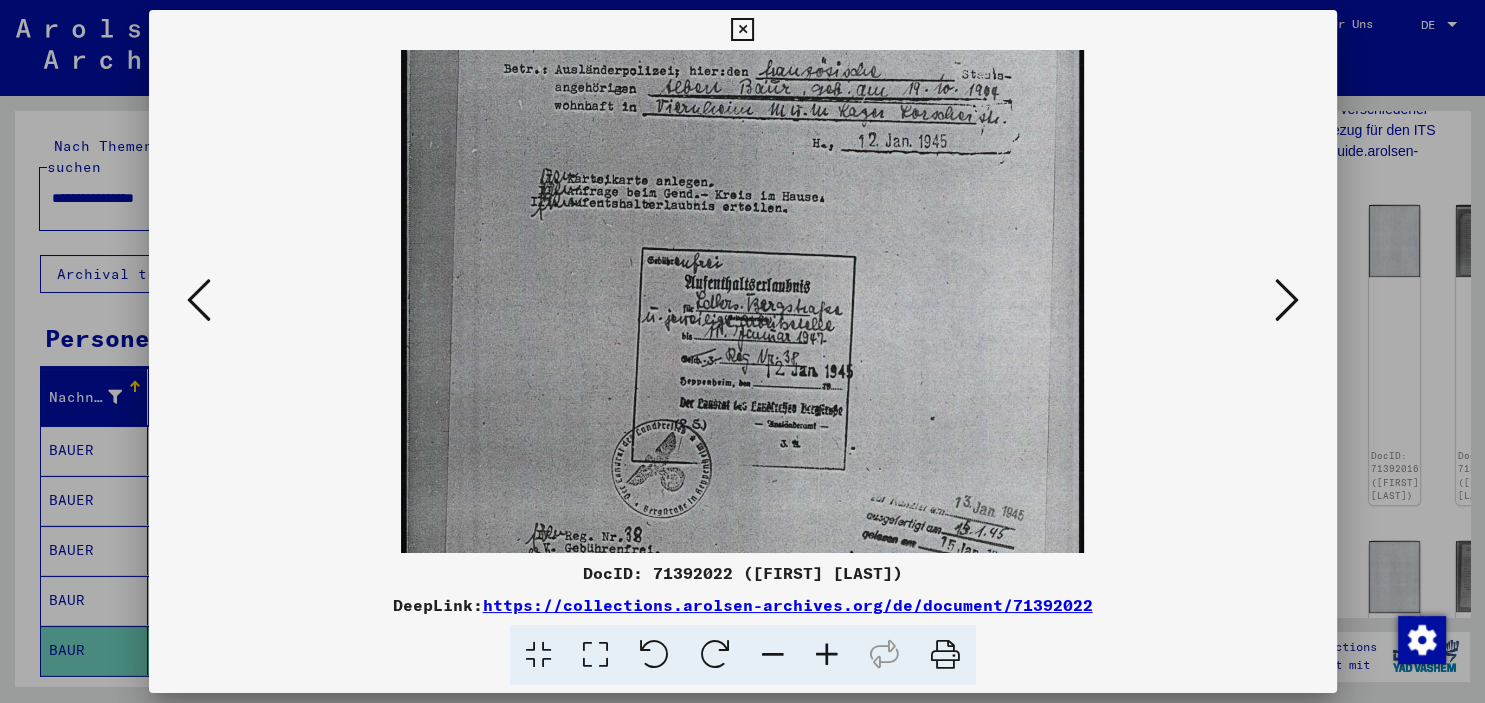 drag, startPoint x: 762, startPoint y: 518, endPoint x: 724, endPoint y: 386, distance: 137.36084 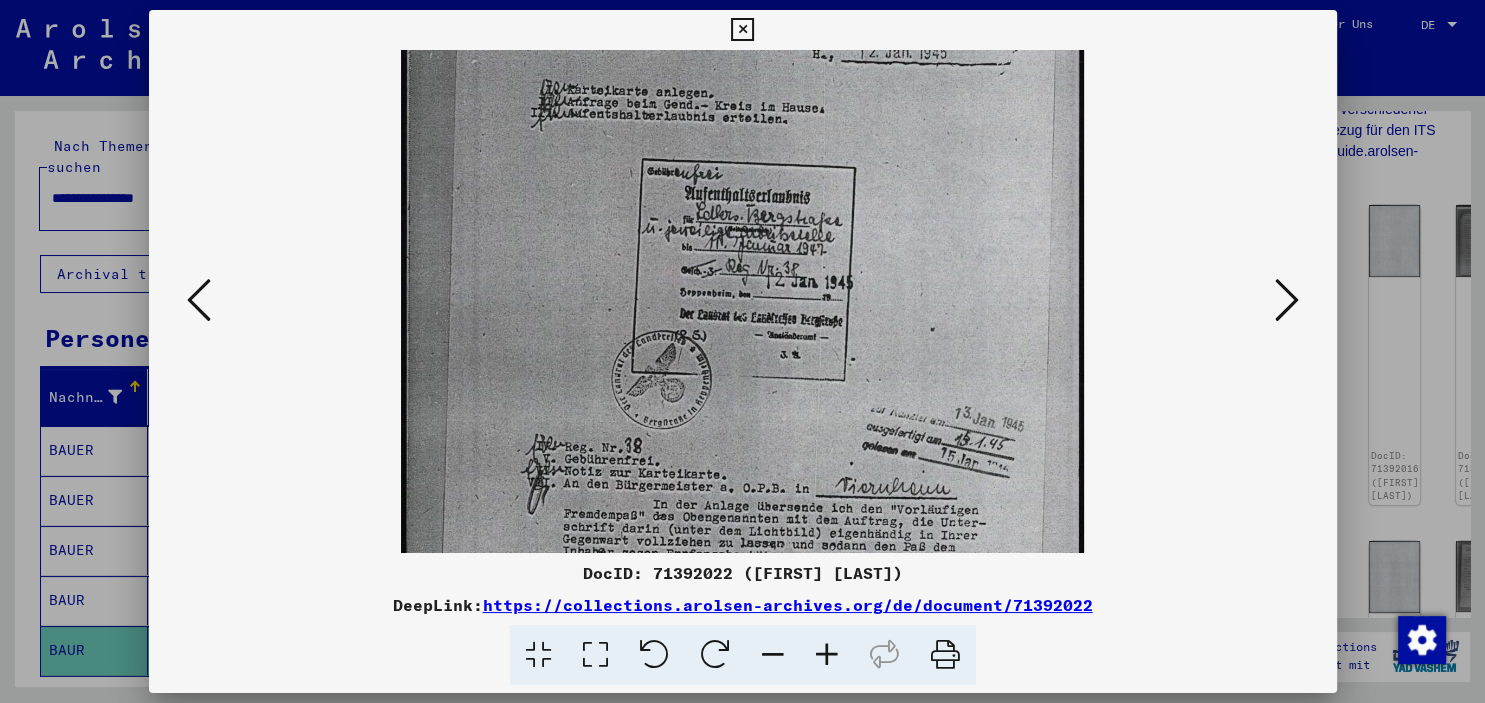 drag, startPoint x: 867, startPoint y: 417, endPoint x: 867, endPoint y: 323, distance: 94 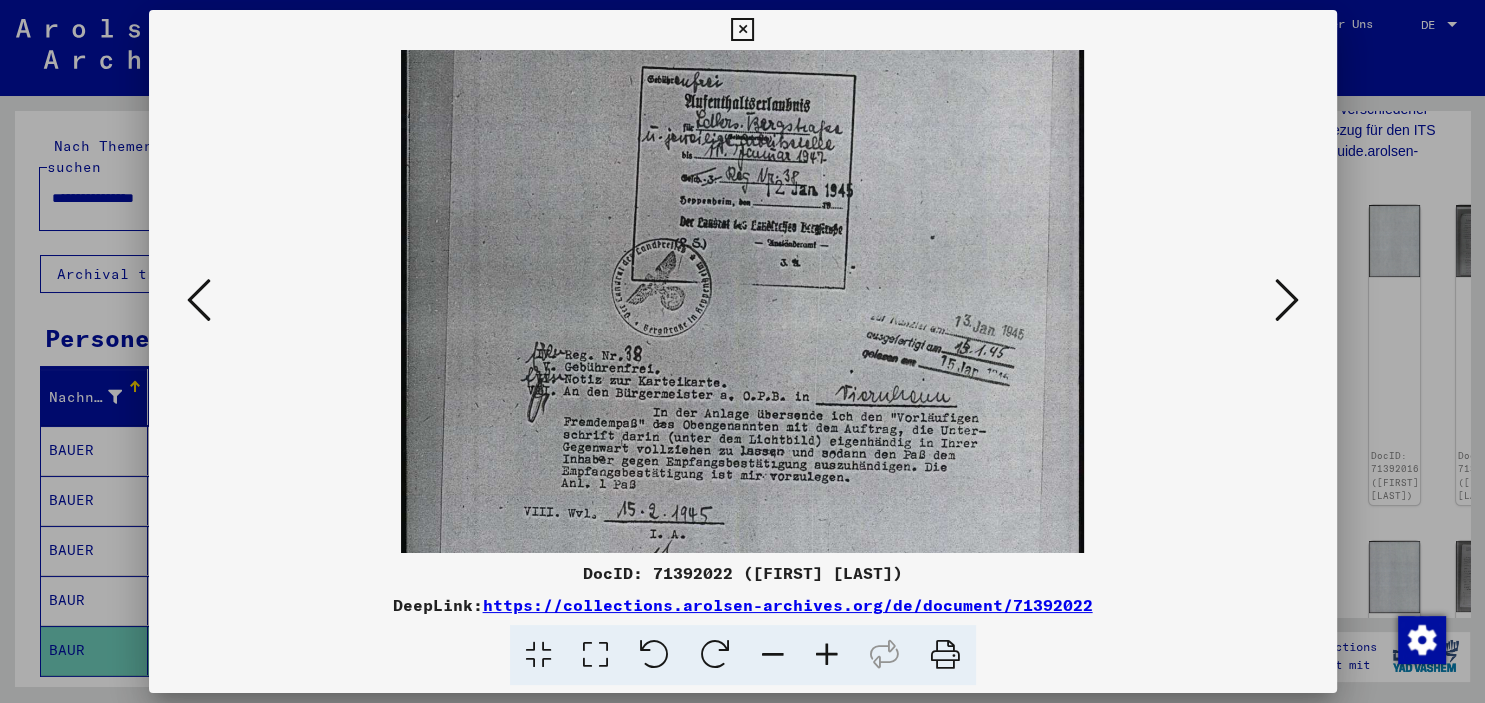 drag, startPoint x: 844, startPoint y: 393, endPoint x: 827, endPoint y: 290, distance: 104.393486 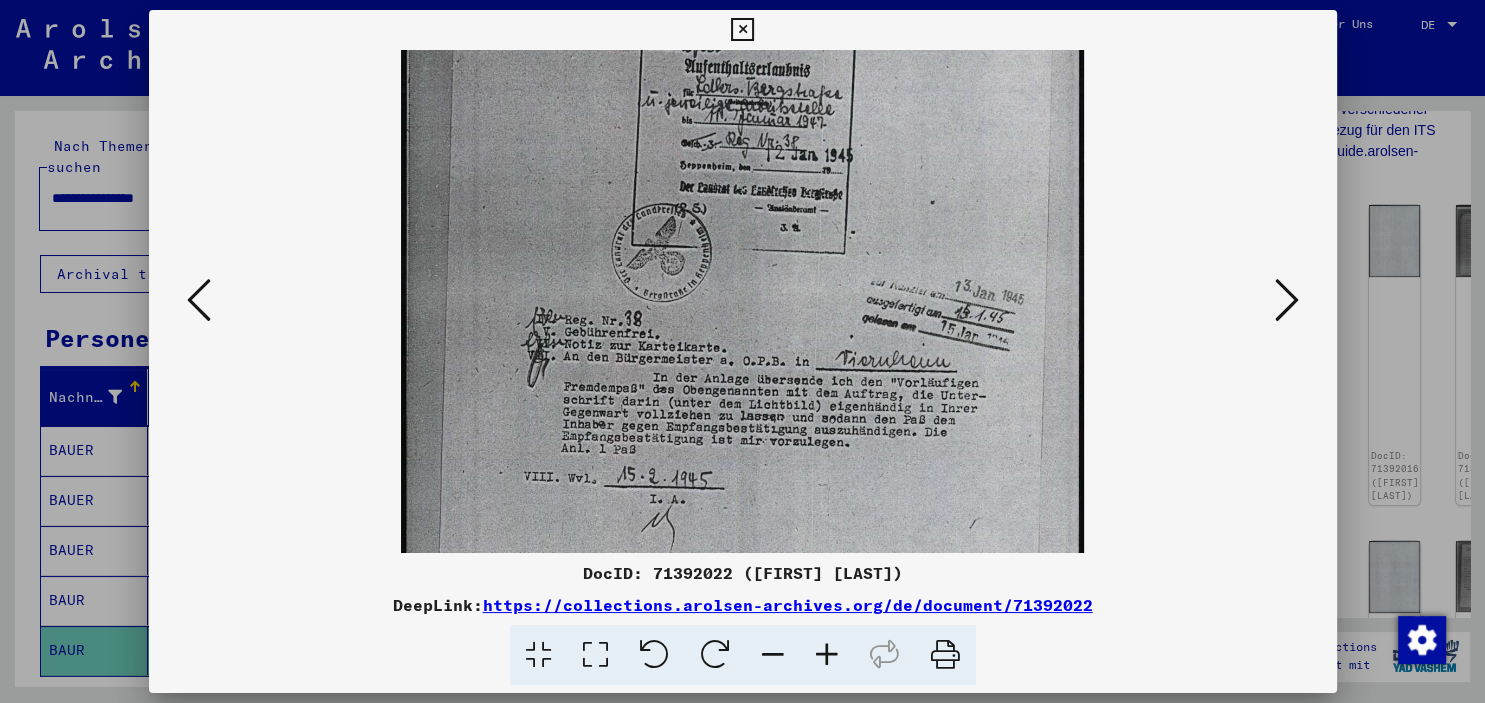 click at bounding box center [1287, 301] 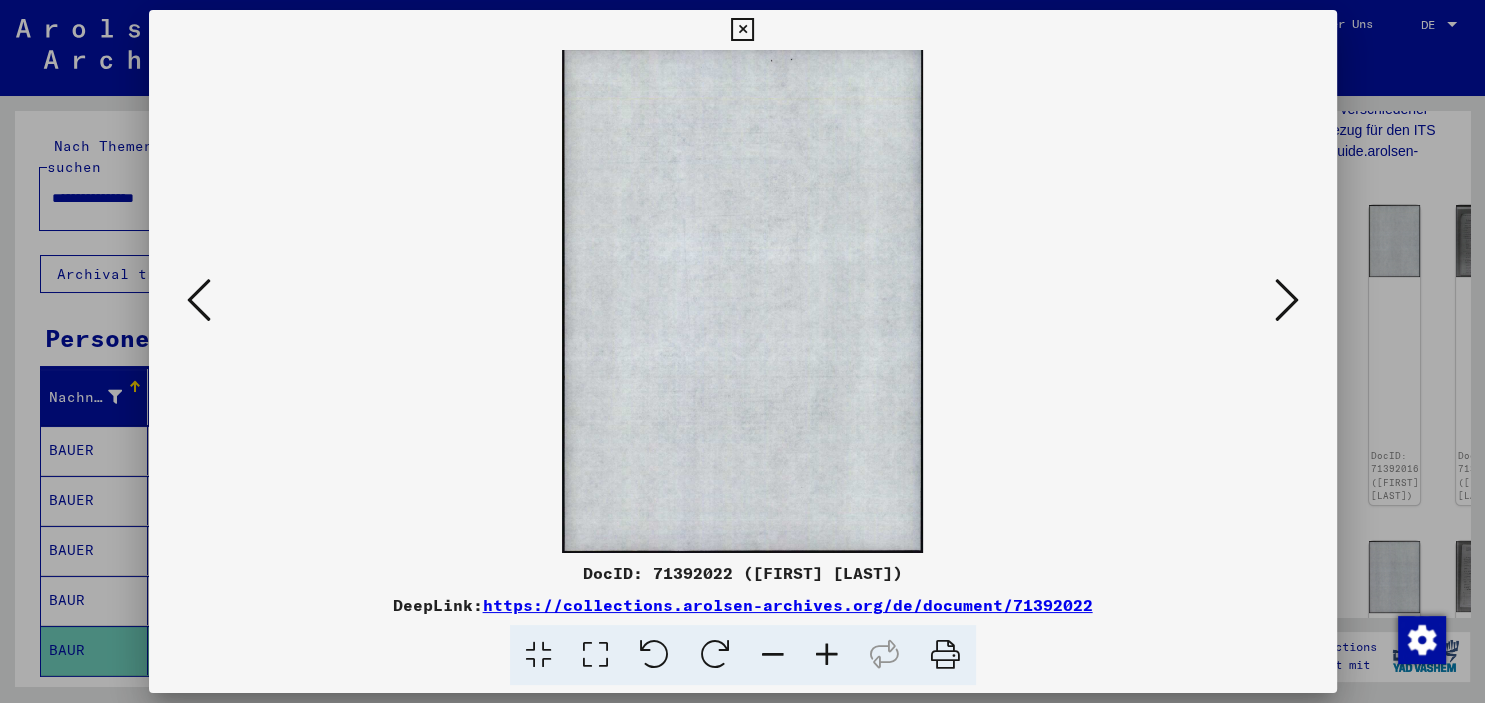 scroll, scrollTop: 0, scrollLeft: 0, axis: both 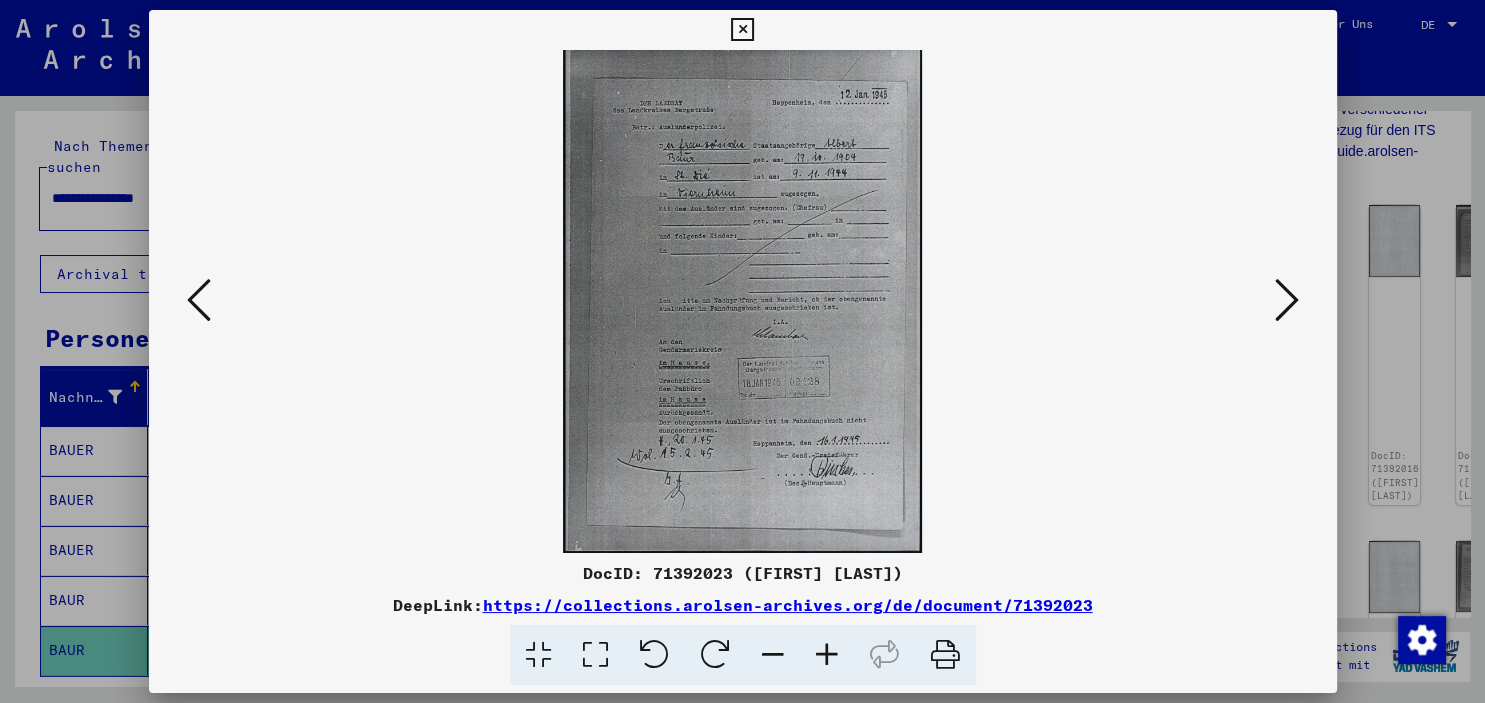 click at bounding box center (827, 655) 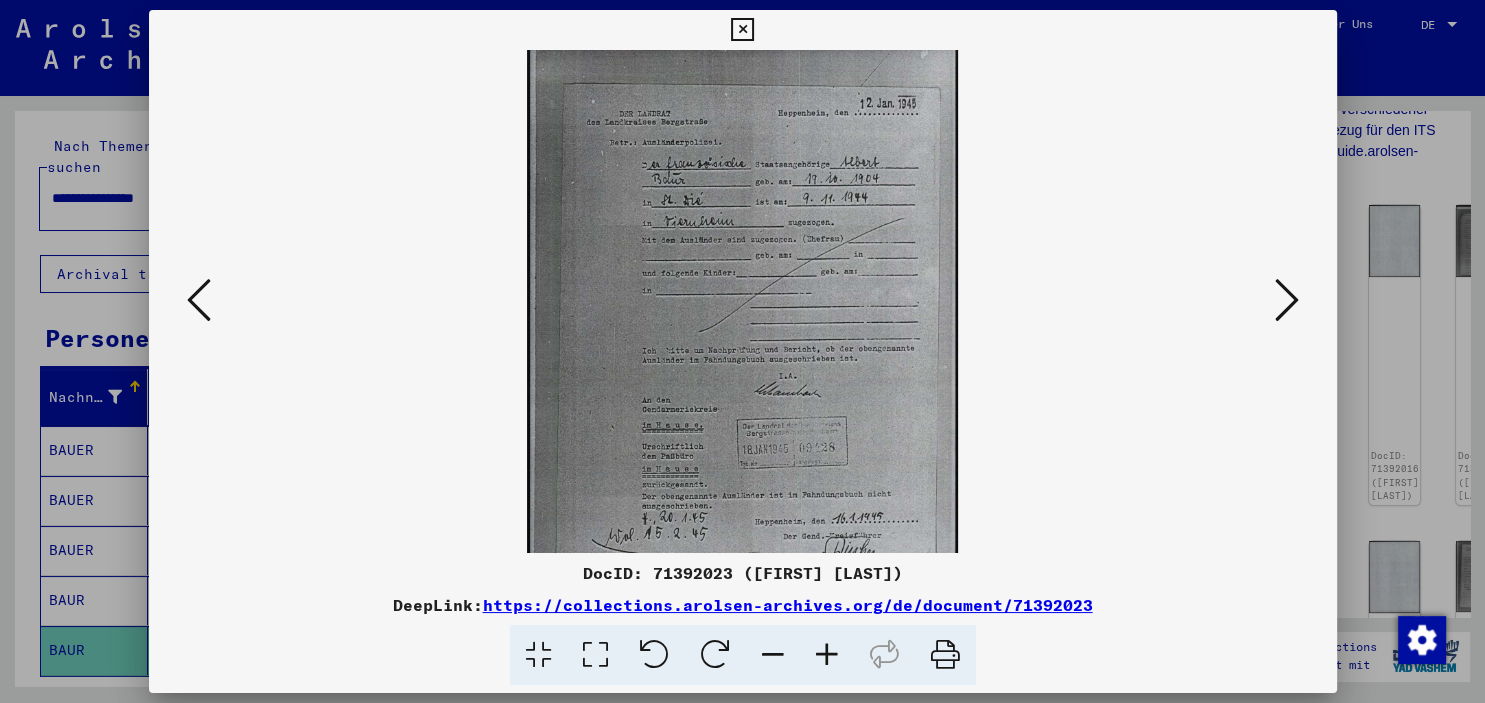 click at bounding box center (827, 655) 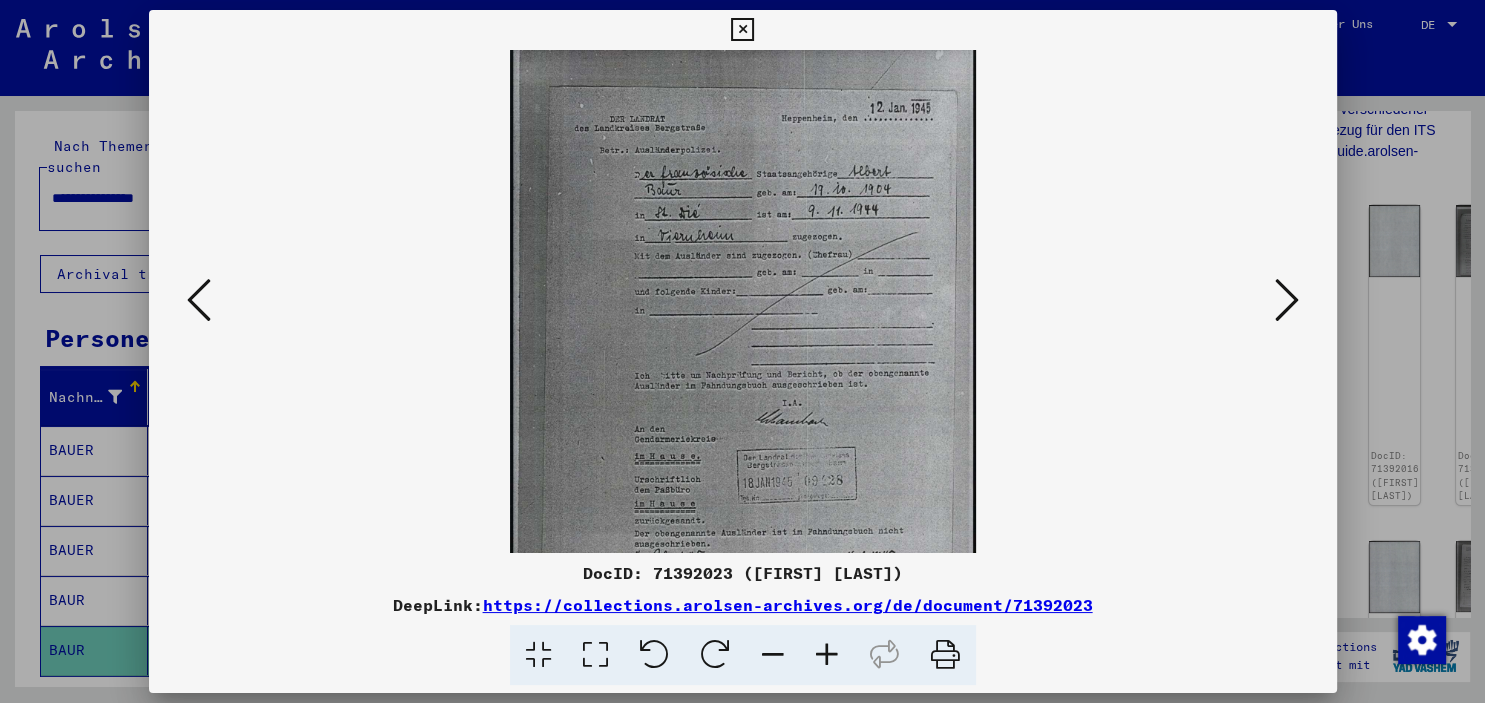 click at bounding box center [827, 655] 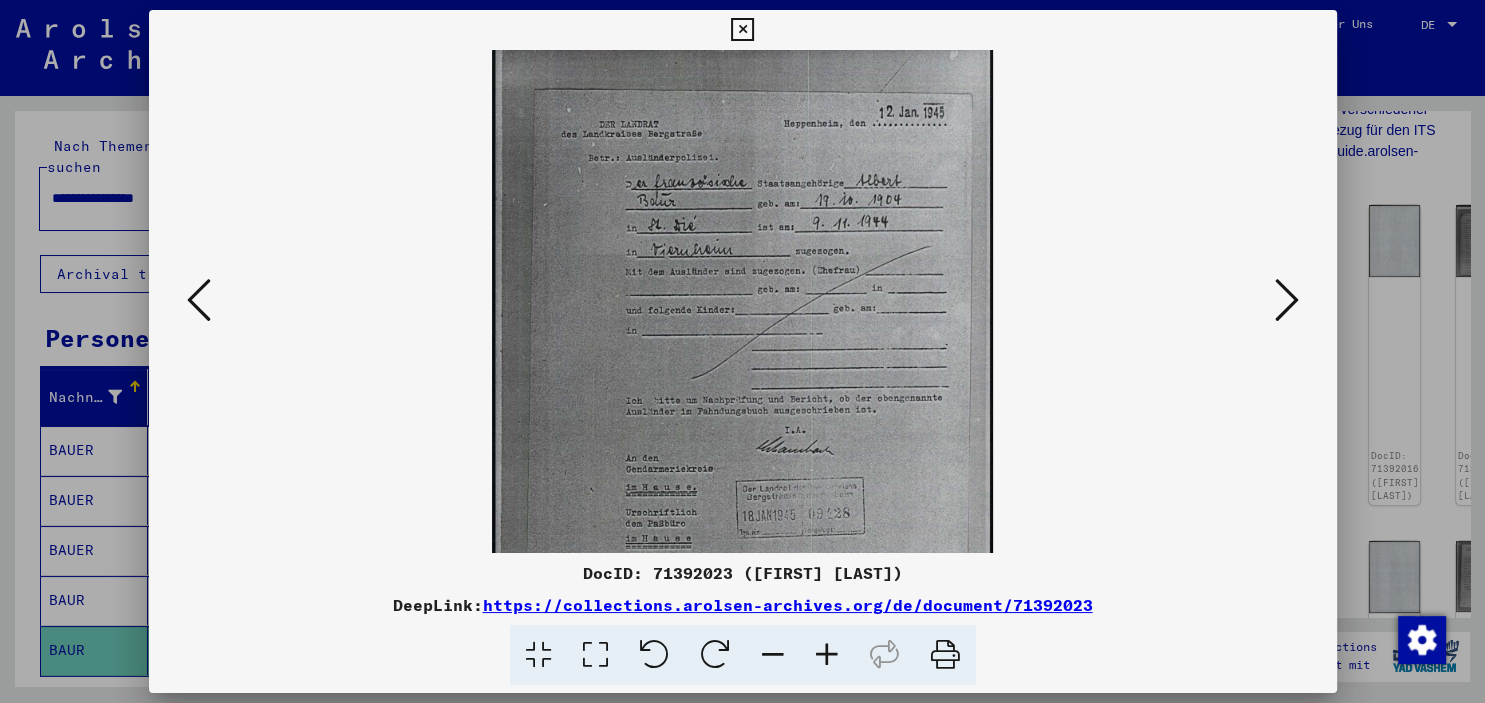 click at bounding box center (827, 655) 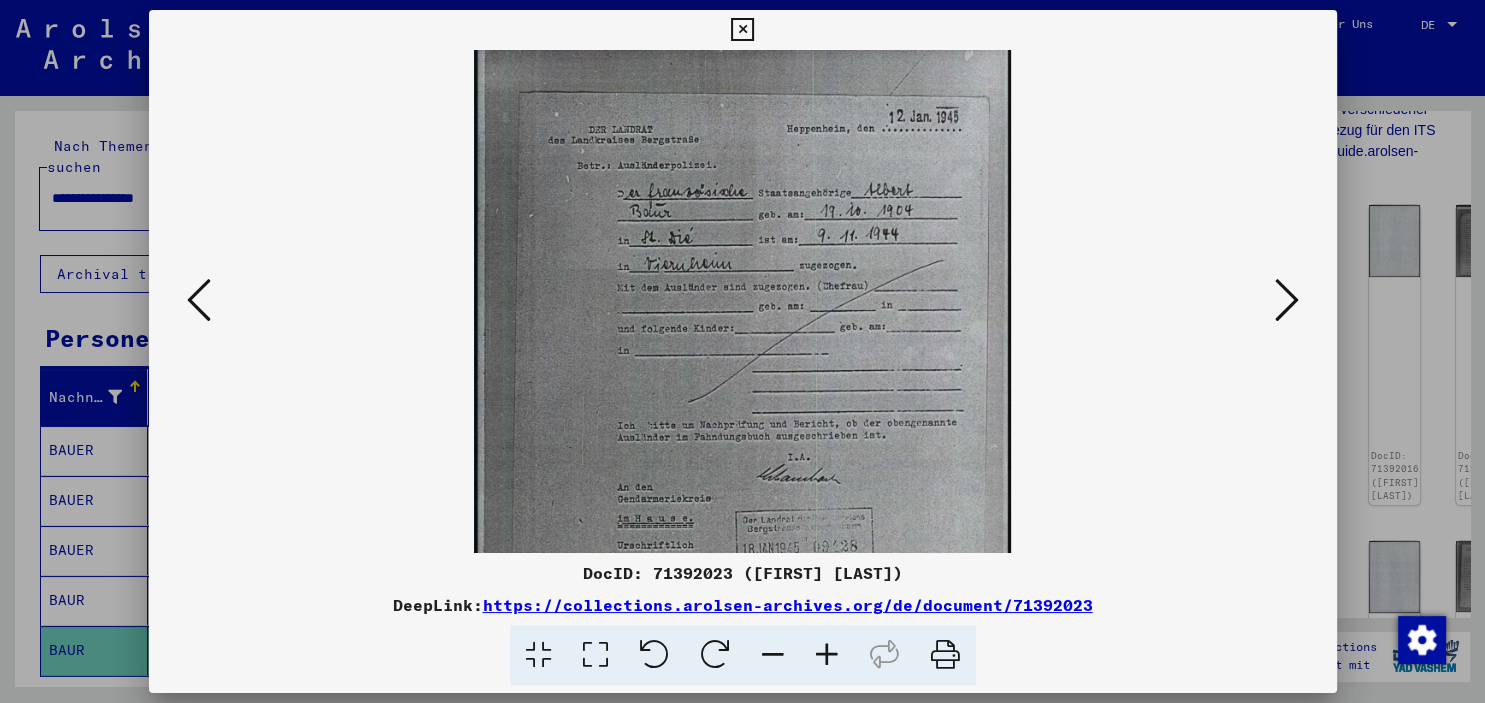 click at bounding box center (827, 655) 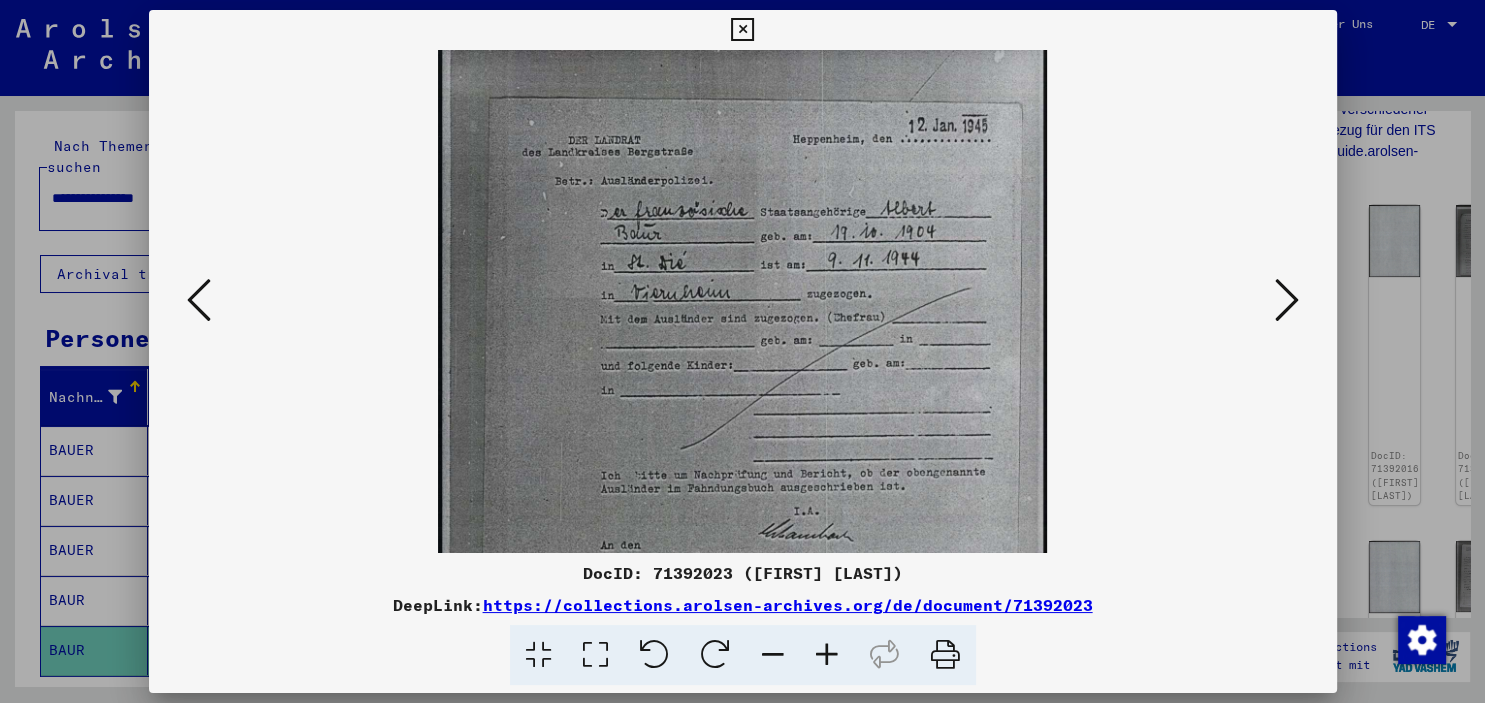 click at bounding box center [827, 655] 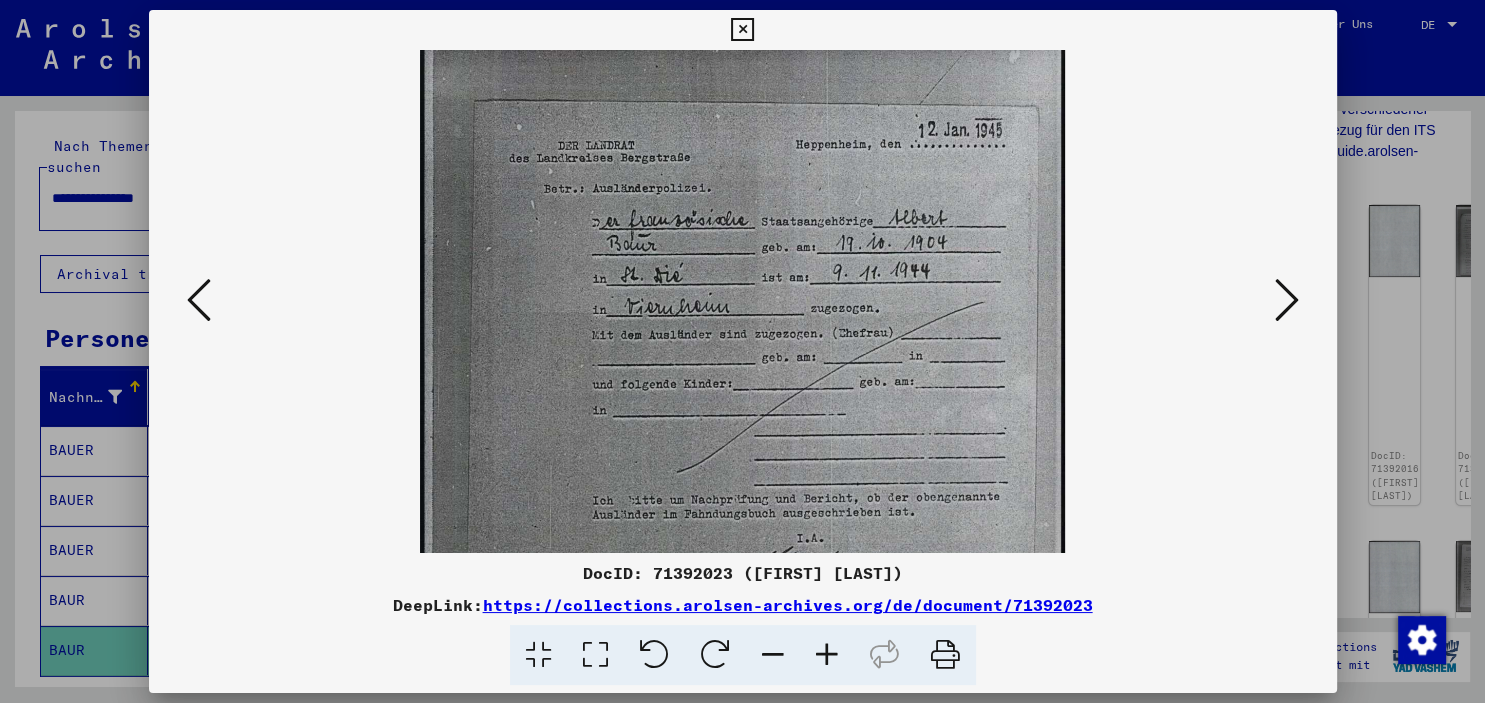 click at bounding box center [827, 655] 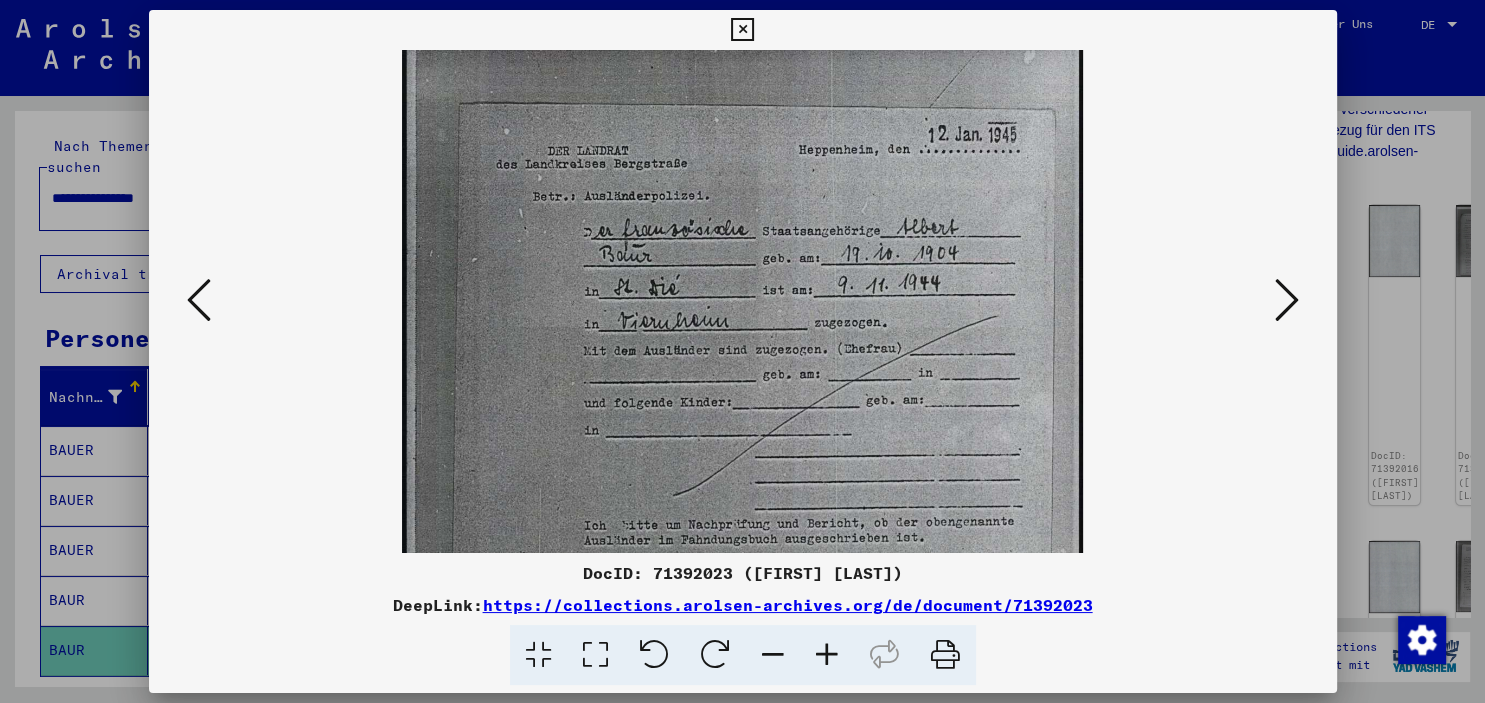 click at bounding box center (827, 655) 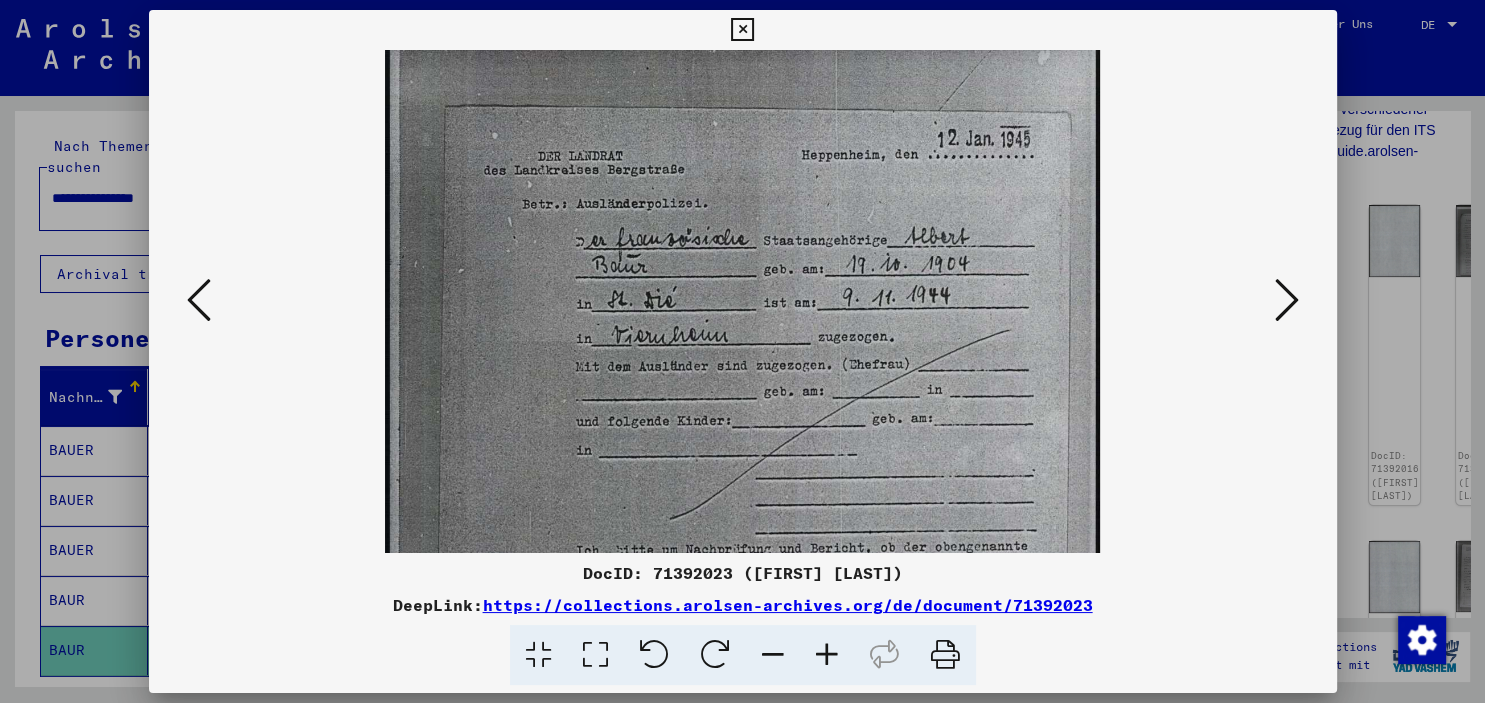 click at bounding box center (827, 655) 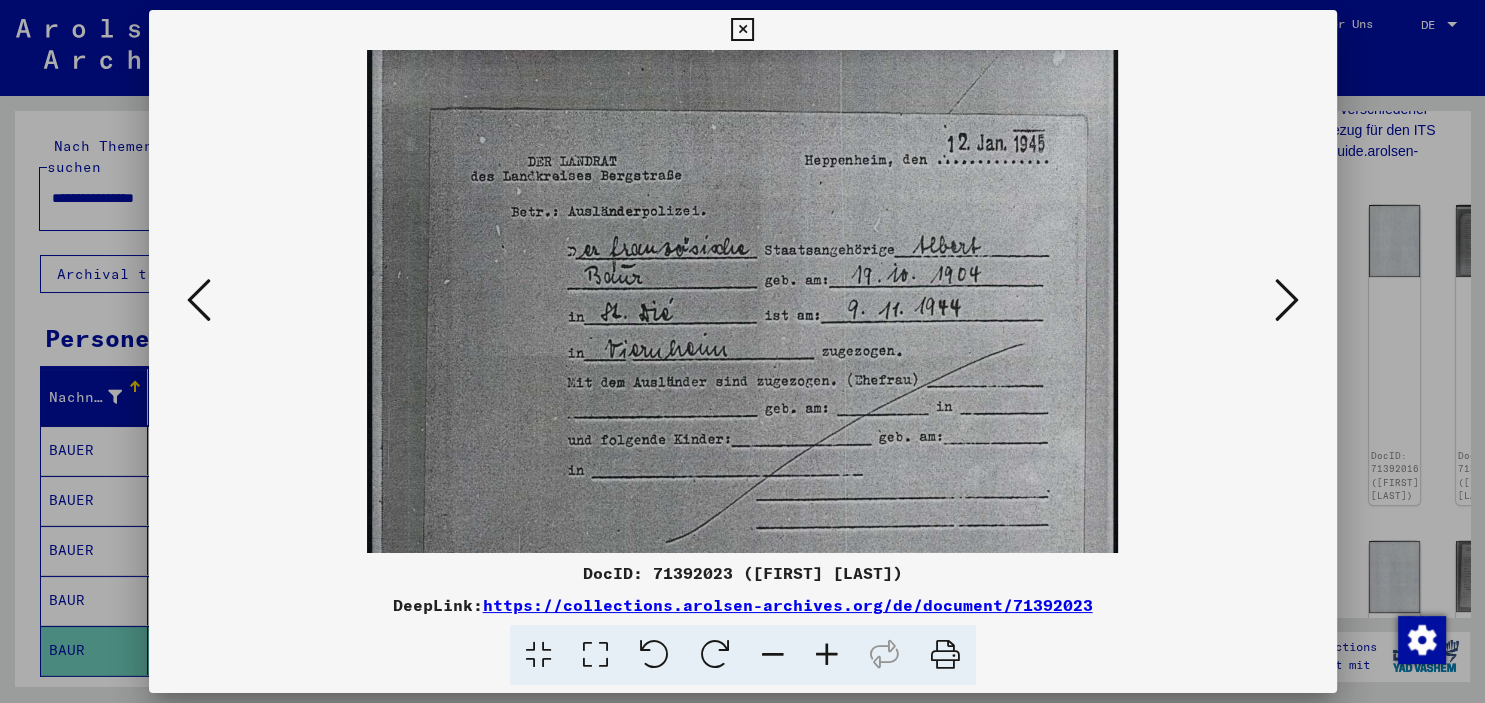 click at bounding box center [827, 655] 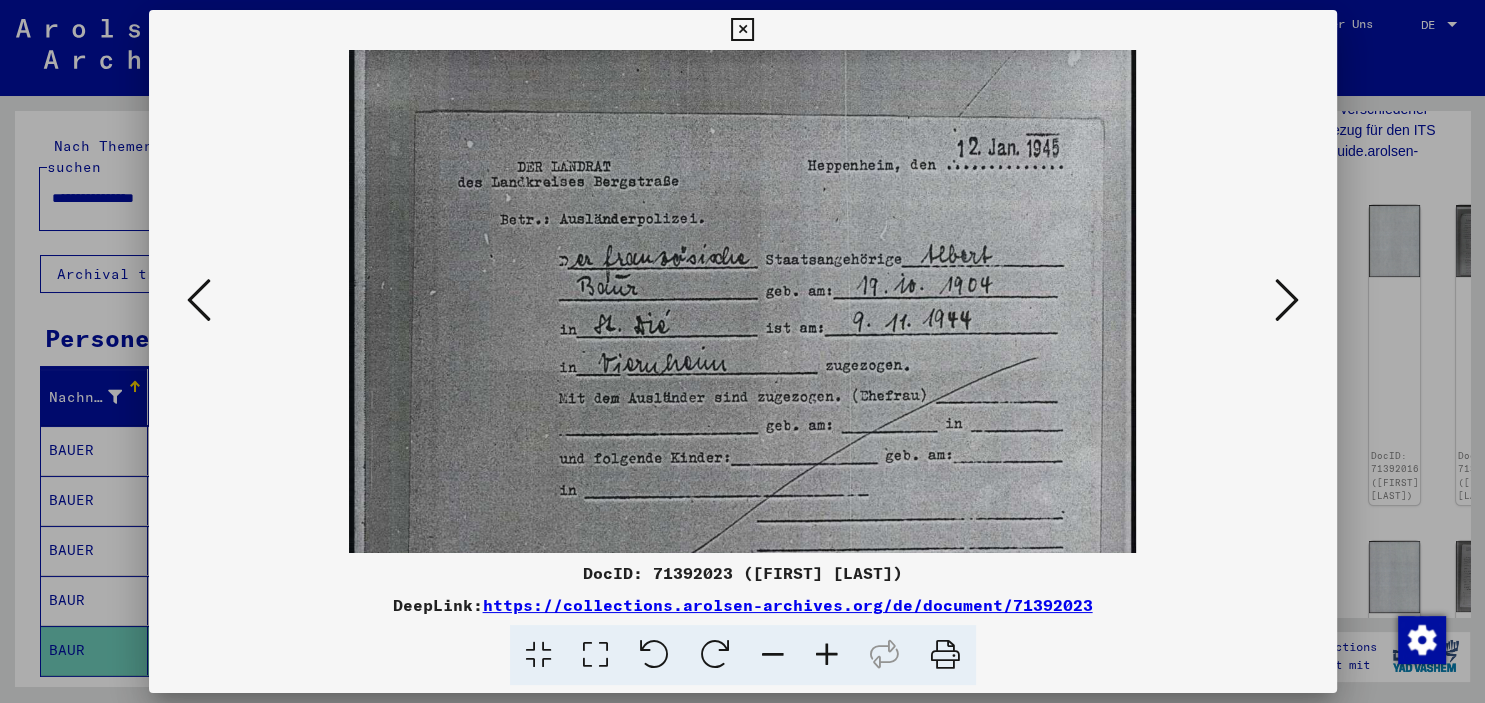scroll, scrollTop: 3, scrollLeft: 0, axis: vertical 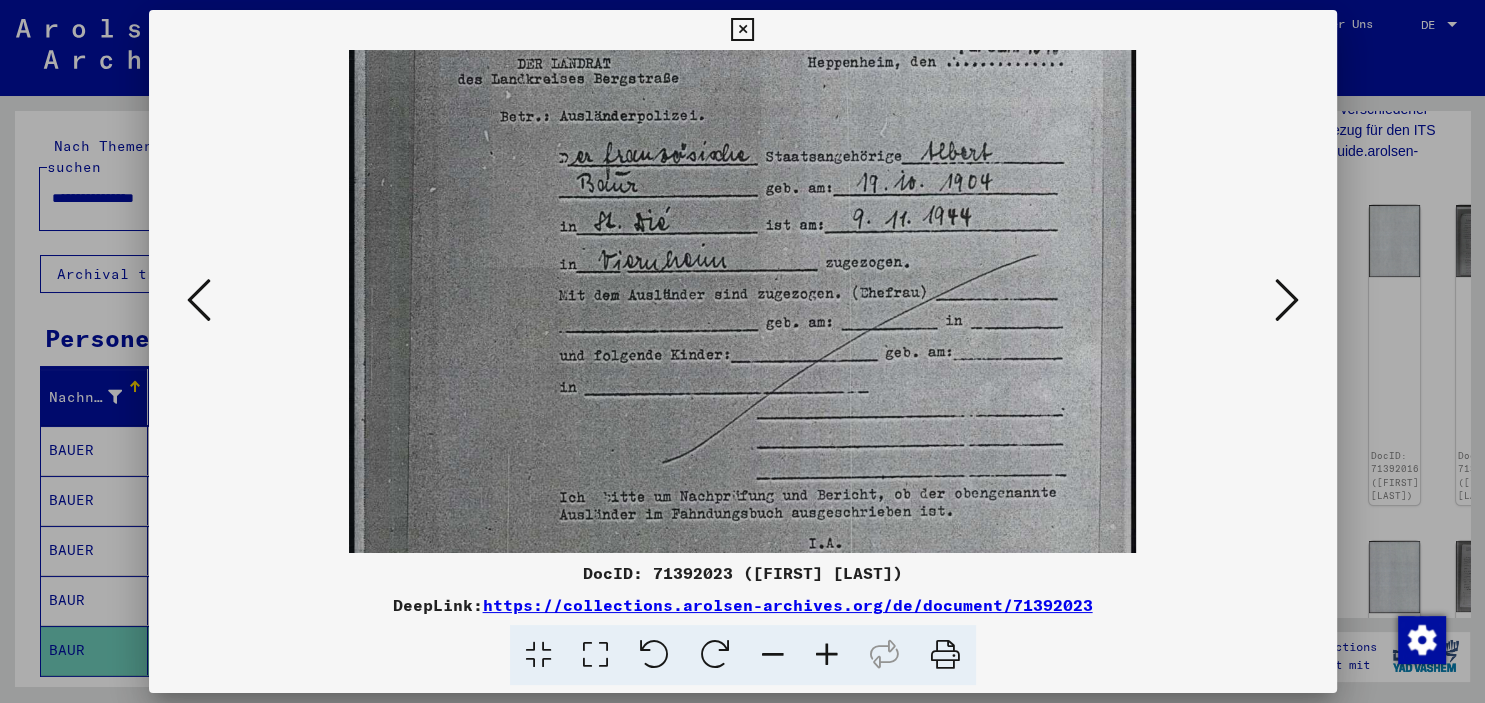 drag, startPoint x: 743, startPoint y: 437, endPoint x: 705, endPoint y: 276, distance: 165.42369 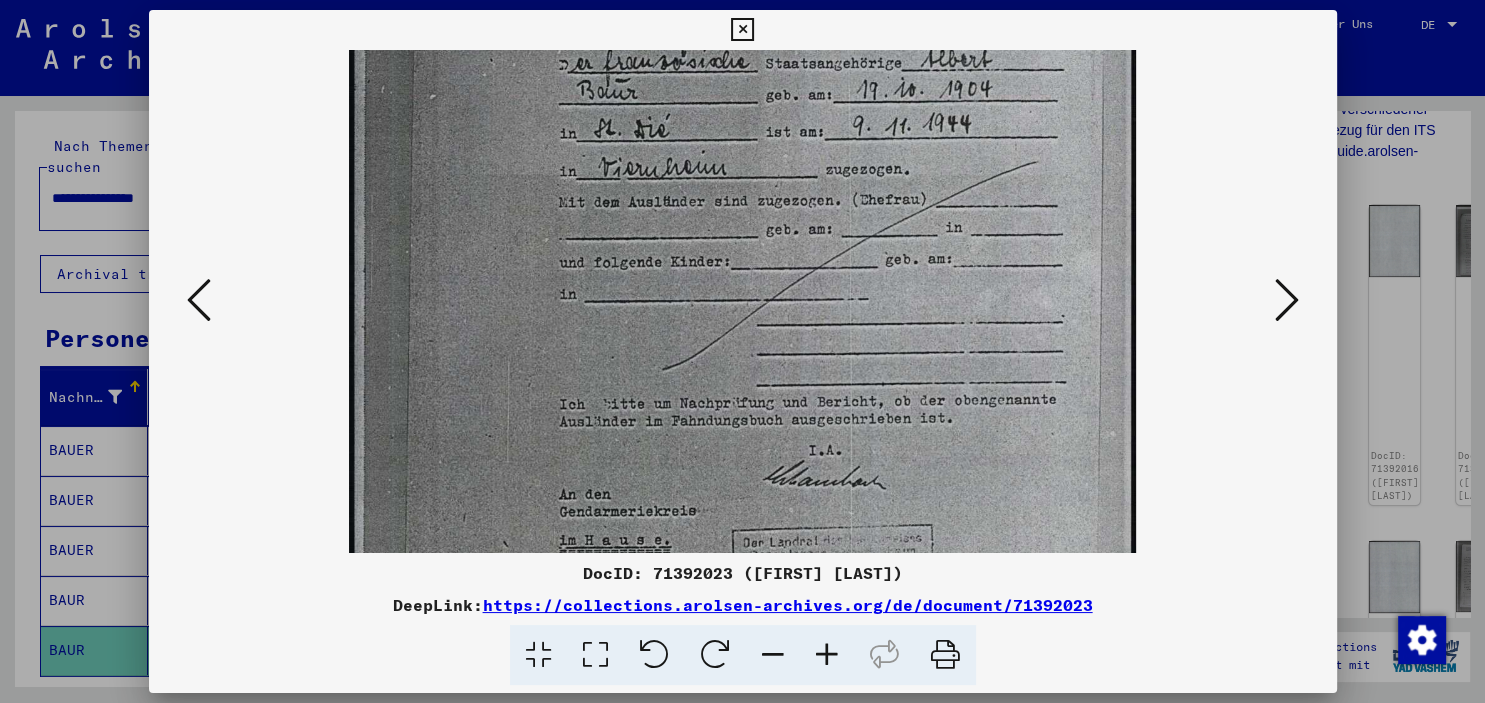 drag, startPoint x: 756, startPoint y: 402, endPoint x: 733, endPoint y: 280, distance: 124.1491 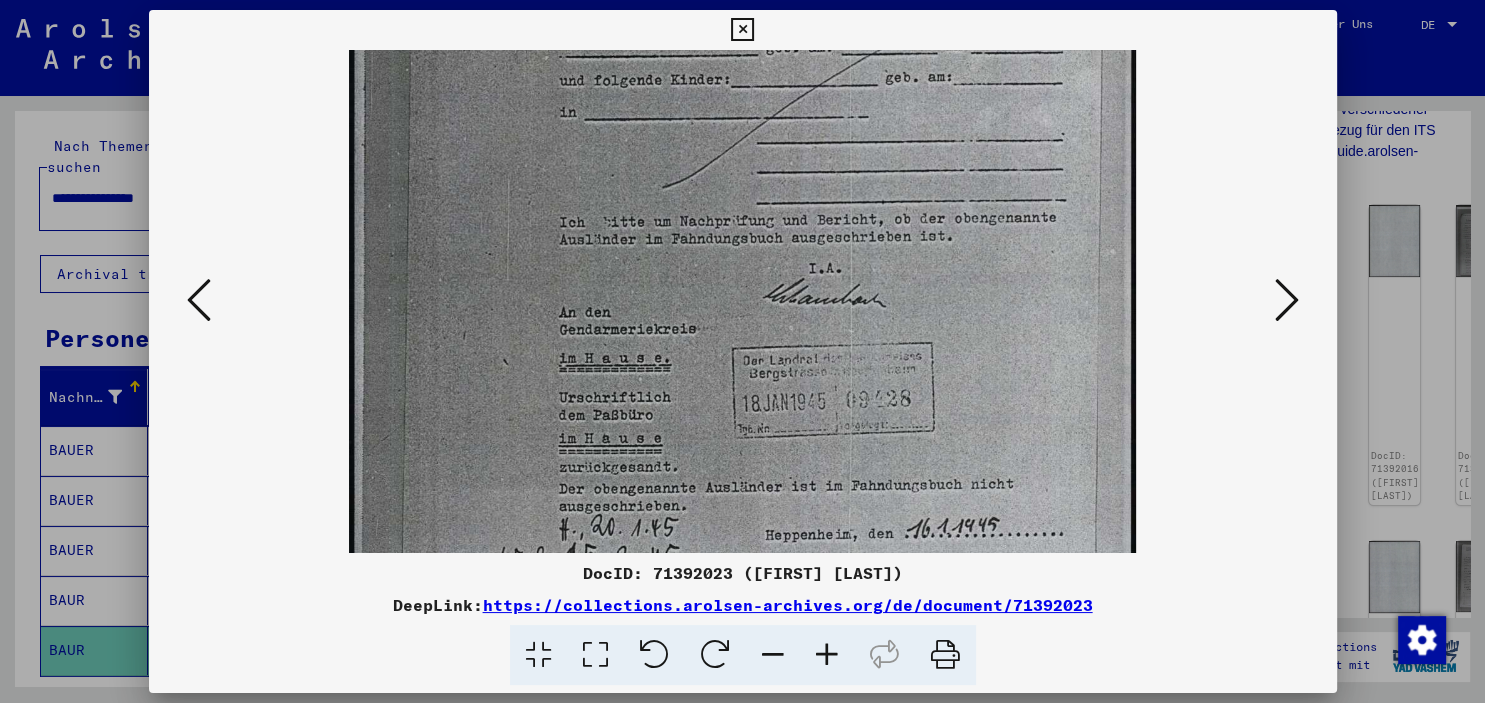 drag, startPoint x: 745, startPoint y: 435, endPoint x: 720, endPoint y: 327, distance: 110.85576 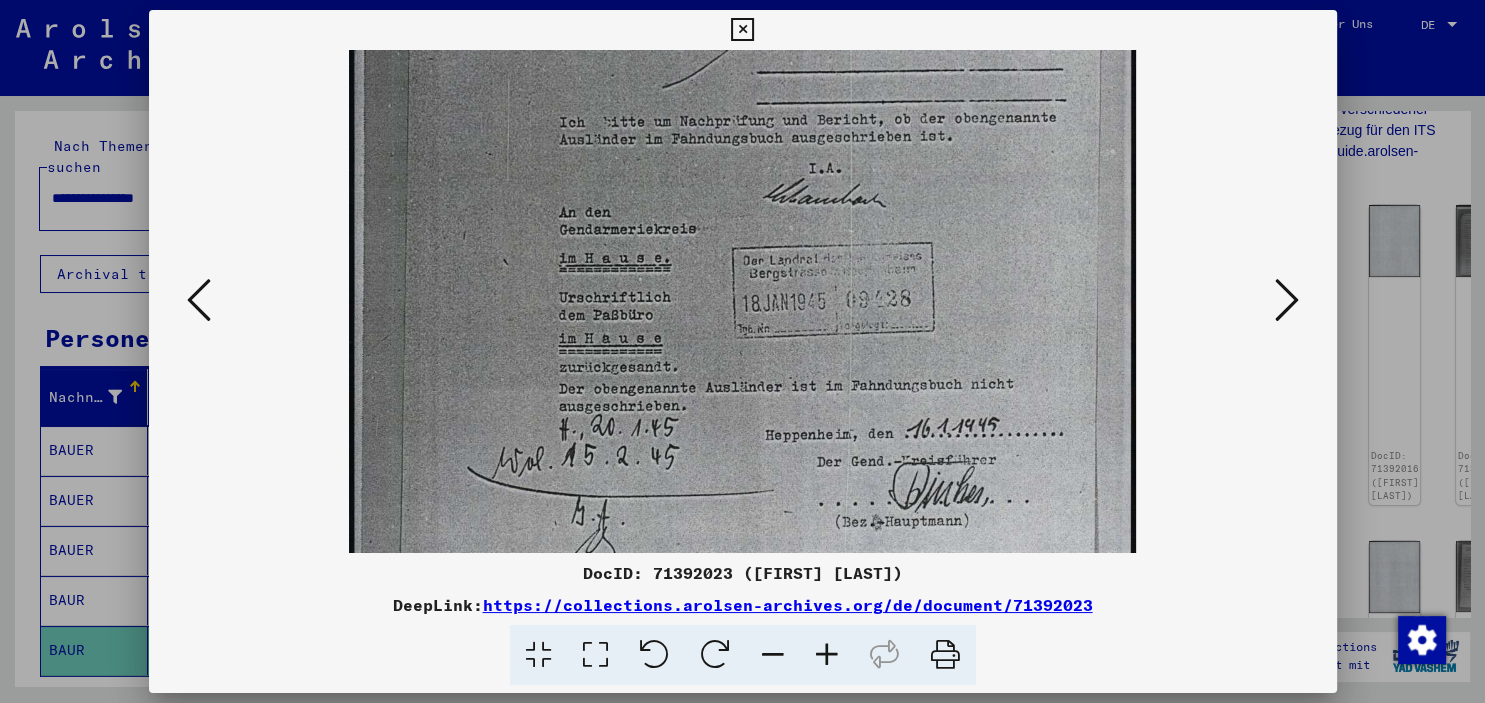 drag, startPoint x: 746, startPoint y: 362, endPoint x: 742, endPoint y: 340, distance: 22.36068 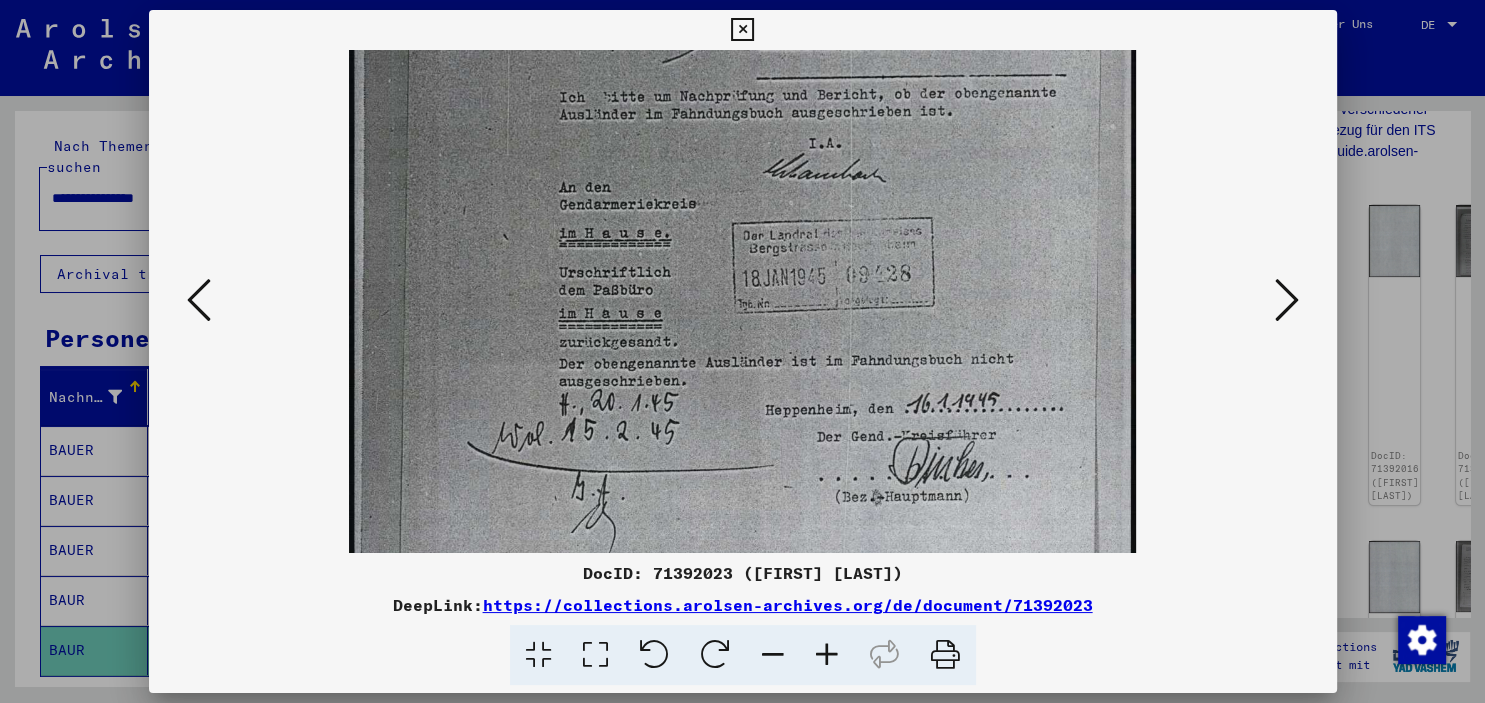 click at bounding box center (1287, 300) 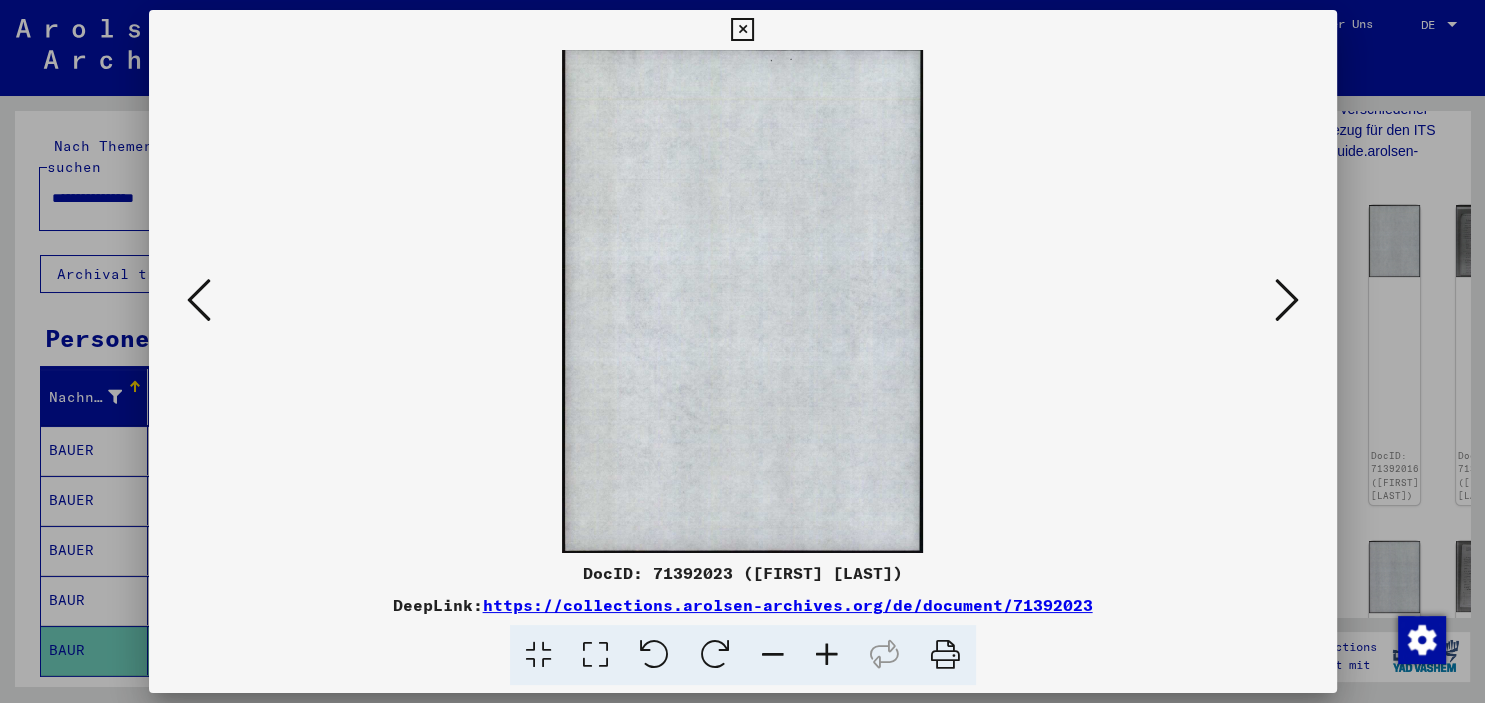 click at bounding box center (1287, 300) 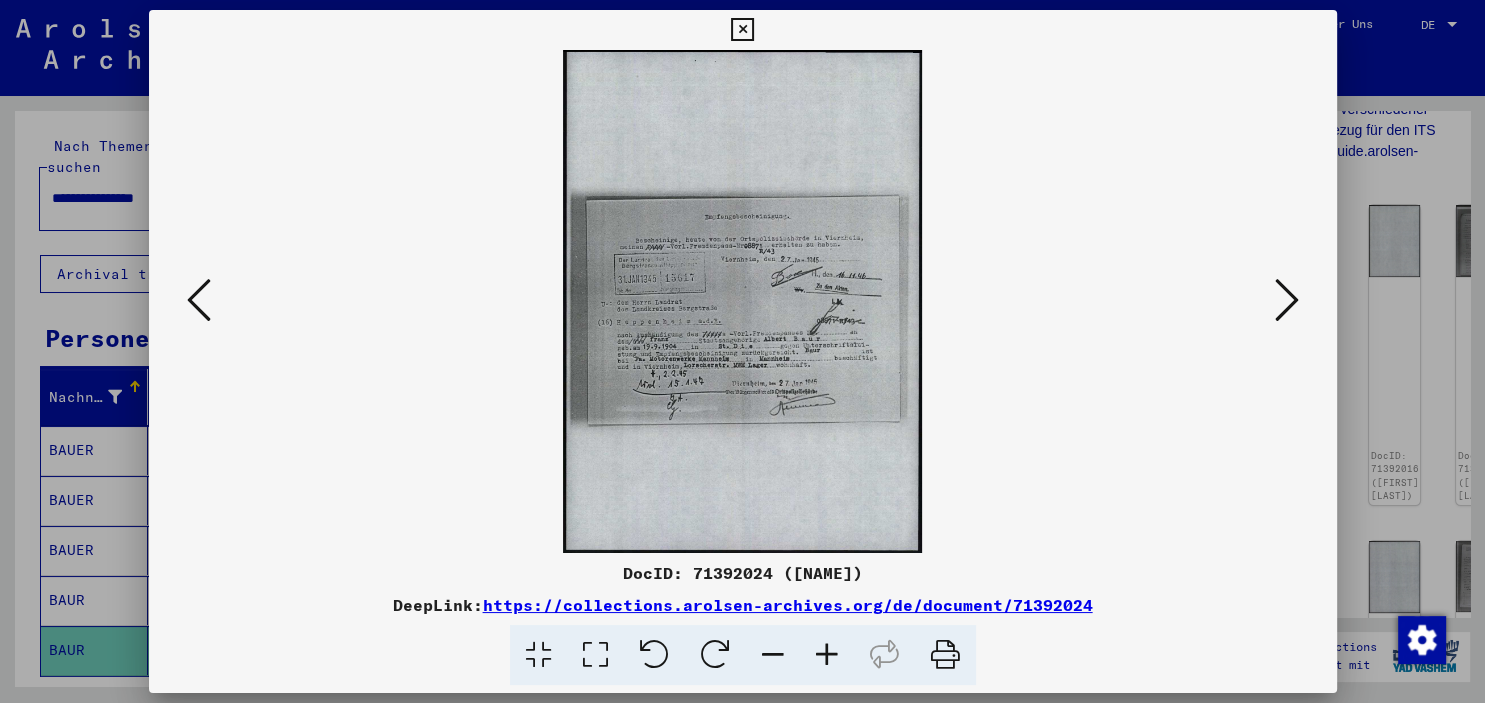 click at bounding box center [827, 655] 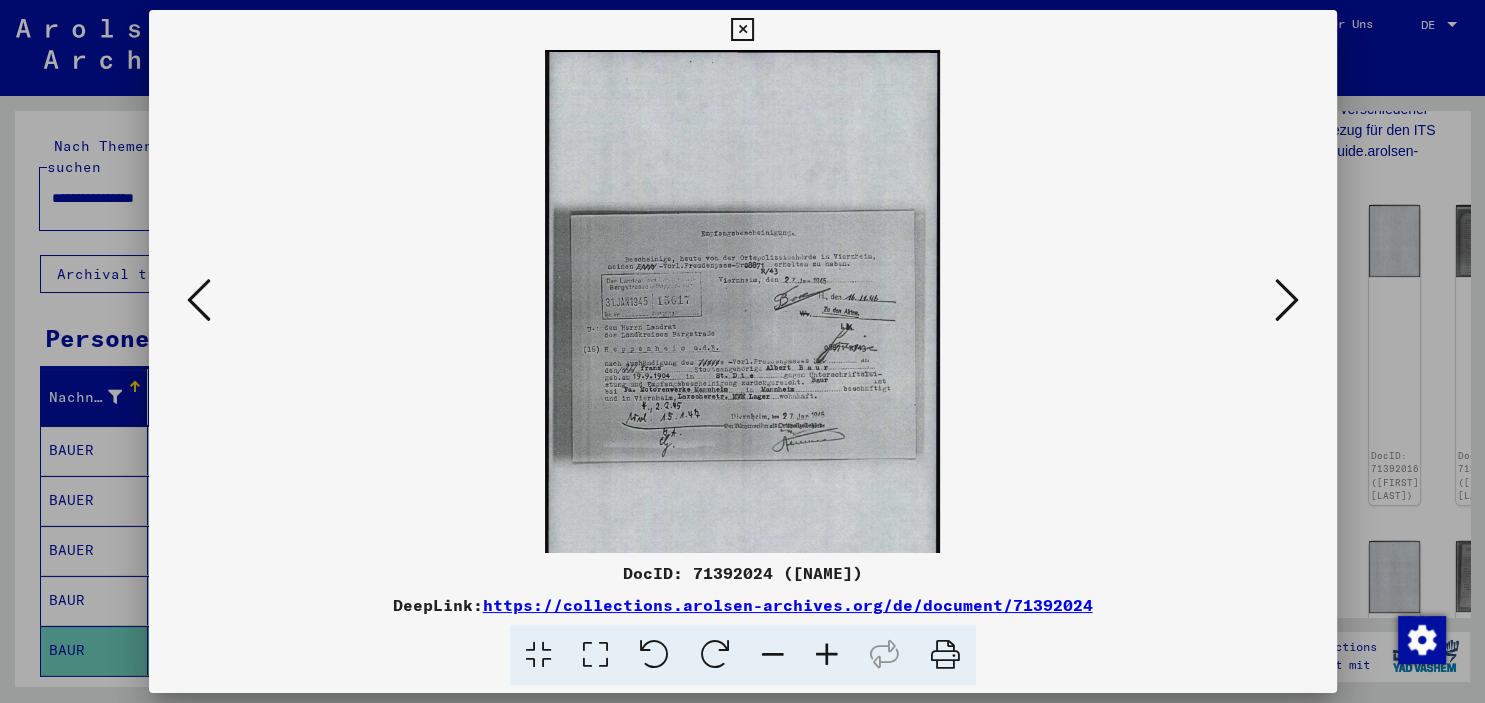 click at bounding box center (827, 655) 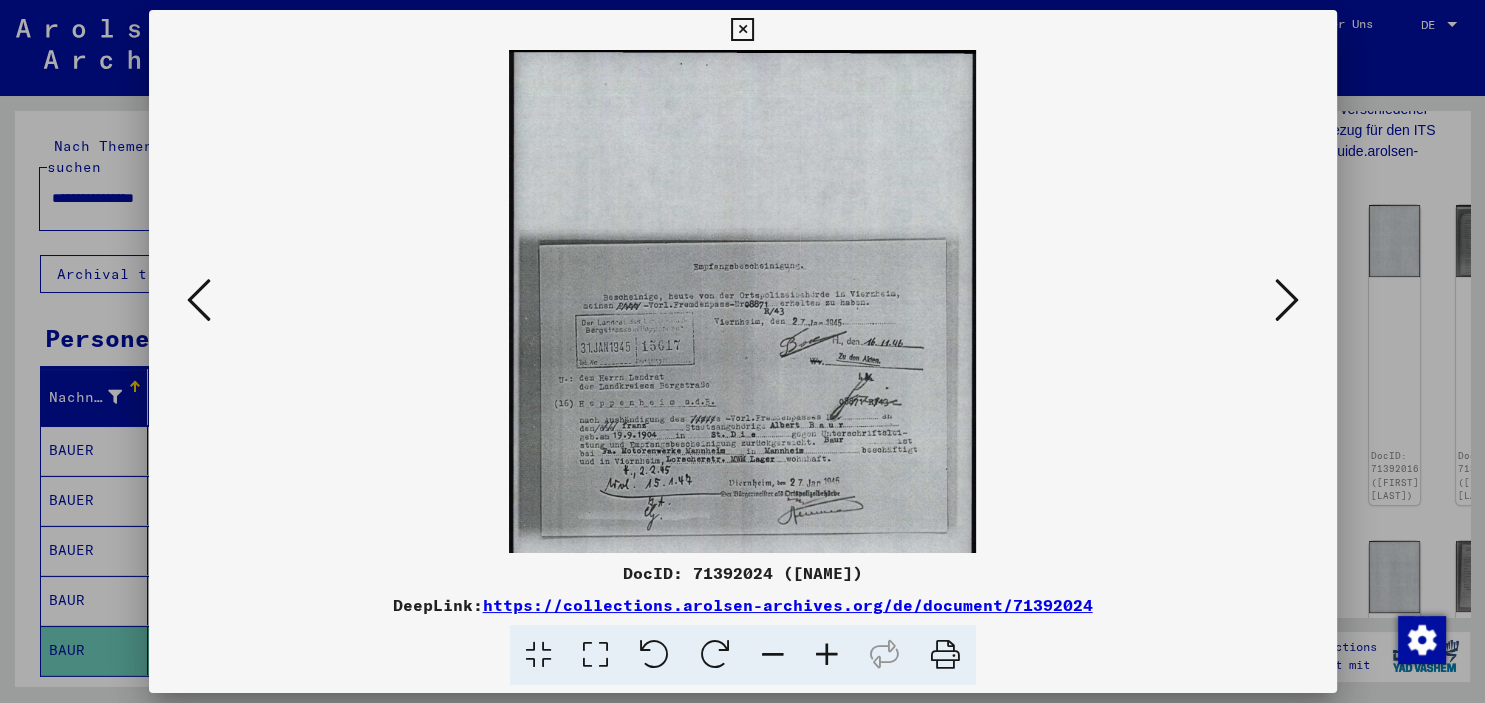 click at bounding box center (827, 655) 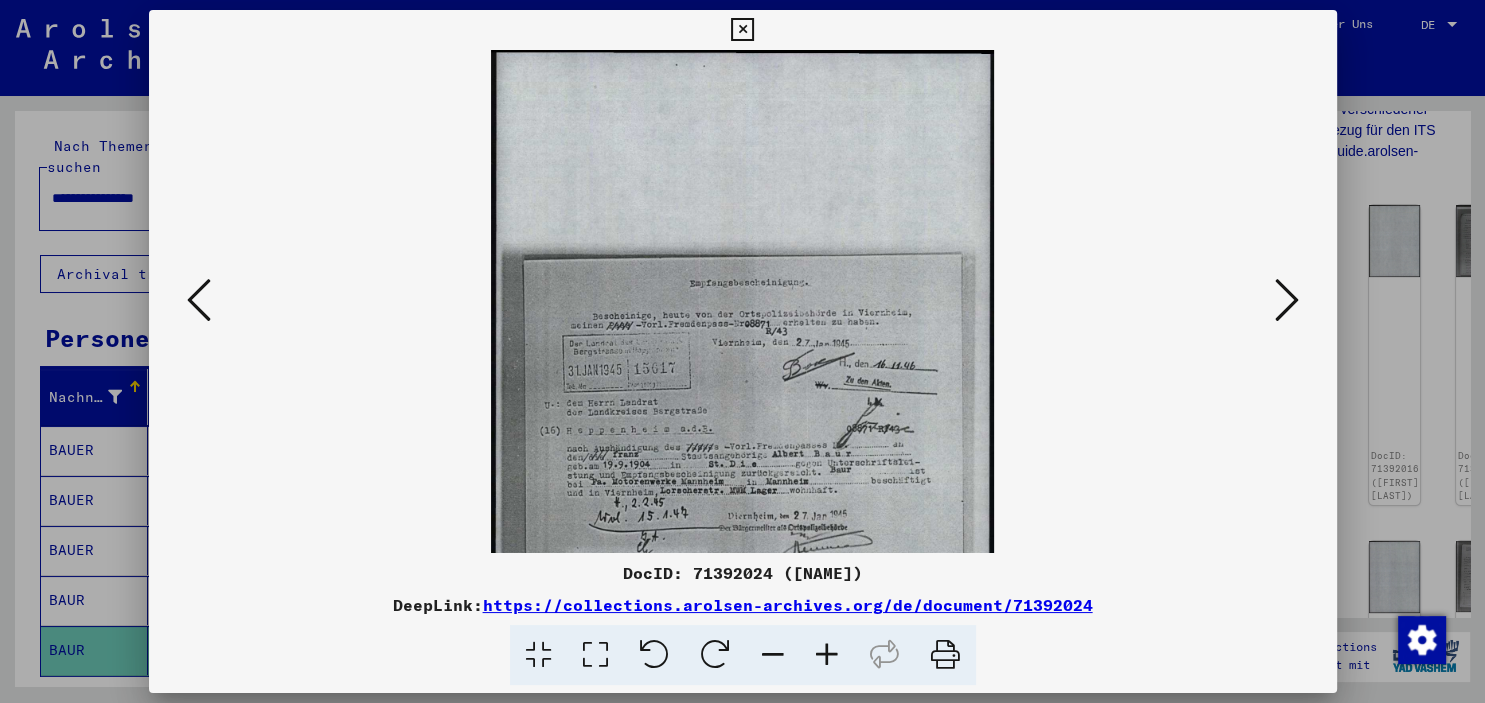 click at bounding box center [827, 655] 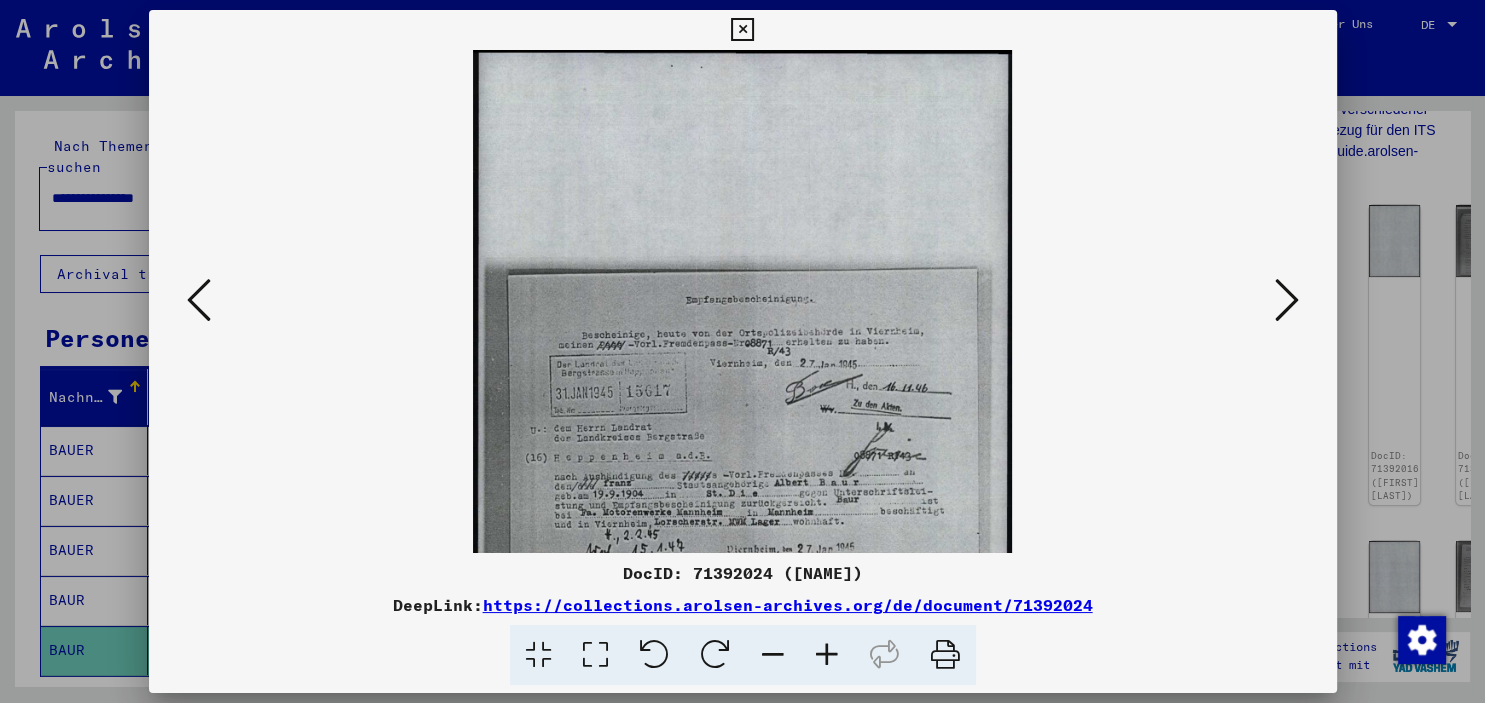 click at bounding box center (827, 655) 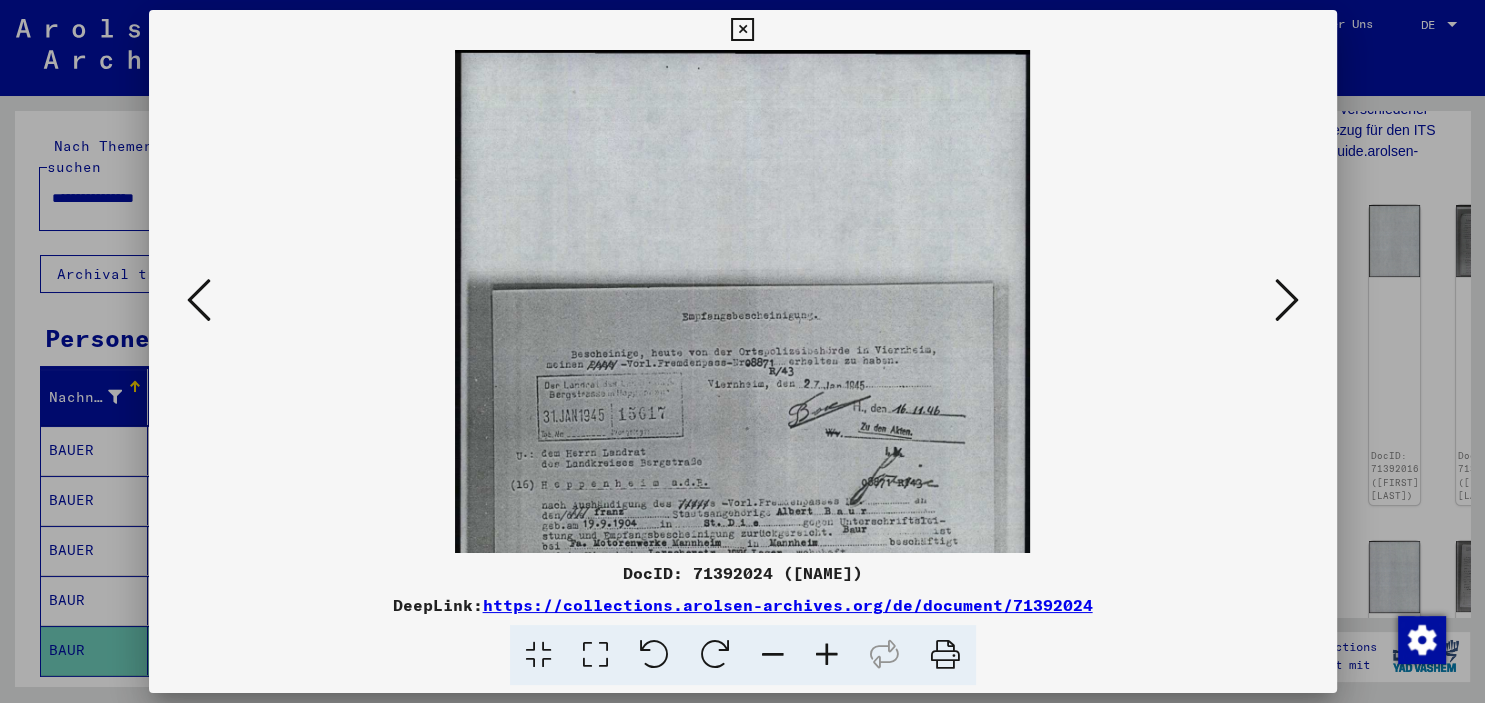 click at bounding box center (827, 655) 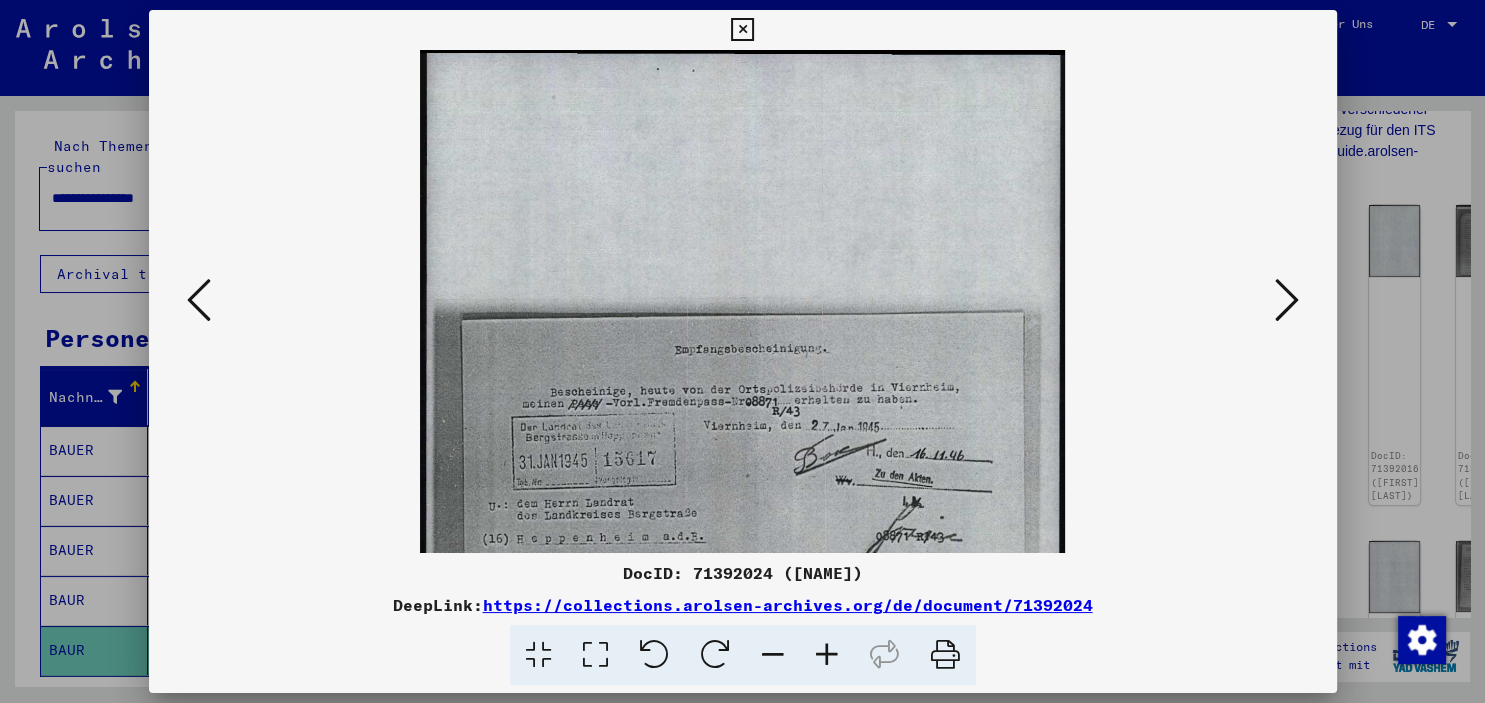 scroll, scrollTop: 124, scrollLeft: 0, axis: vertical 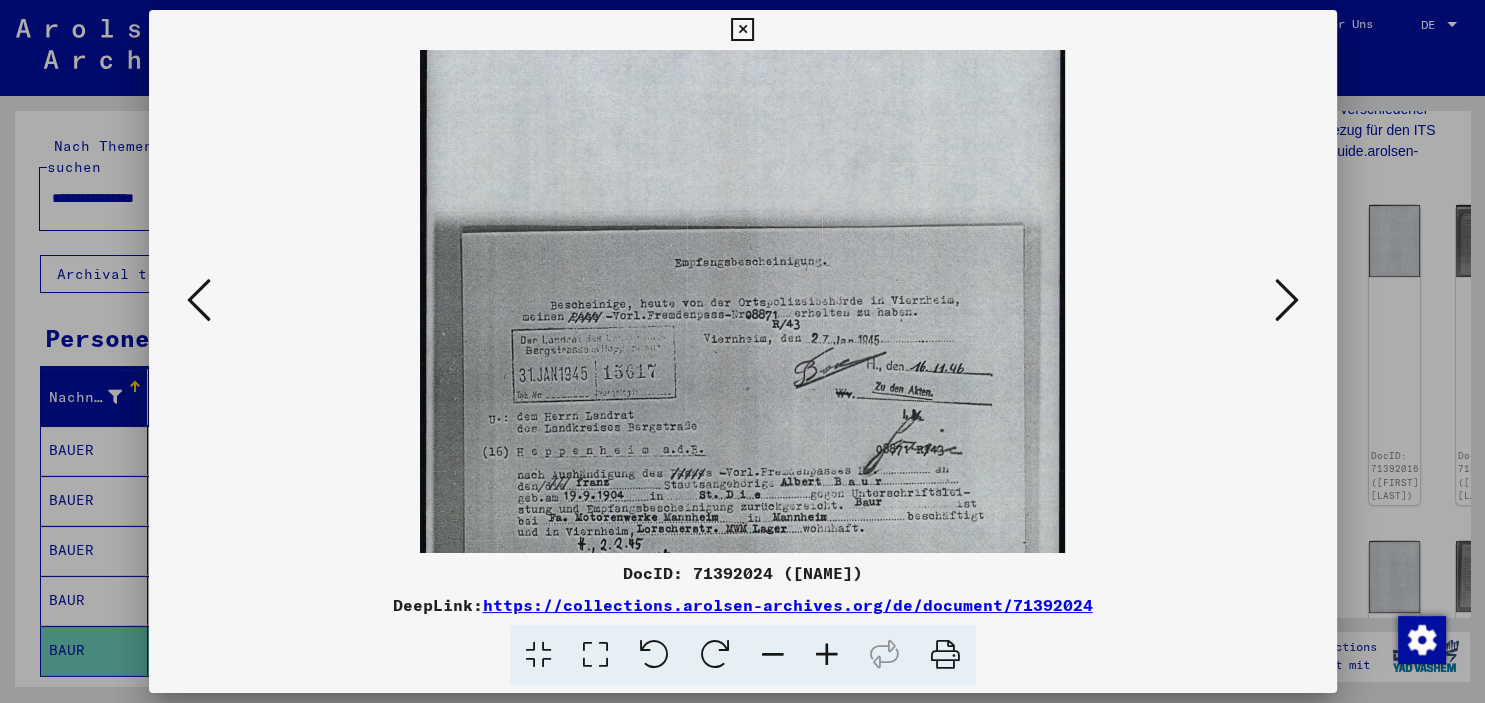 drag, startPoint x: 713, startPoint y: 443, endPoint x: 706, endPoint y: 276, distance: 167.14664 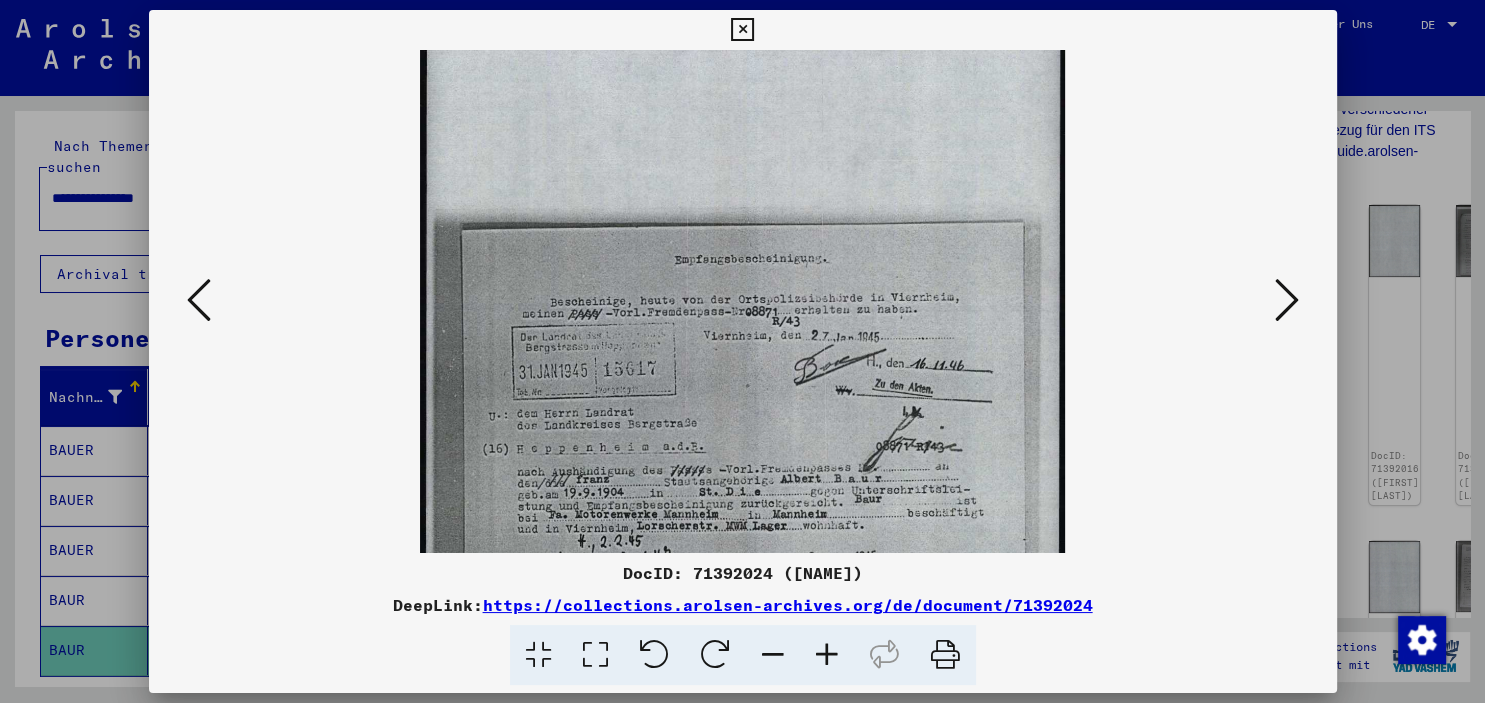 click at bounding box center (743, 411) 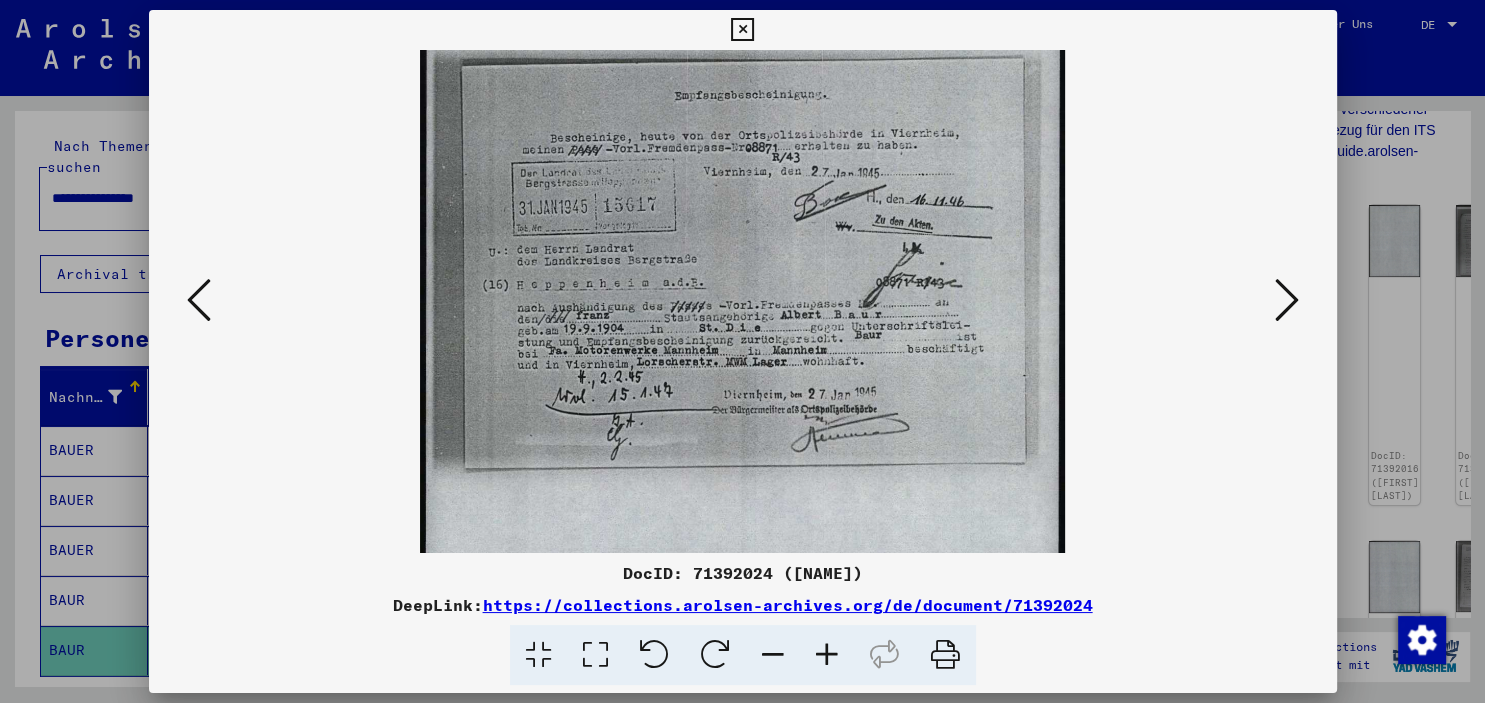scroll, scrollTop: 255, scrollLeft: 0, axis: vertical 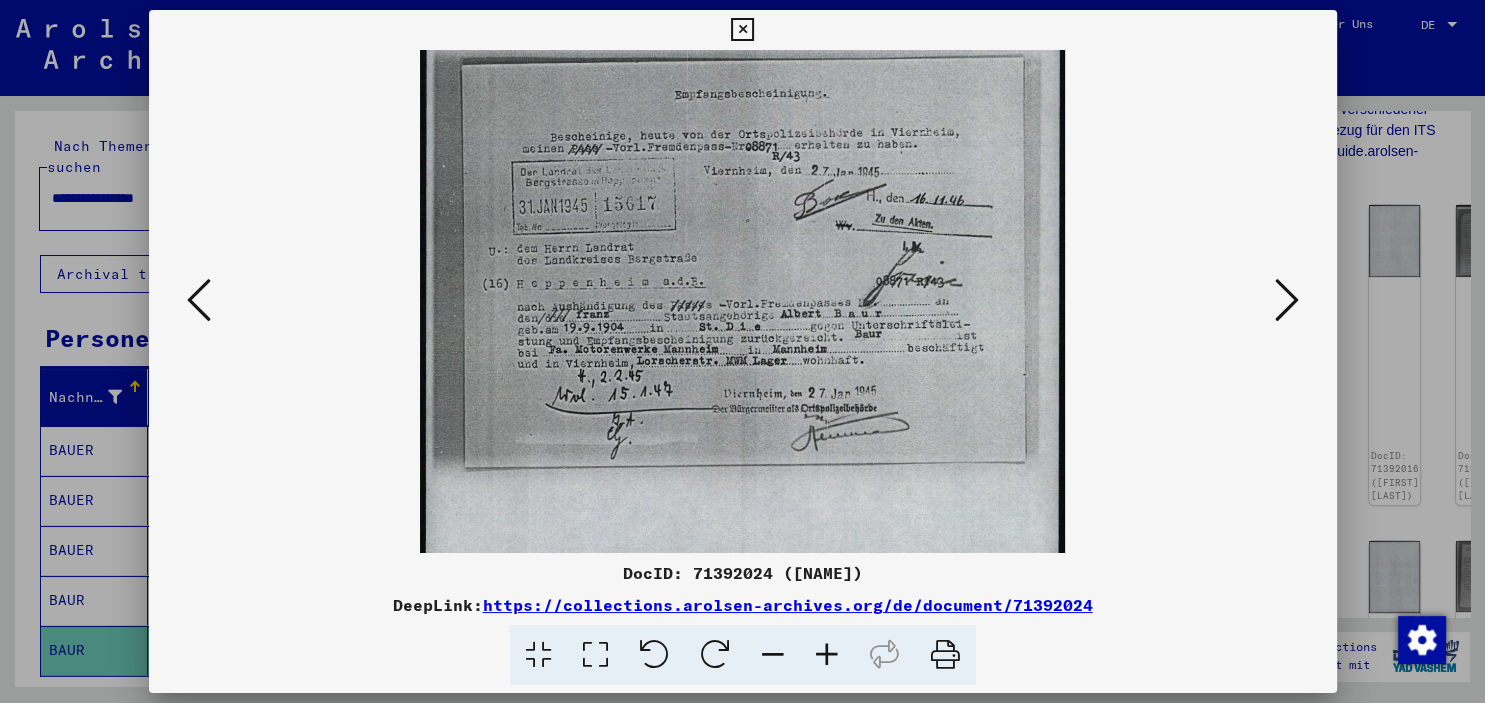 drag, startPoint x: 738, startPoint y: 523, endPoint x: 727, endPoint y: 392, distance: 131.46101 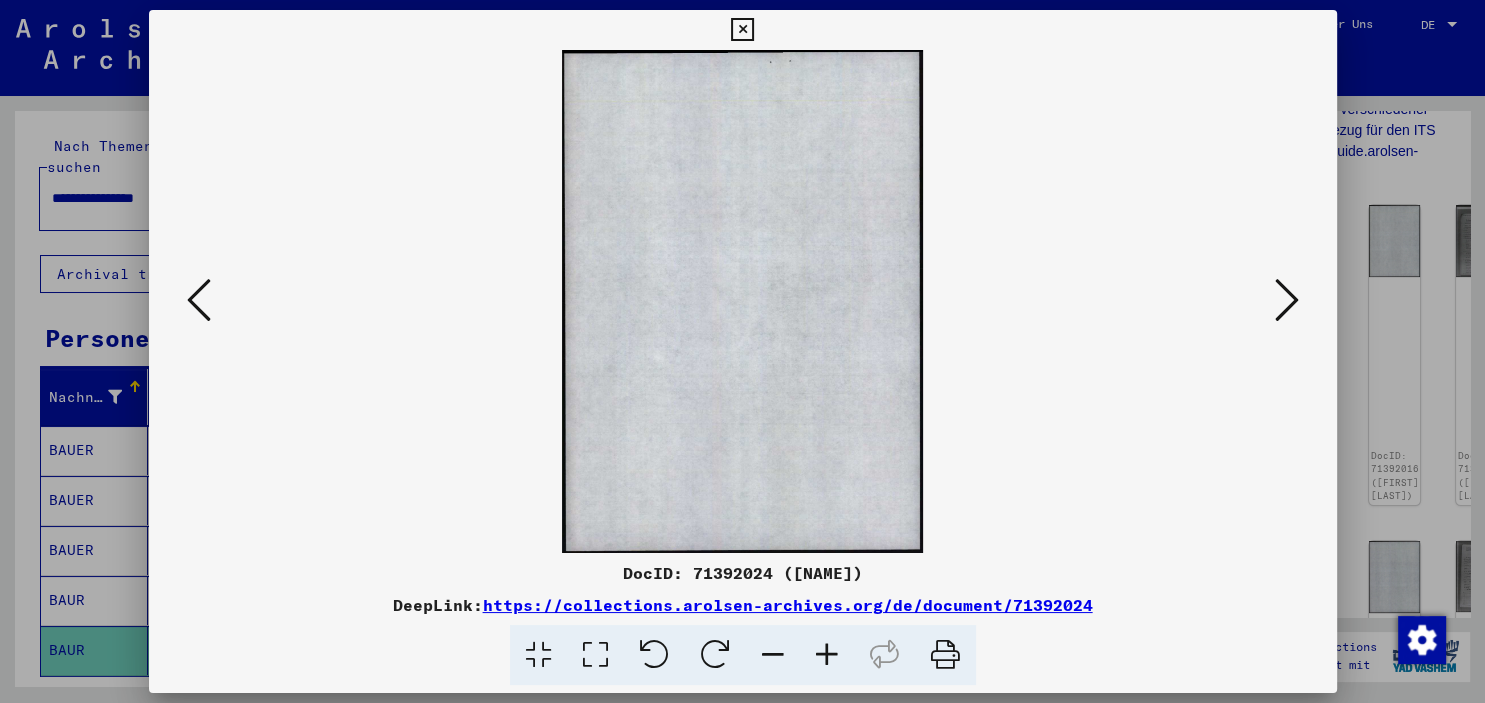 click at bounding box center (1287, 300) 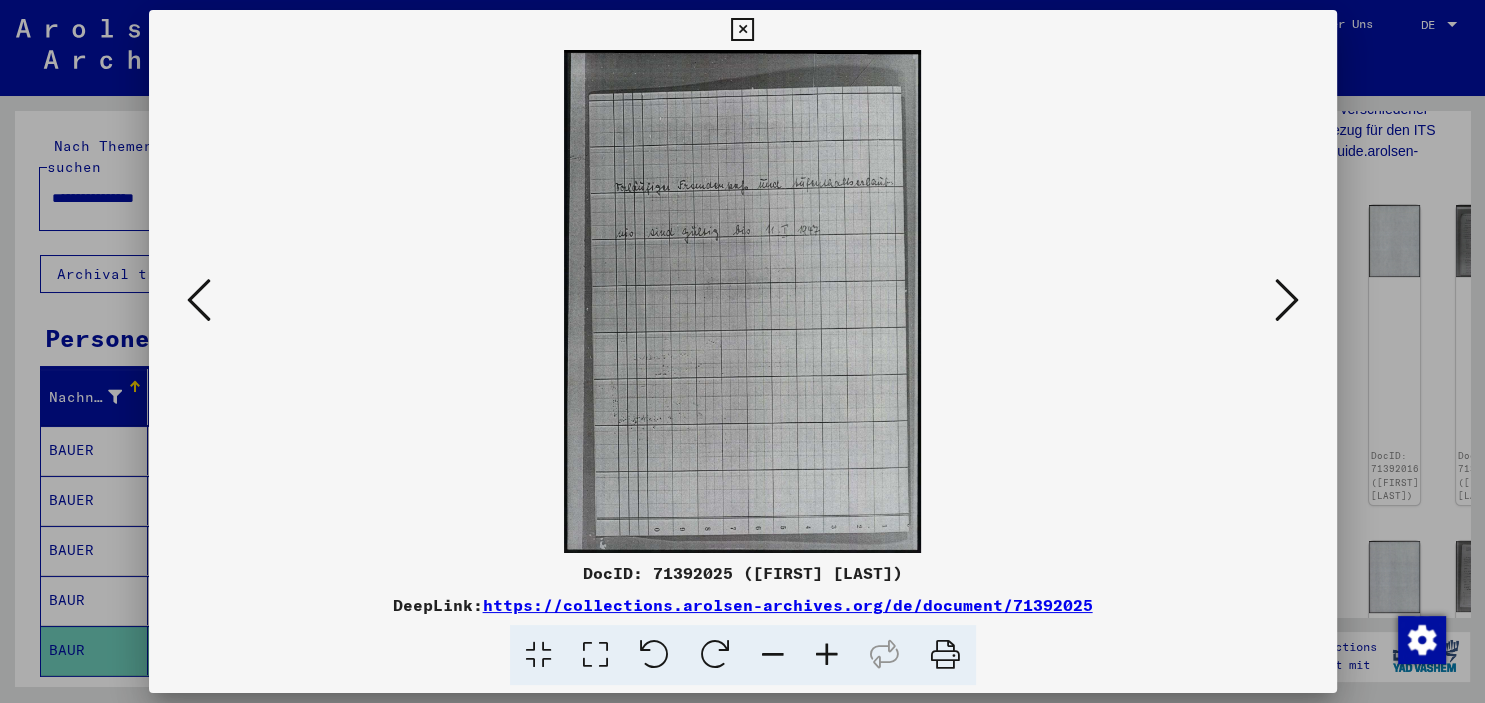 click at bounding box center (1287, 300) 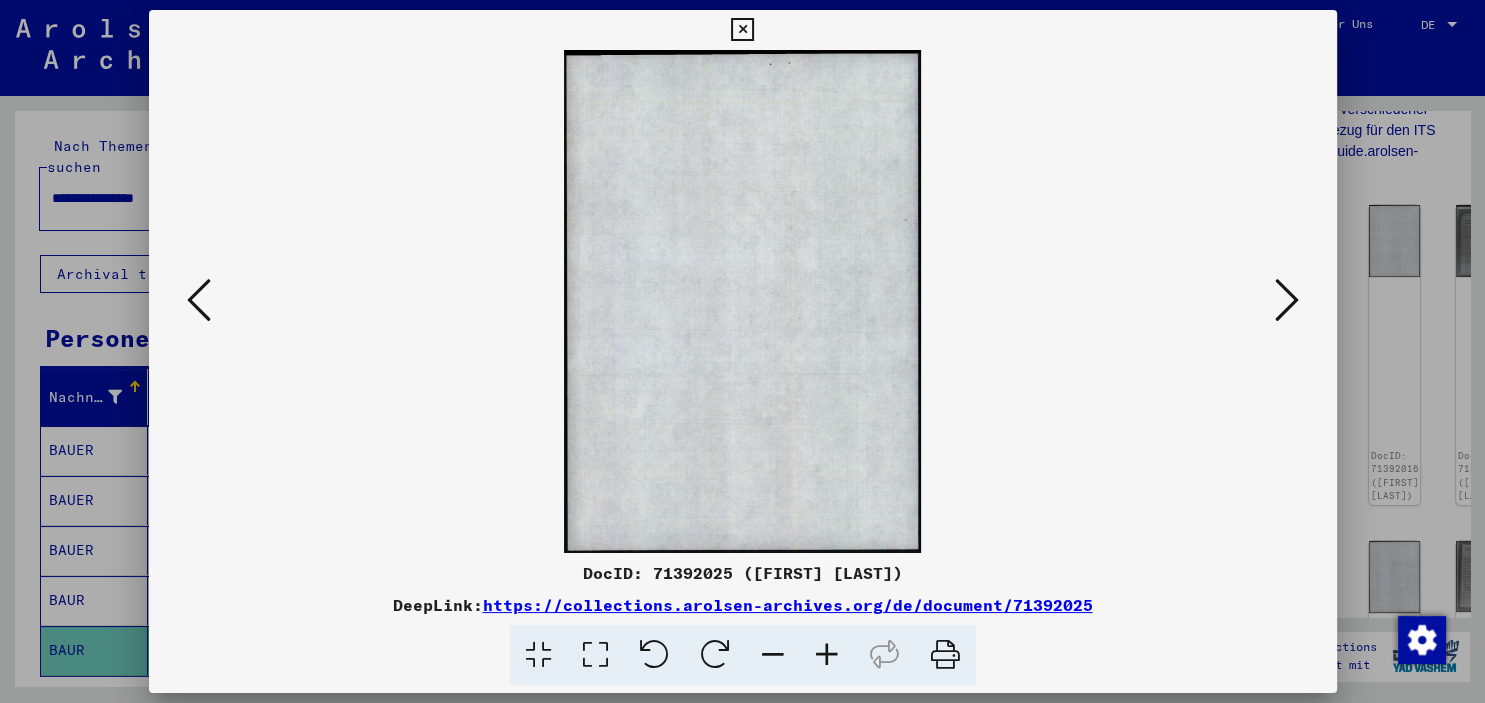 click at bounding box center (1287, 300) 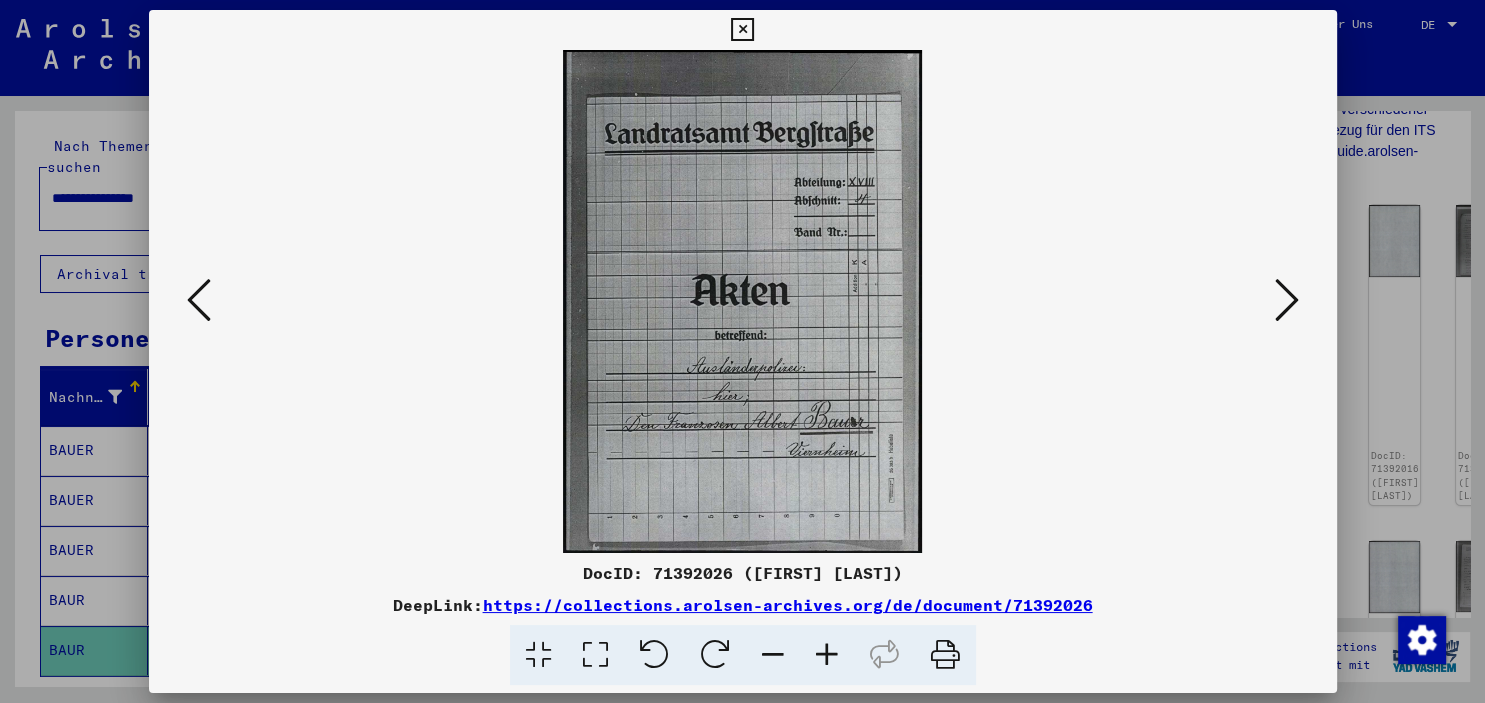 click at bounding box center [1287, 300] 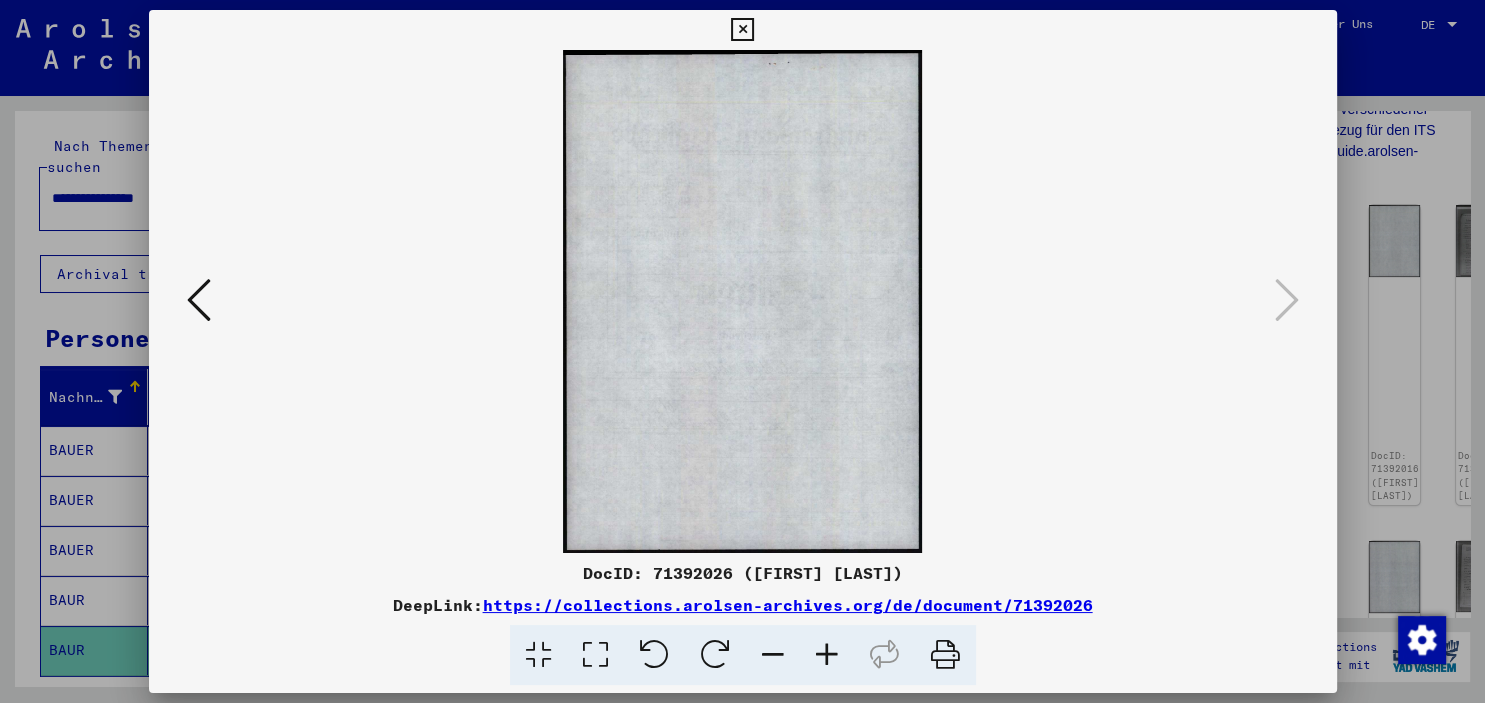 click at bounding box center (742, 30) 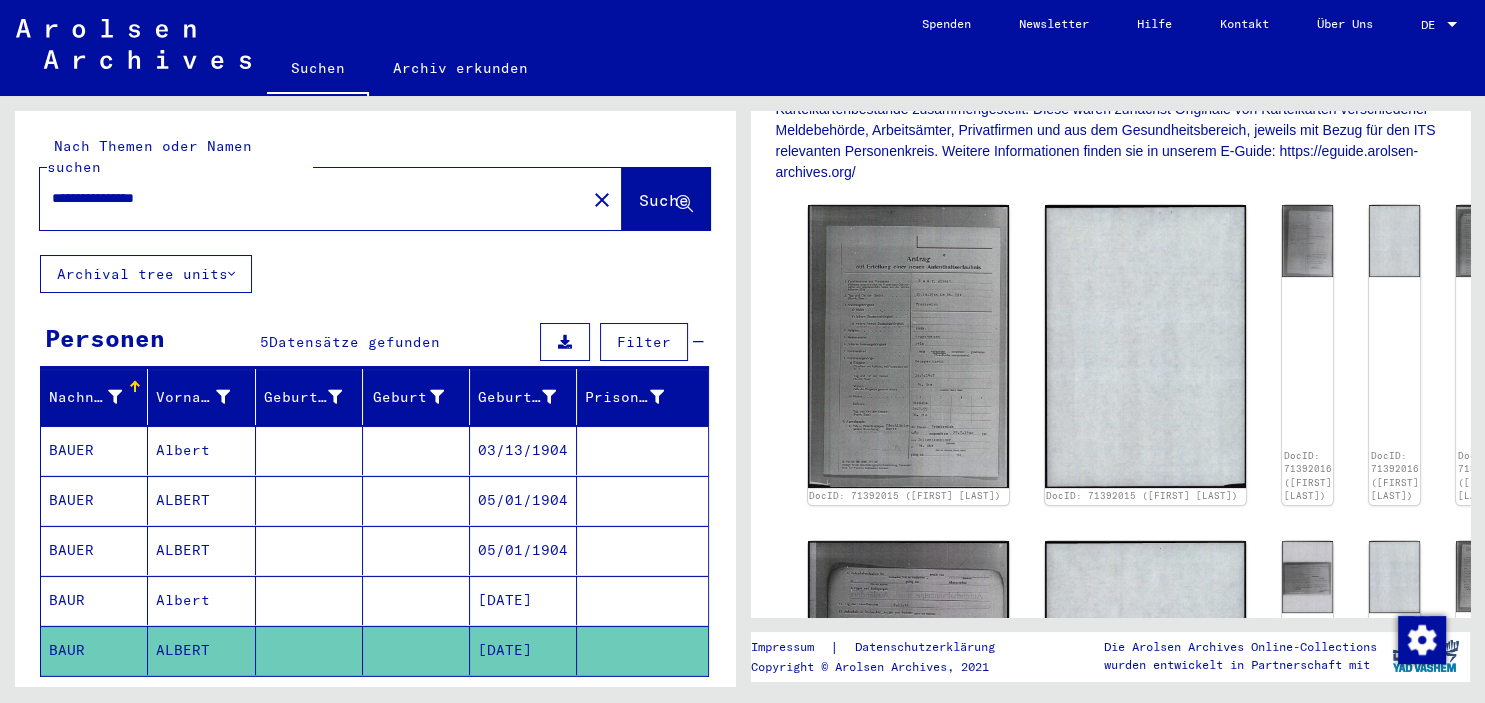 drag, startPoint x: 272, startPoint y: 178, endPoint x: -51, endPoint y: 160, distance: 323.50116 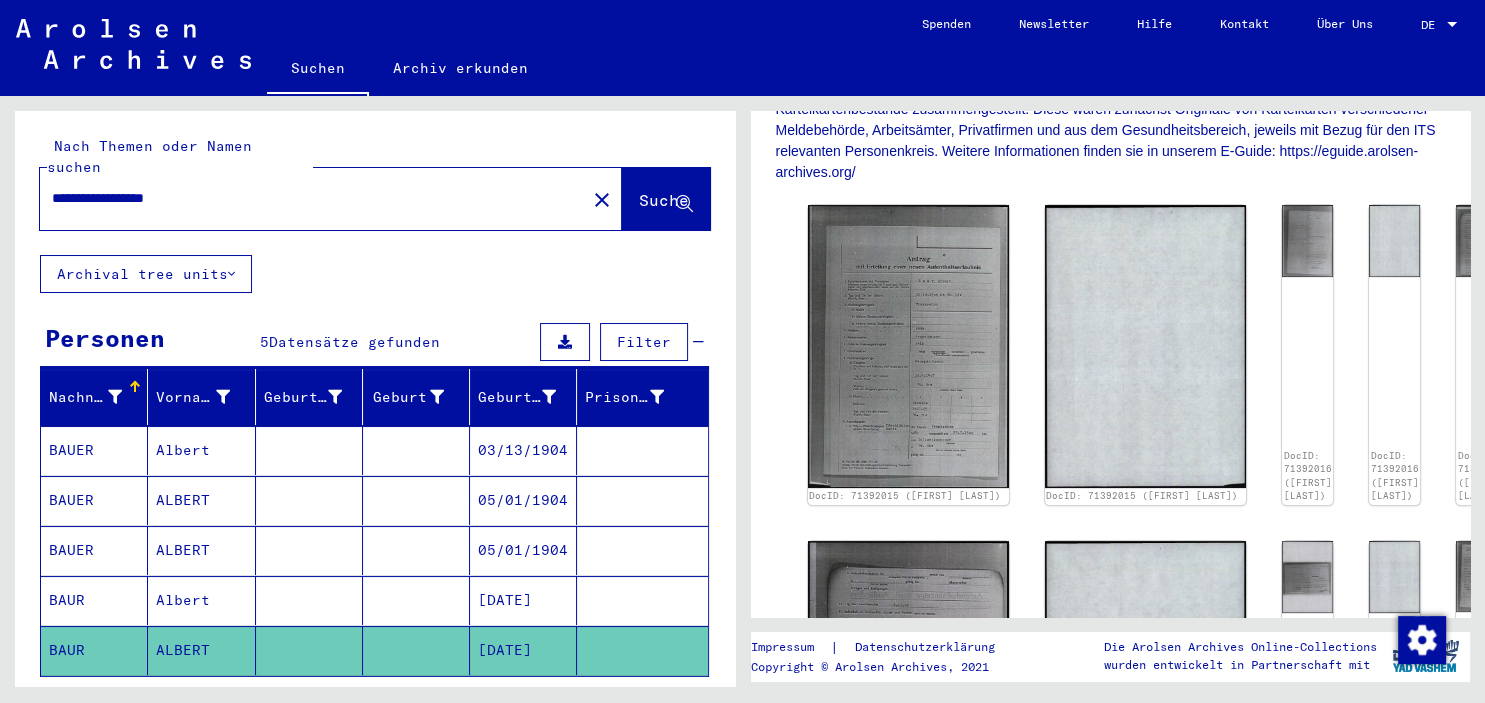 scroll, scrollTop: 0, scrollLeft: 0, axis: both 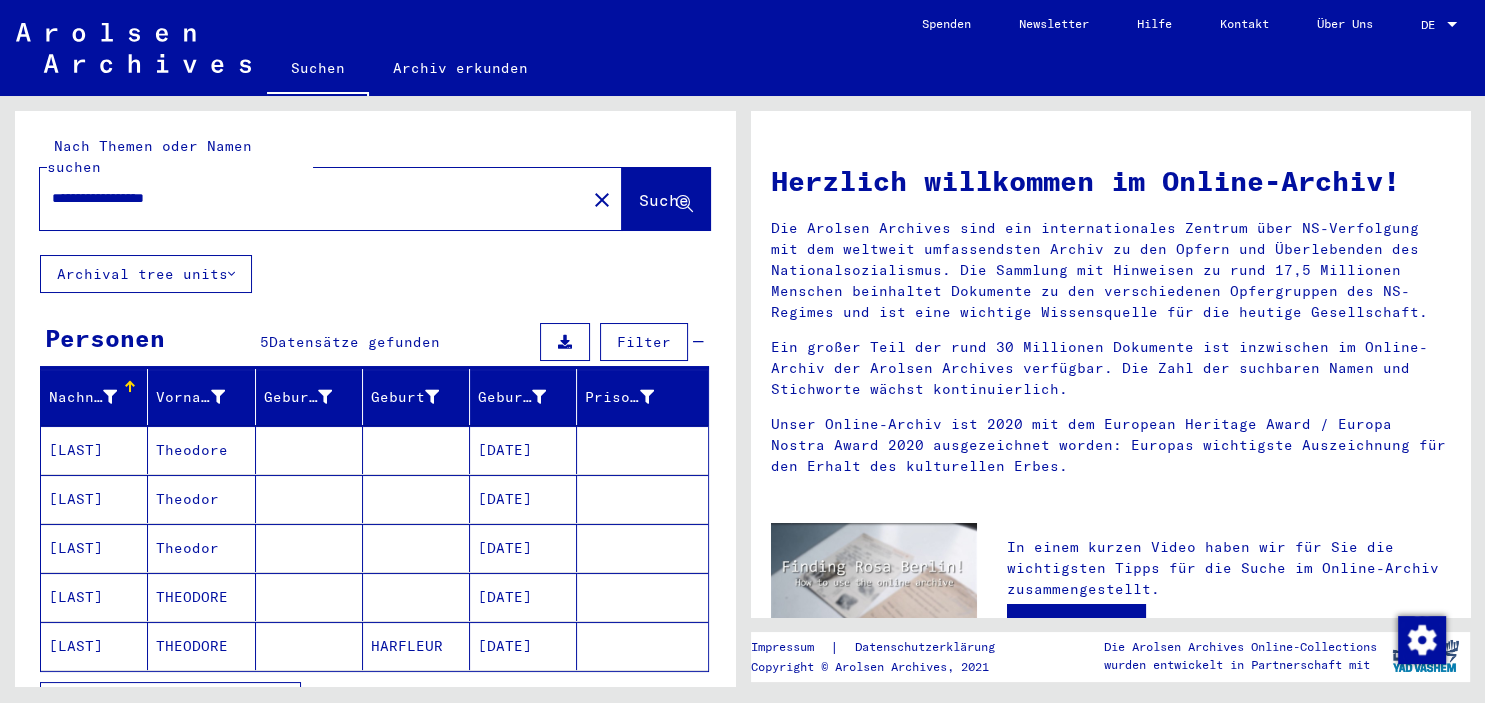 click at bounding box center [416, 499] 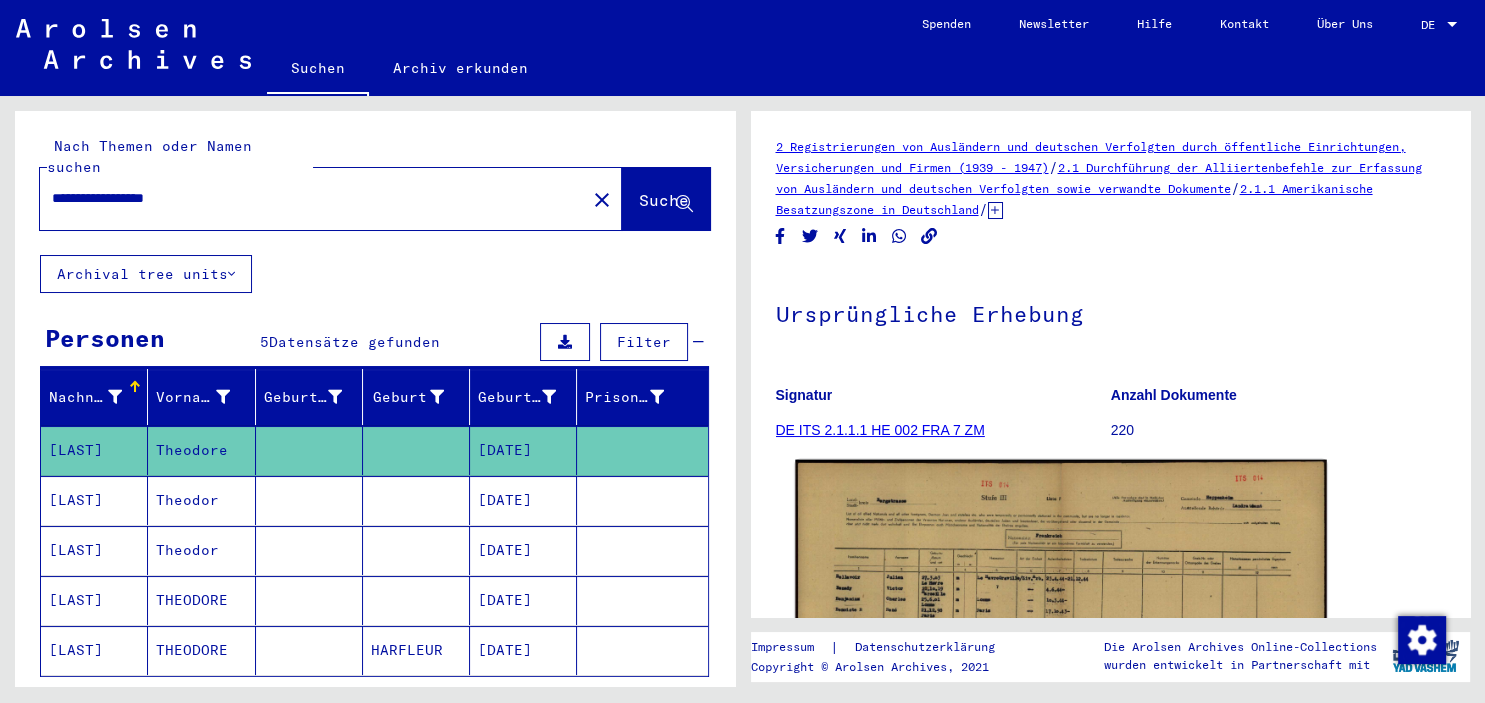 click 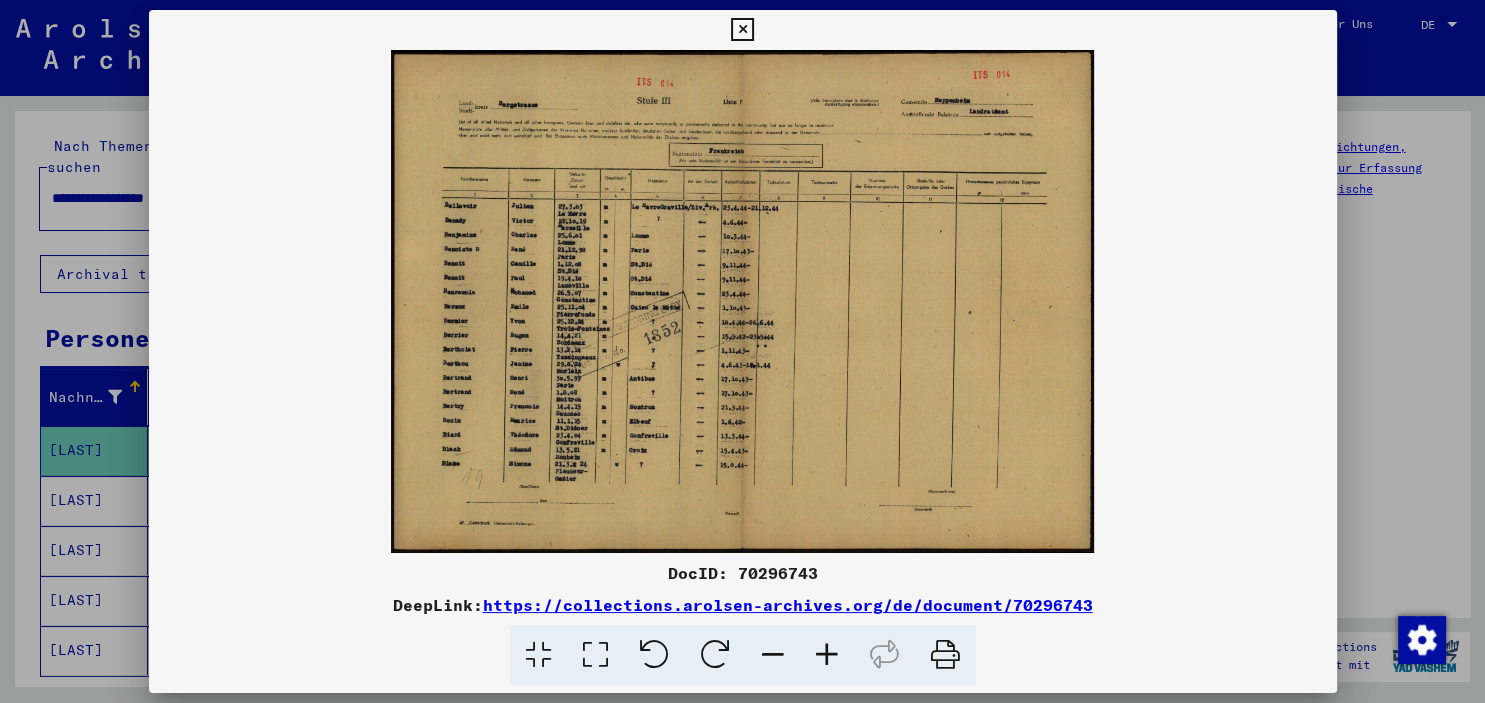 click at bounding box center [827, 655] 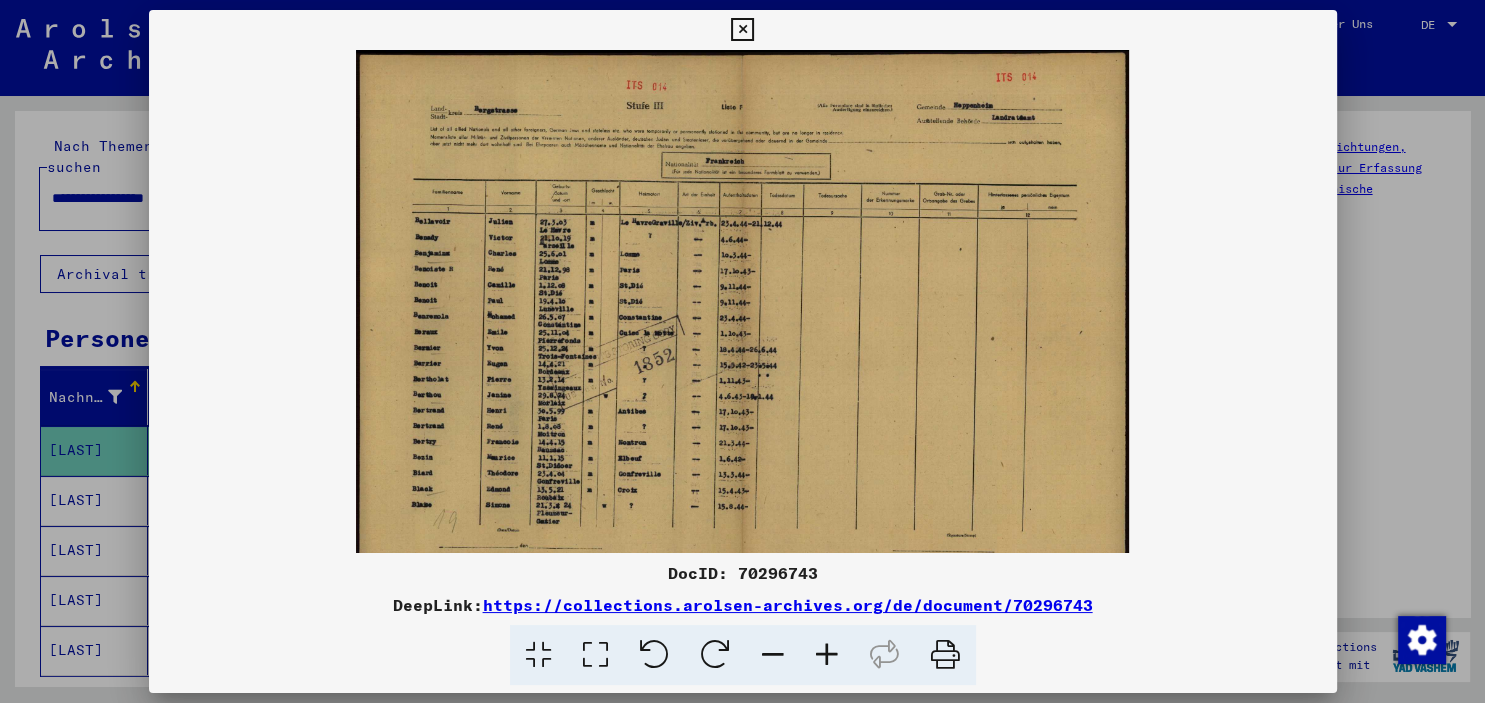 click at bounding box center [827, 655] 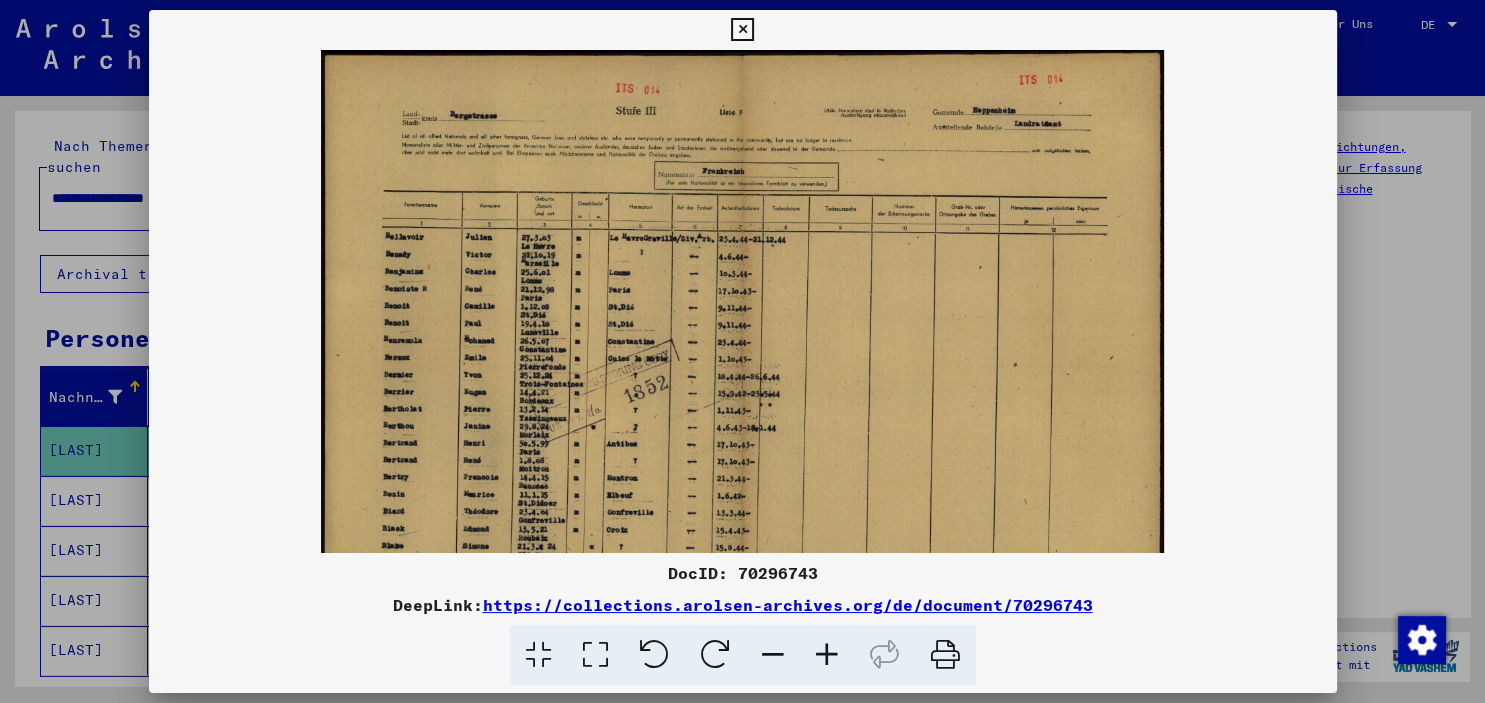 click at bounding box center (827, 655) 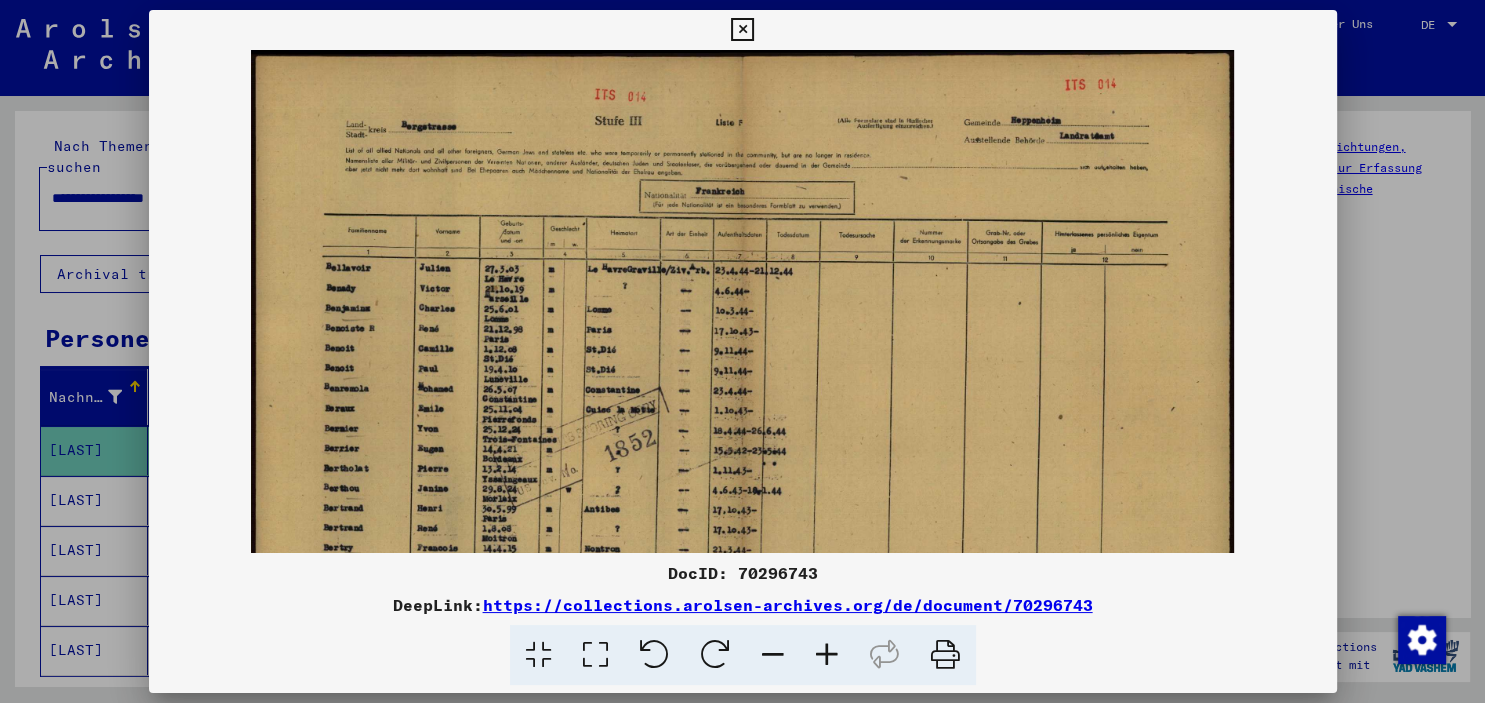 click at bounding box center (827, 655) 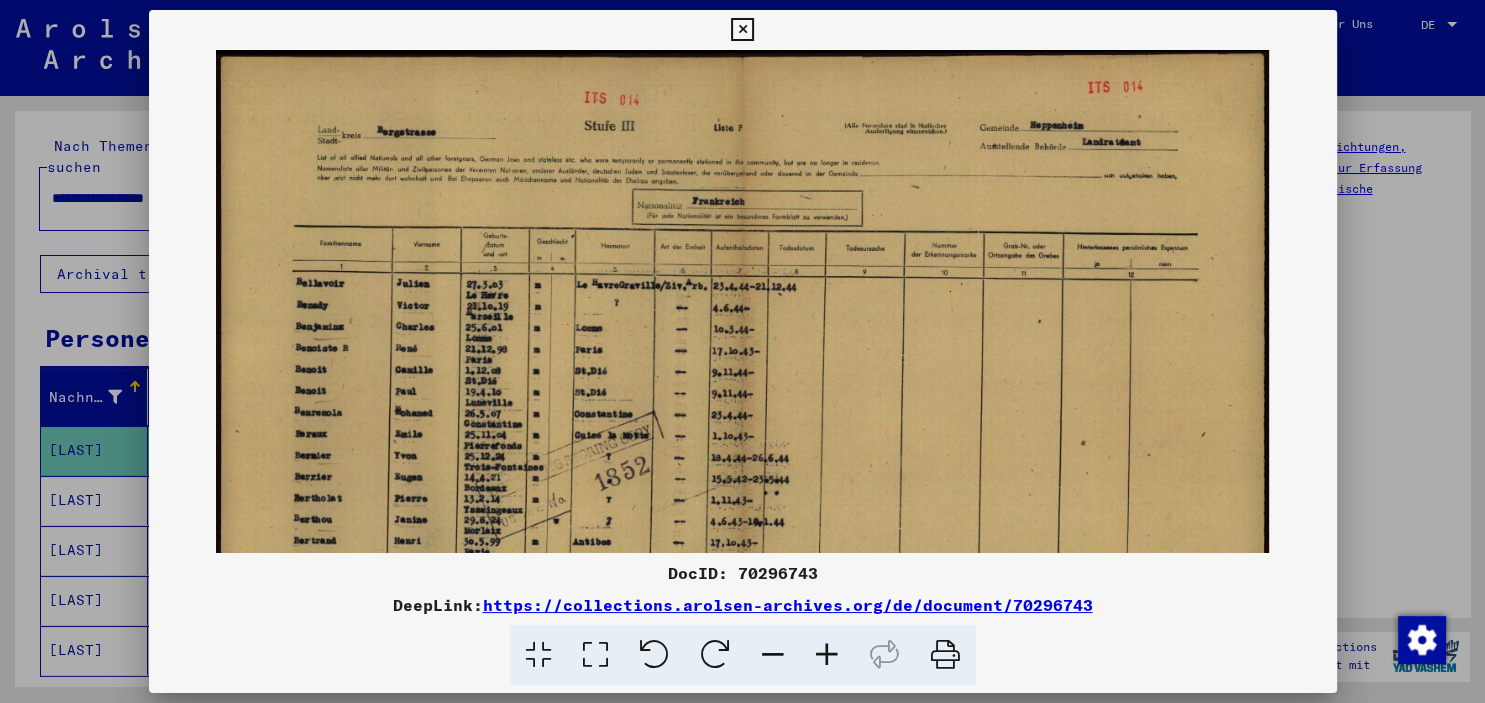 click at bounding box center [827, 655] 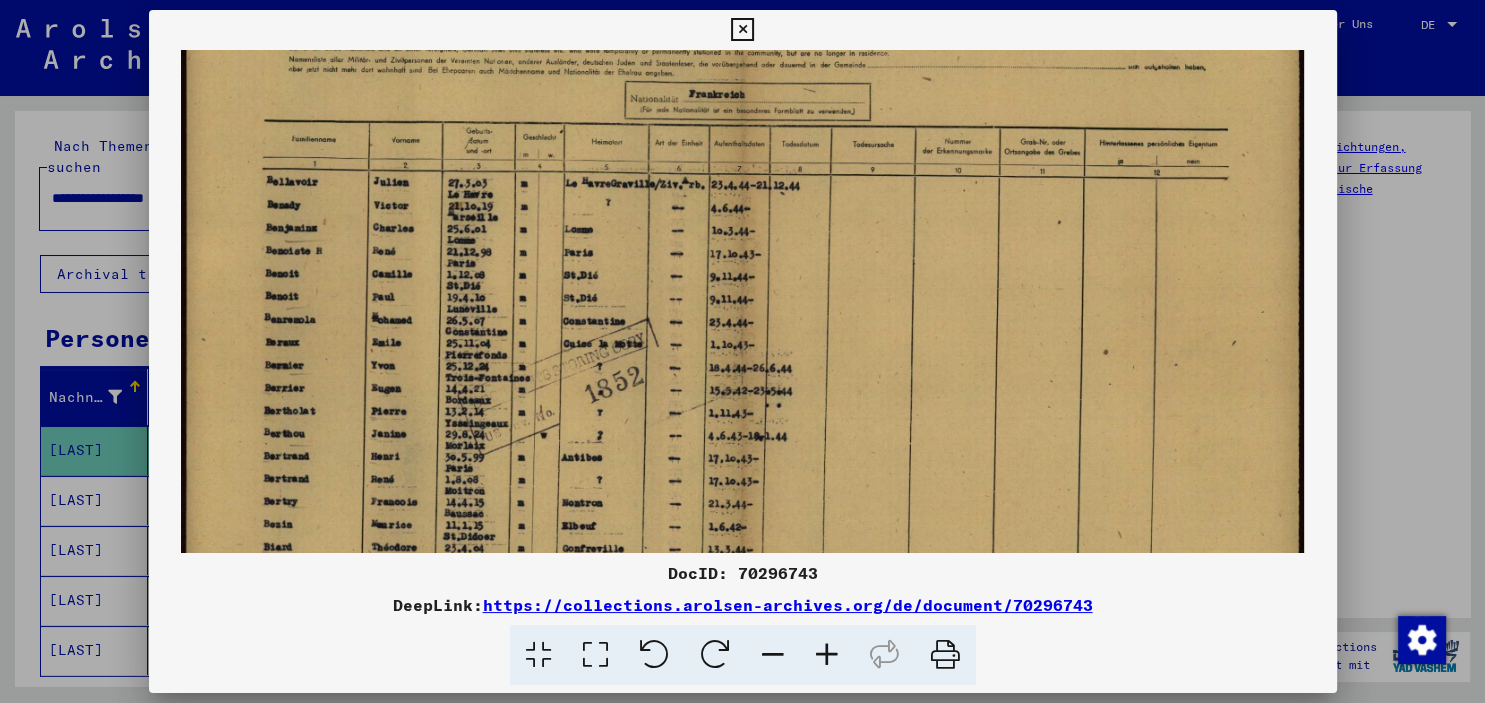 drag, startPoint x: 540, startPoint y: 422, endPoint x: 542, endPoint y: 298, distance: 124.01613 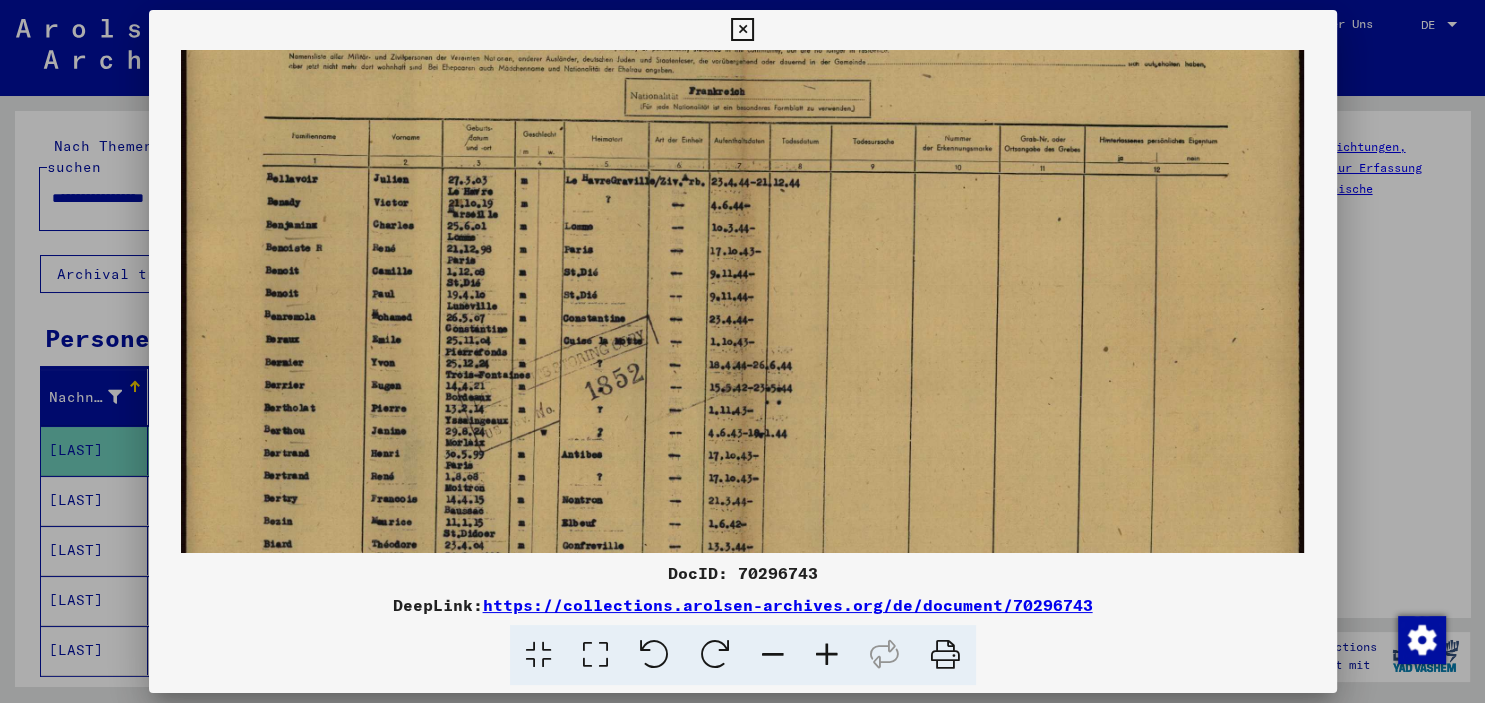 scroll, scrollTop: 194, scrollLeft: 0, axis: vertical 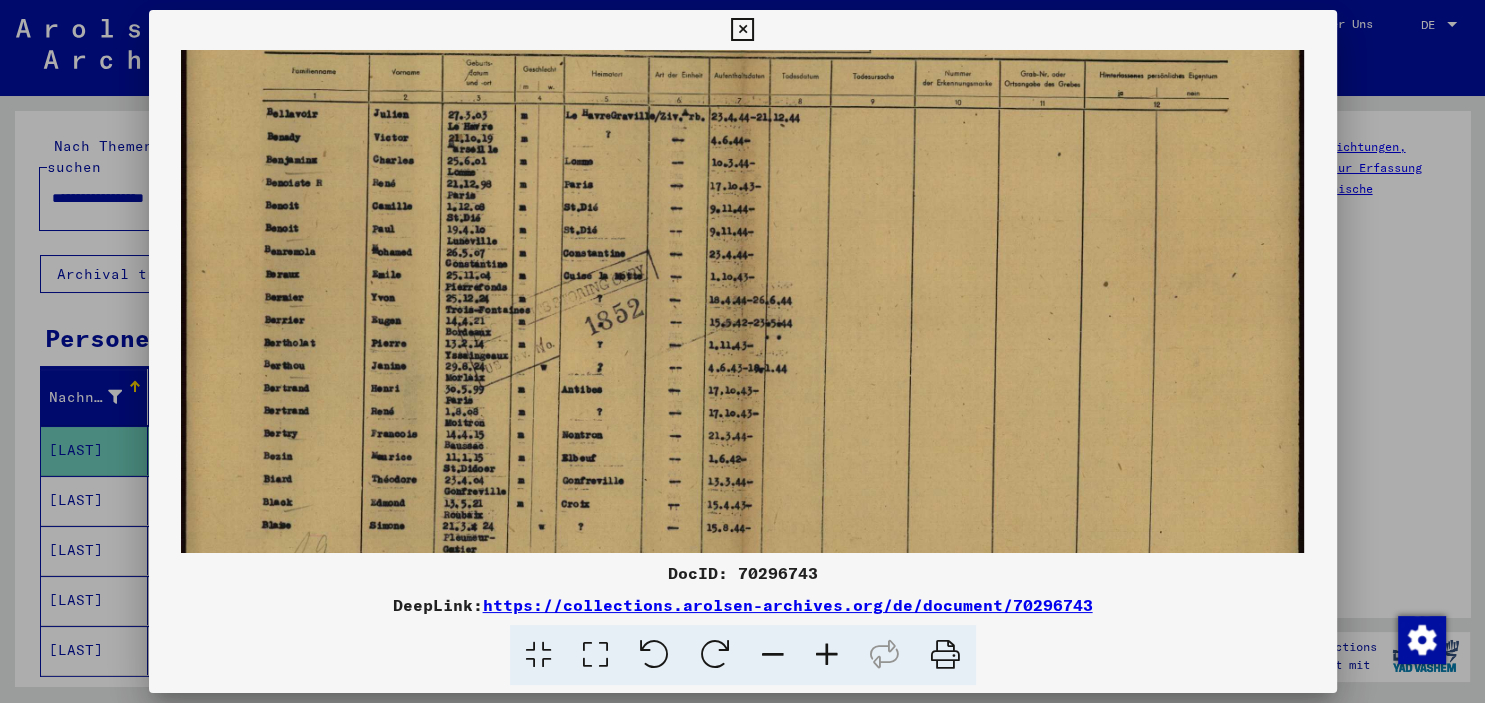 drag, startPoint x: 326, startPoint y: 242, endPoint x: 335, endPoint y: 186, distance: 56.718605 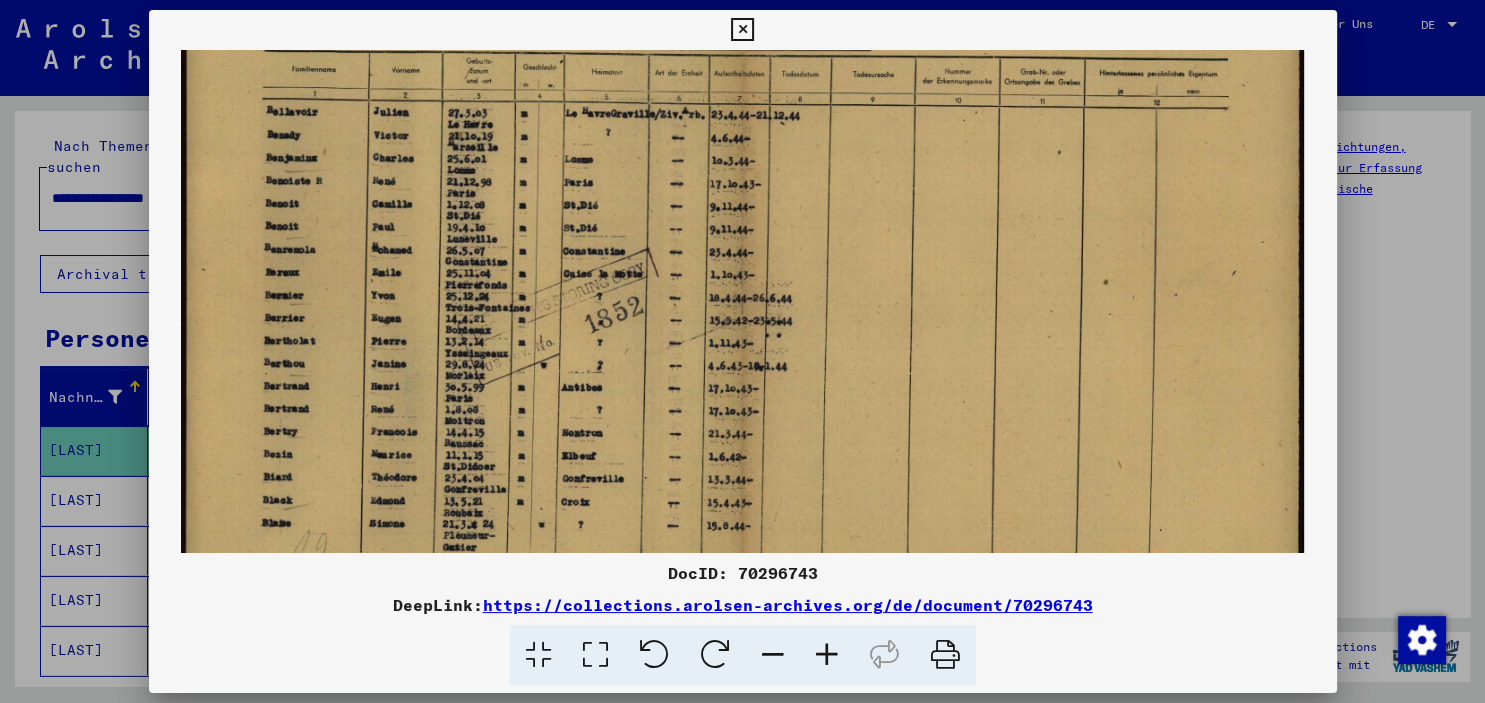 click at bounding box center (743, 264) 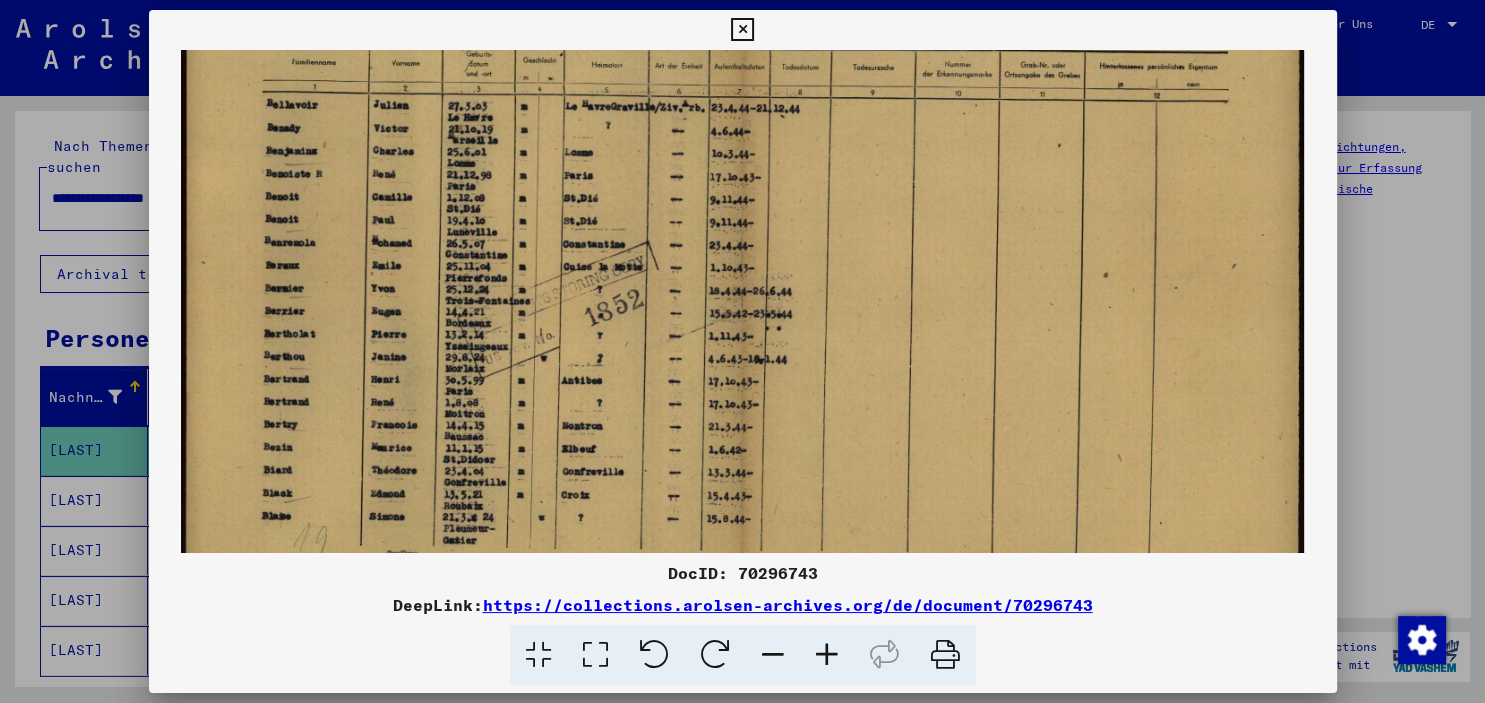 click at bounding box center (827, 655) 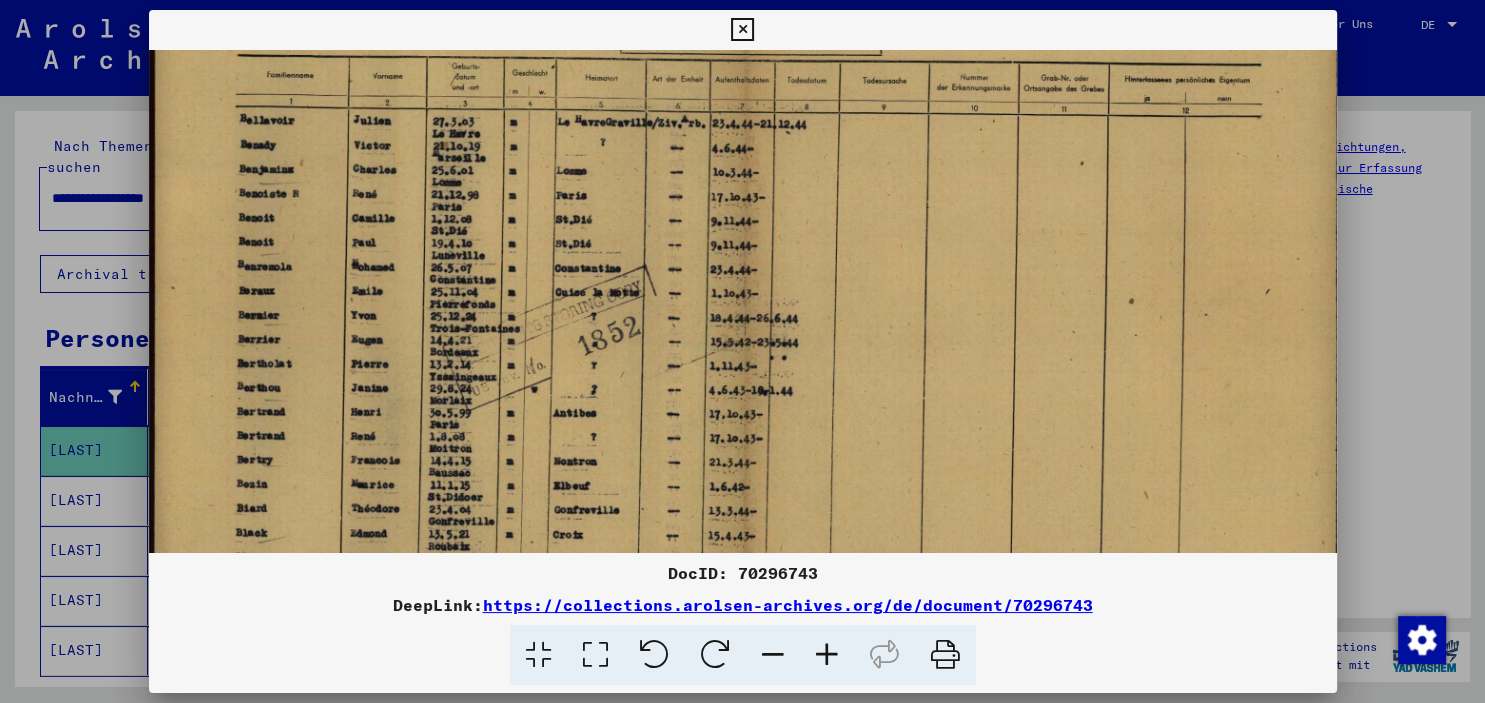 click at bounding box center (827, 655) 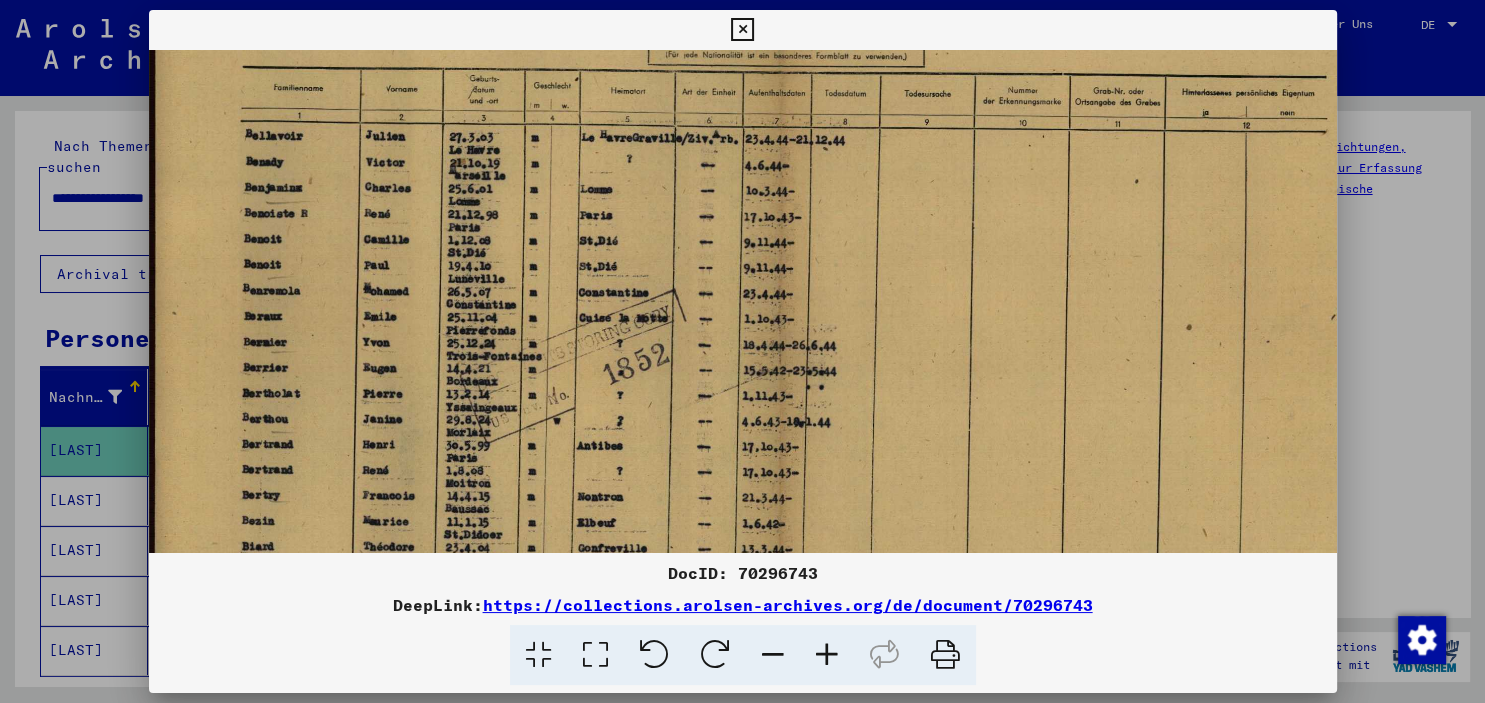 click at bounding box center [827, 655] 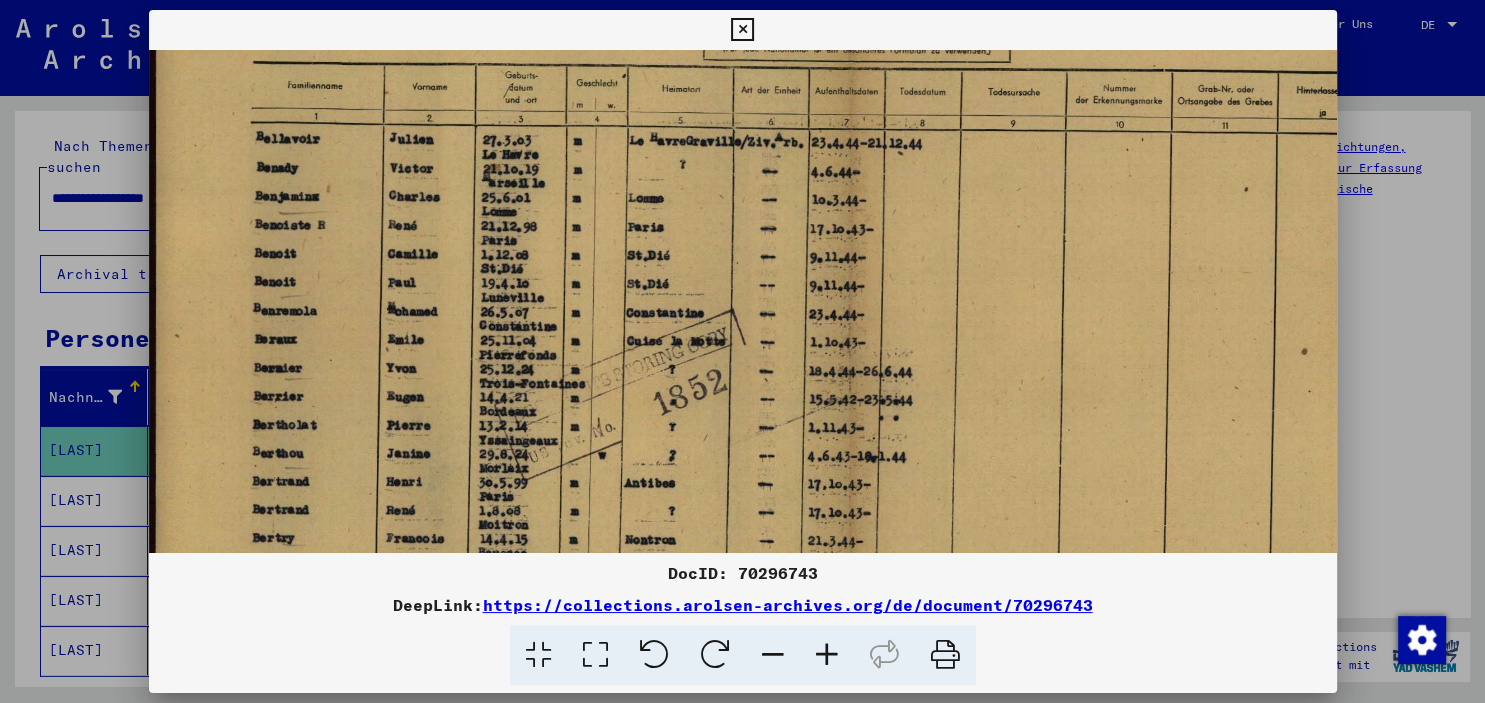 scroll, scrollTop: 234, scrollLeft: 0, axis: vertical 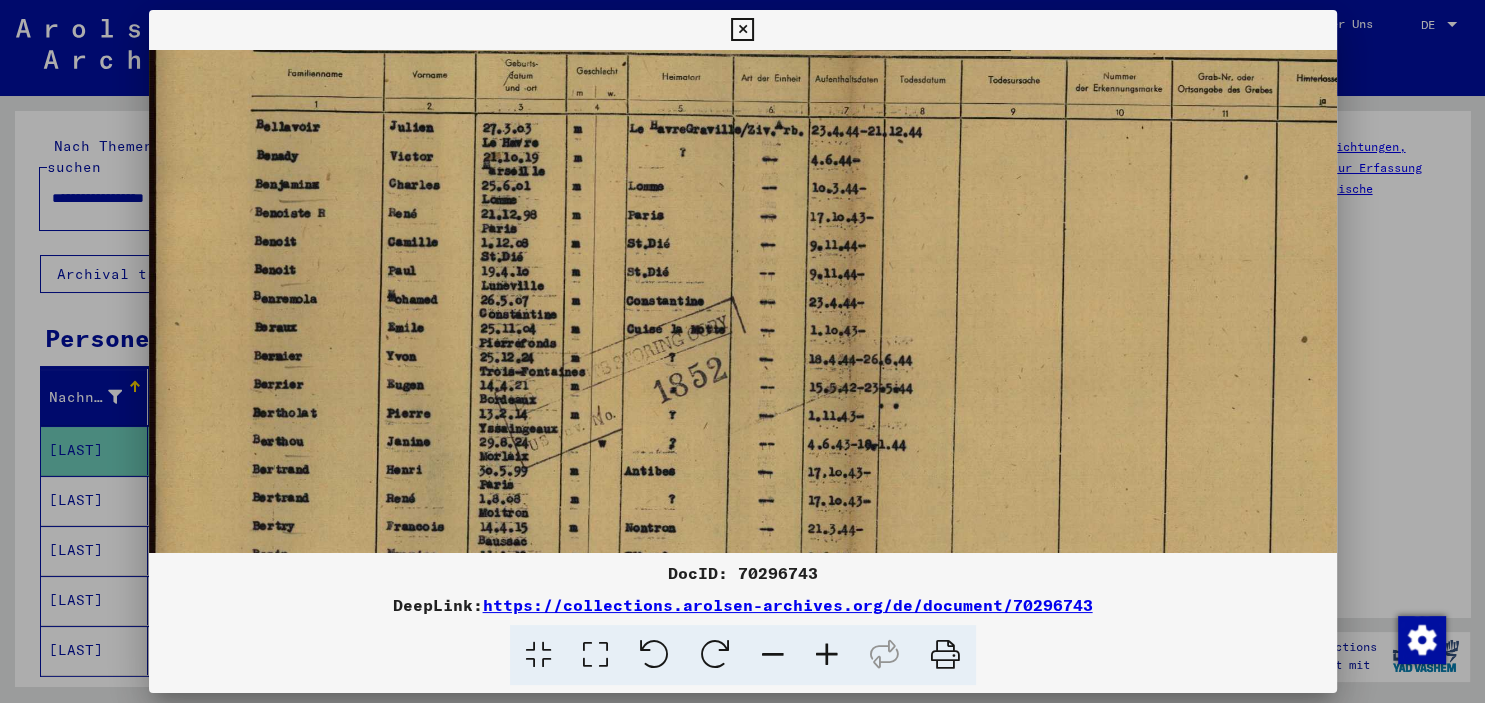 drag, startPoint x: 514, startPoint y: 345, endPoint x: 522, endPoint y: 306, distance: 39.812057 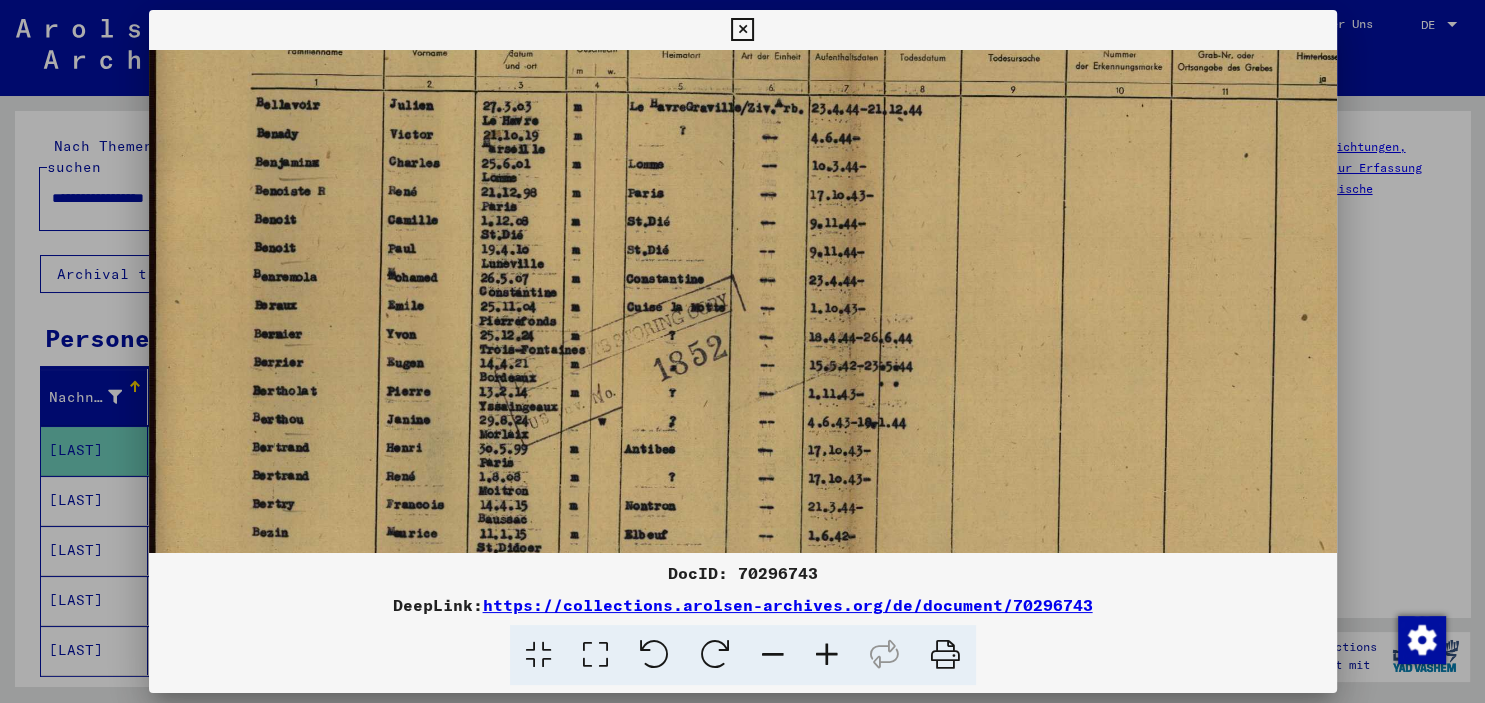 drag, startPoint x: 514, startPoint y: 288, endPoint x: 514, endPoint y: 265, distance: 23 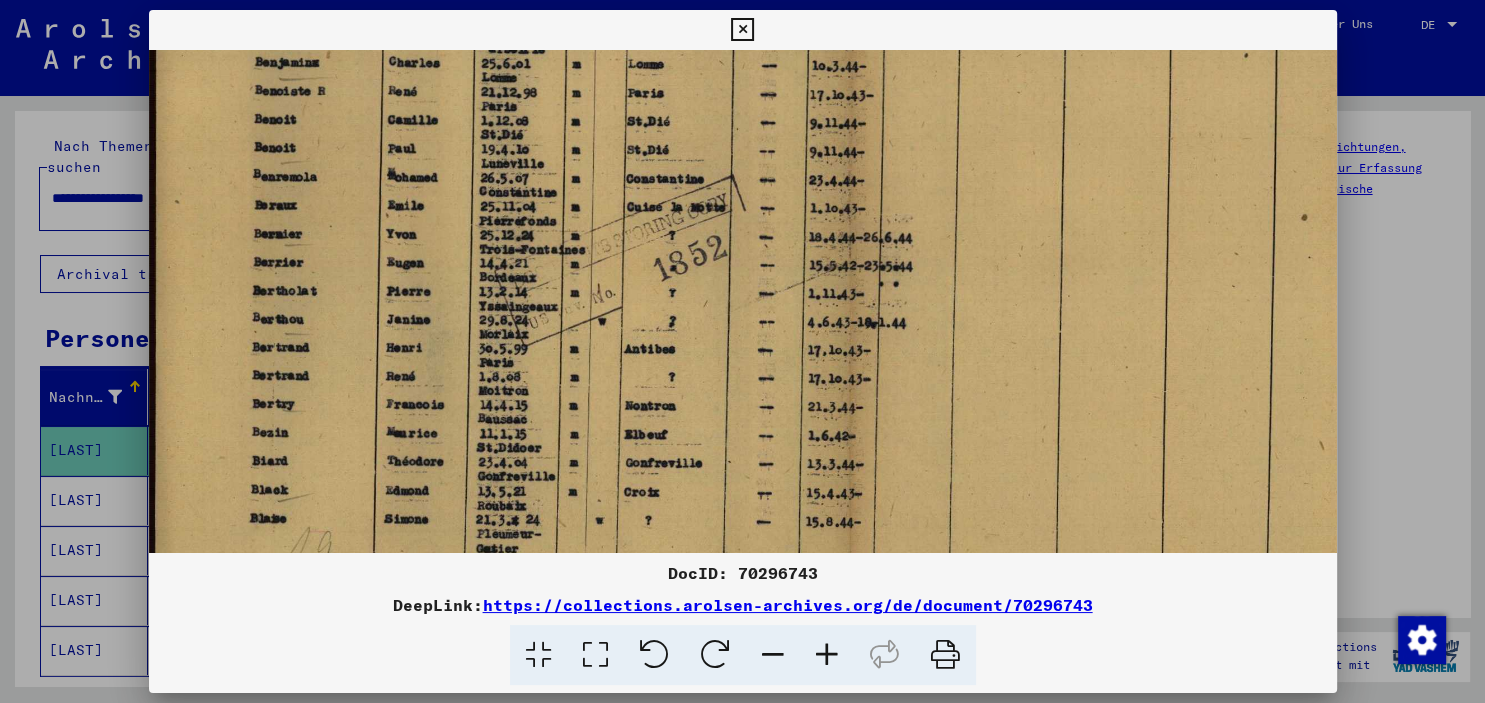 drag, startPoint x: 508, startPoint y: 325, endPoint x: 510, endPoint y: 189, distance: 136.01471 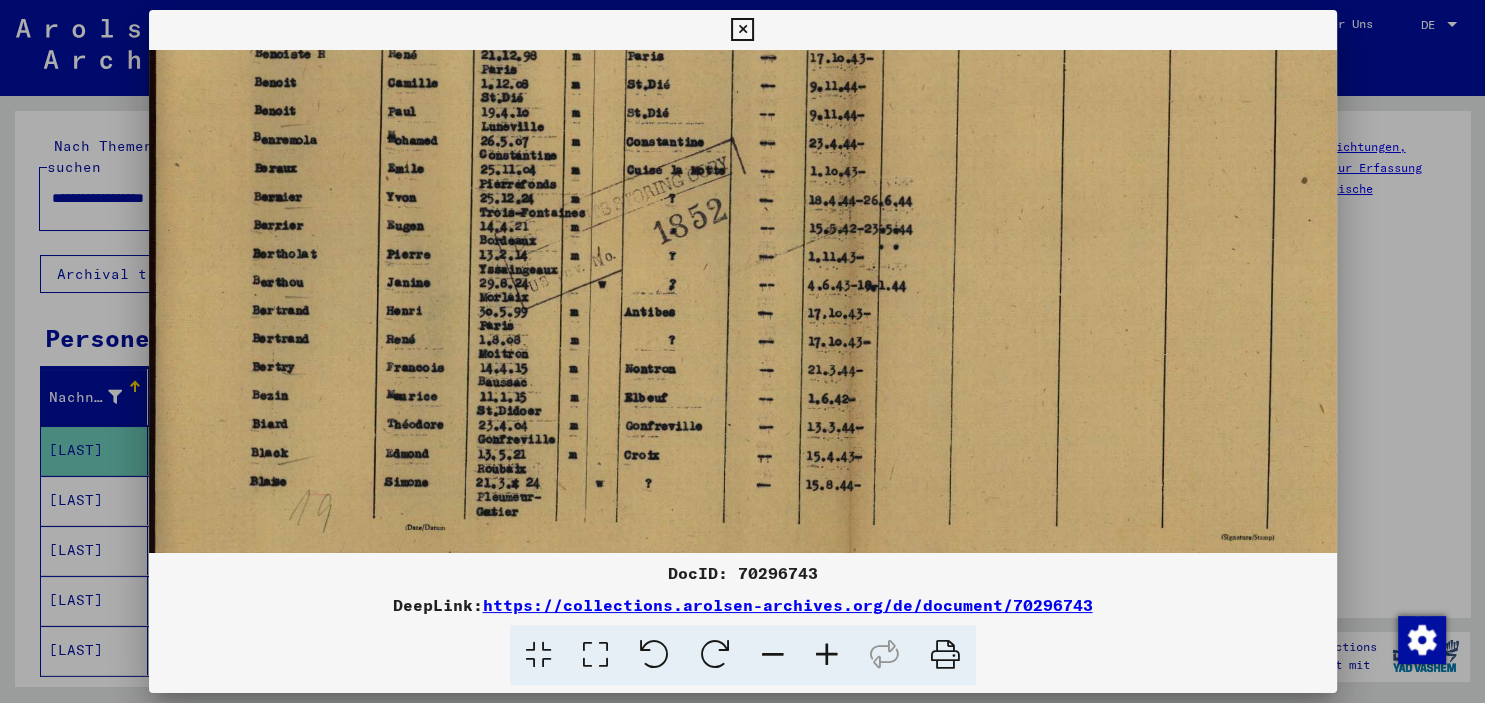 scroll, scrollTop: 404, scrollLeft: 0, axis: vertical 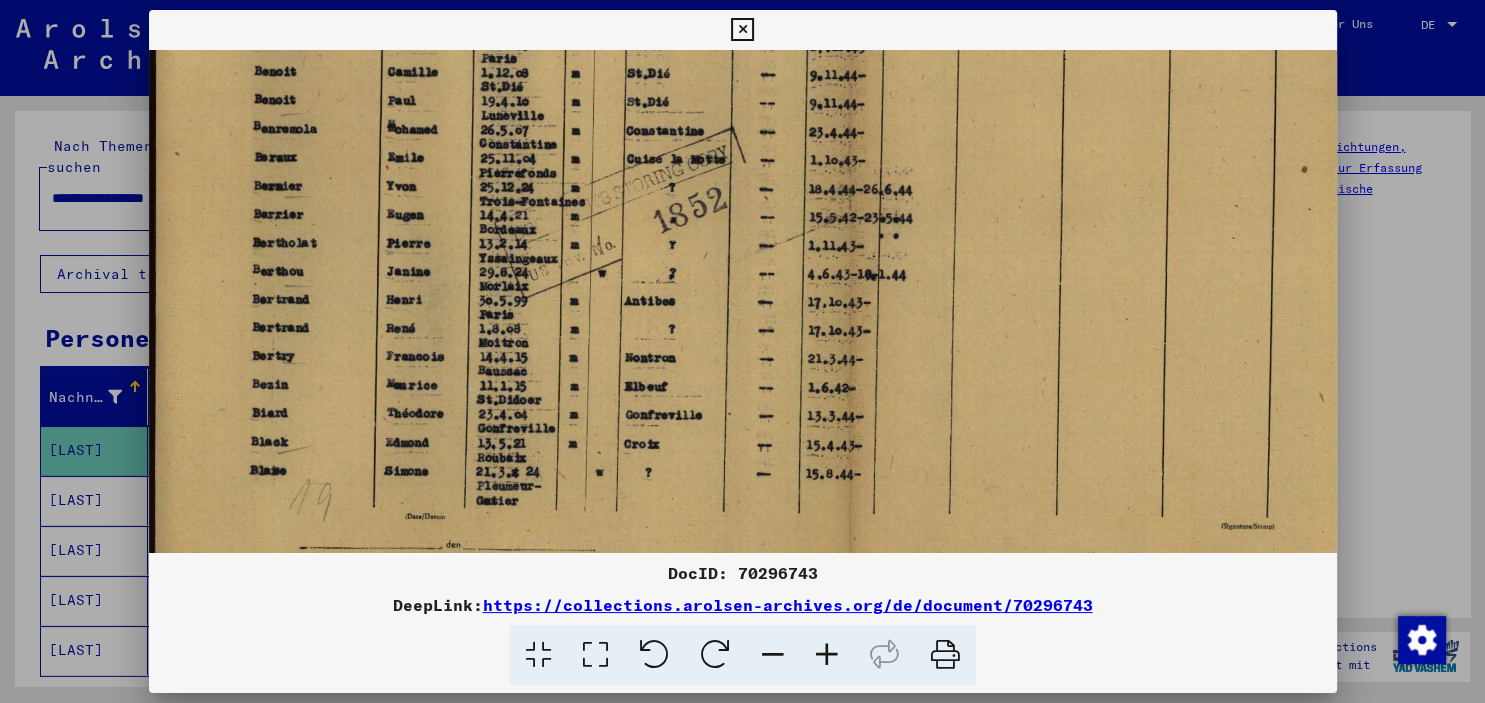 drag, startPoint x: 526, startPoint y: 390, endPoint x: 530, endPoint y: 379, distance: 11.7046995 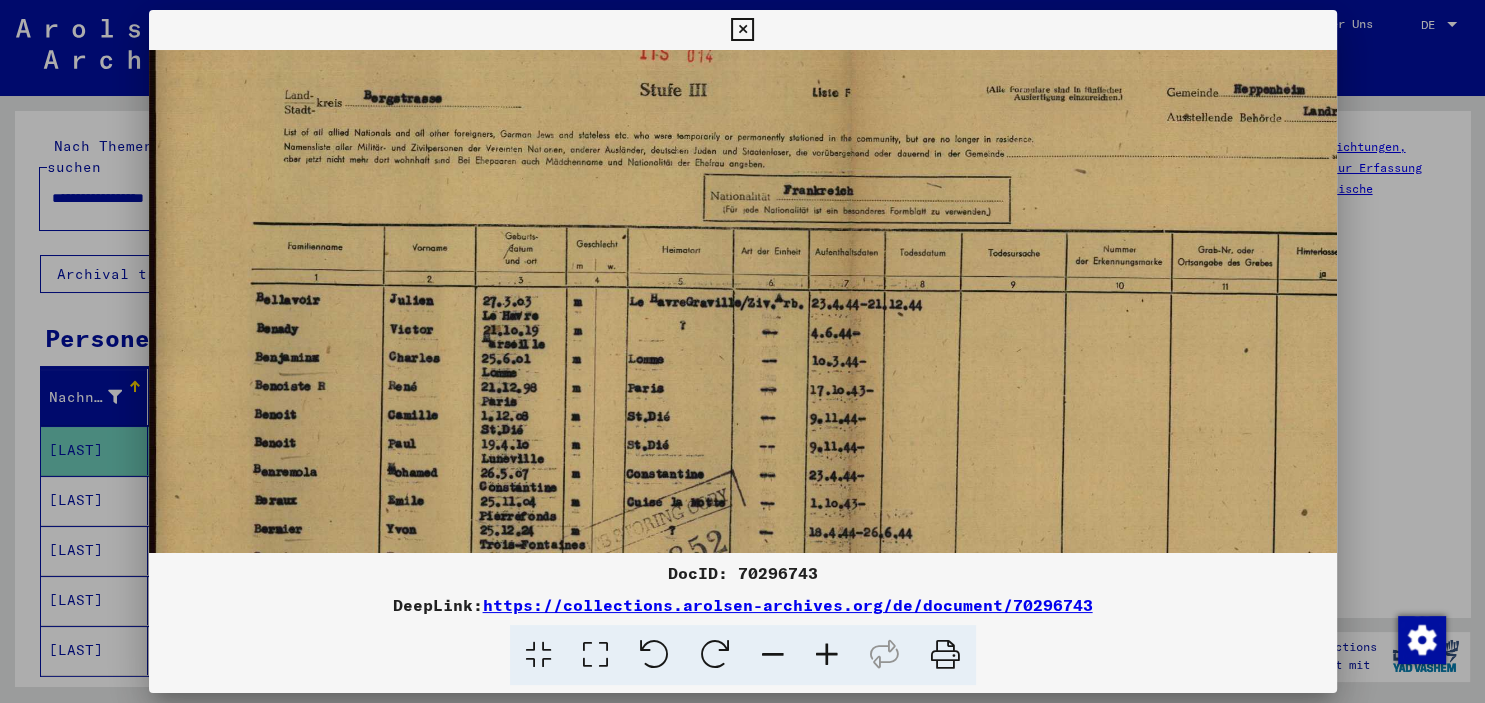 scroll, scrollTop: 59, scrollLeft: 0, axis: vertical 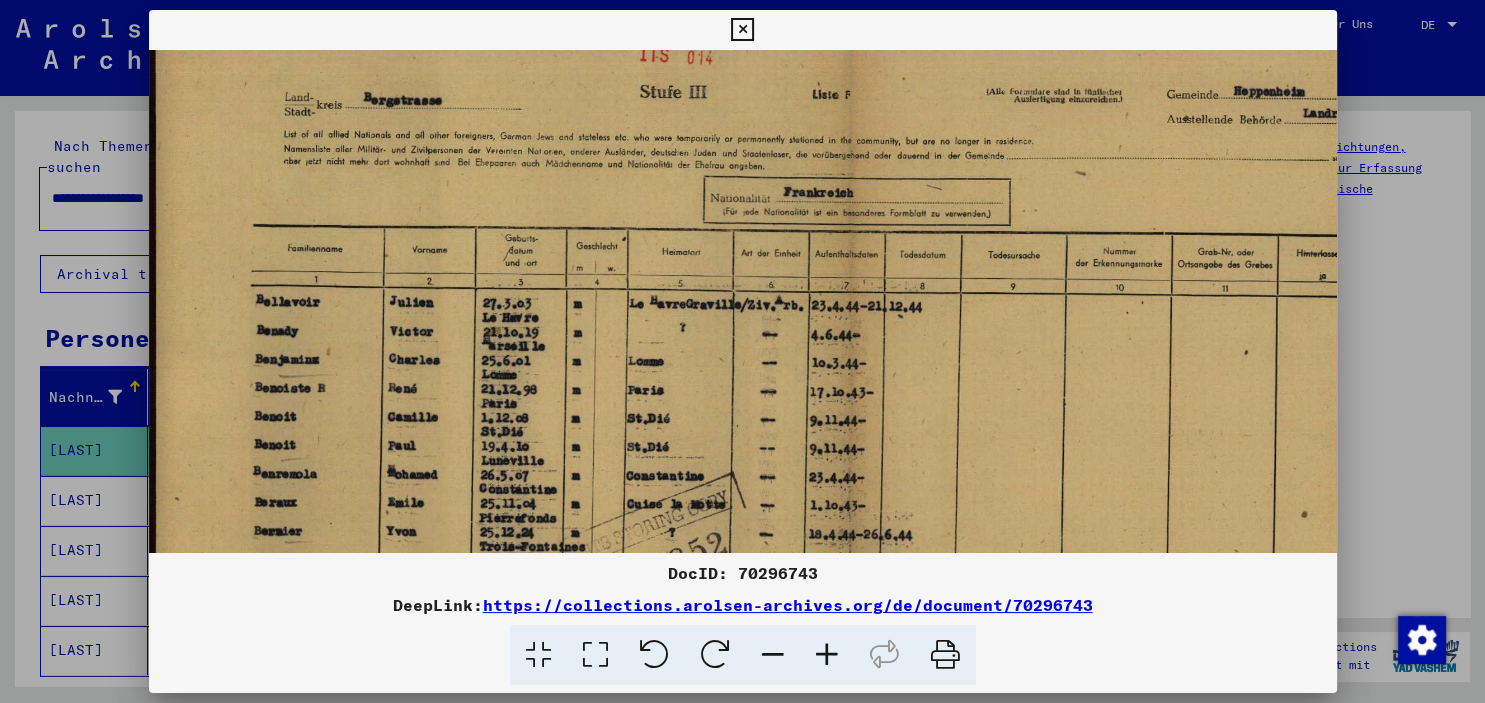 drag, startPoint x: 638, startPoint y: 294, endPoint x: 705, endPoint y: 632, distance: 344.57654 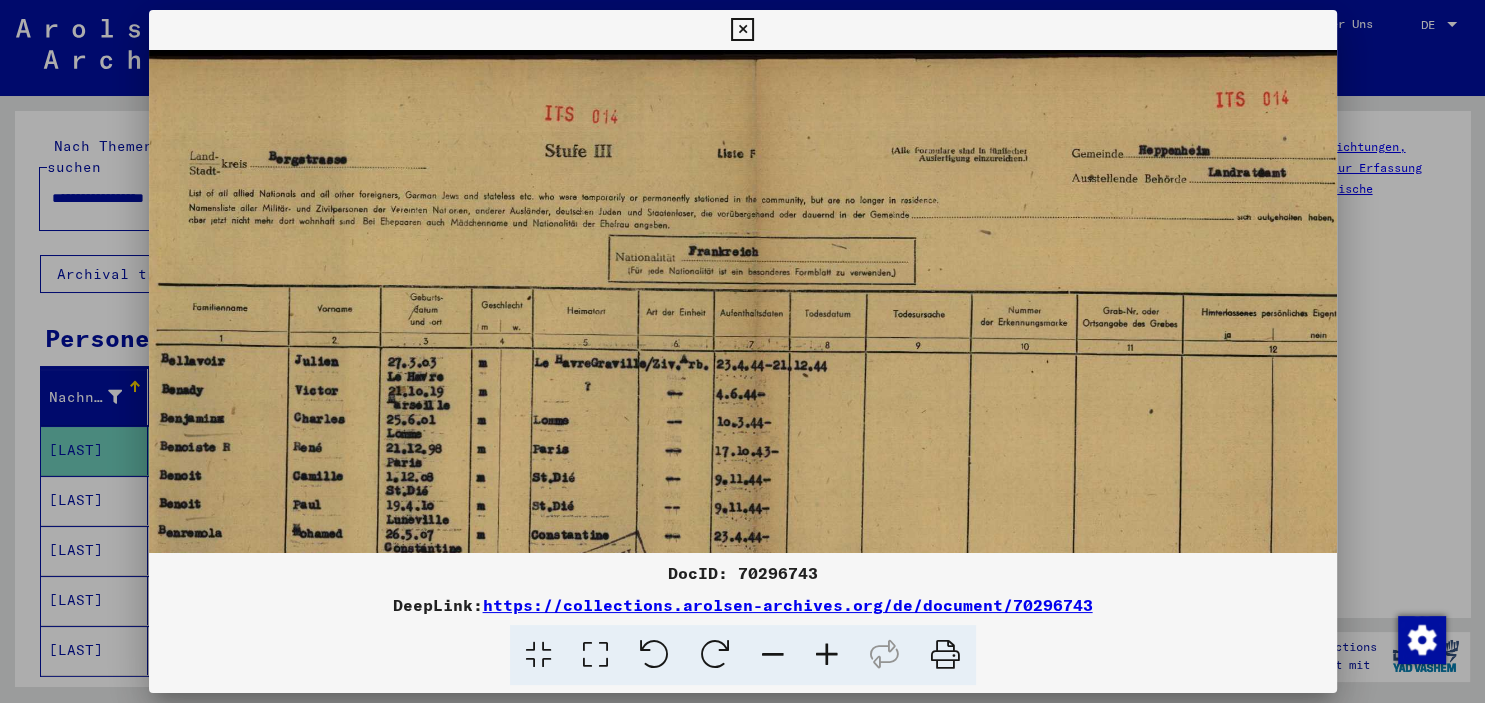 scroll, scrollTop: 0, scrollLeft: 96, axis: horizontal 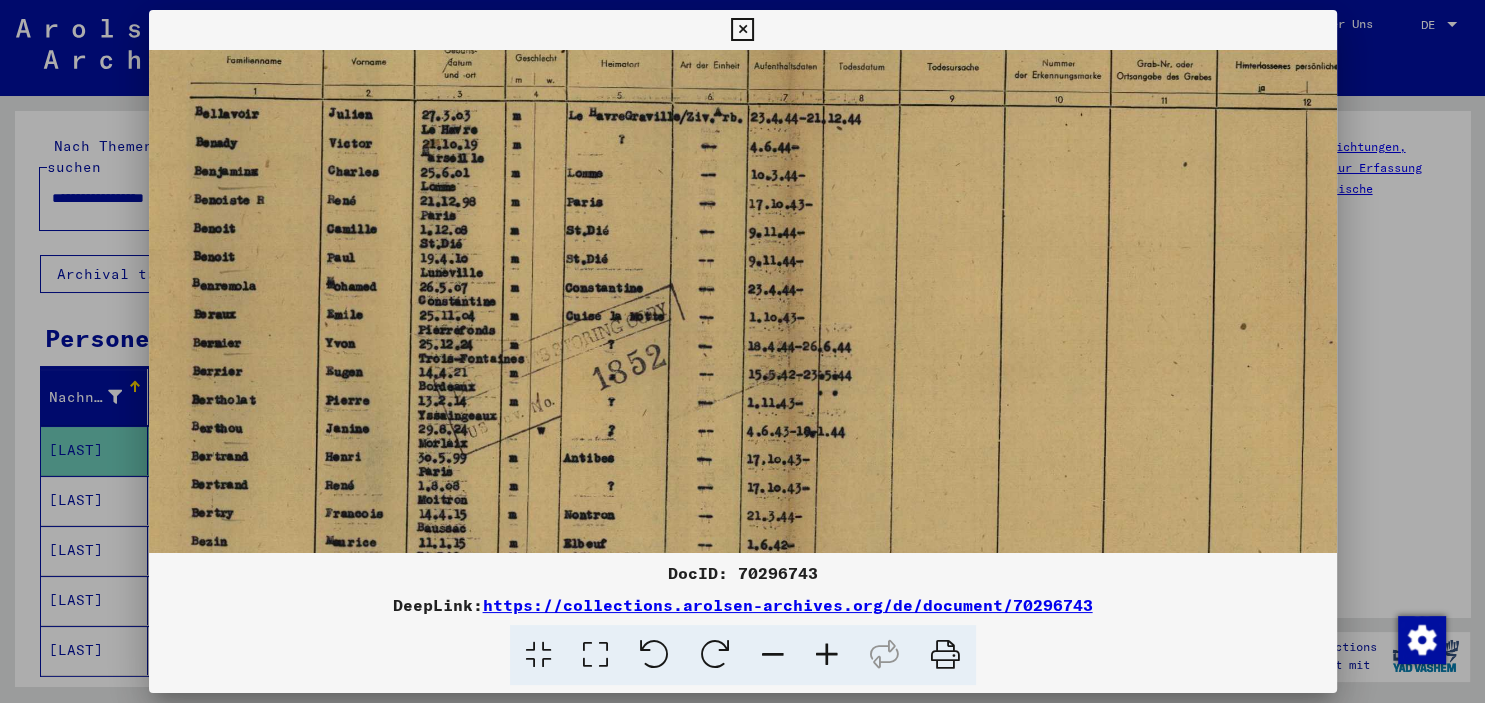 drag, startPoint x: 642, startPoint y: 476, endPoint x: 585, endPoint y: 273, distance: 210.85066 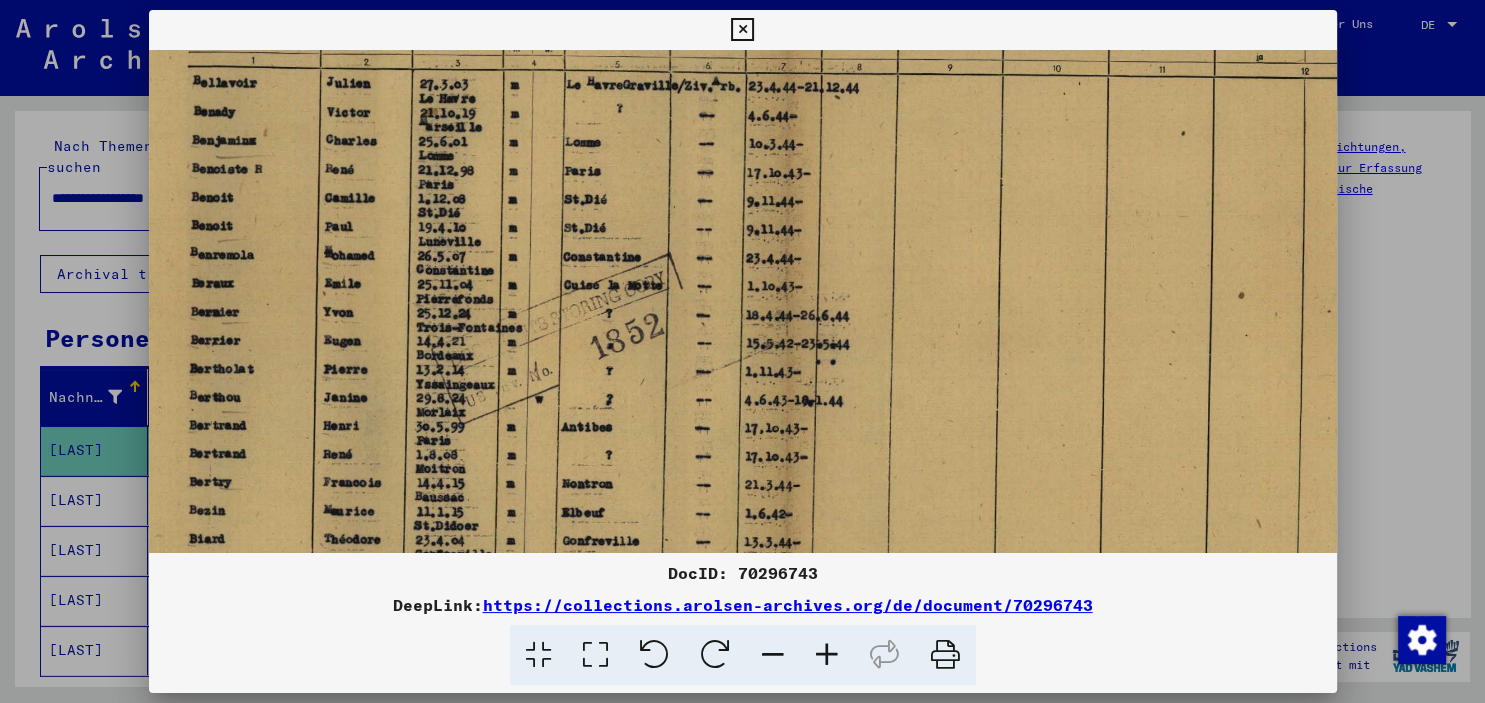 drag, startPoint x: 764, startPoint y: 236, endPoint x: 757, endPoint y: 184, distance: 52.46904 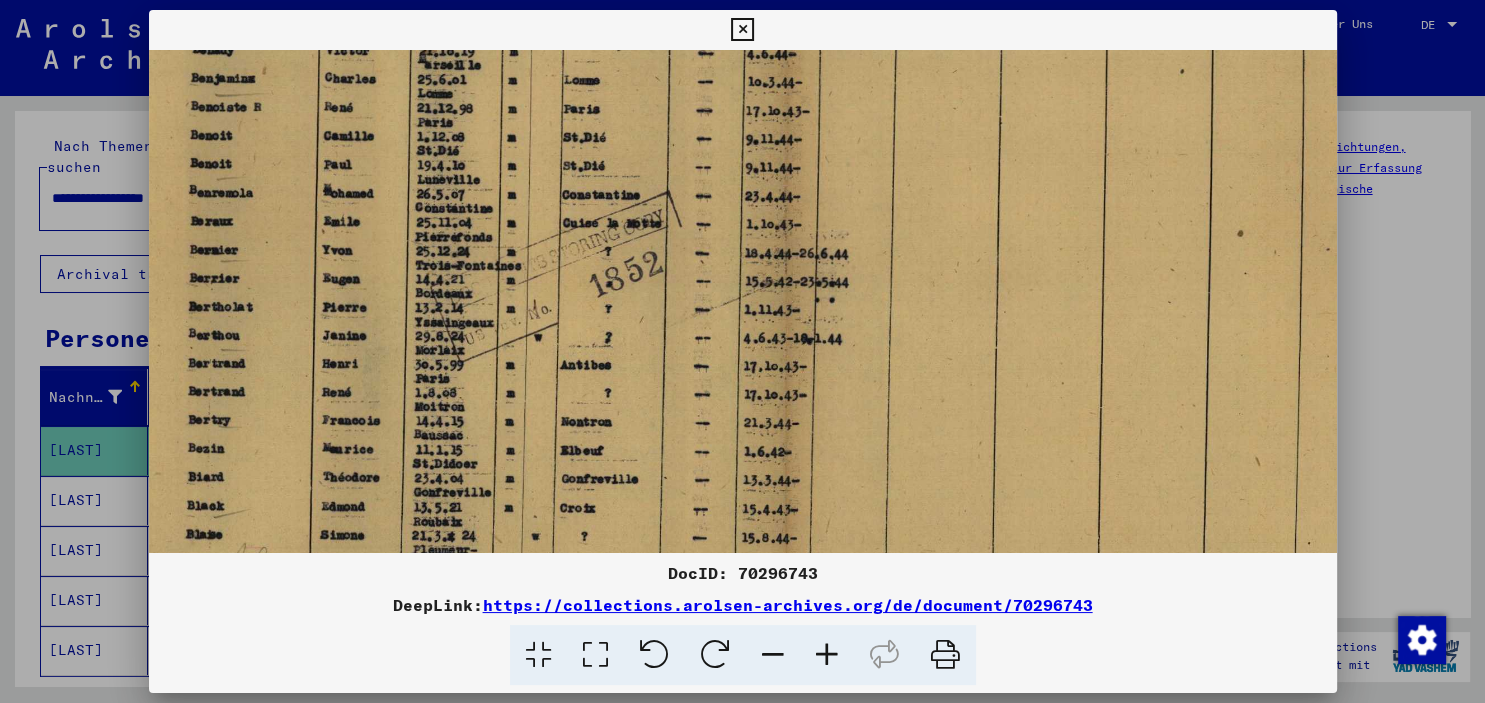 scroll, scrollTop: 397, scrollLeft: 69, axis: both 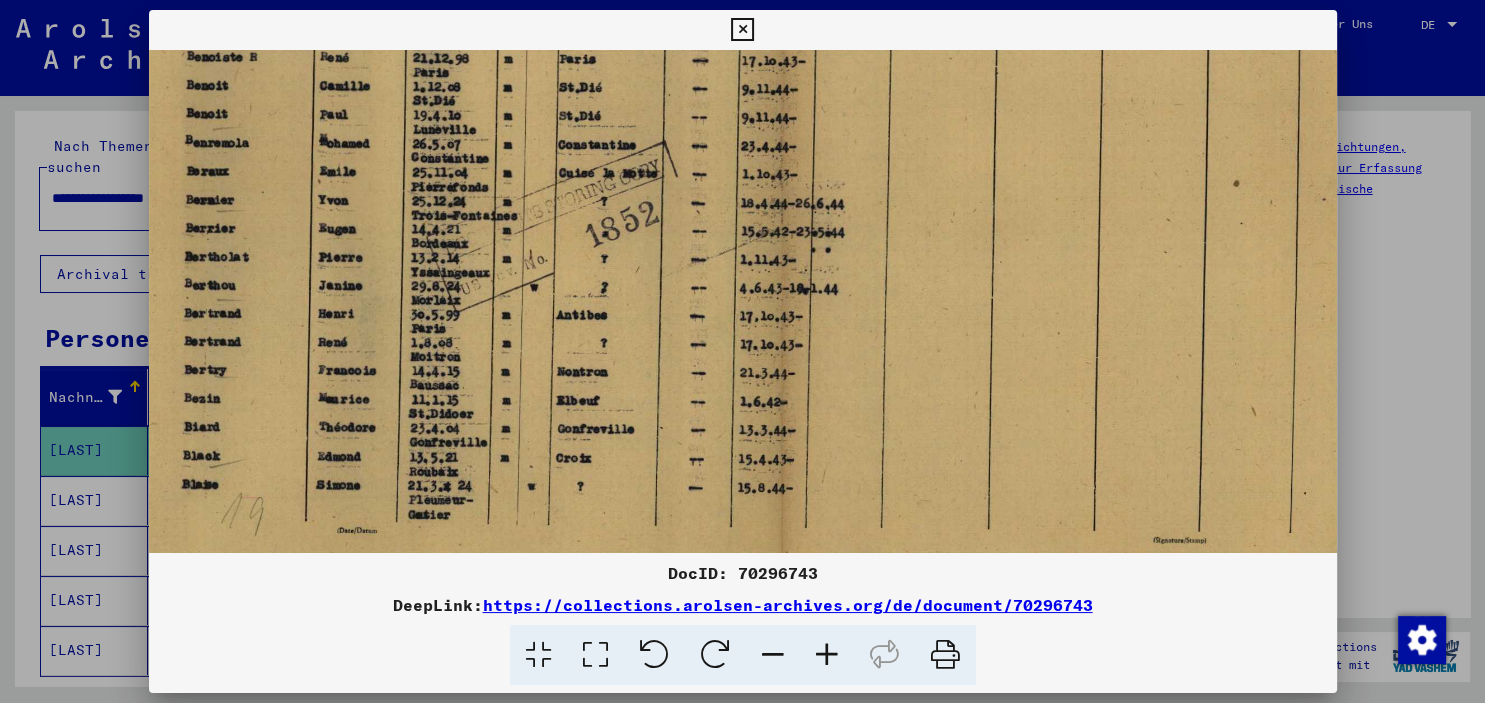drag, startPoint x: 775, startPoint y: 303, endPoint x: 772, endPoint y: 200, distance: 103.04368 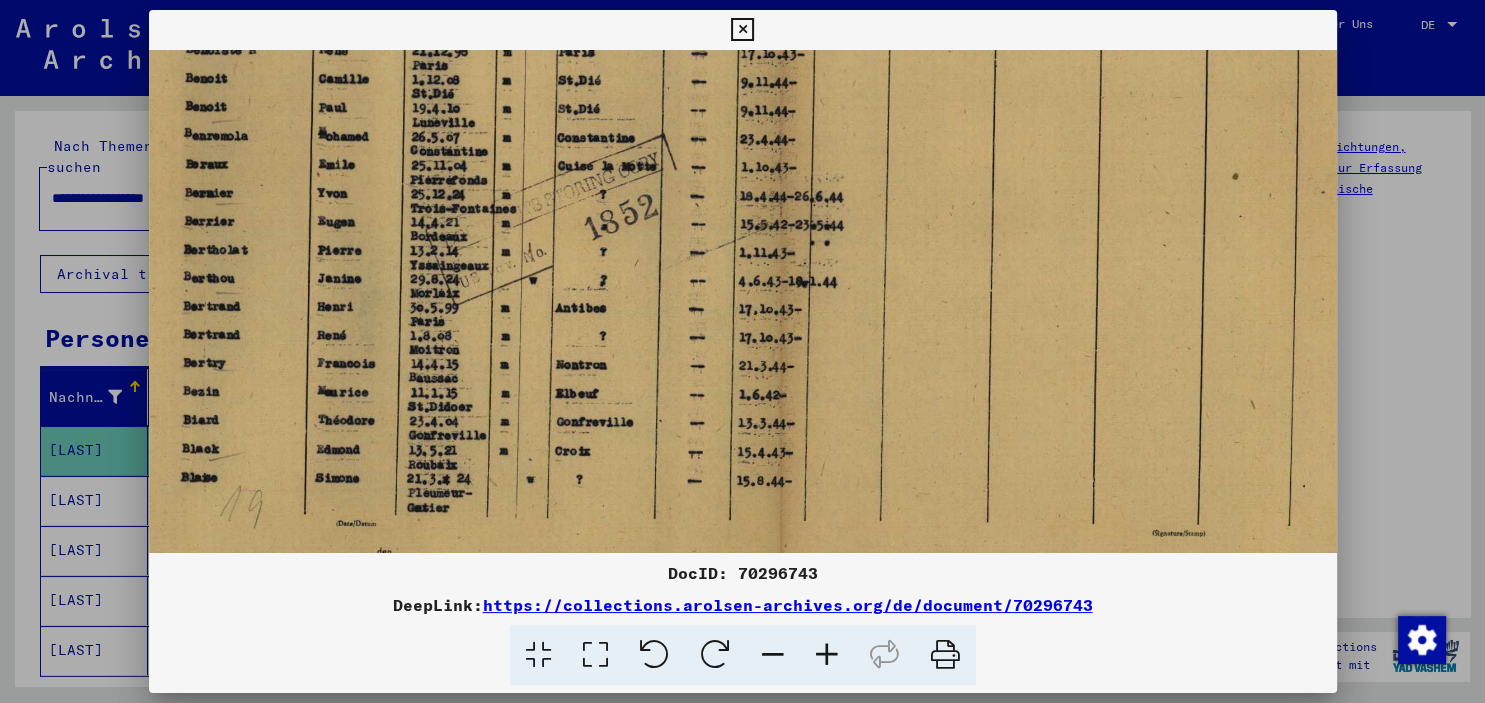 click at bounding box center (782, 154) 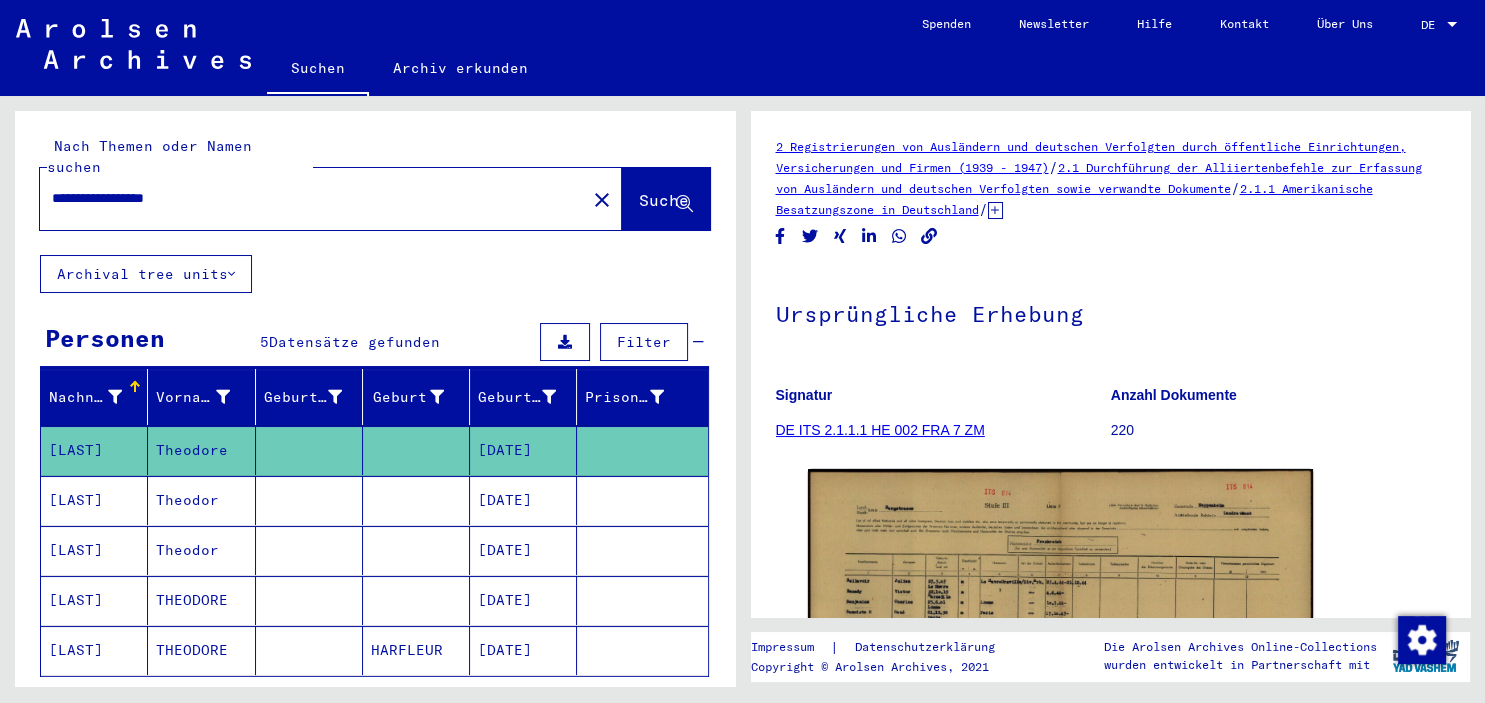 click on "[DATE]" at bounding box center (523, 650) 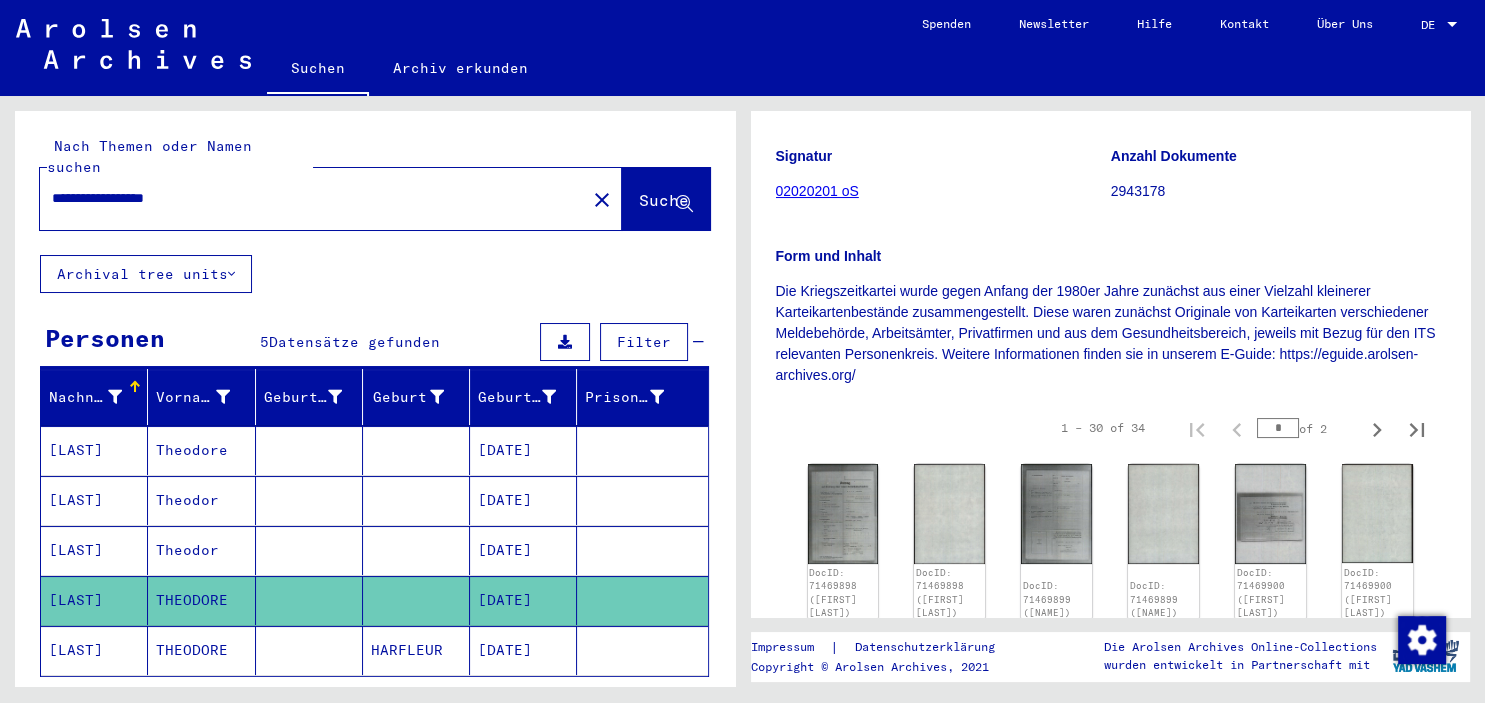 scroll, scrollTop: 662, scrollLeft: 0, axis: vertical 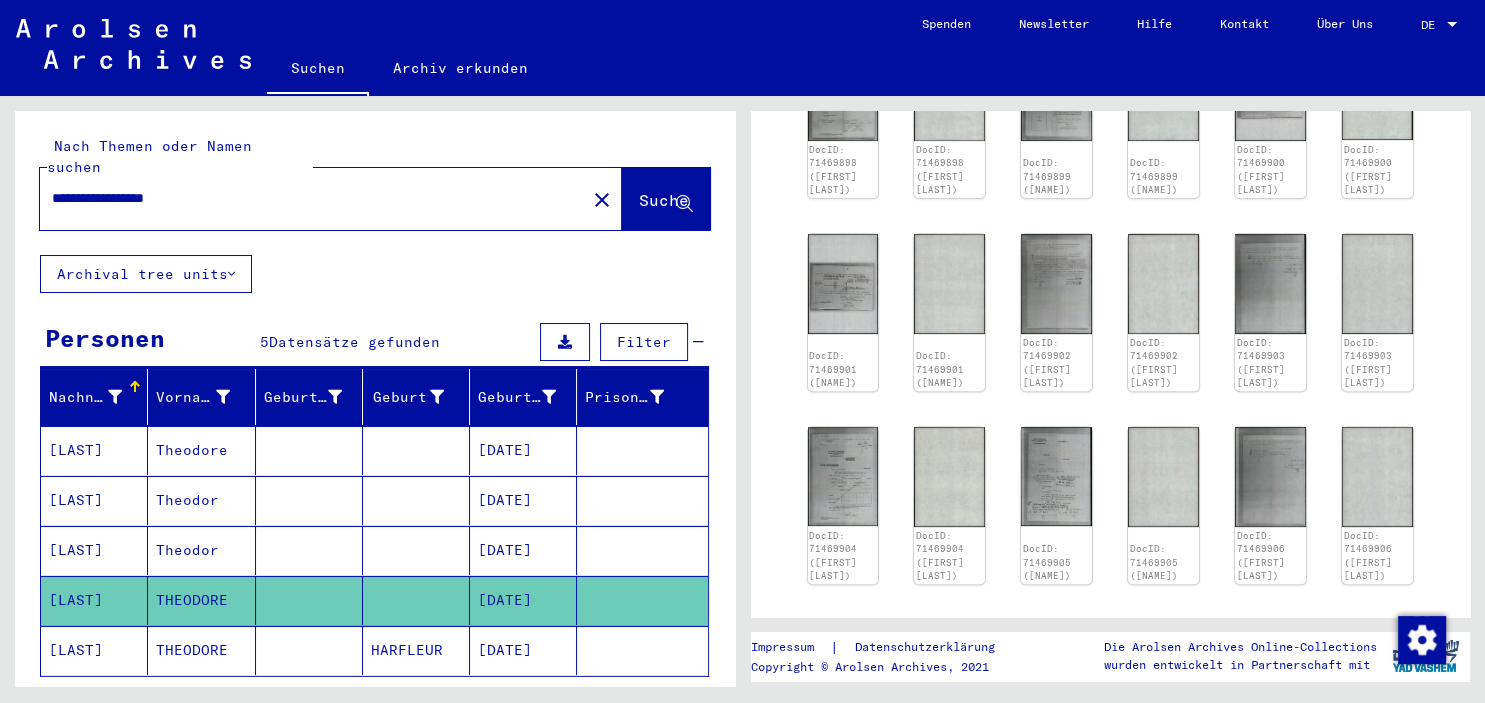 click on "[DATE]" 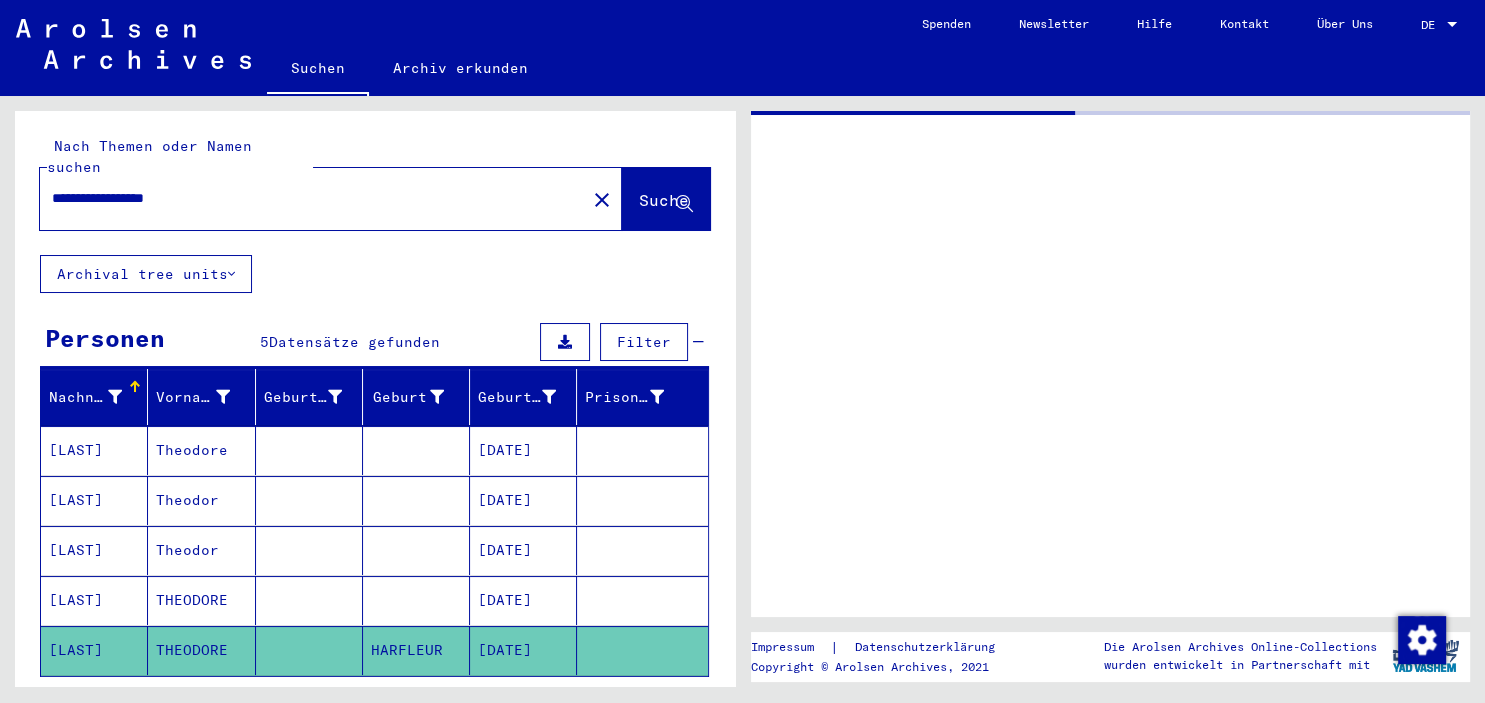 scroll, scrollTop: 0, scrollLeft: 0, axis: both 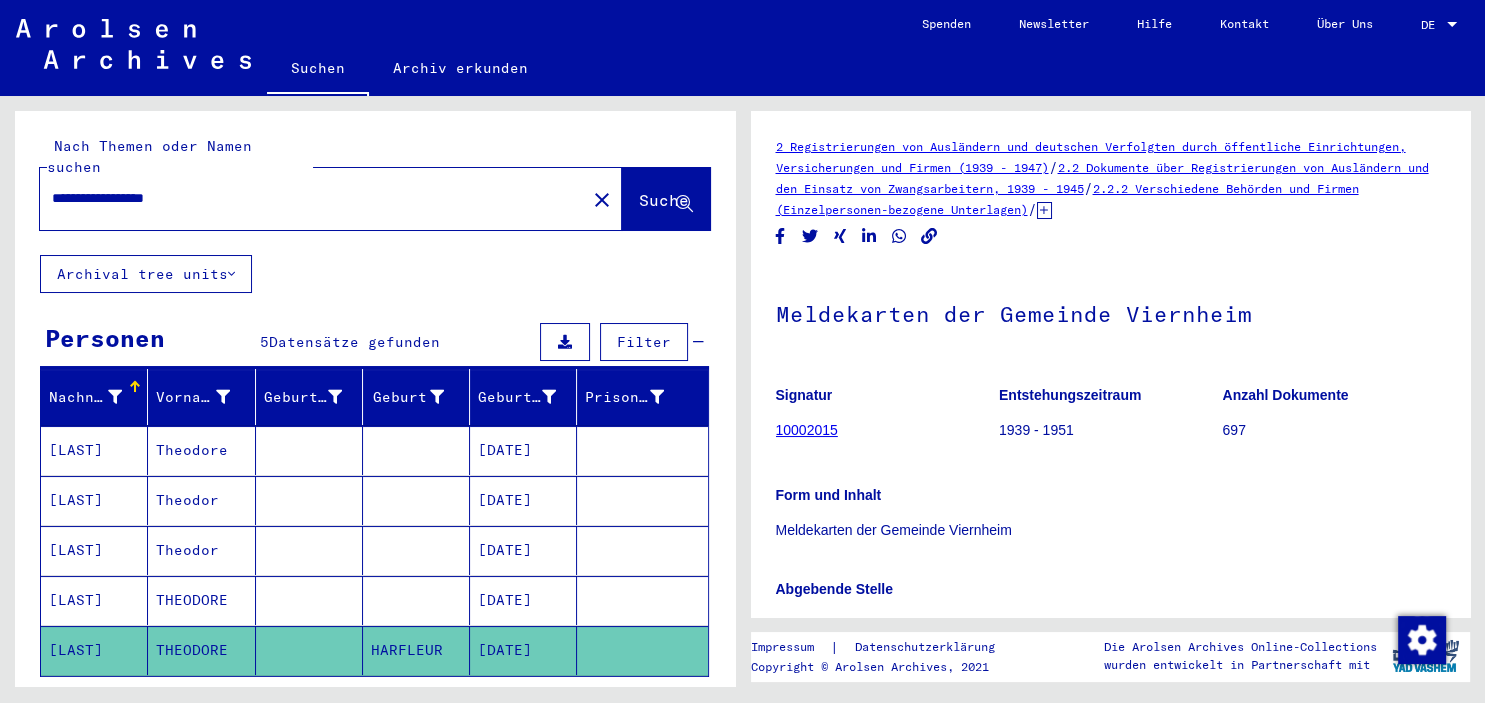 click on "[DATE]" at bounding box center (523, 550) 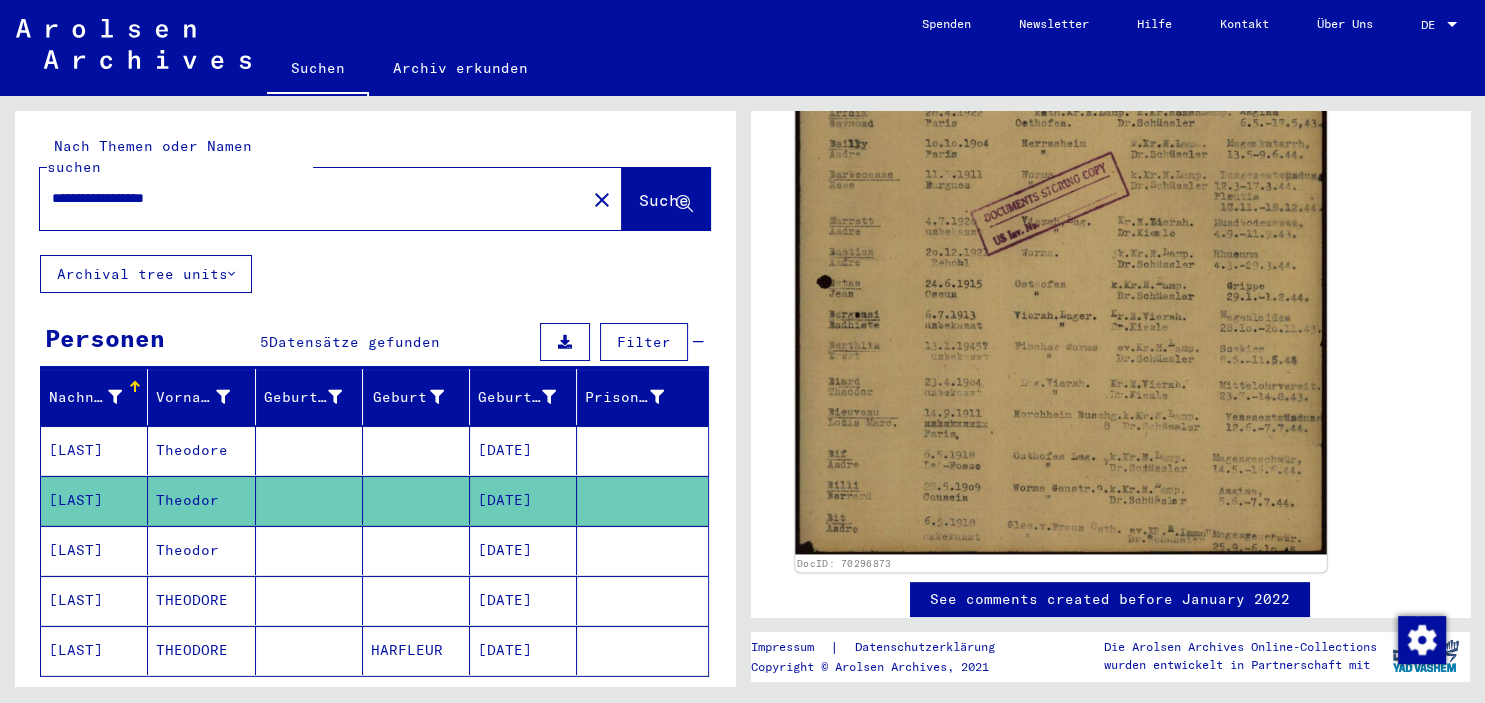 scroll, scrollTop: 662, scrollLeft: 0, axis: vertical 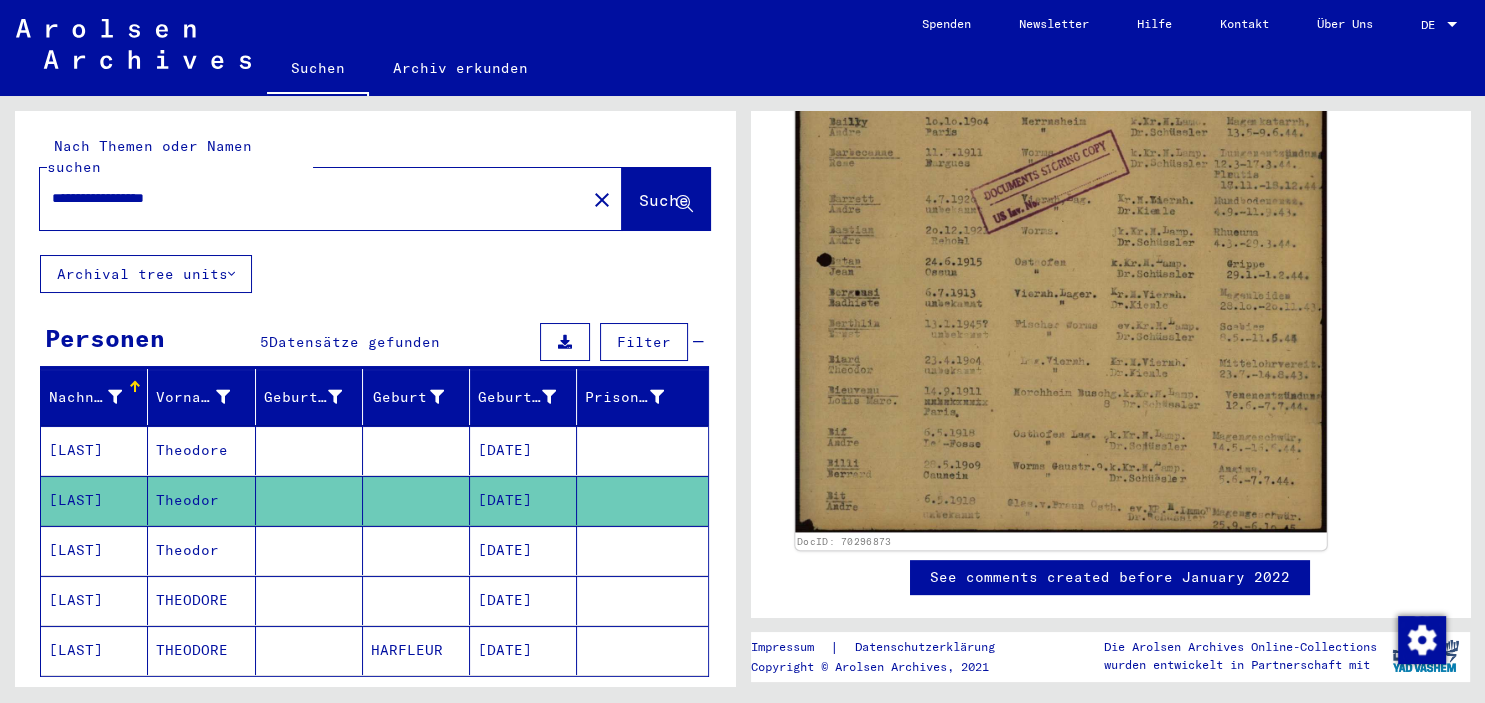 click 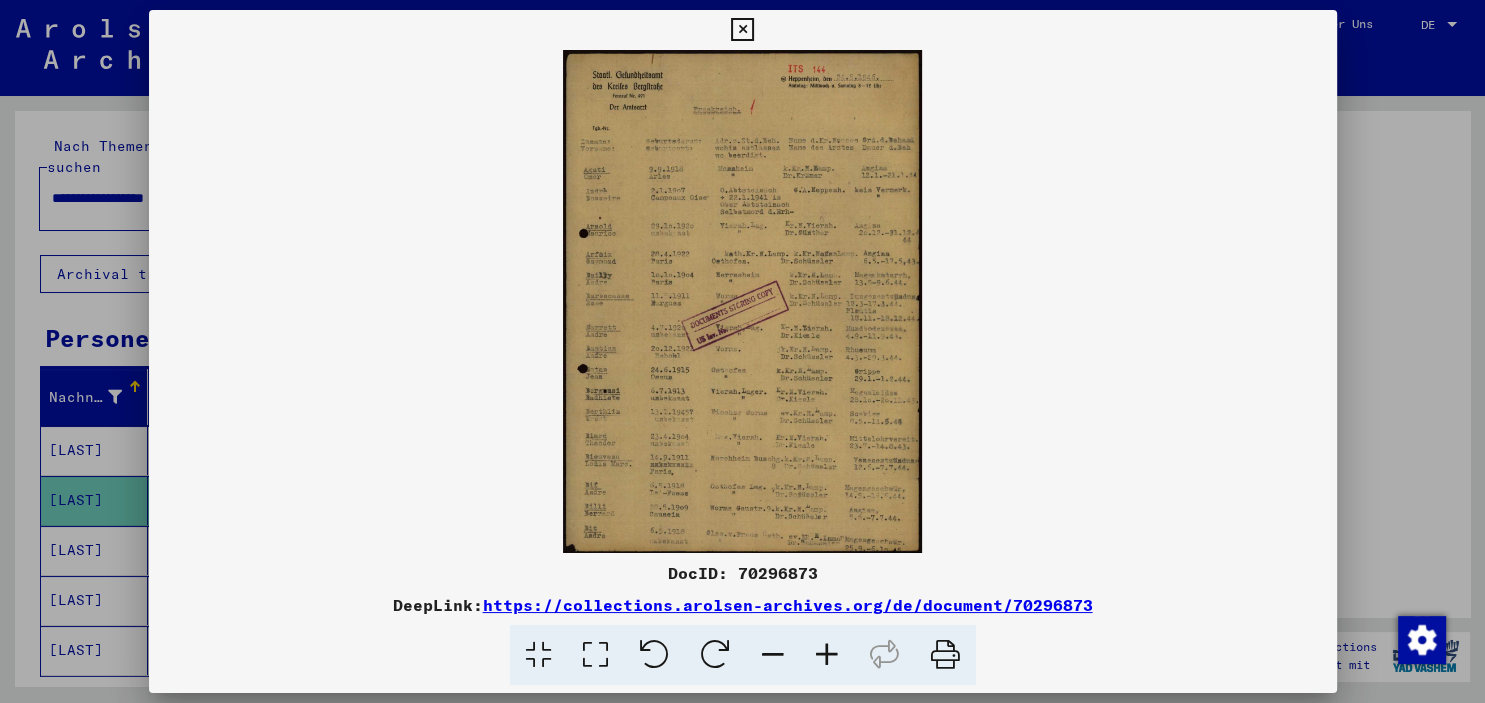 click at bounding box center [827, 655] 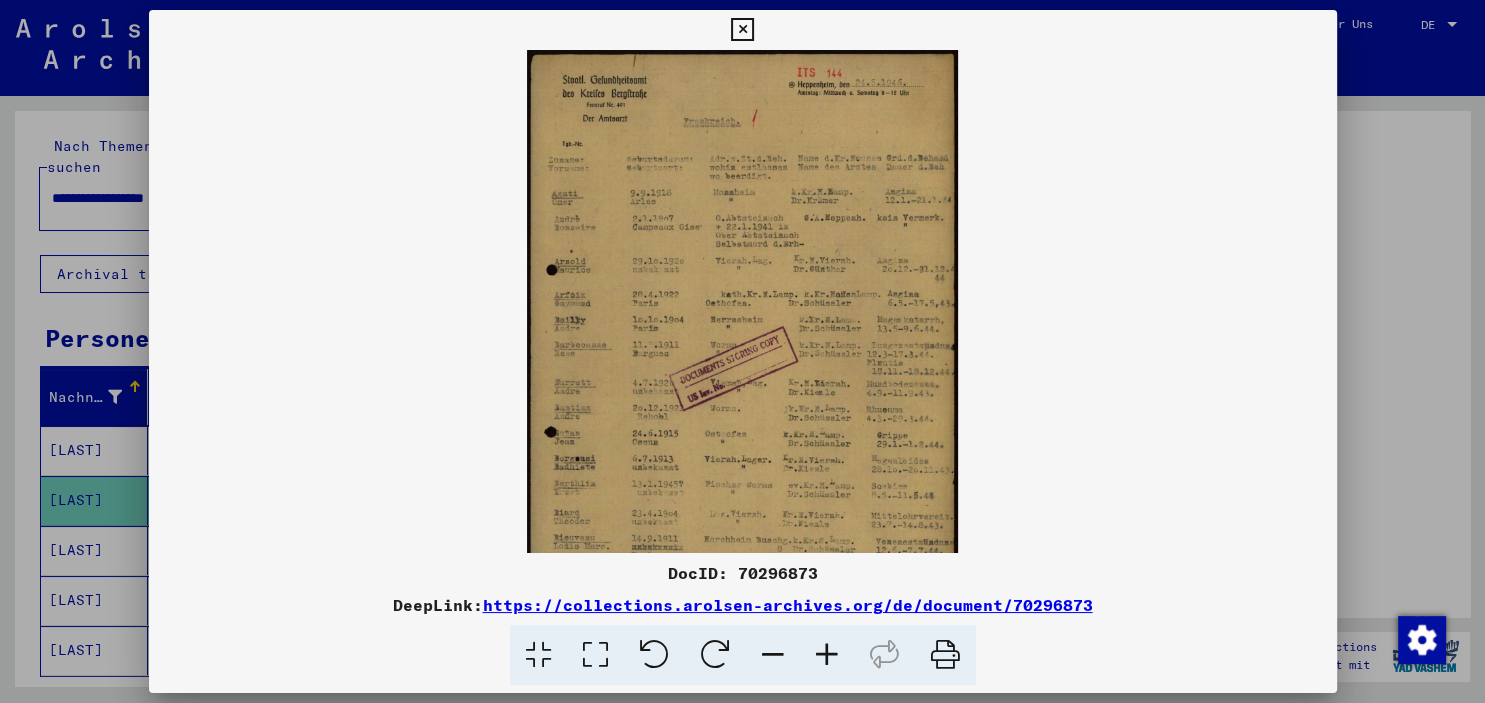 click at bounding box center [827, 655] 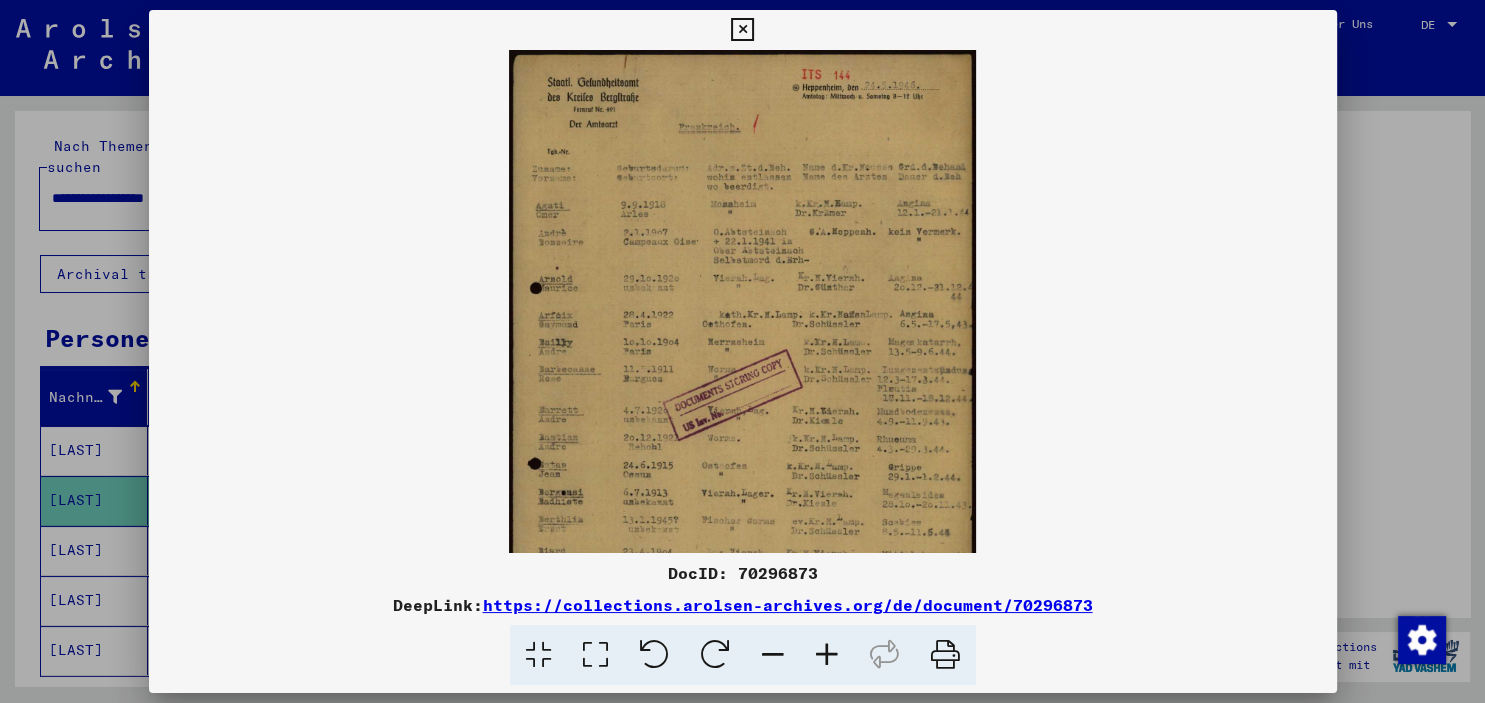 click at bounding box center [827, 655] 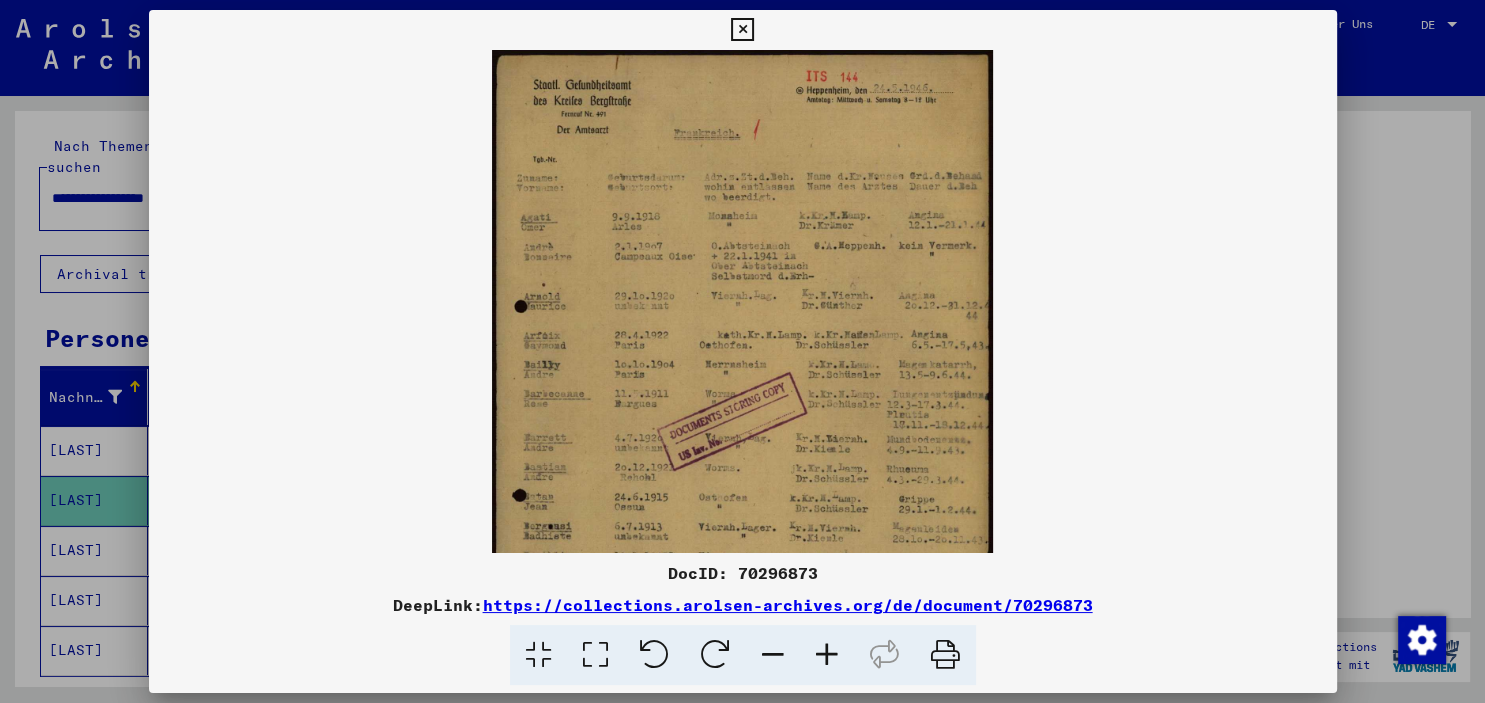 click at bounding box center [827, 655] 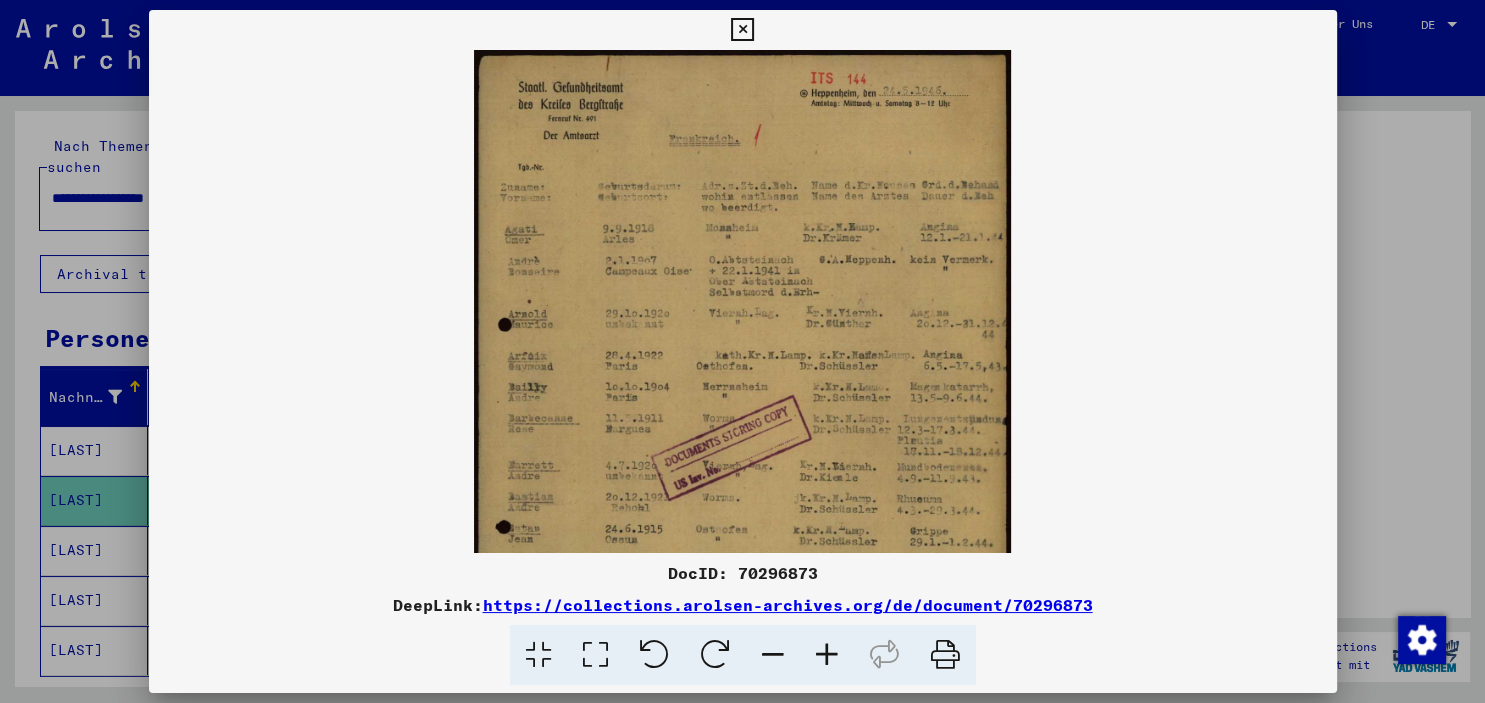 click at bounding box center [827, 655] 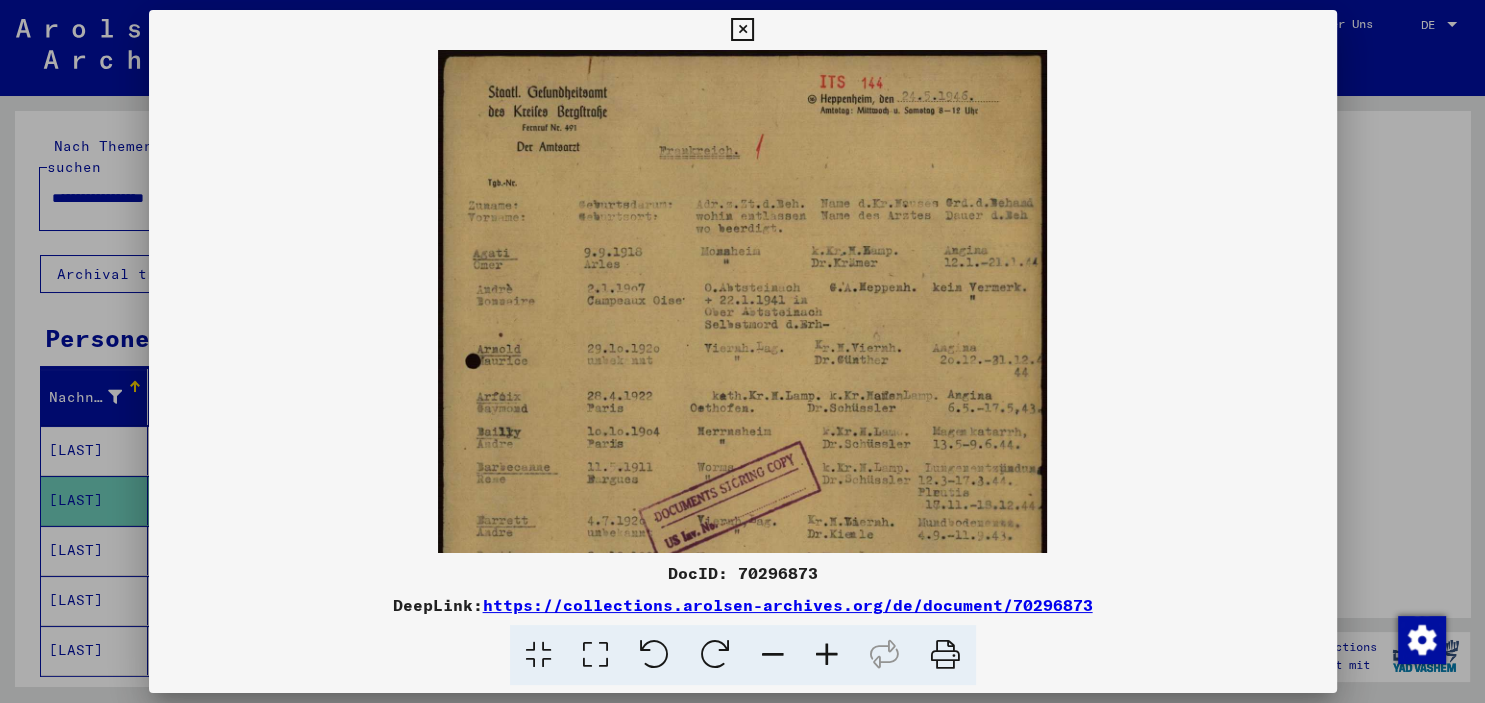 click at bounding box center (827, 655) 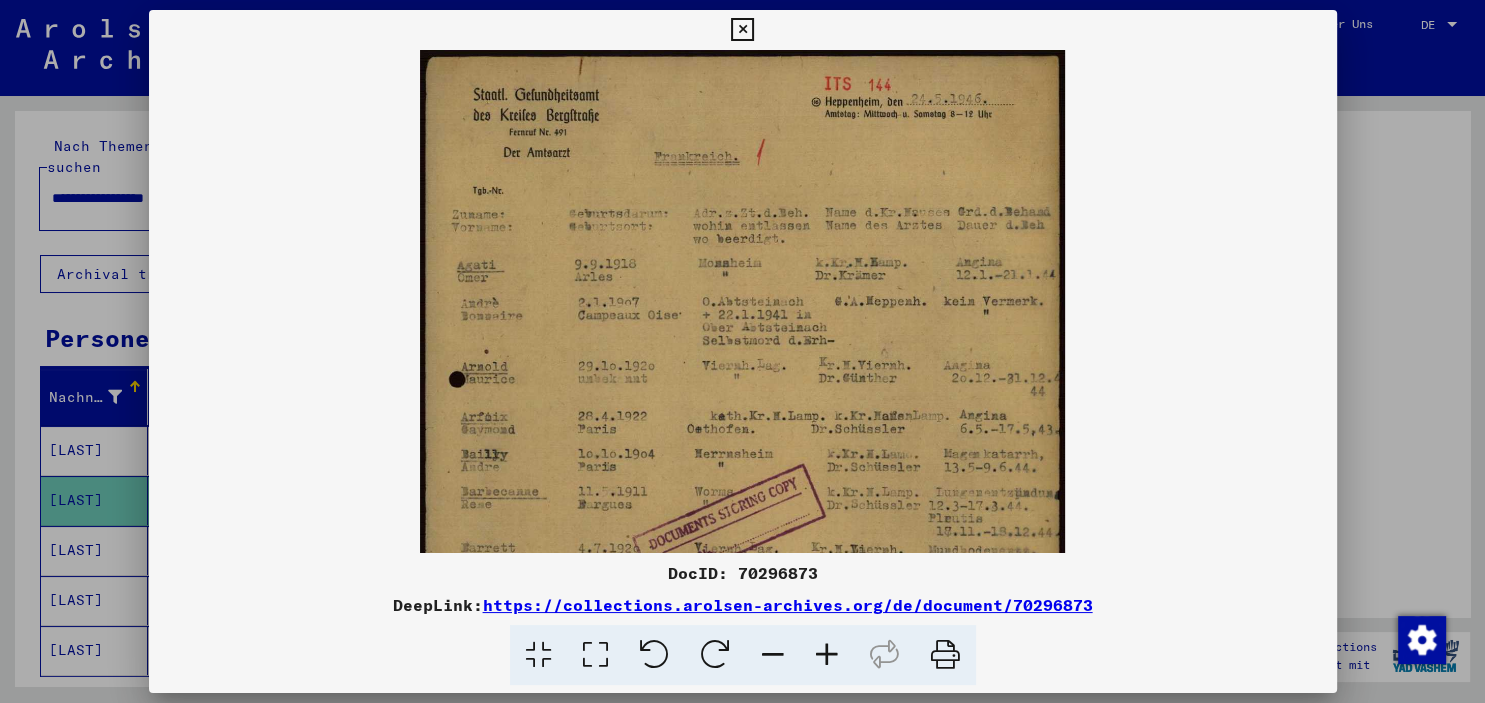 click at bounding box center [827, 655] 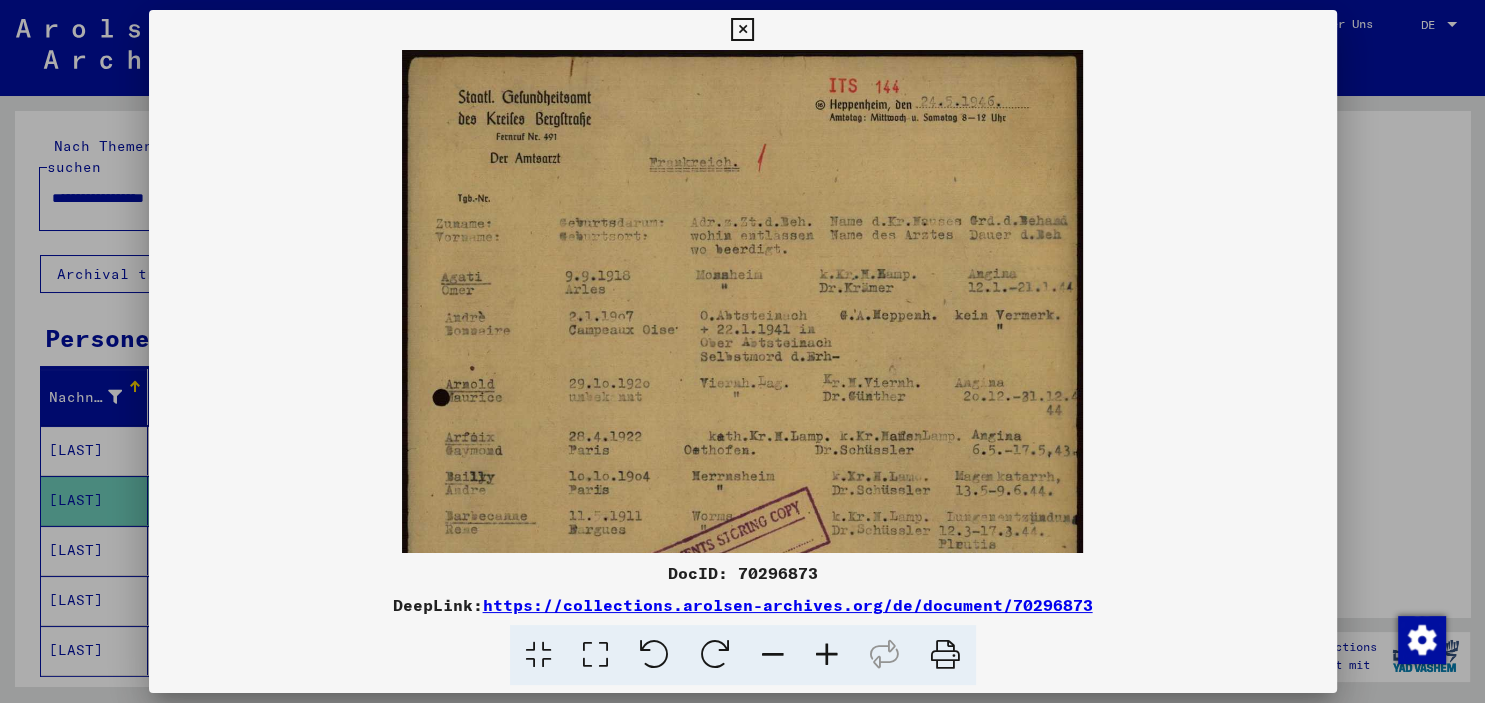 click at bounding box center [827, 655] 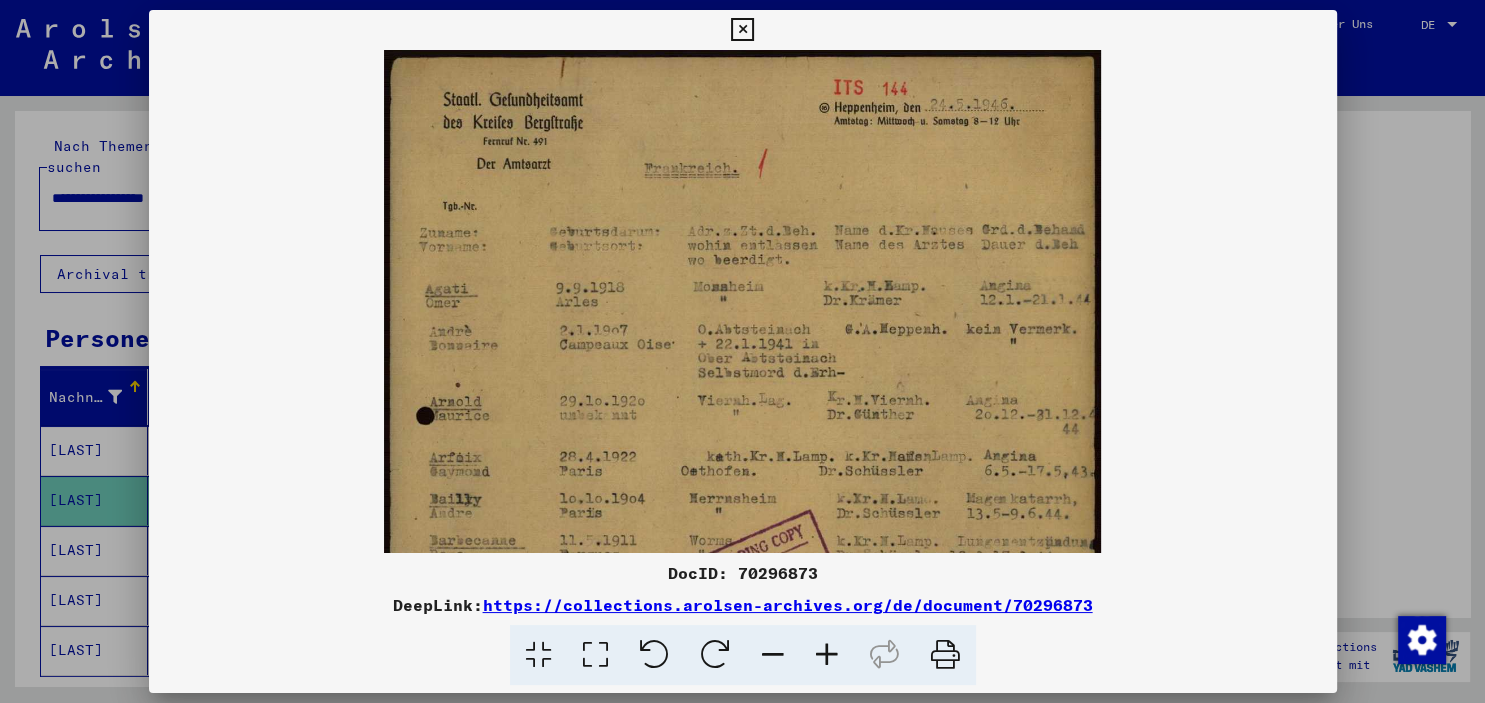 click at bounding box center [827, 655] 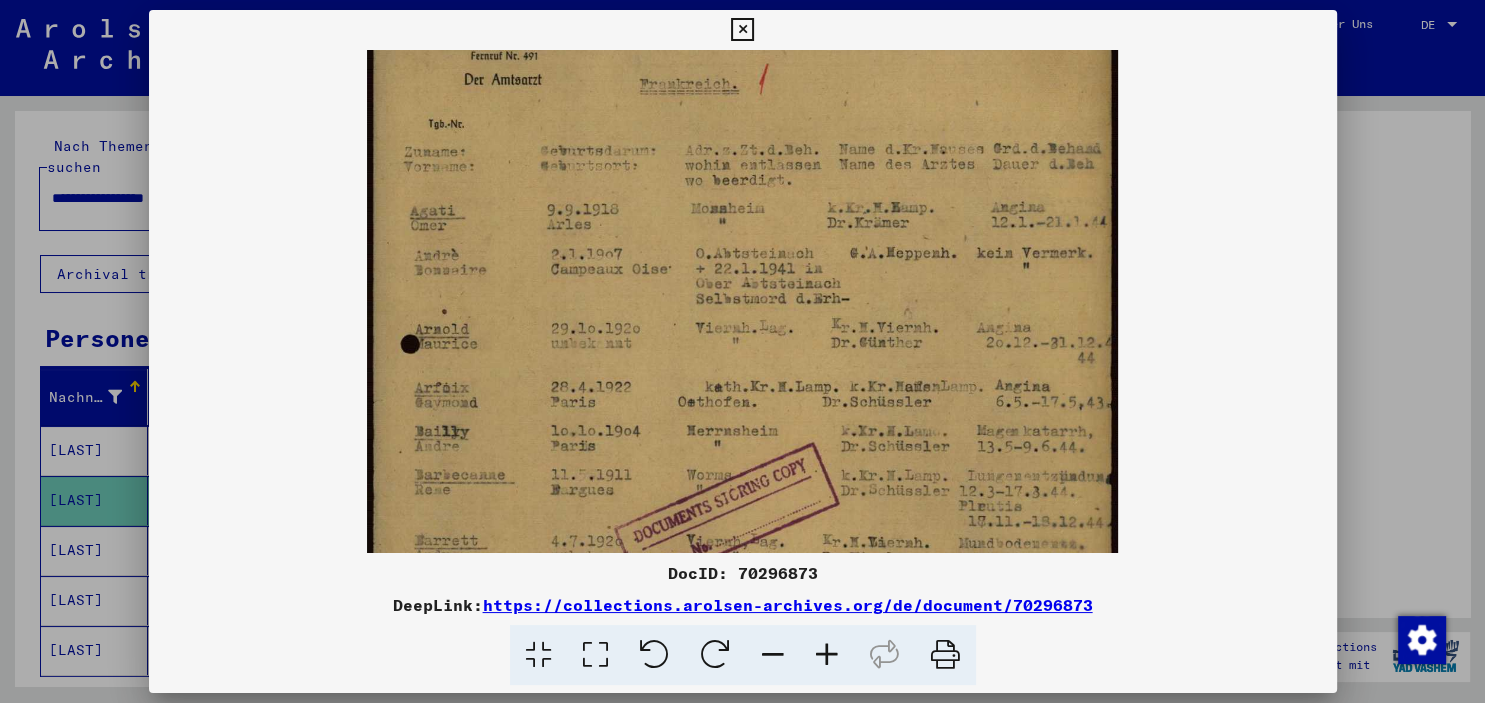 drag, startPoint x: 591, startPoint y: 478, endPoint x: 574, endPoint y: 380, distance: 99.46356 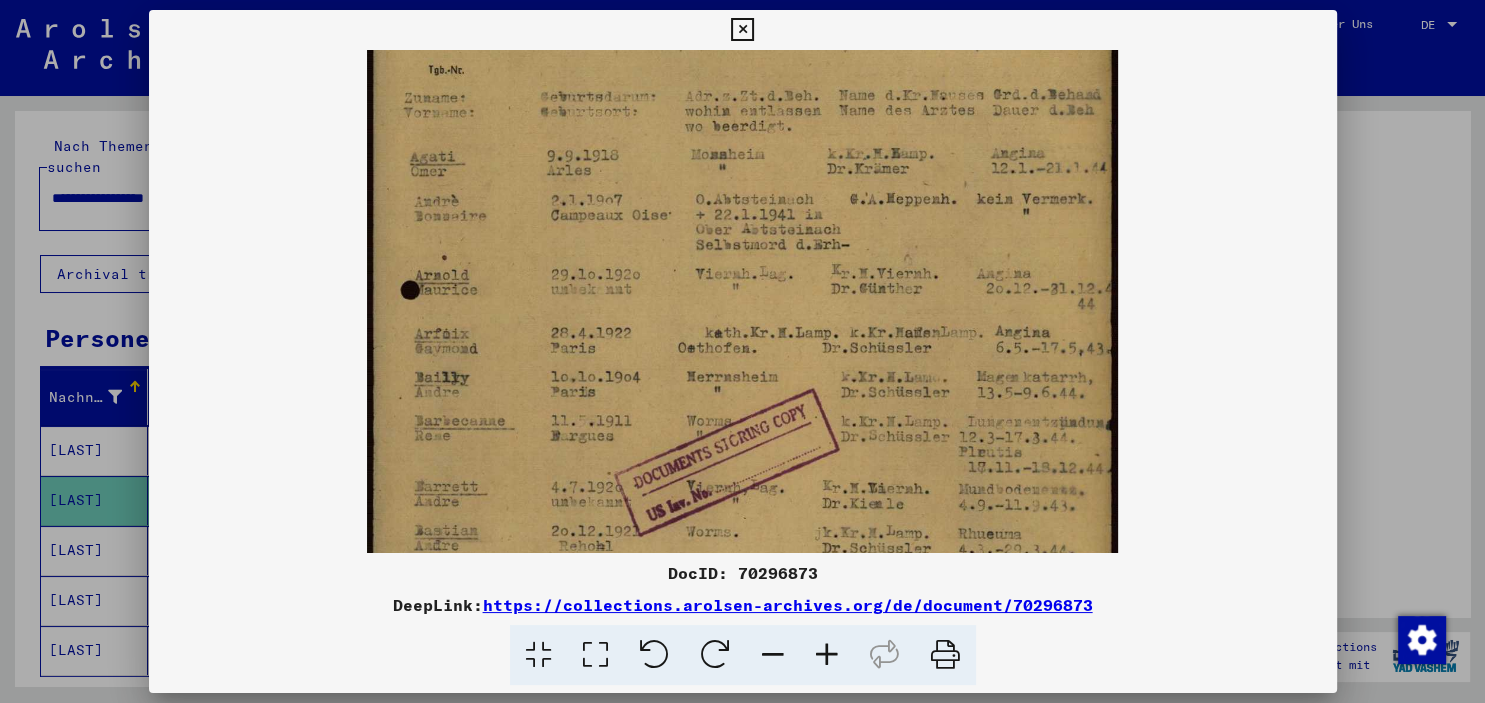 scroll, scrollTop: 156, scrollLeft: 0, axis: vertical 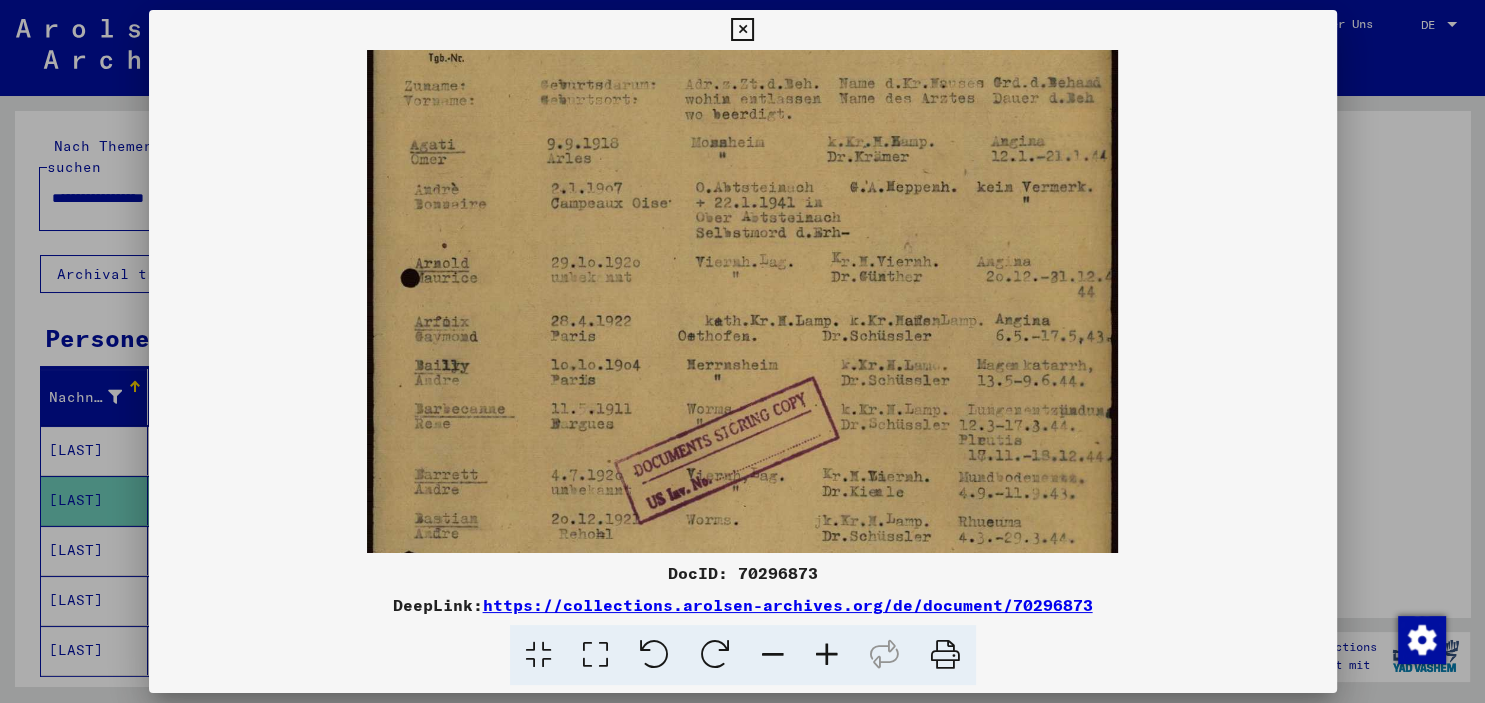 drag, startPoint x: 612, startPoint y: 436, endPoint x: 610, endPoint y: 374, distance: 62.03225 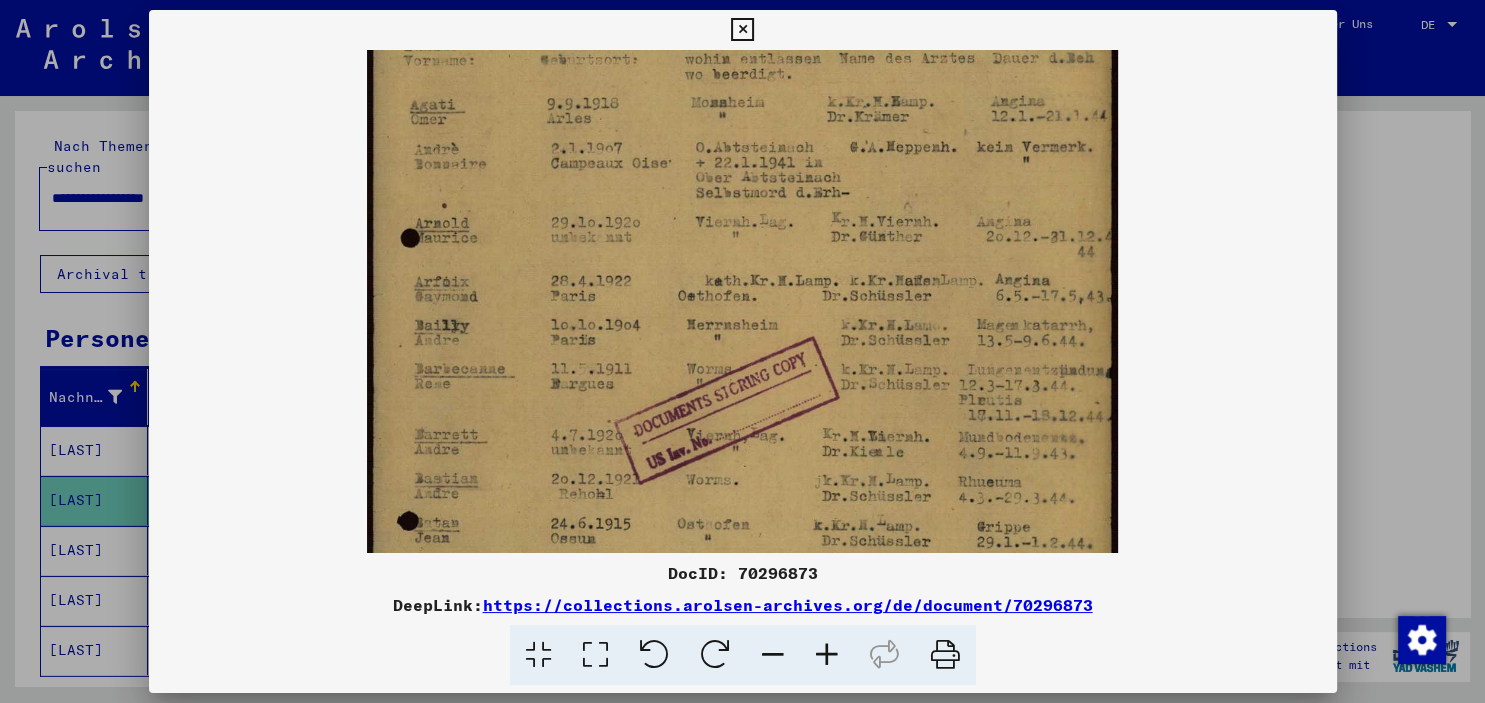 drag, startPoint x: 539, startPoint y: 273, endPoint x: 535, endPoint y: 259, distance: 14.56022 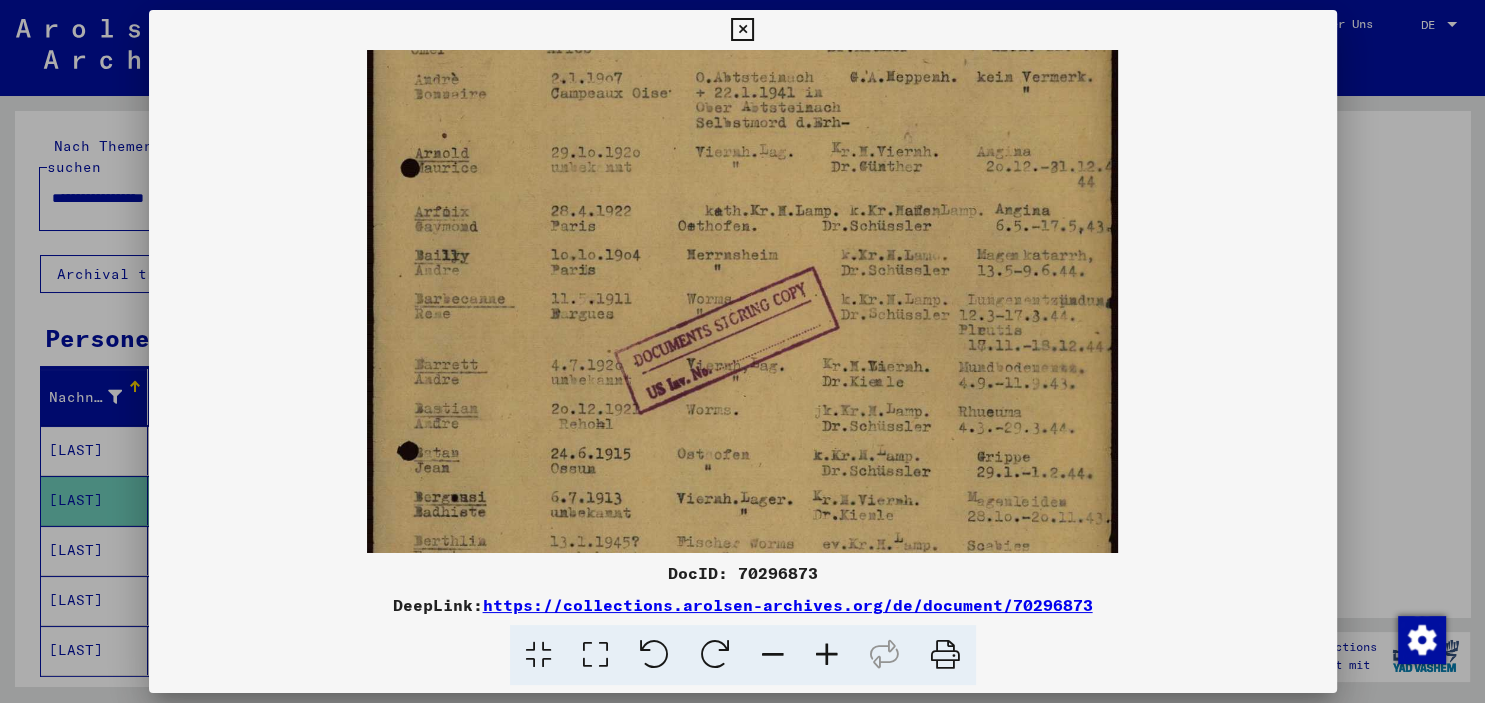 drag, startPoint x: 523, startPoint y: 388, endPoint x: 536, endPoint y: 317, distance: 72.18033 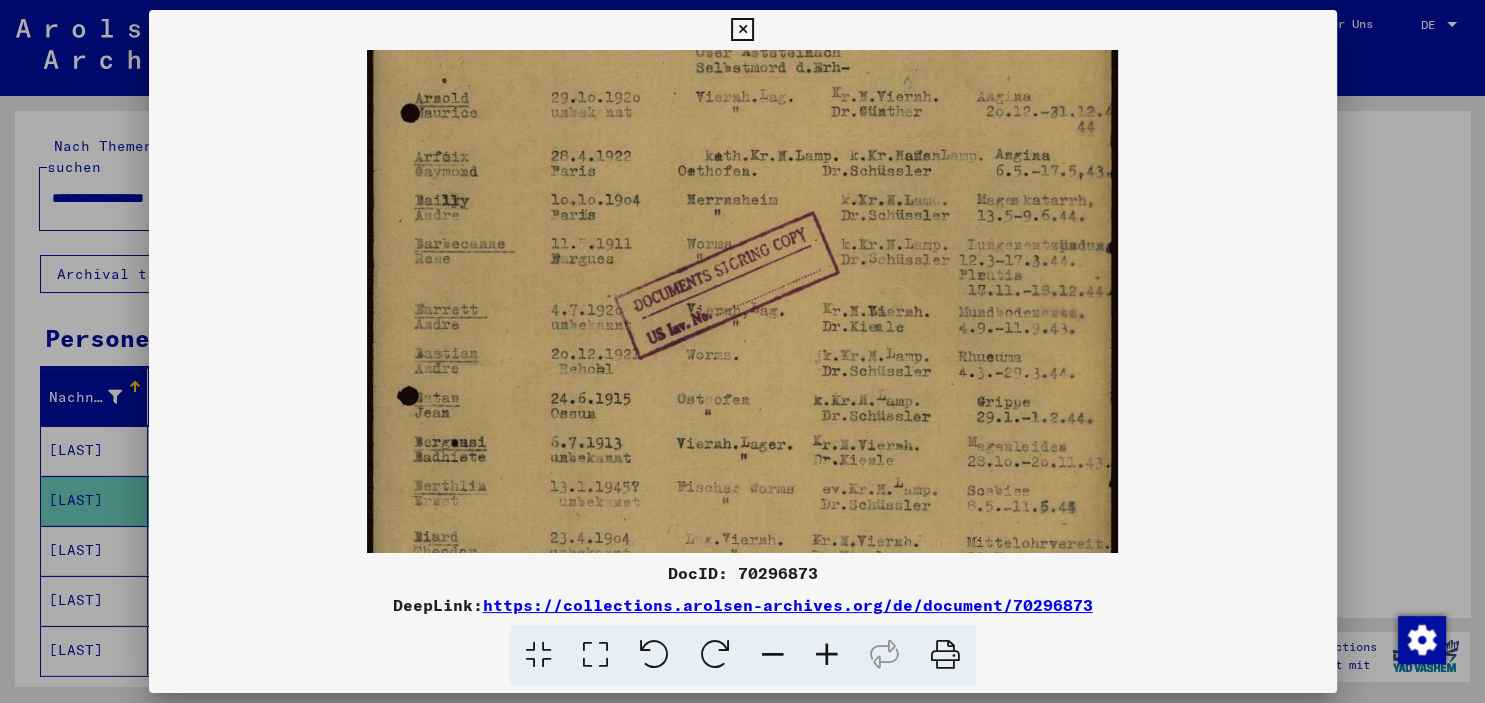 drag, startPoint x: 514, startPoint y: 390, endPoint x: 514, endPoint y: 367, distance: 23 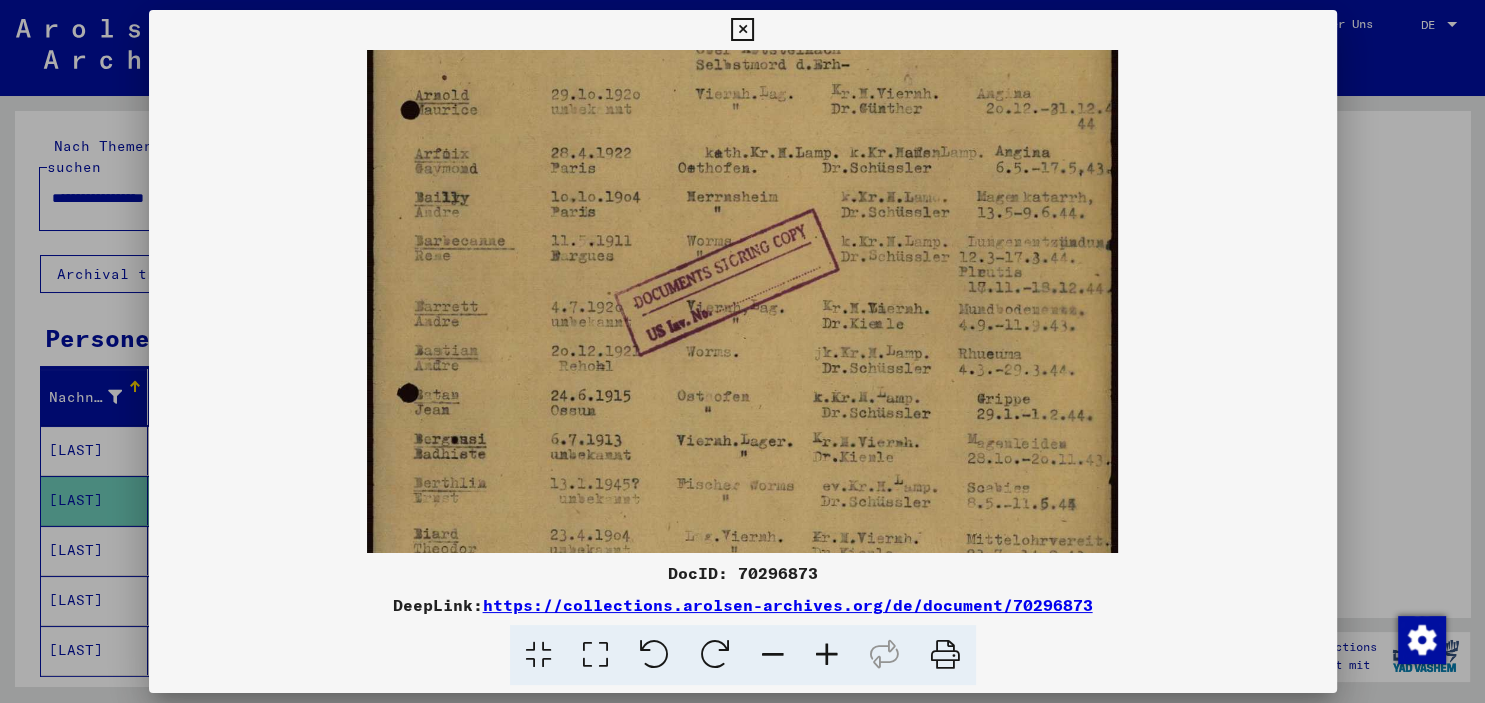 click at bounding box center [827, 655] 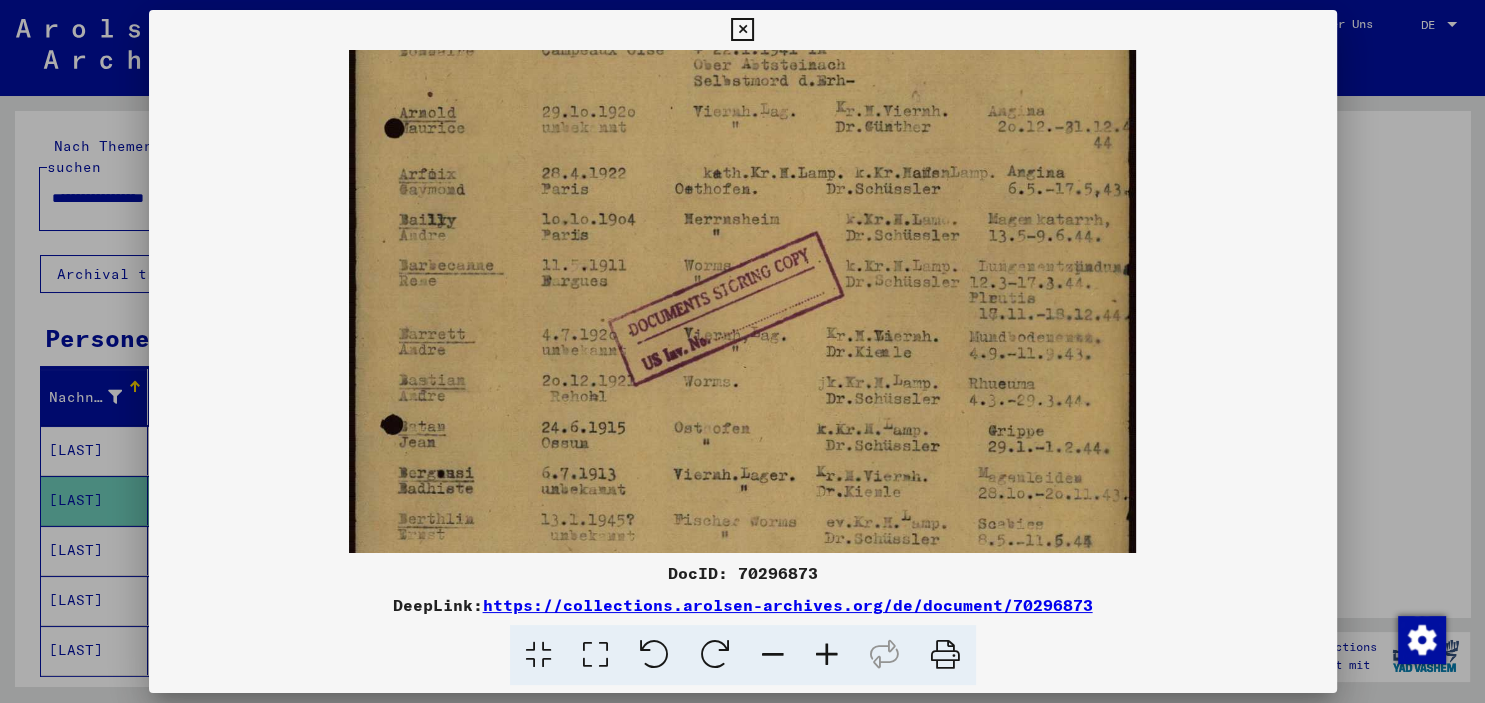 click at bounding box center [827, 655] 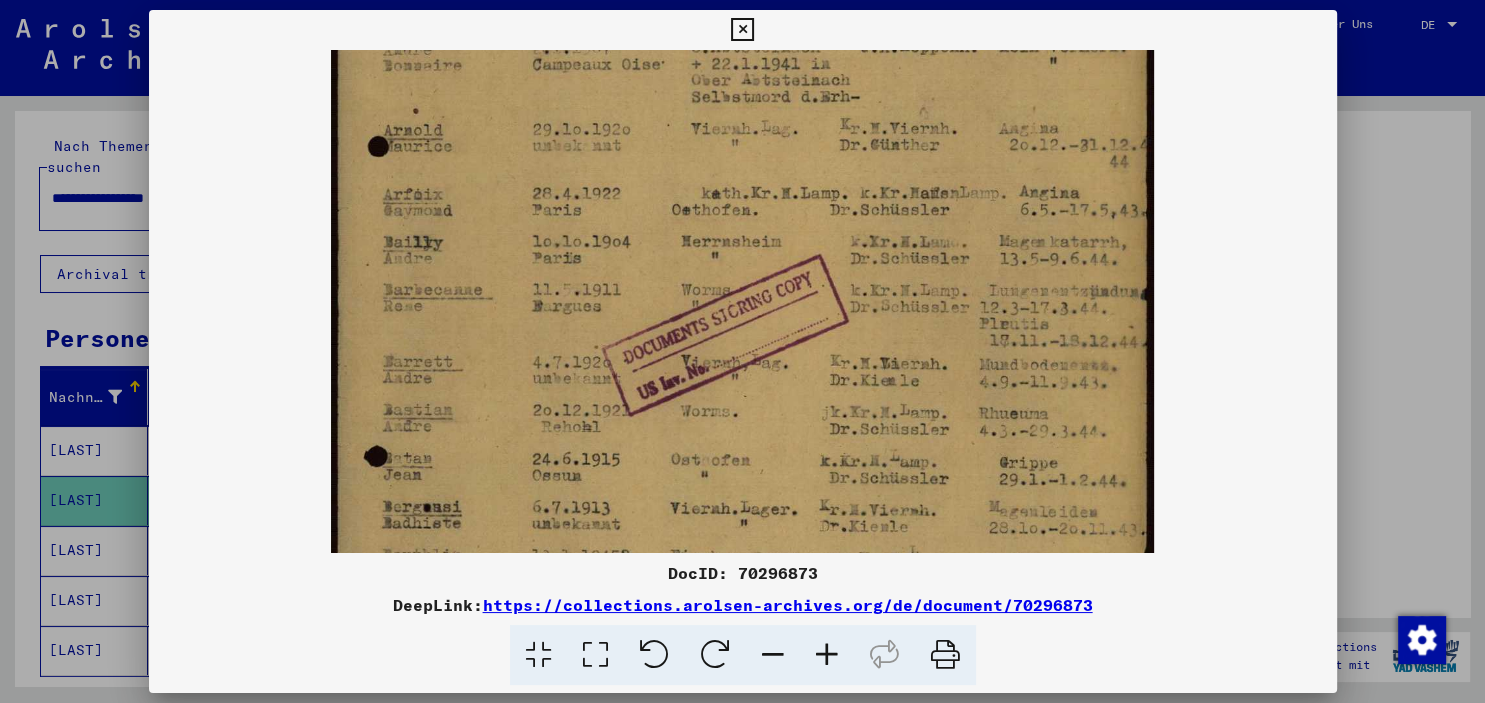 click at bounding box center (827, 655) 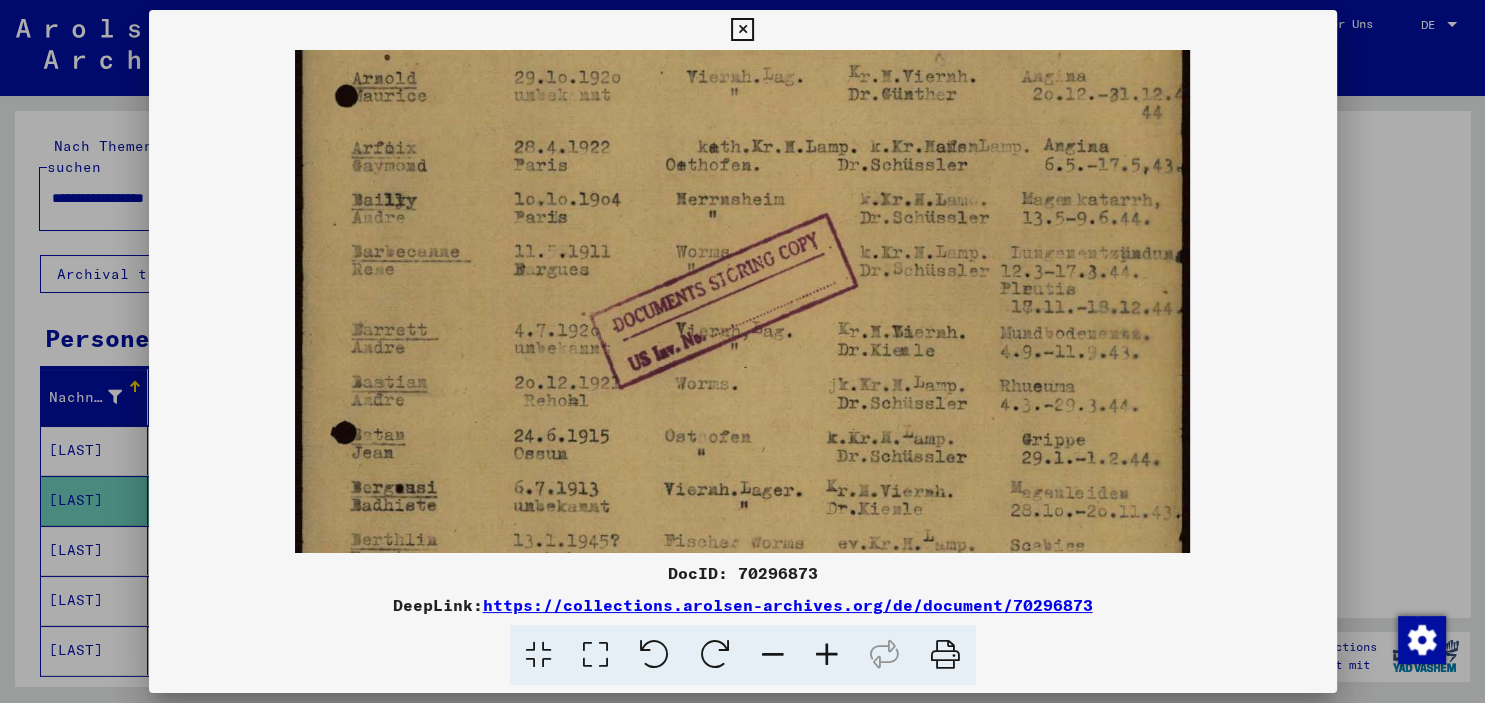 drag, startPoint x: 502, startPoint y: 465, endPoint x: 519, endPoint y: 345, distance: 121.19818 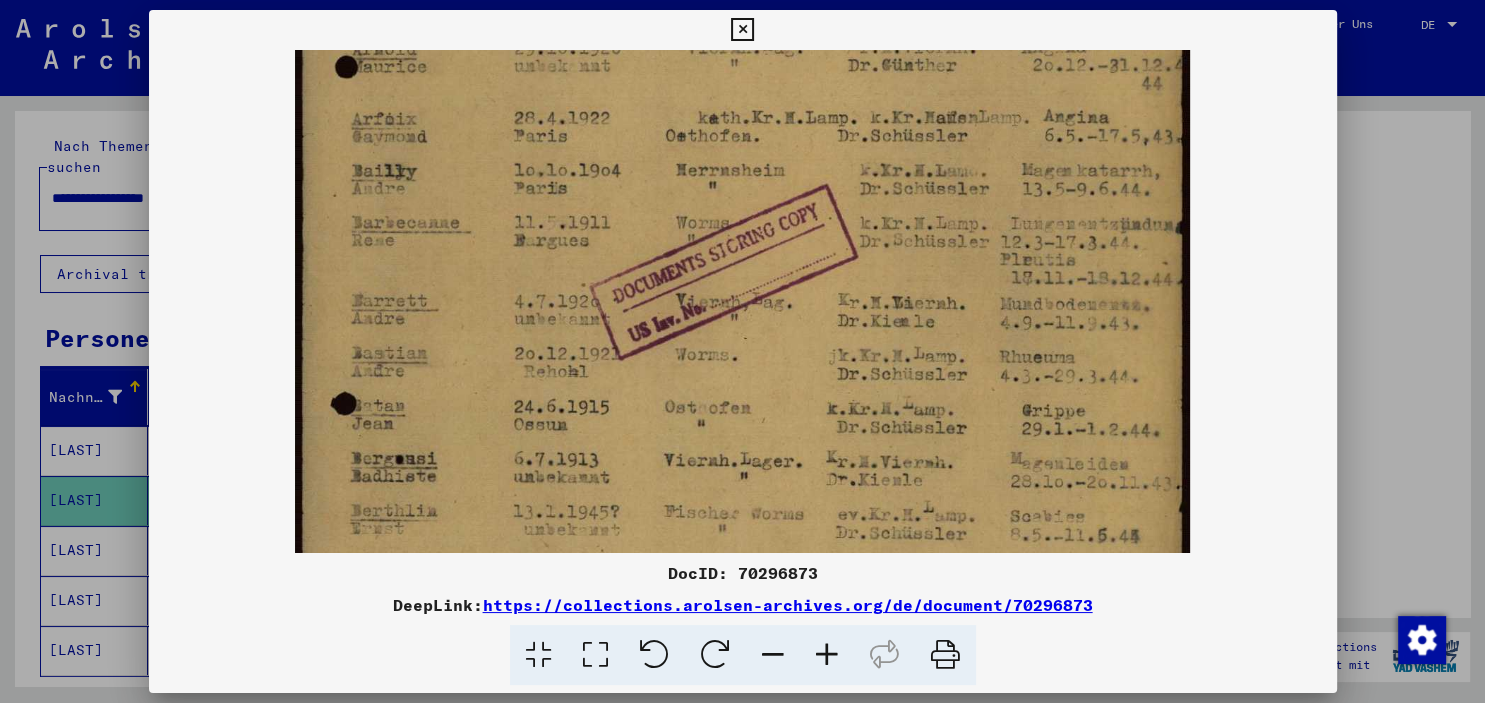scroll, scrollTop: 466, scrollLeft: 0, axis: vertical 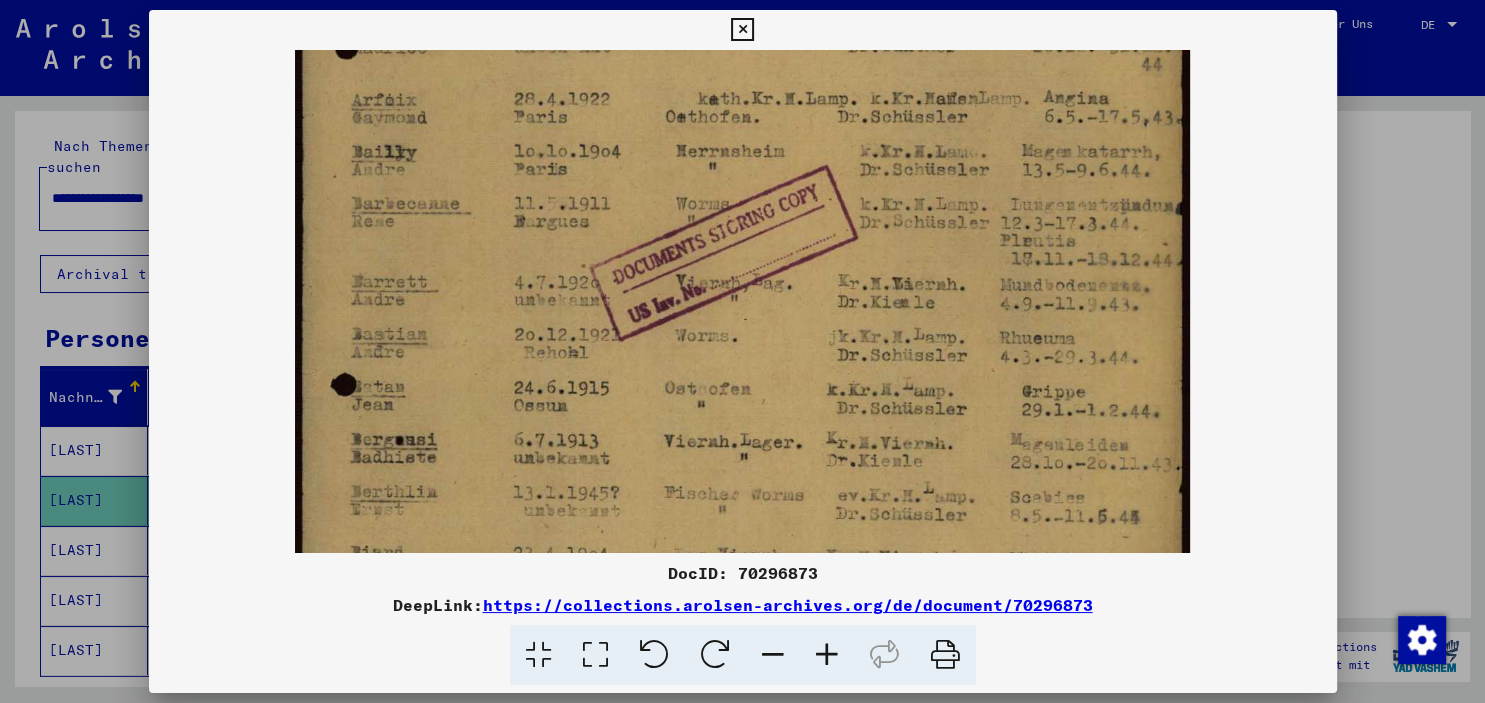 drag, startPoint x: 489, startPoint y: 318, endPoint x: 493, endPoint y: 287, distance: 31.257 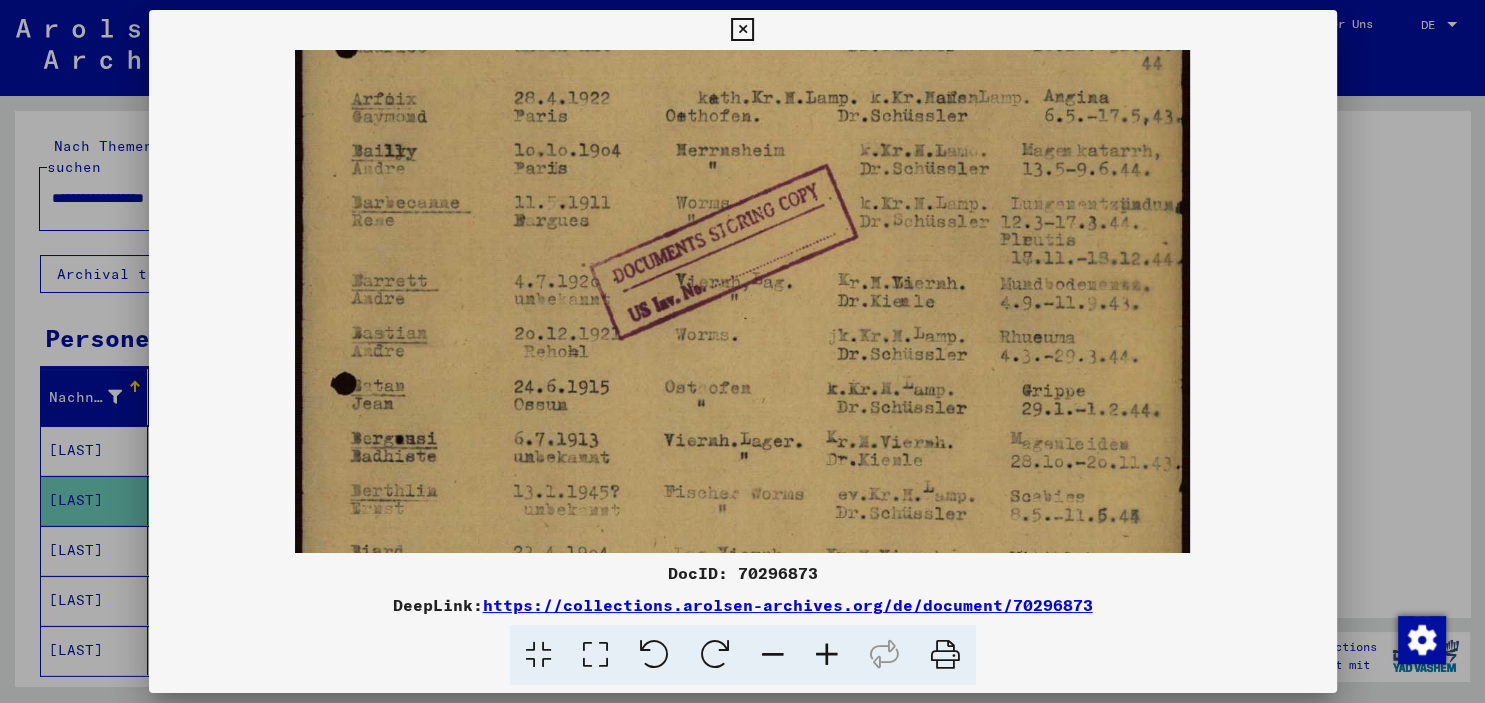click at bounding box center [742, 216] 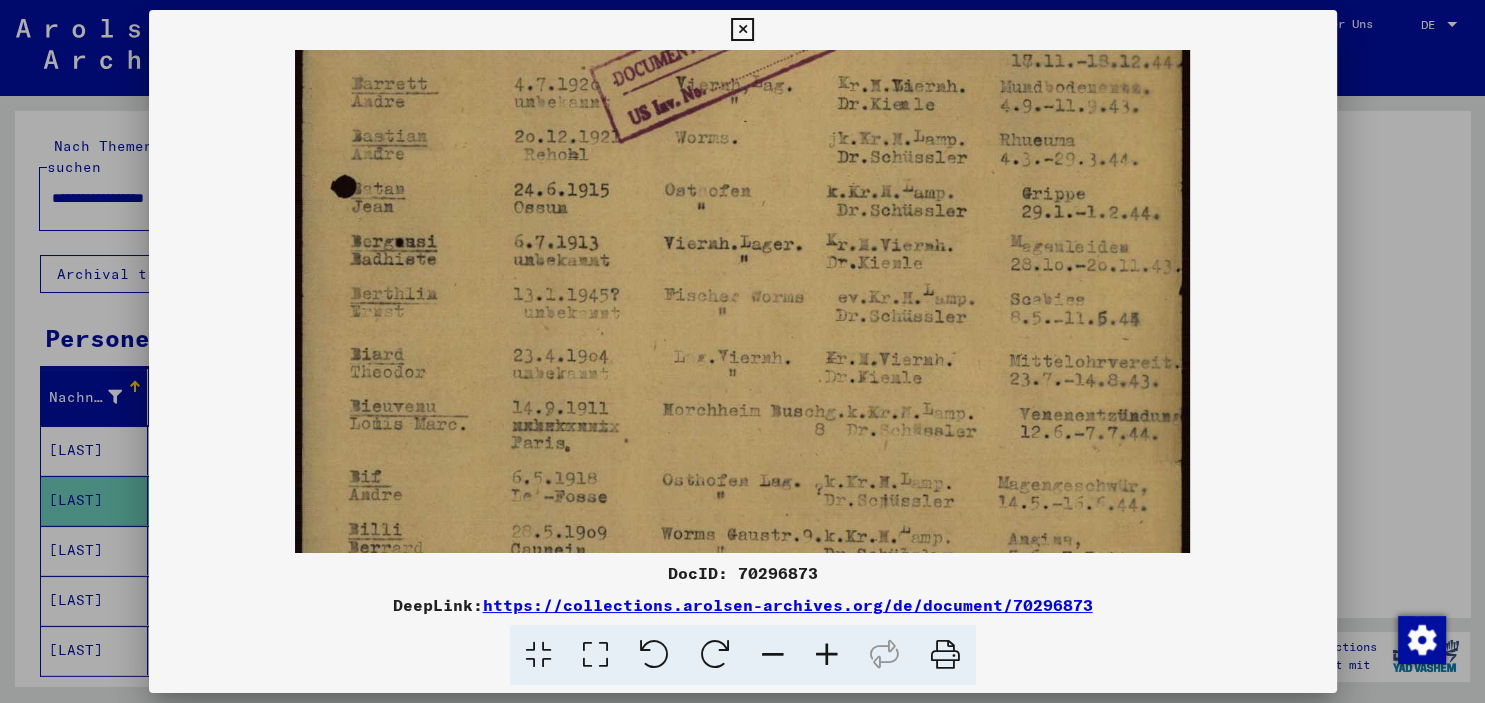 scroll, scrollTop: 675, scrollLeft: 0, axis: vertical 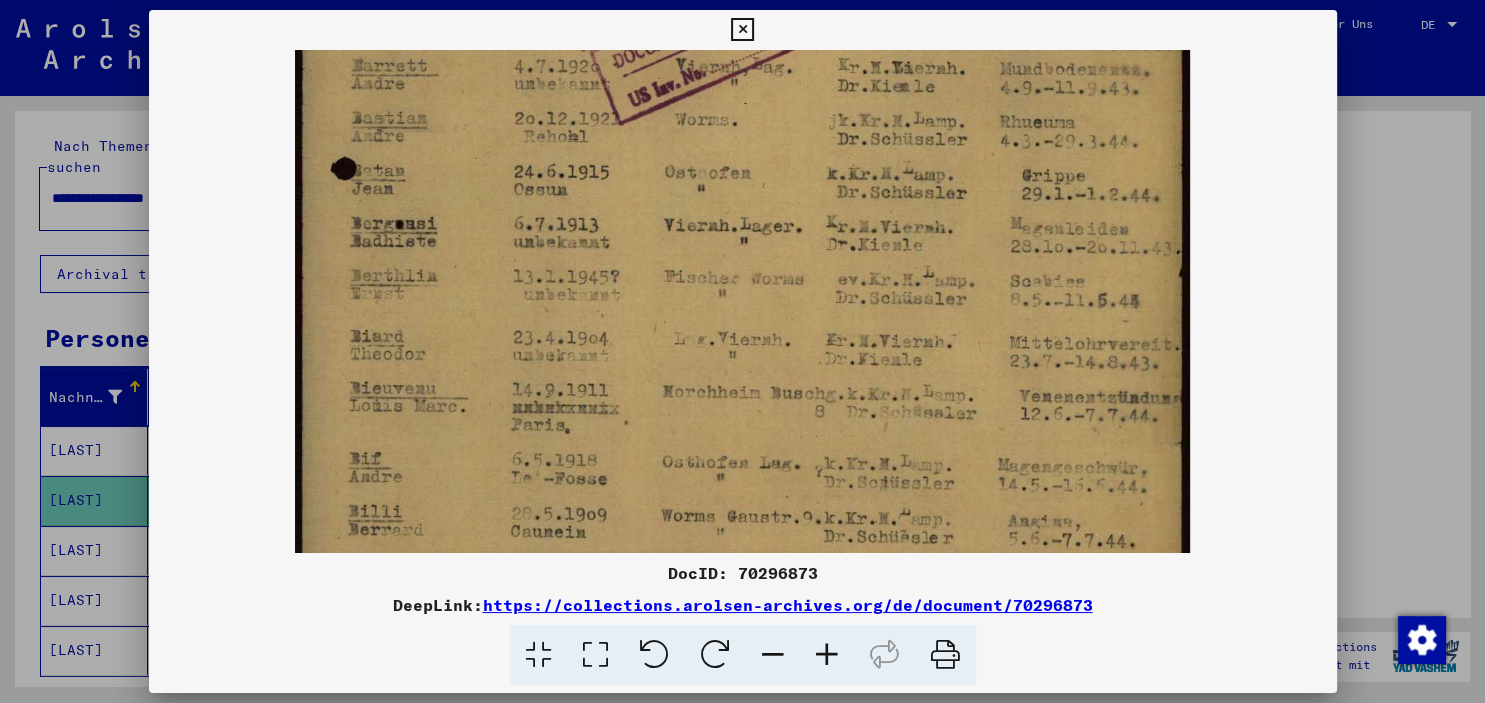 drag, startPoint x: 458, startPoint y: 479, endPoint x: 462, endPoint y: 270, distance: 209.03827 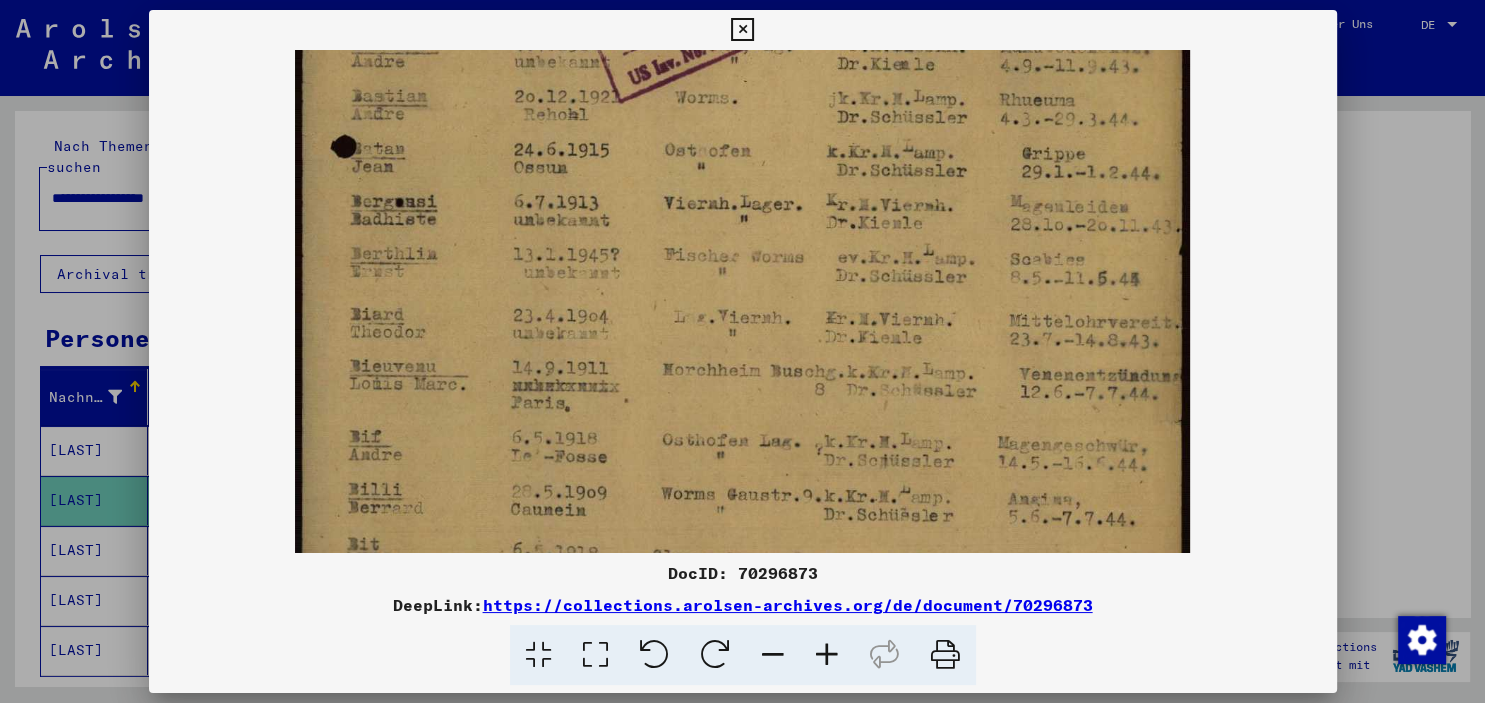 scroll, scrollTop: 699, scrollLeft: 0, axis: vertical 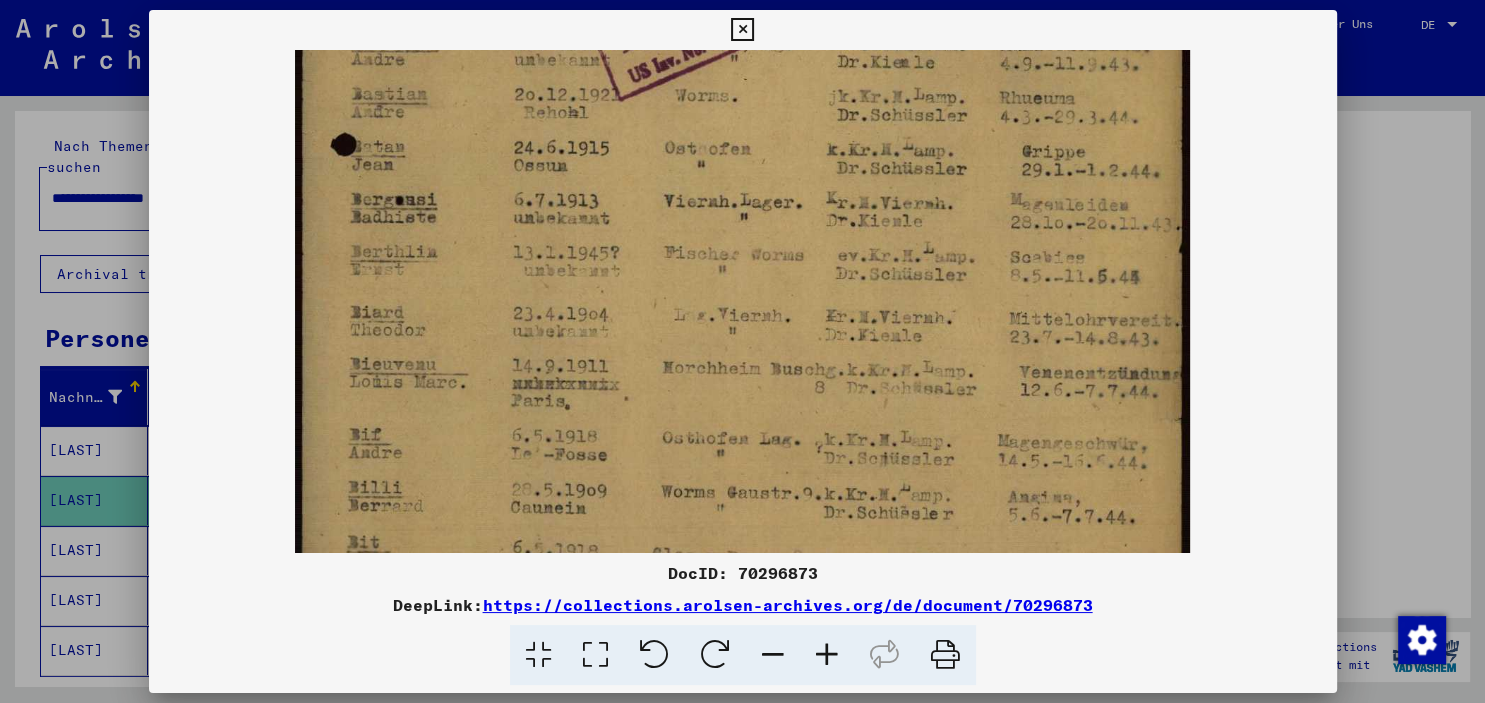drag, startPoint x: 552, startPoint y: 350, endPoint x: 546, endPoint y: 326, distance: 24.738634 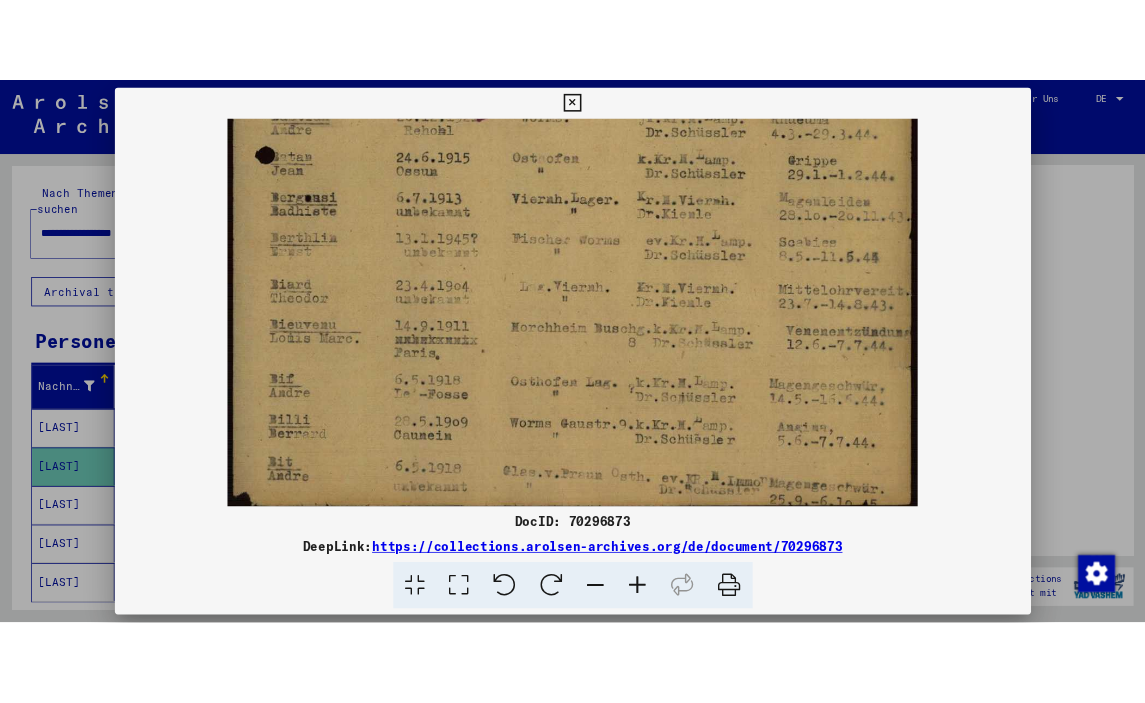 scroll, scrollTop: 750, scrollLeft: 0, axis: vertical 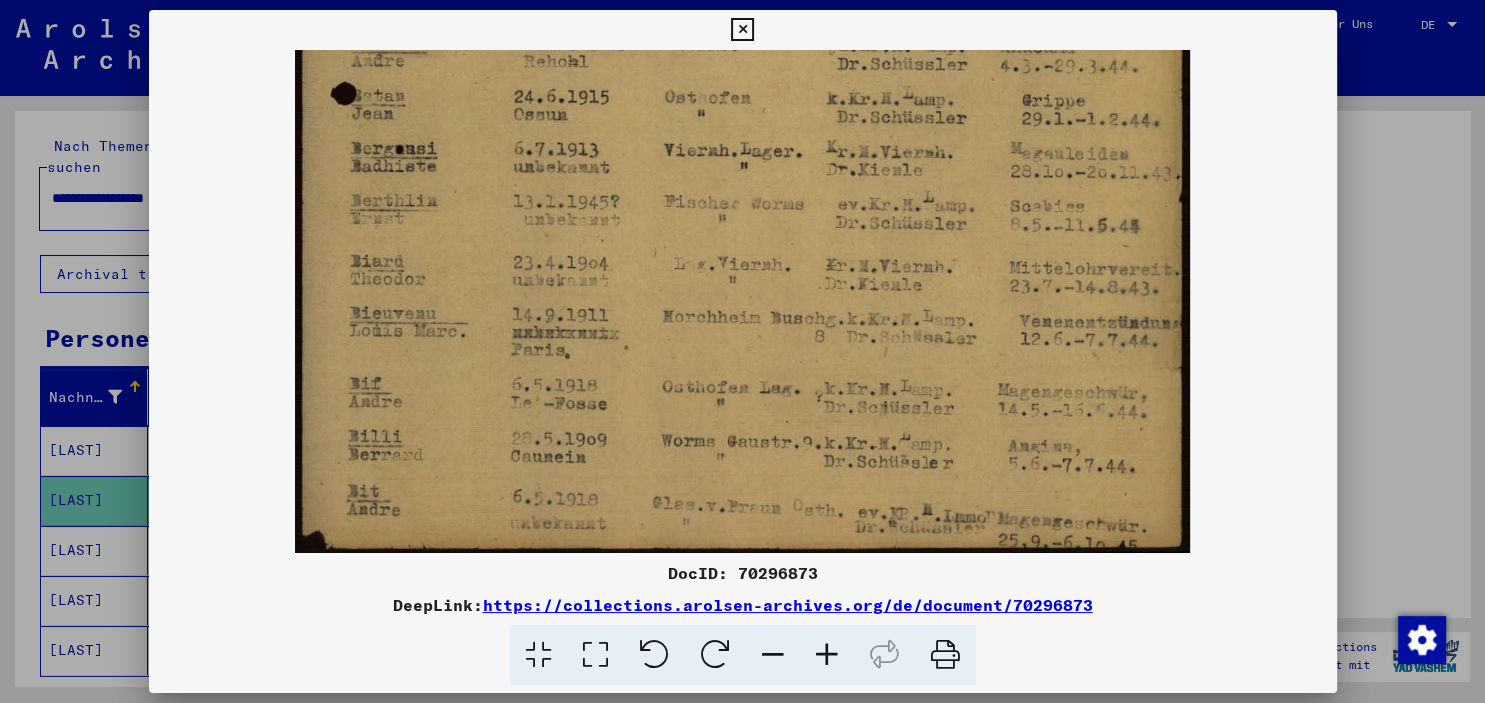 drag, startPoint x: 503, startPoint y: 406, endPoint x: 515, endPoint y: 318, distance: 88.814415 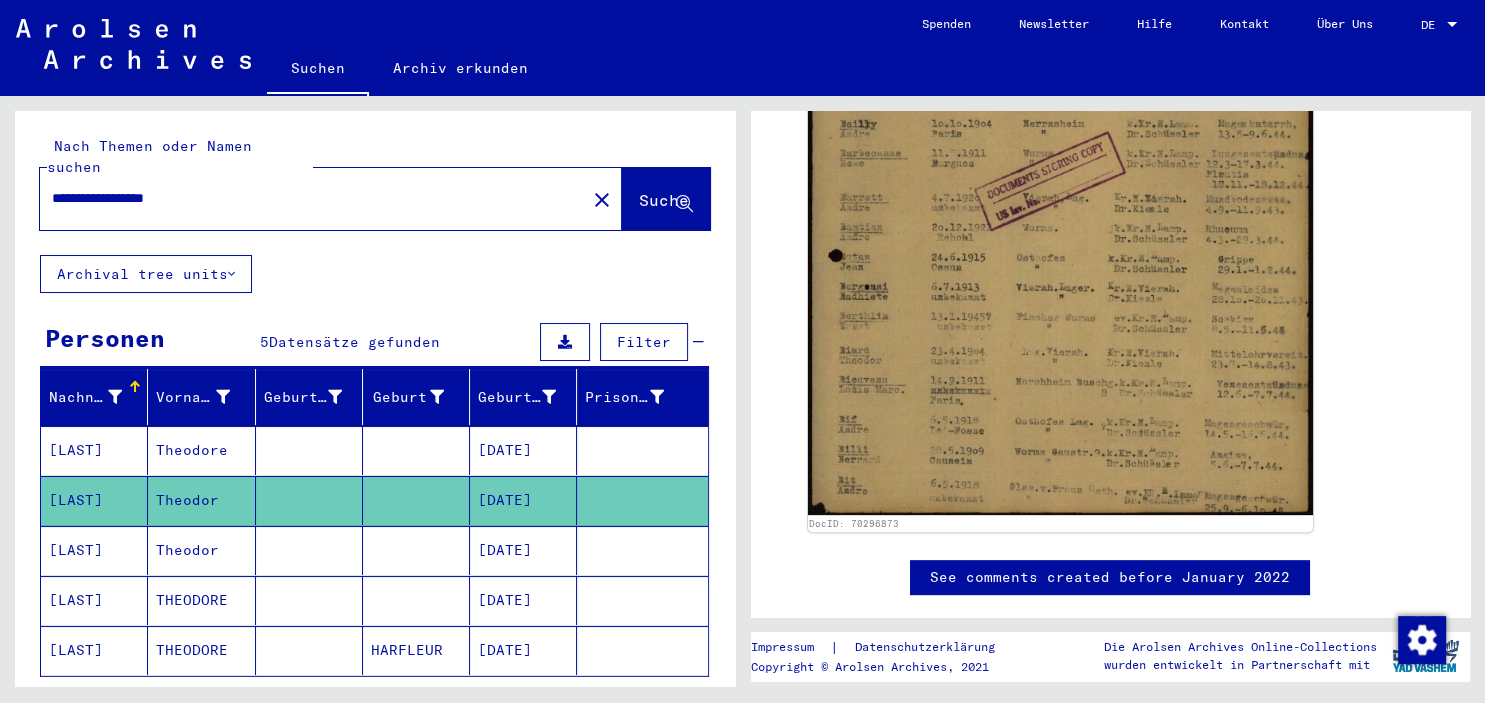 drag, startPoint x: 216, startPoint y: 178, endPoint x: -51, endPoint y: 128, distance: 271.6413 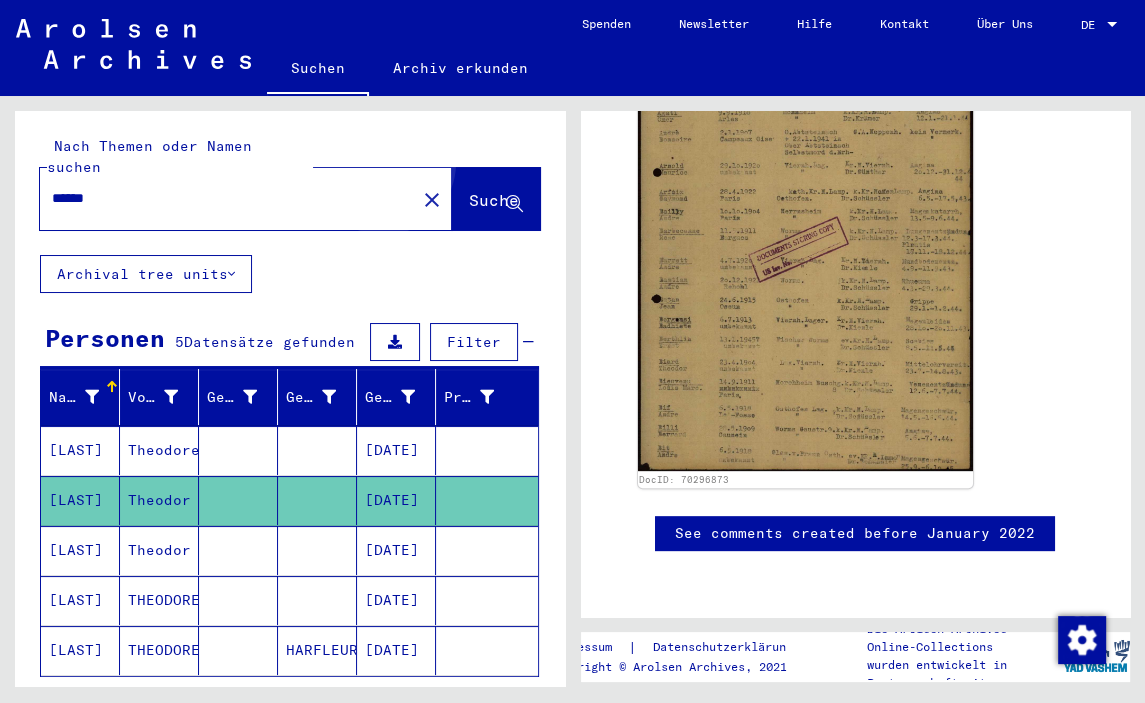 click on "Suche" 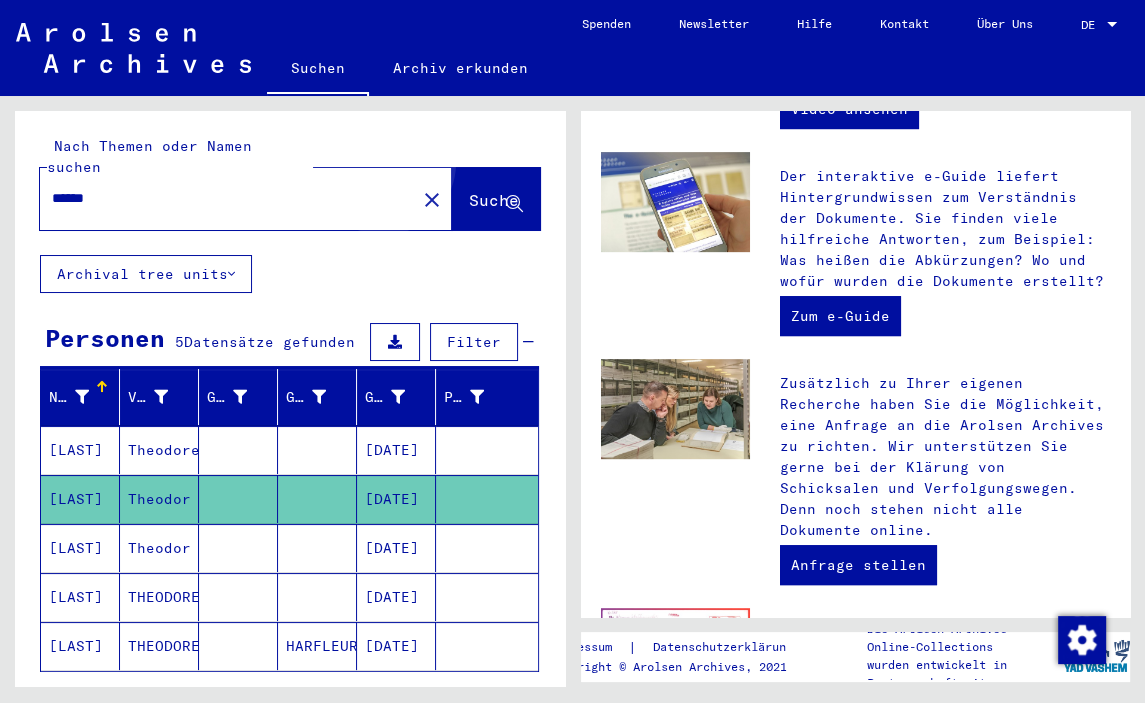 scroll, scrollTop: 0, scrollLeft: 0, axis: both 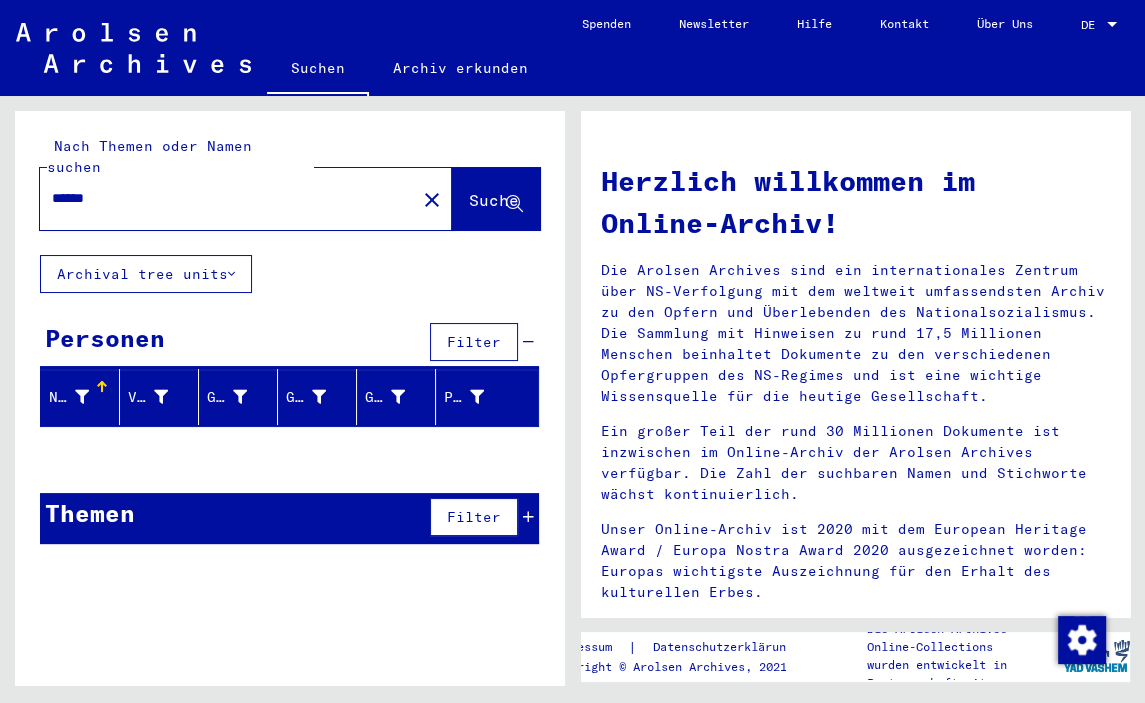 click on "******" at bounding box center [222, 198] 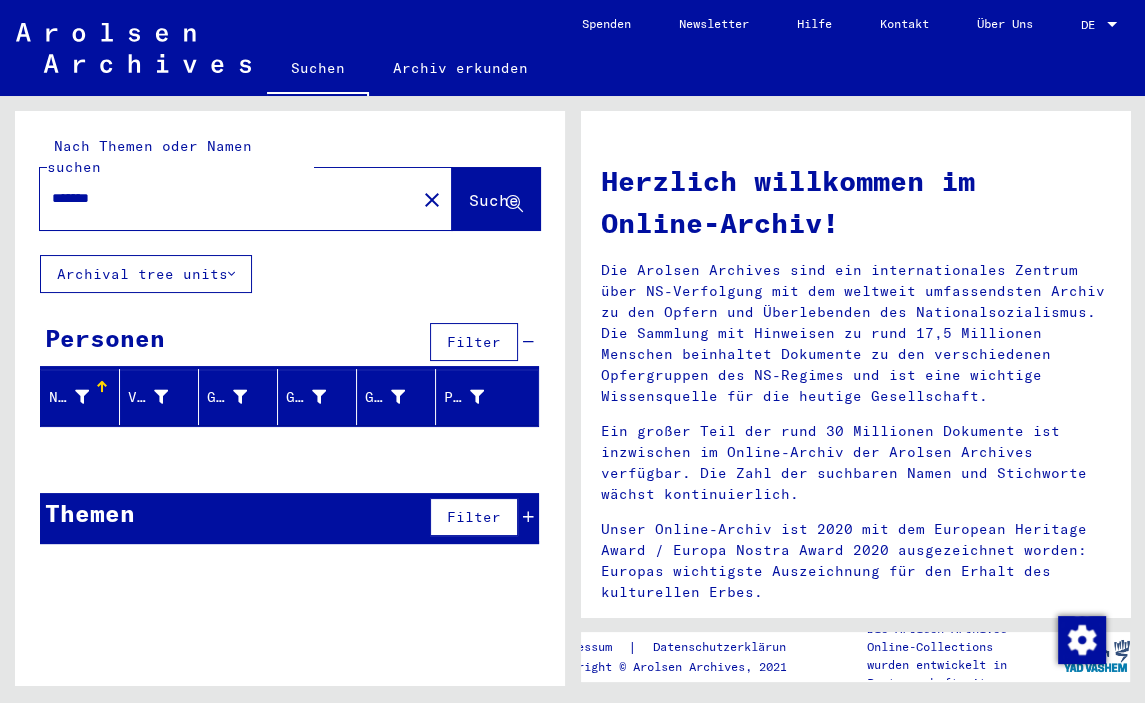 click on "Suche" 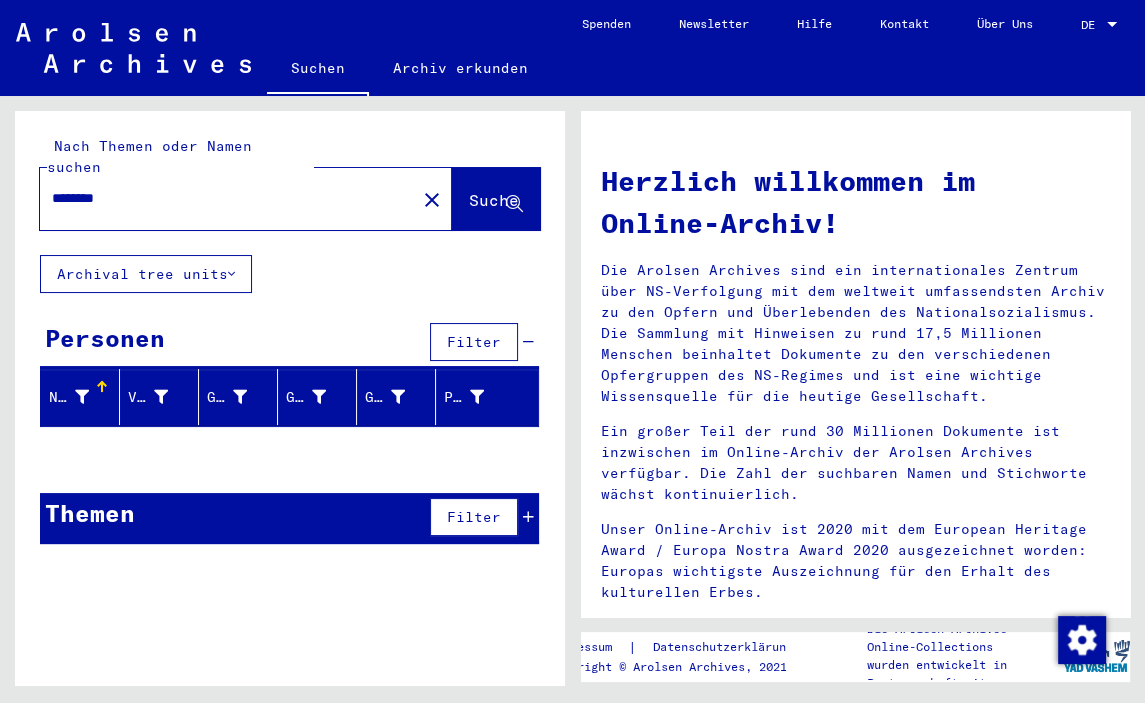 drag, startPoint x: 276, startPoint y: 281, endPoint x: 301, endPoint y: 415, distance: 136.31215 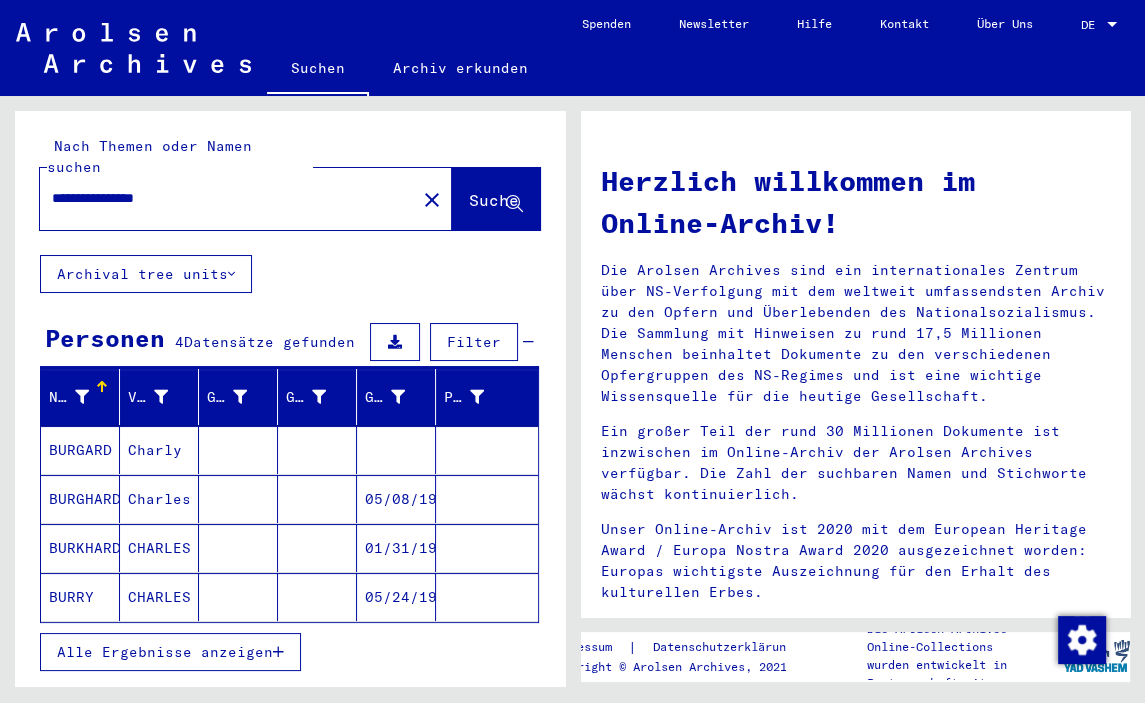 click at bounding box center (238, 548) 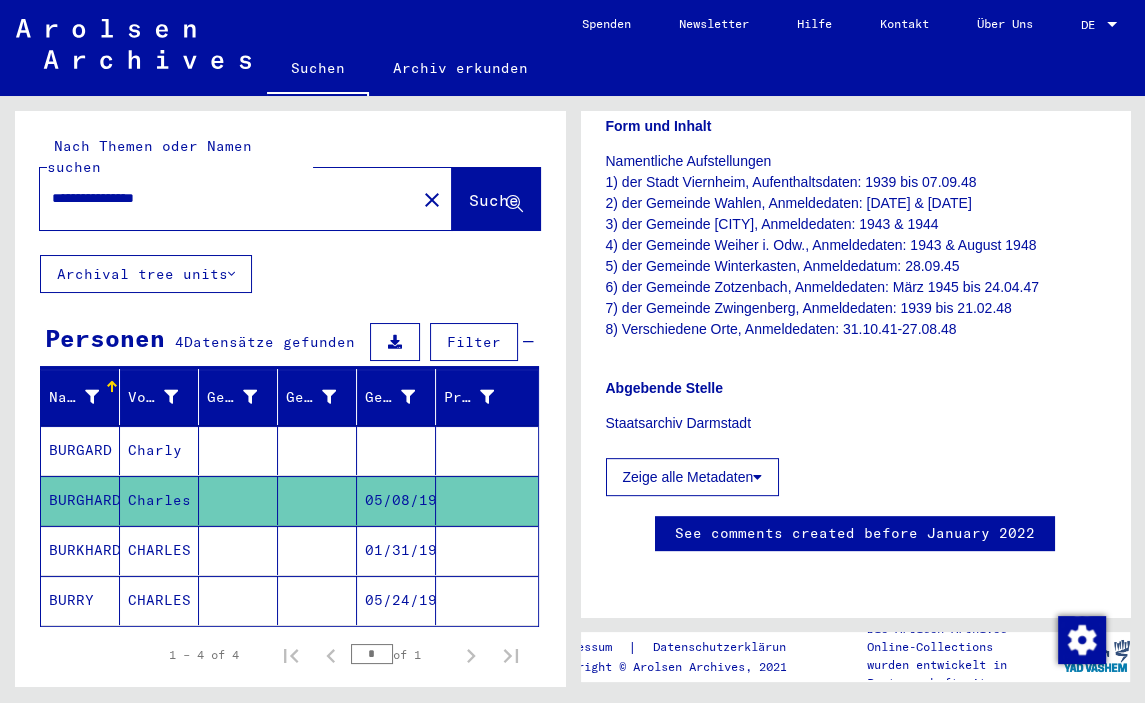 scroll, scrollTop: 662, scrollLeft: 0, axis: vertical 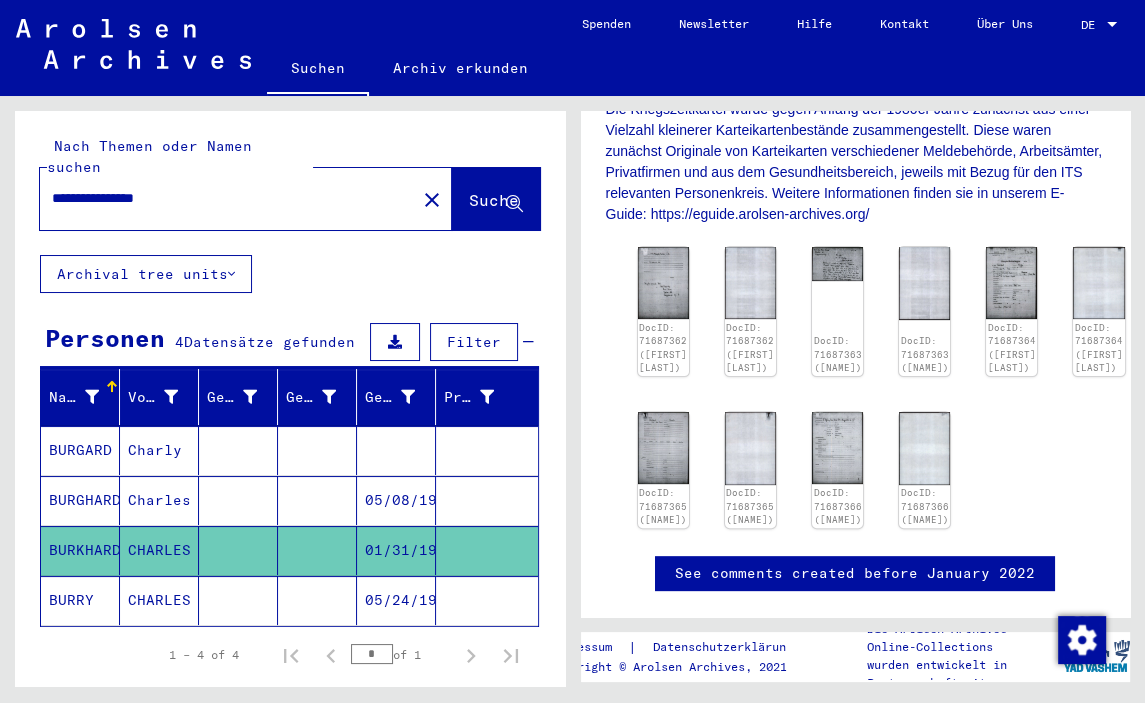 click on "Charles" at bounding box center (159, 550) 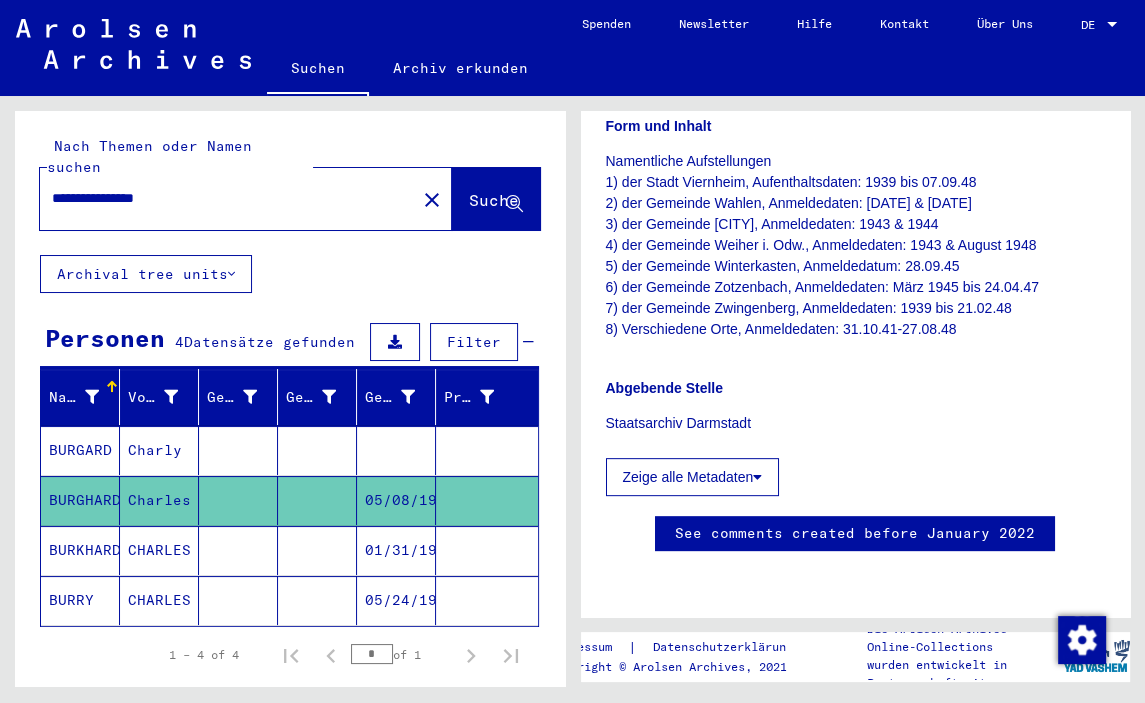 scroll, scrollTop: 817, scrollLeft: 0, axis: vertical 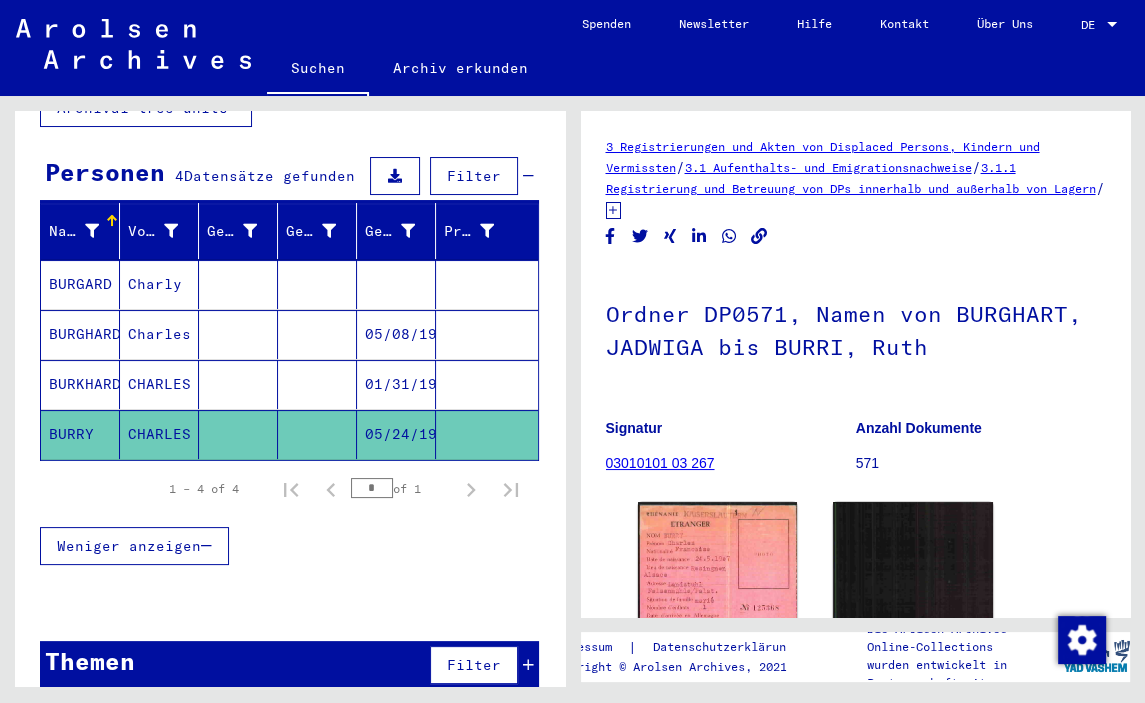 click on "Weniger anzeigen" at bounding box center [289, 546] 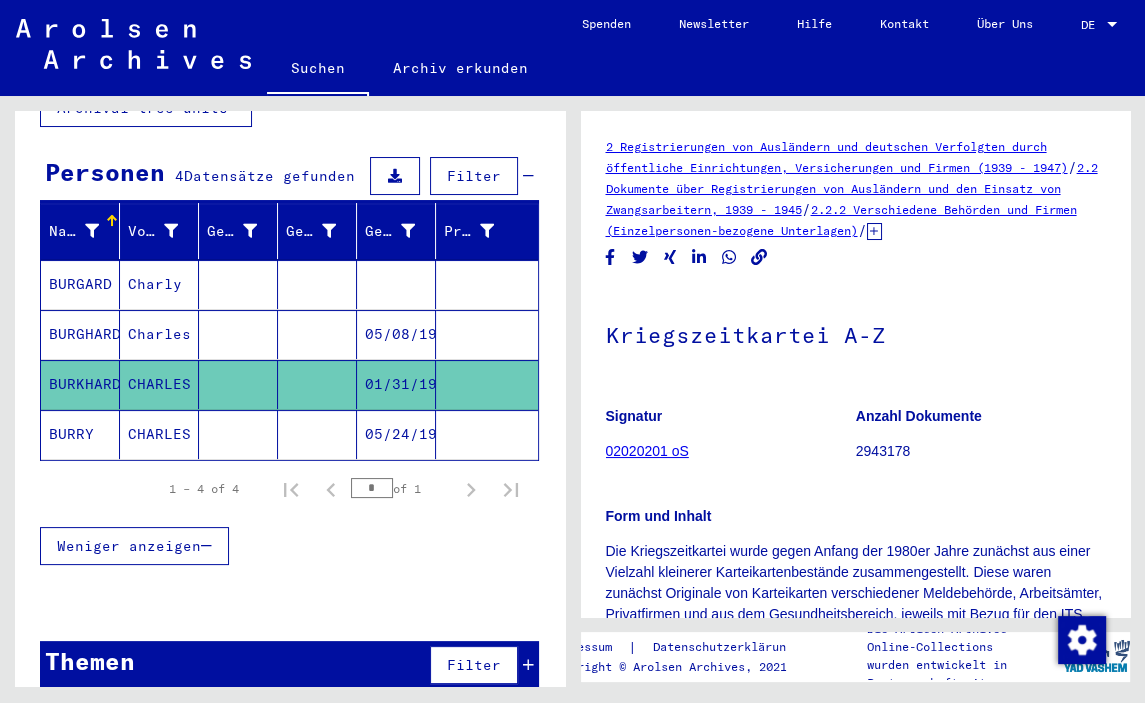 click on "Charles" at bounding box center [159, 384] 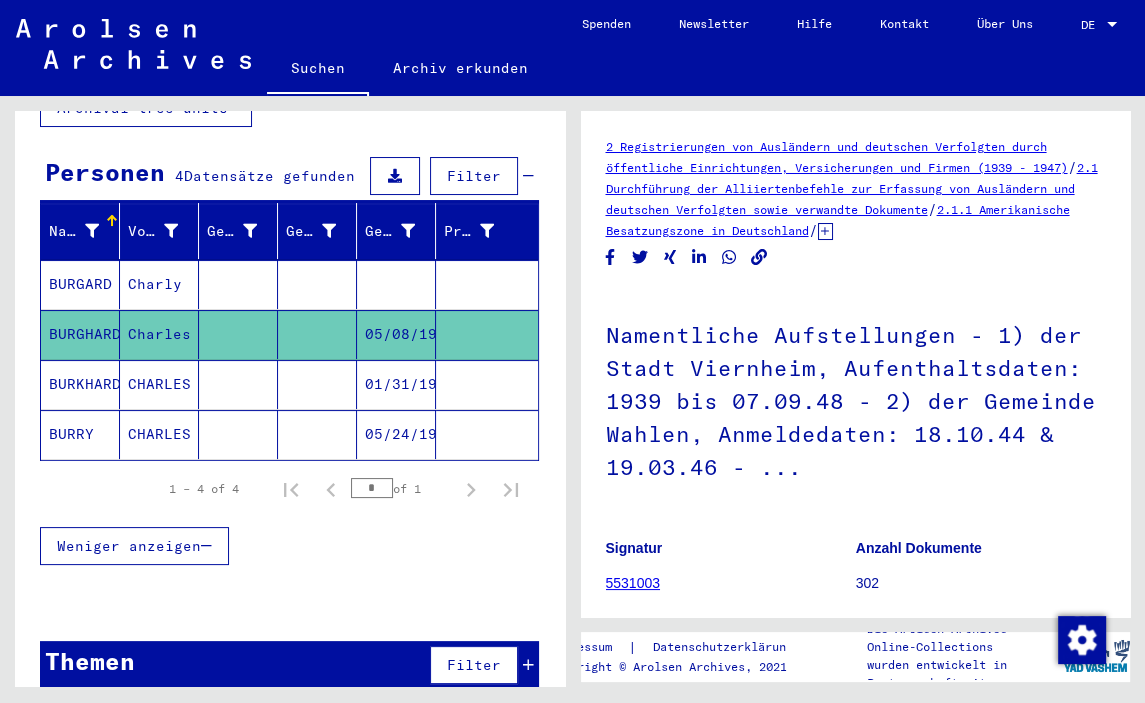 click on "Charly" at bounding box center (159, 334) 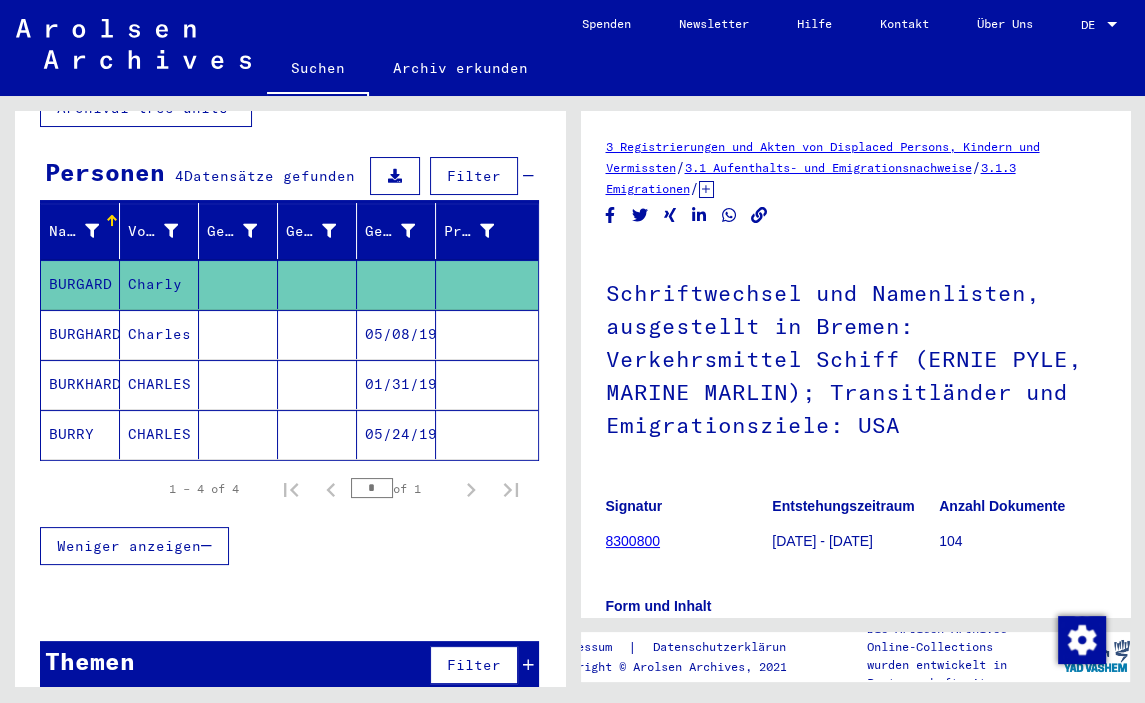 click on "Charles" at bounding box center [159, 384] 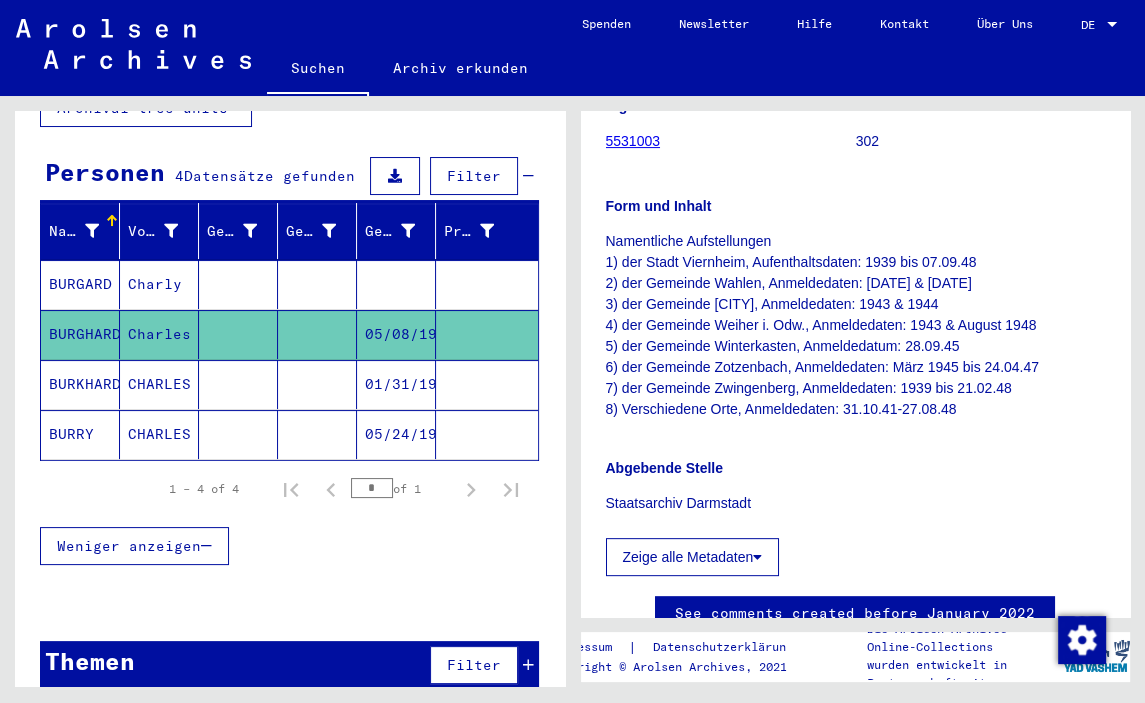 scroll, scrollTop: 773, scrollLeft: 0, axis: vertical 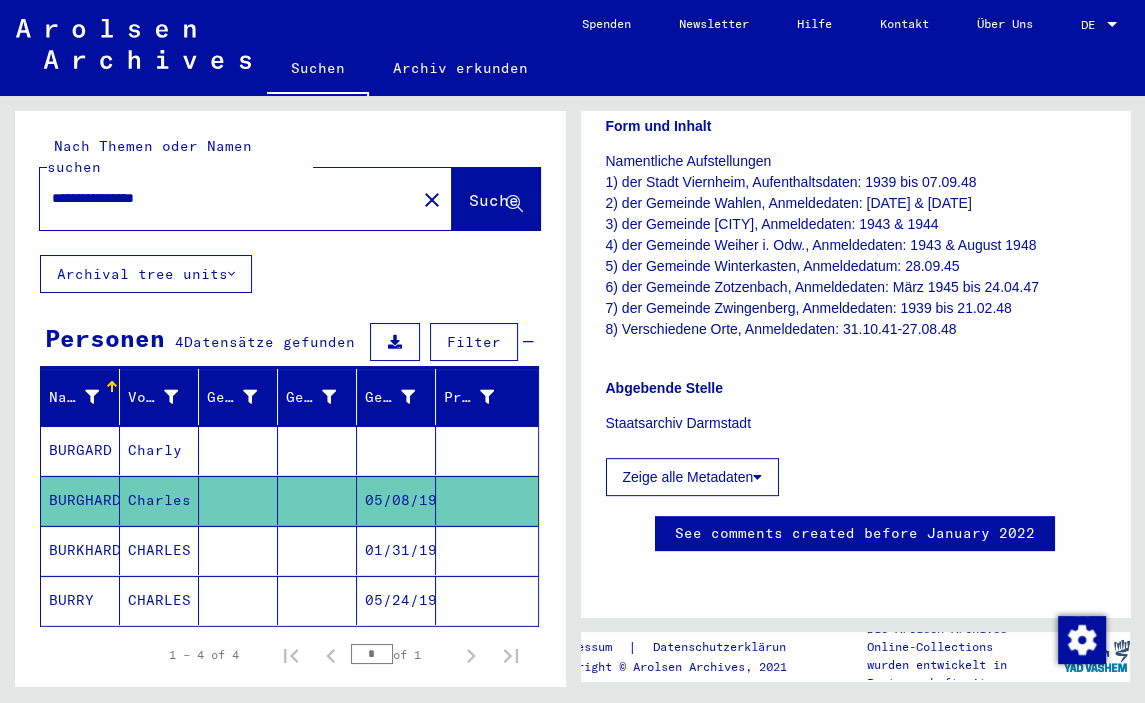 drag, startPoint x: 224, startPoint y: 174, endPoint x: -114, endPoint y: 161, distance: 338.2499 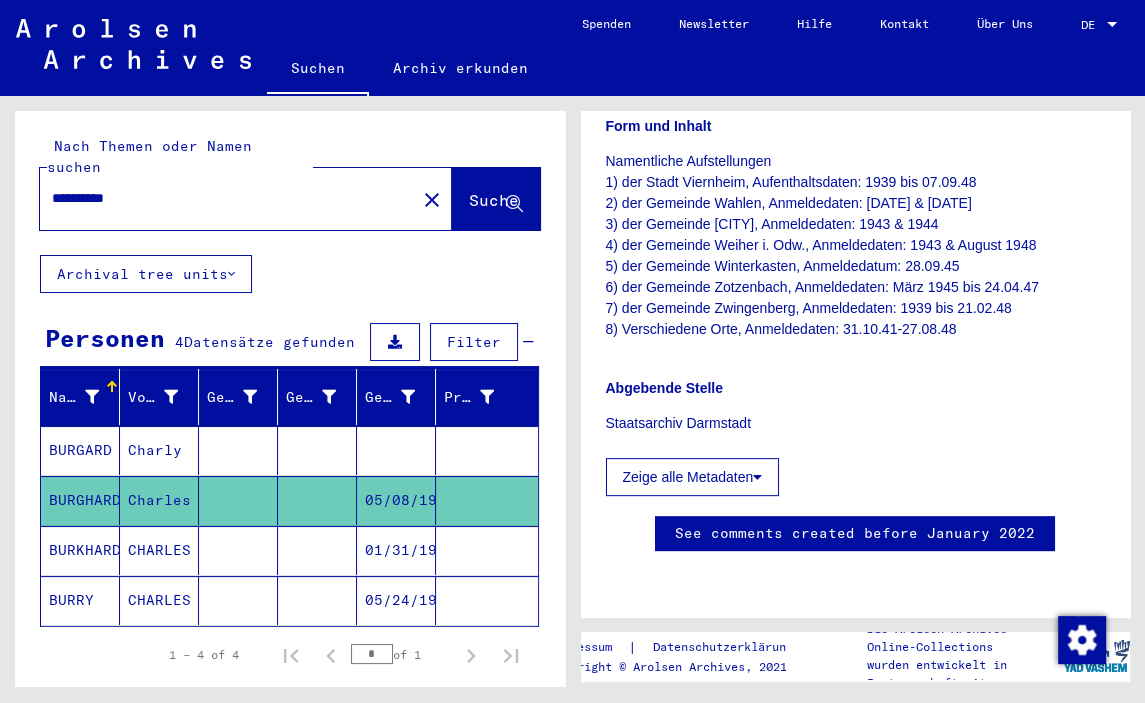 click on "Suche" 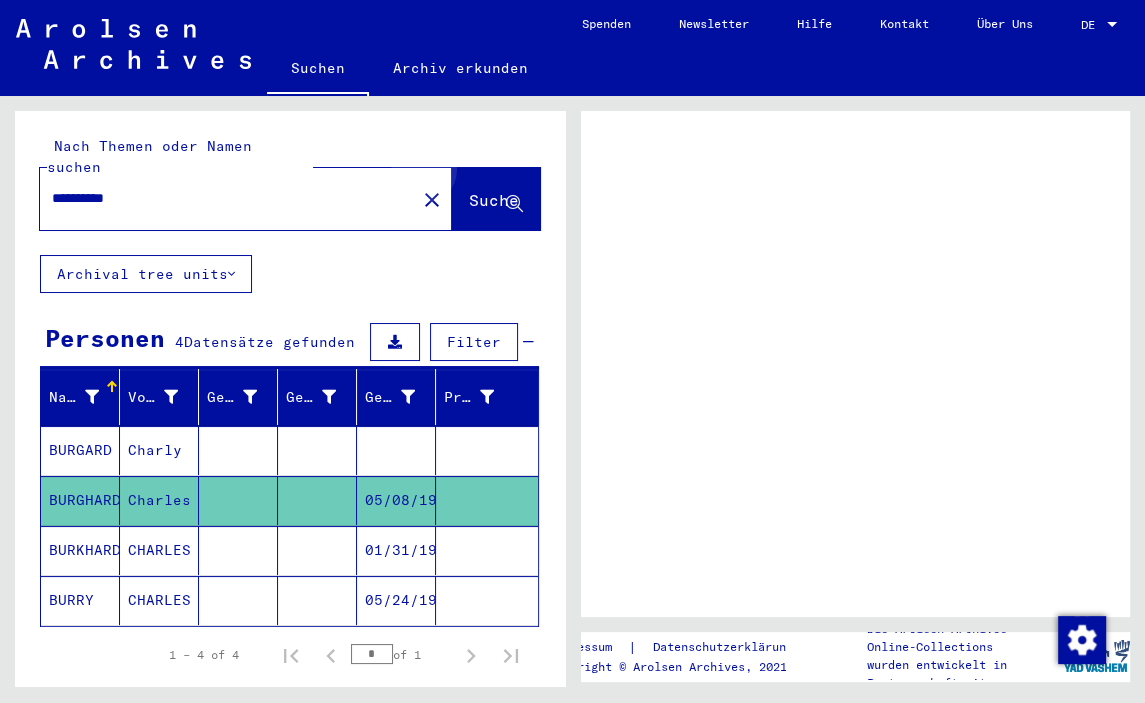scroll, scrollTop: 0, scrollLeft: 0, axis: both 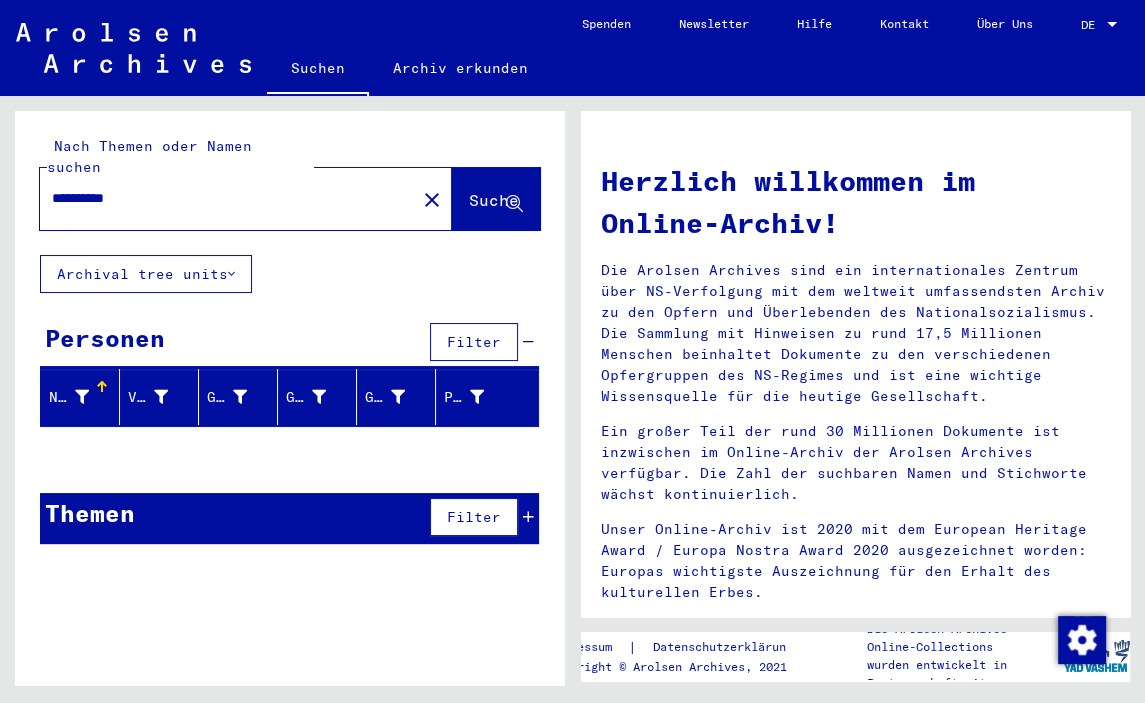 click on "*********" at bounding box center (222, 198) 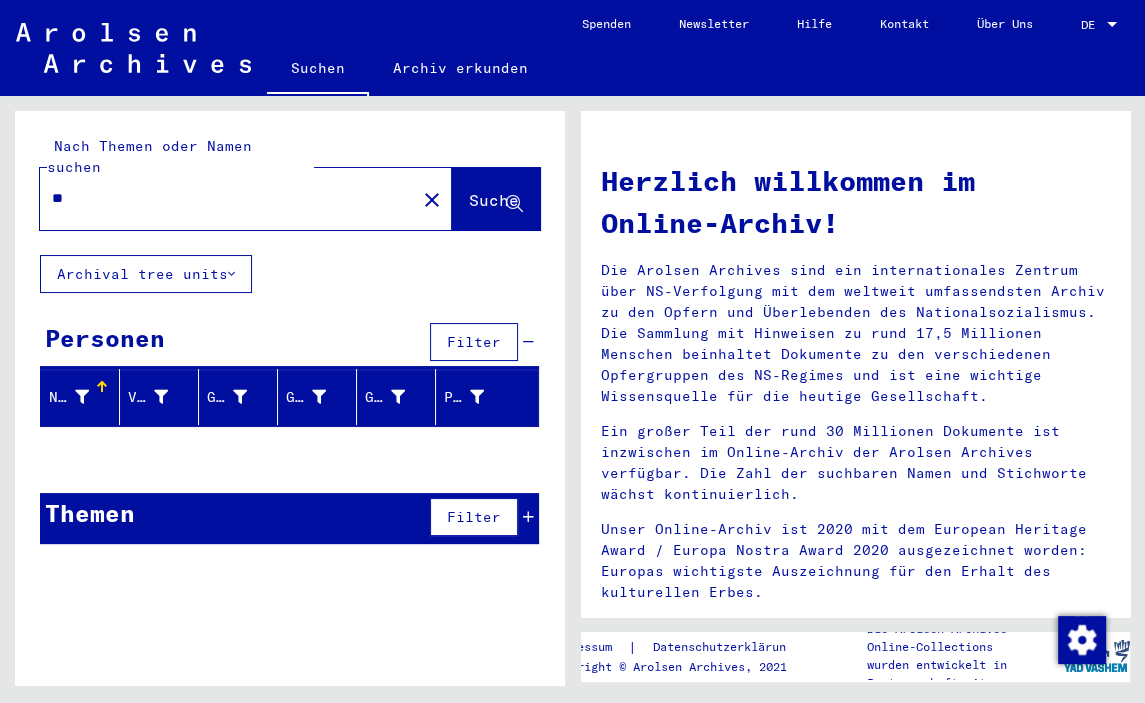 type on "*" 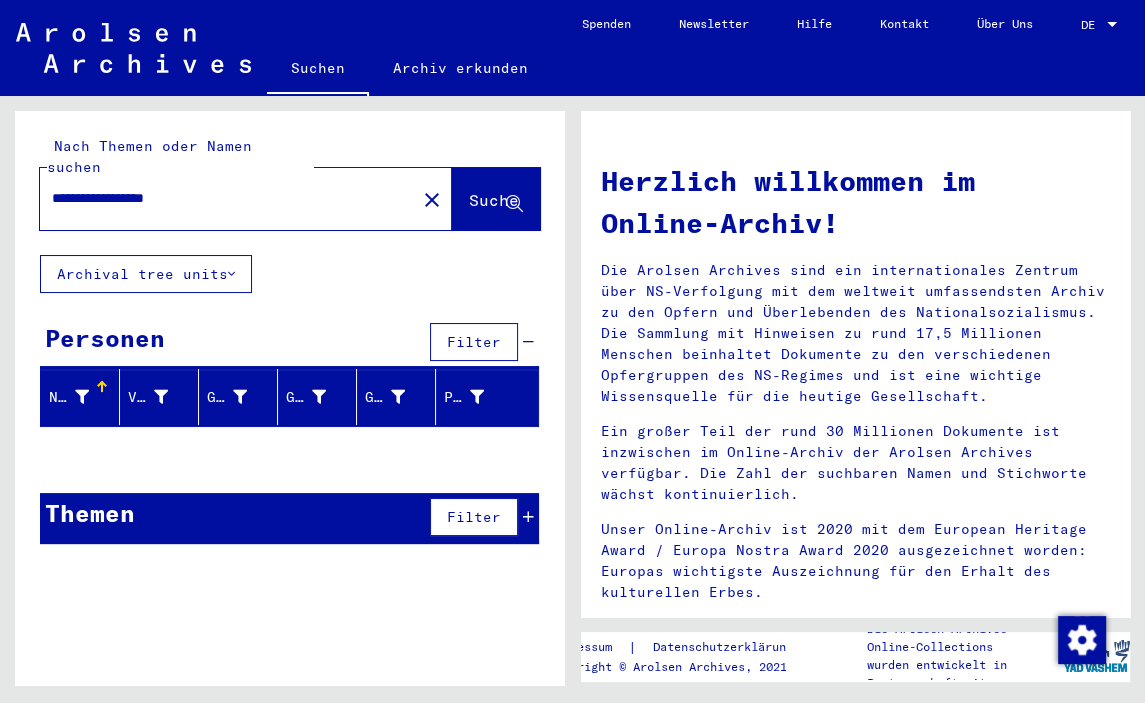drag, startPoint x: 110, startPoint y: 174, endPoint x: -391, endPoint y: 179, distance: 501.02496 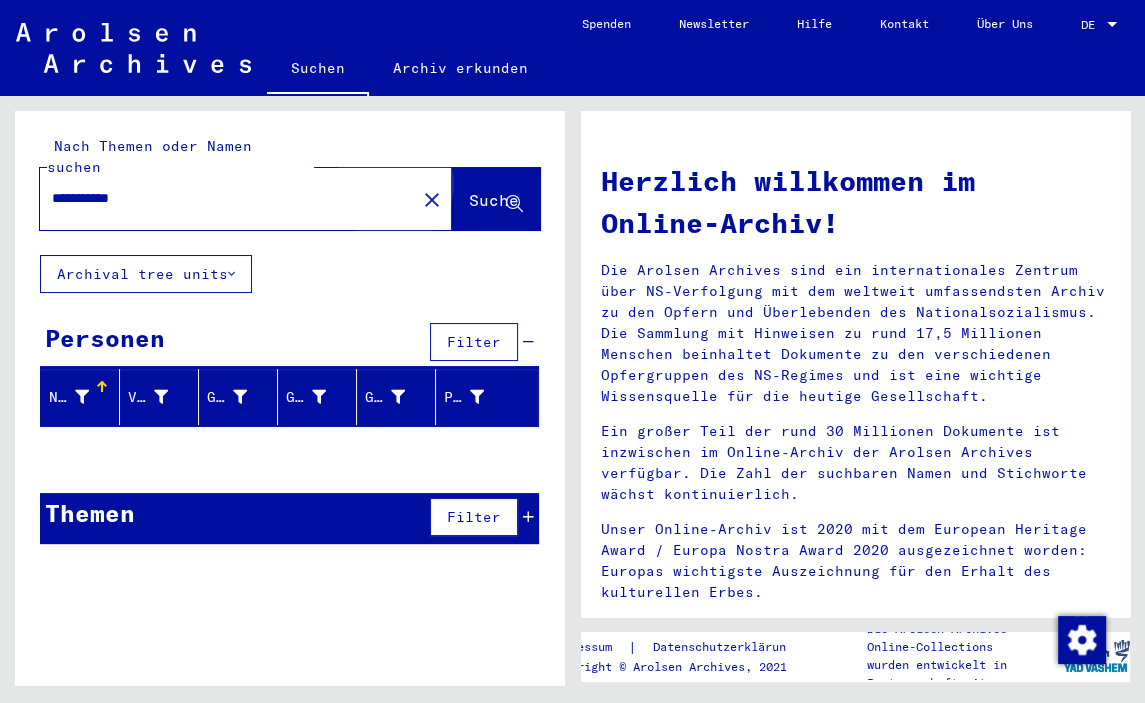 click on "Suche" 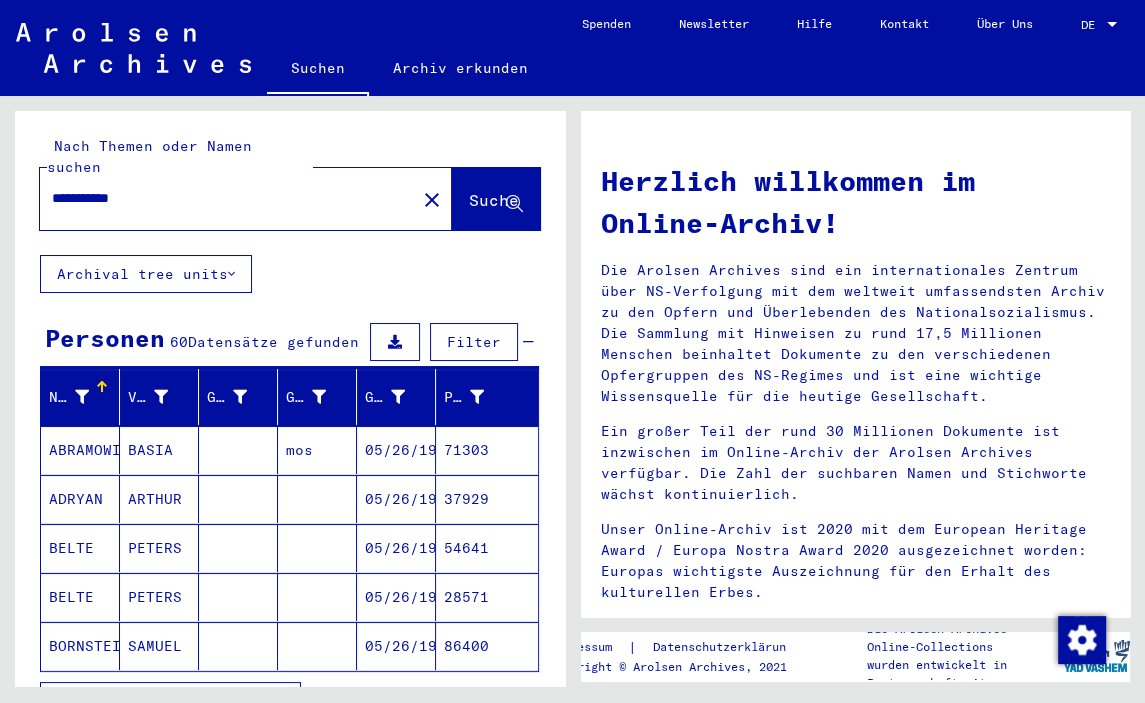 scroll, scrollTop: 110, scrollLeft: 0, axis: vertical 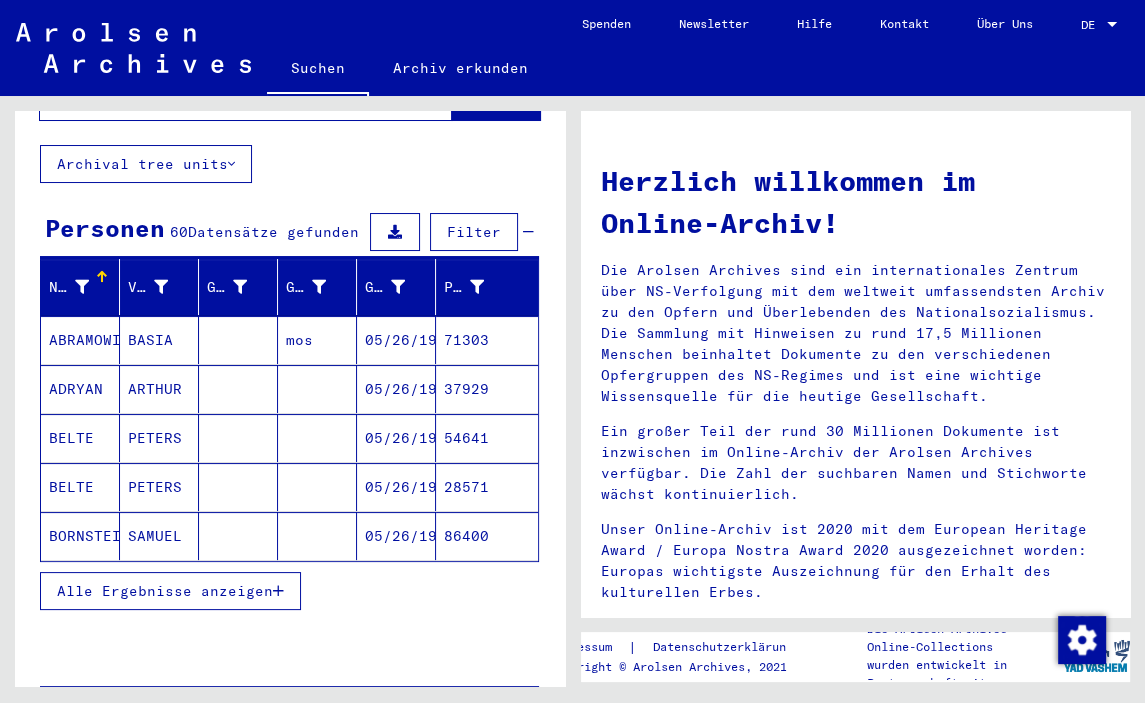 click on "Alle Ergebnisse anzeigen" at bounding box center [170, 591] 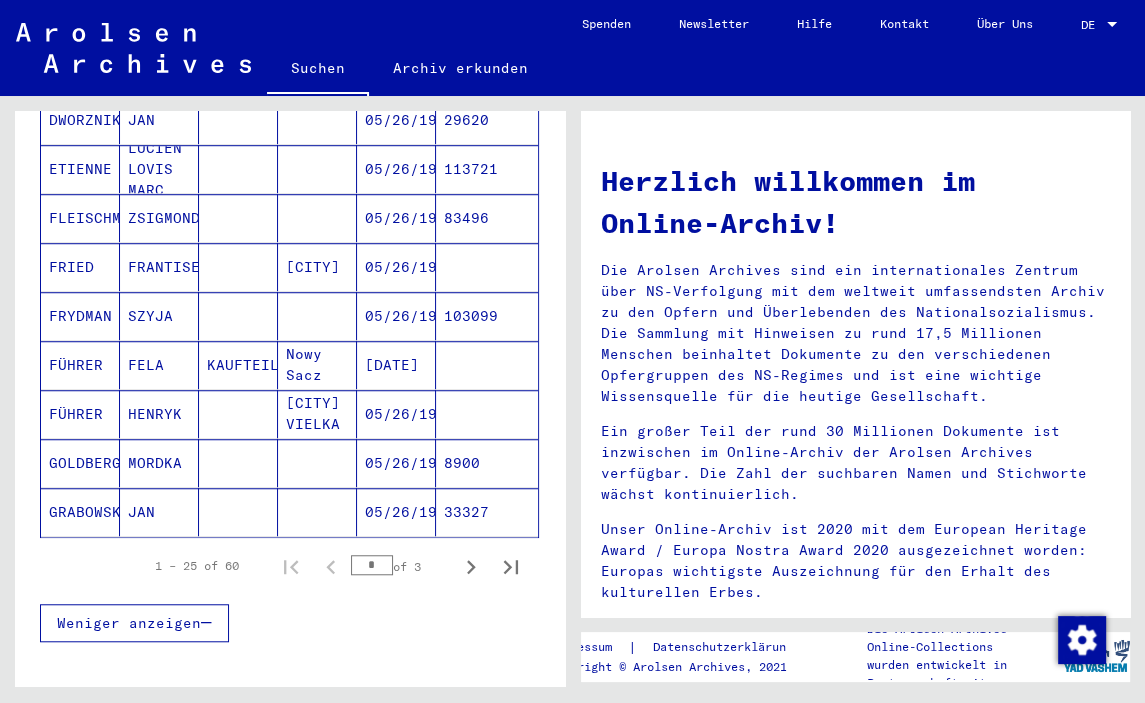 scroll, scrollTop: 1104, scrollLeft: 0, axis: vertical 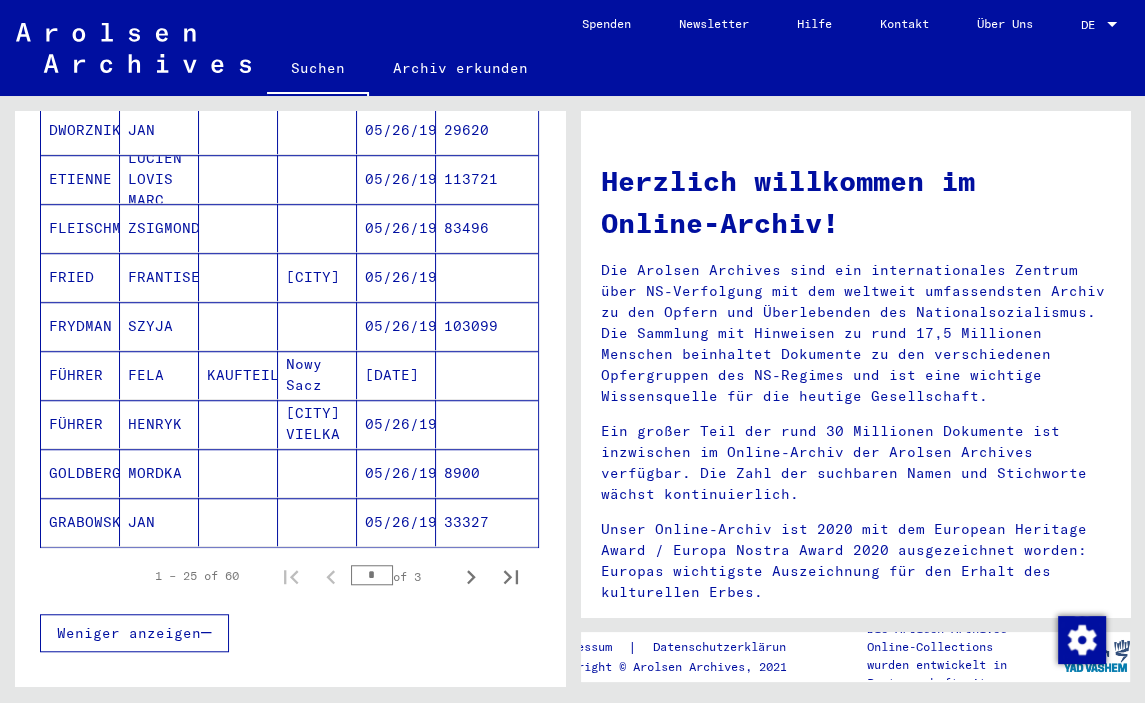 drag, startPoint x: 749, startPoint y: 86, endPoint x: 646, endPoint y: 164, distance: 129.2014 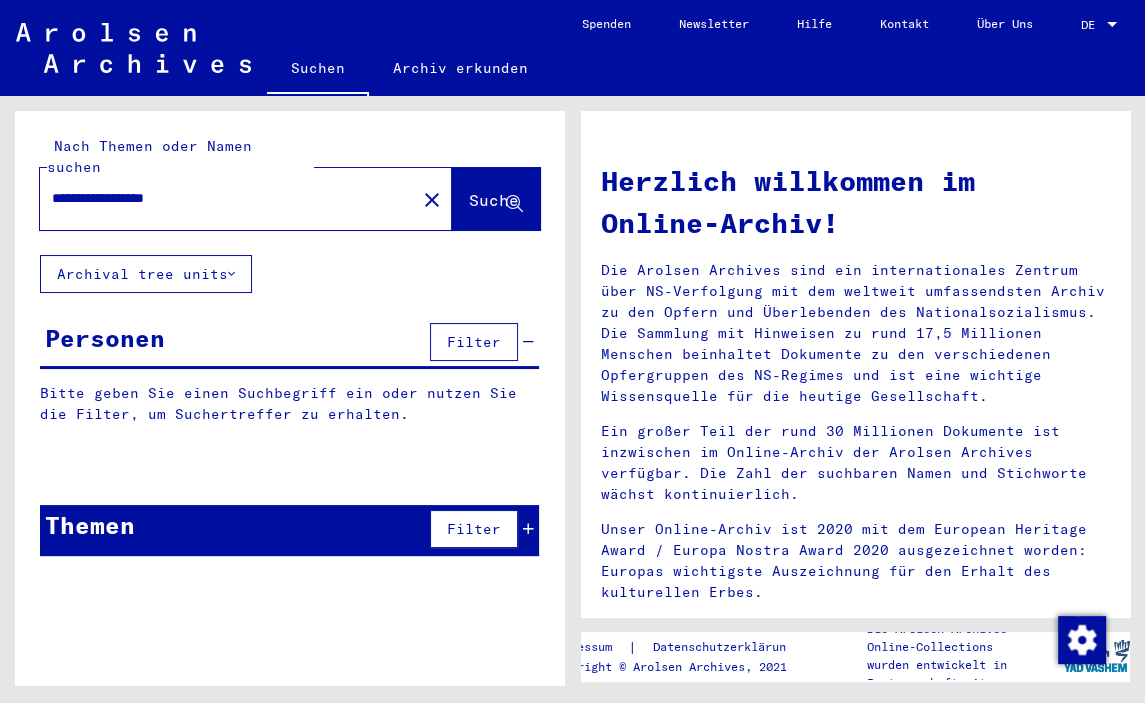 scroll, scrollTop: 0, scrollLeft: 0, axis: both 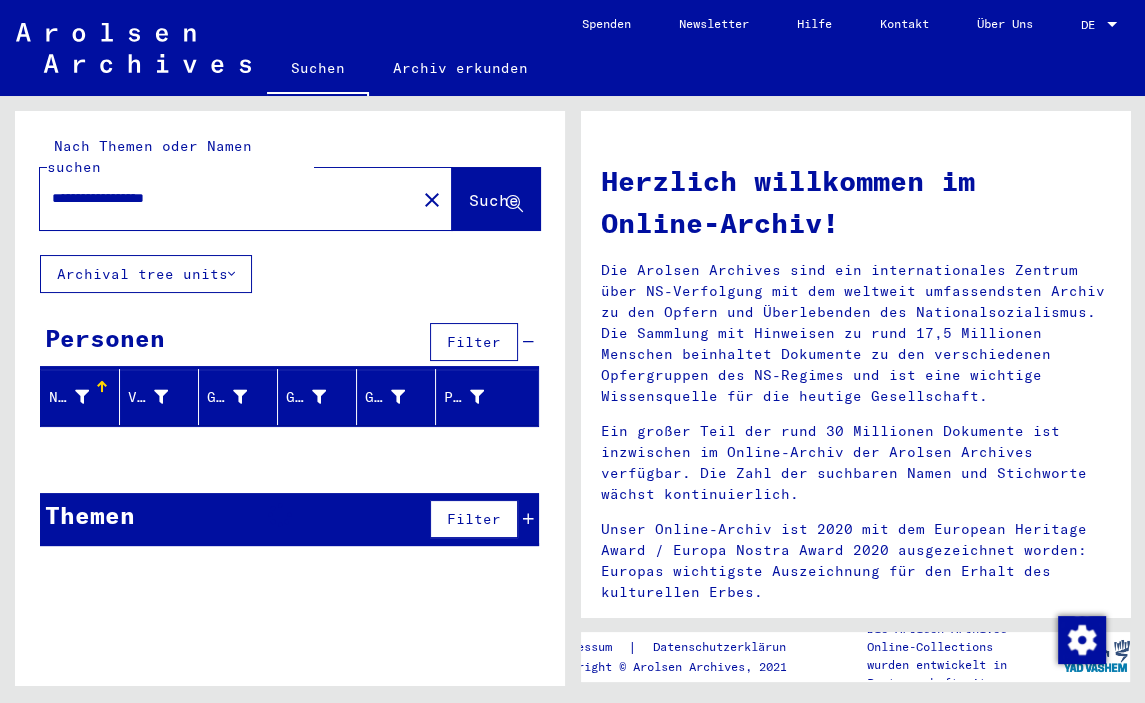 drag, startPoint x: 291, startPoint y: 175, endPoint x: -182, endPoint y: 170, distance: 473.02643 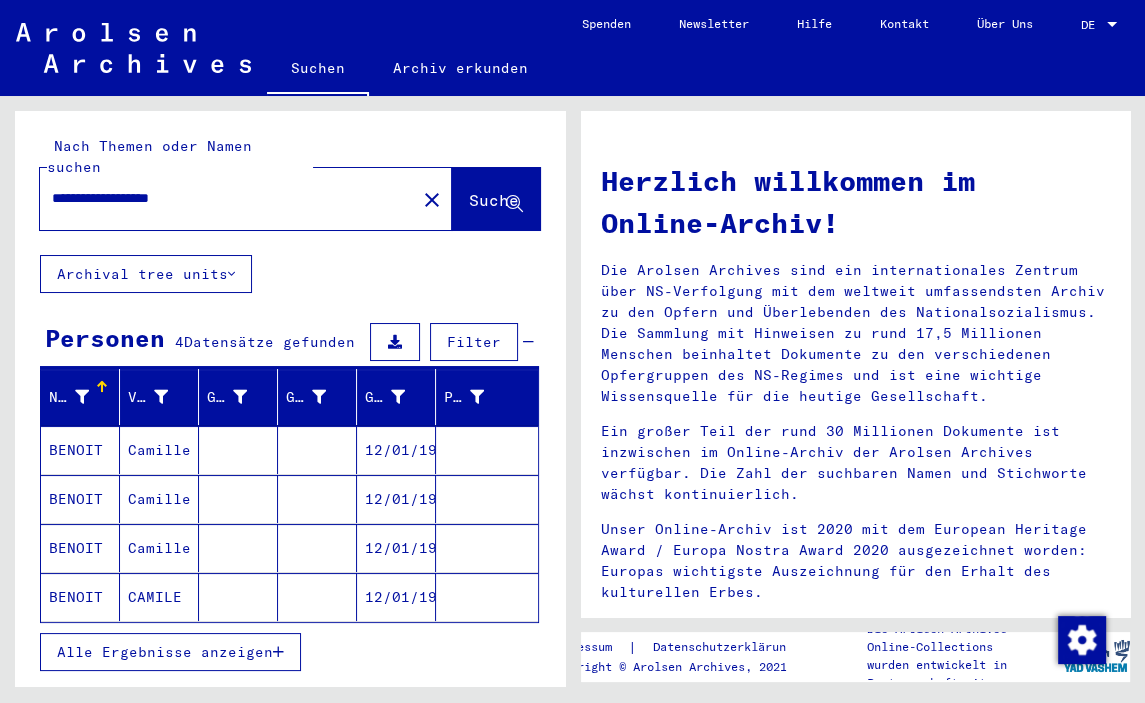 click at bounding box center (238, 499) 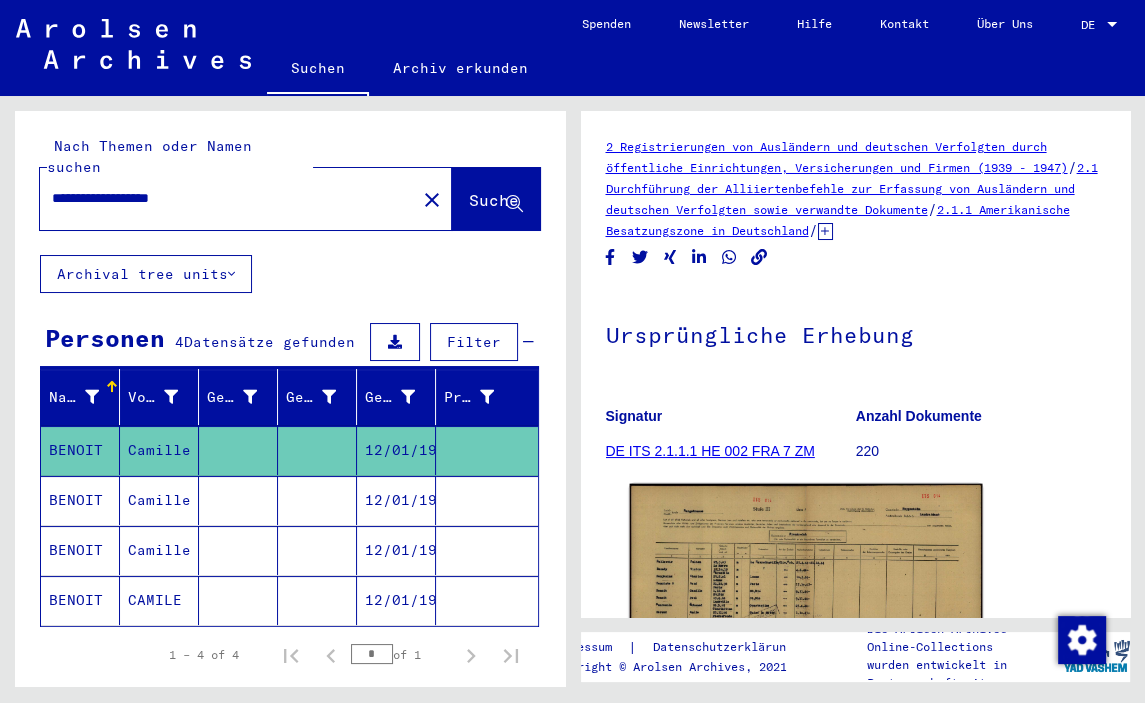 click 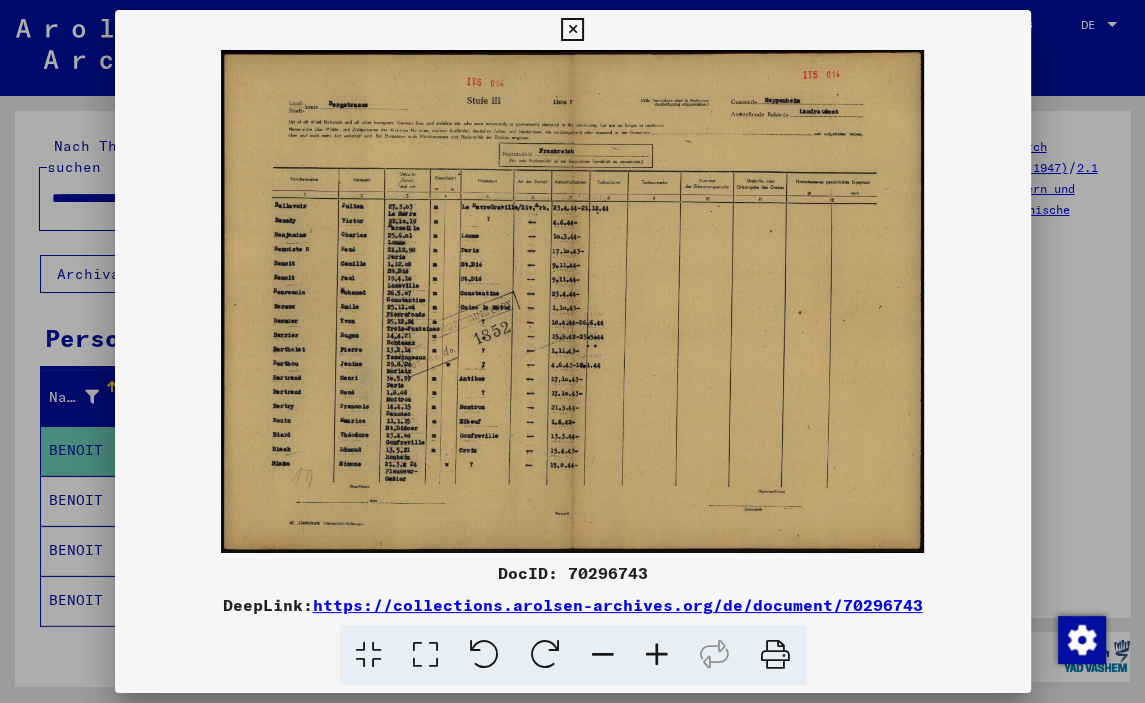 click at bounding box center (657, 655) 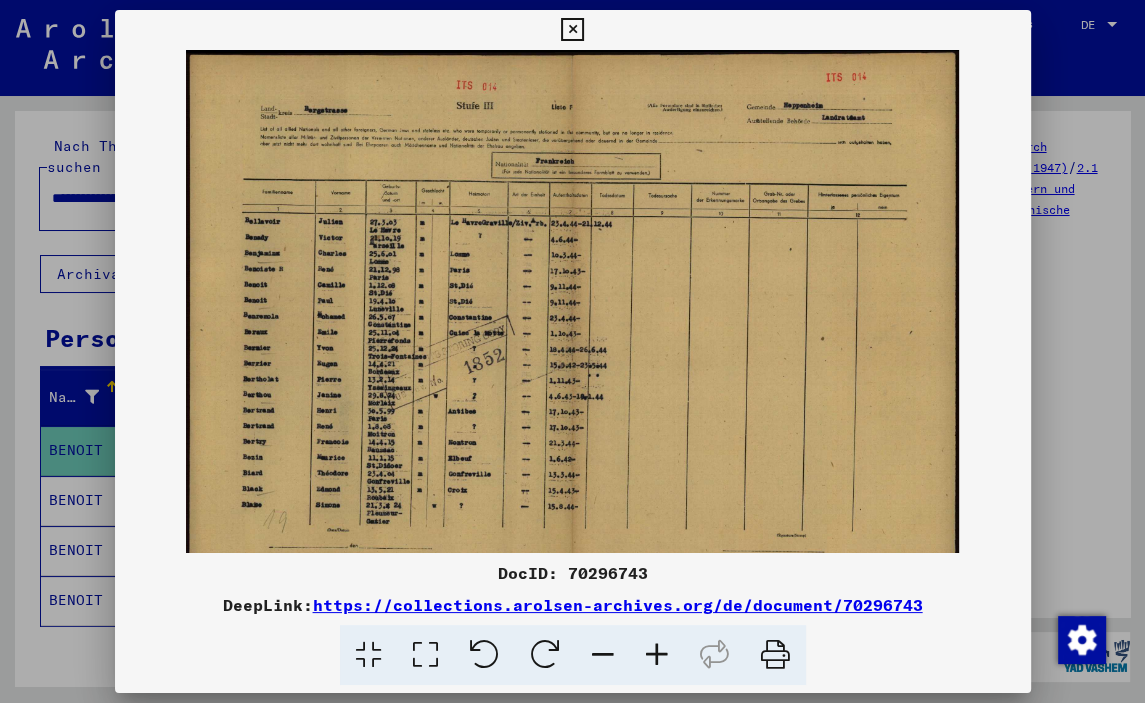 click at bounding box center [657, 655] 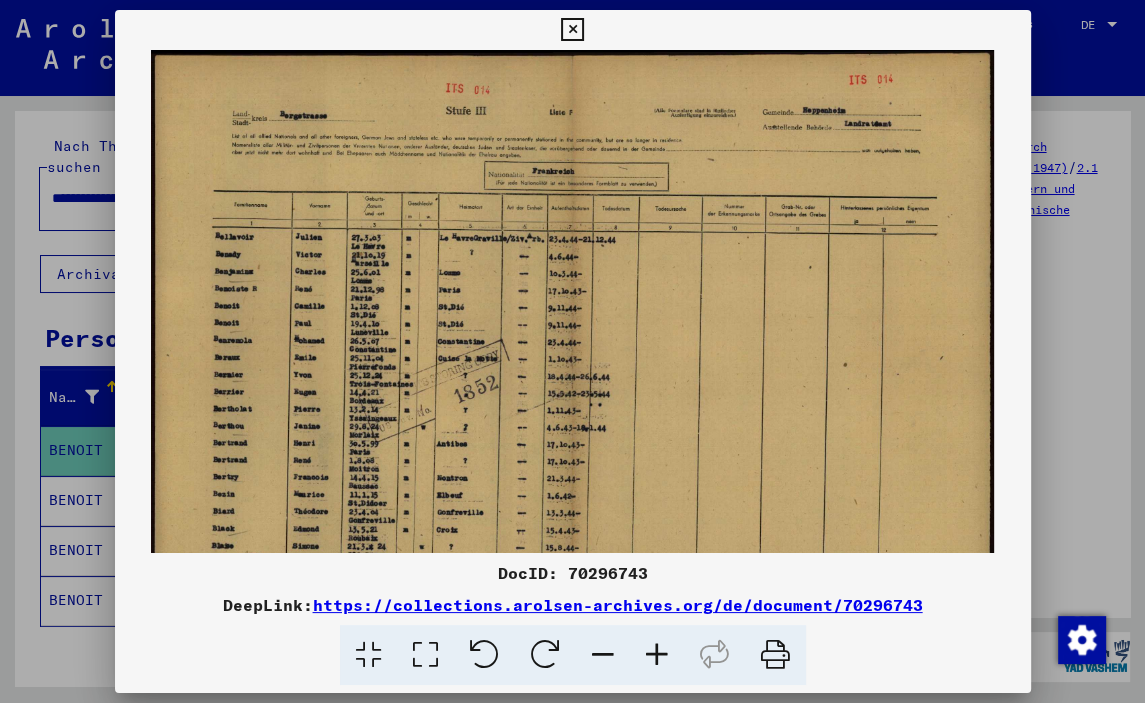 click at bounding box center [657, 655] 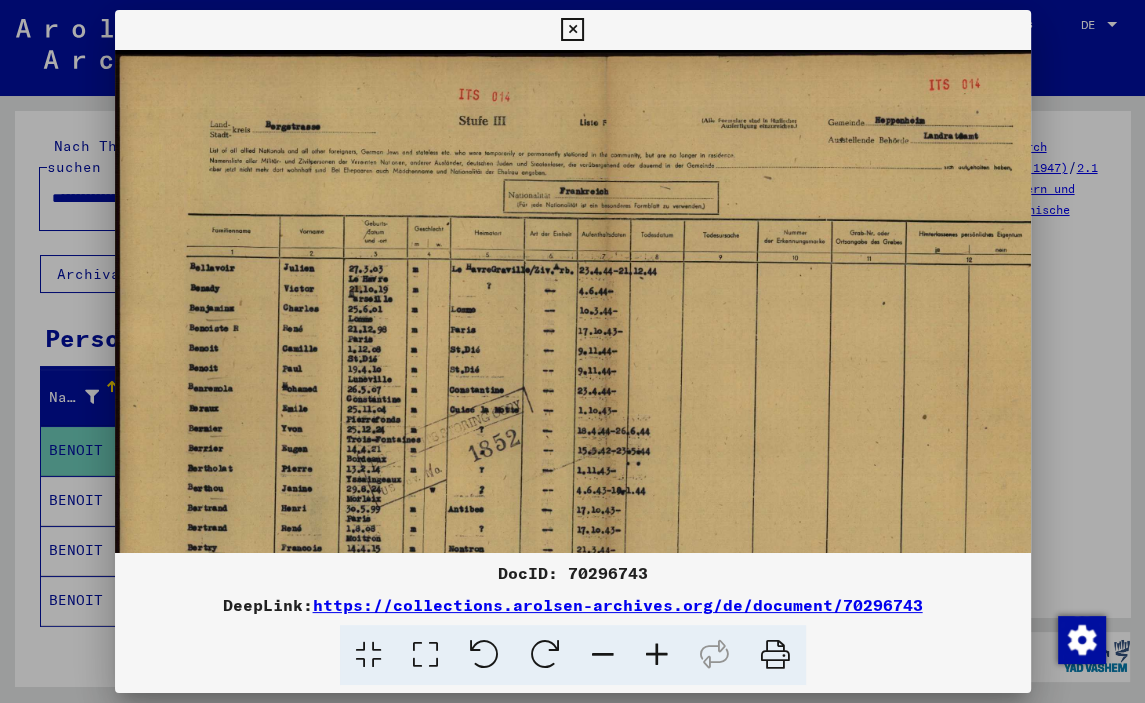 click at bounding box center (657, 655) 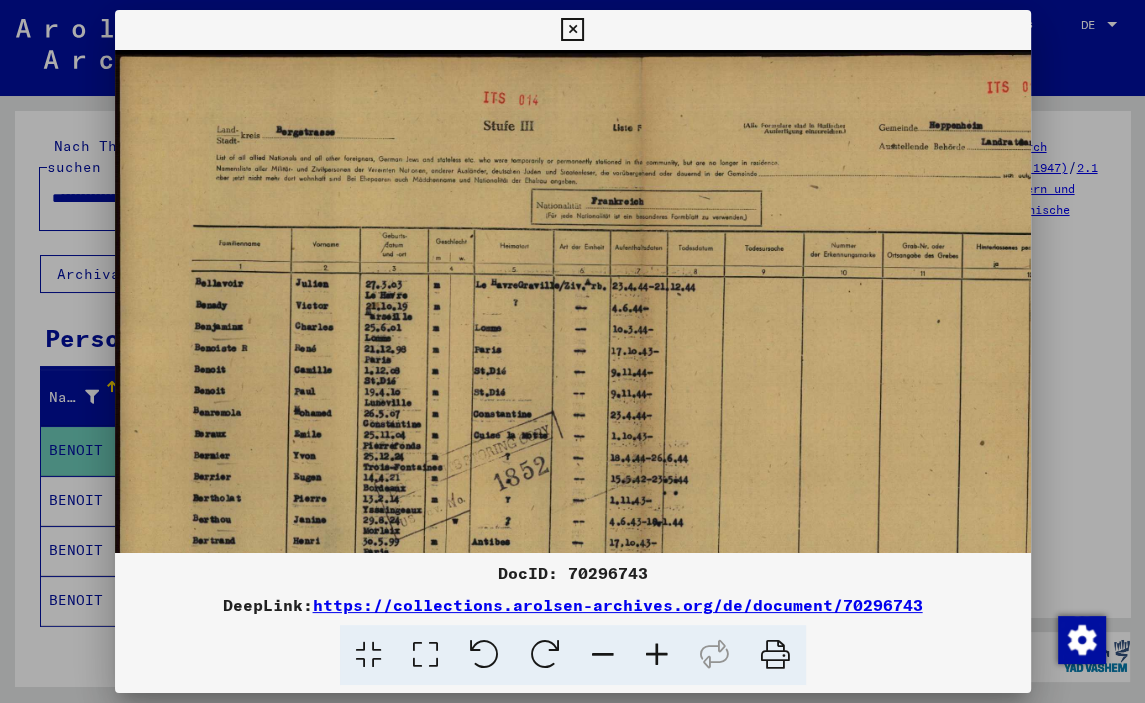 click at bounding box center [657, 655] 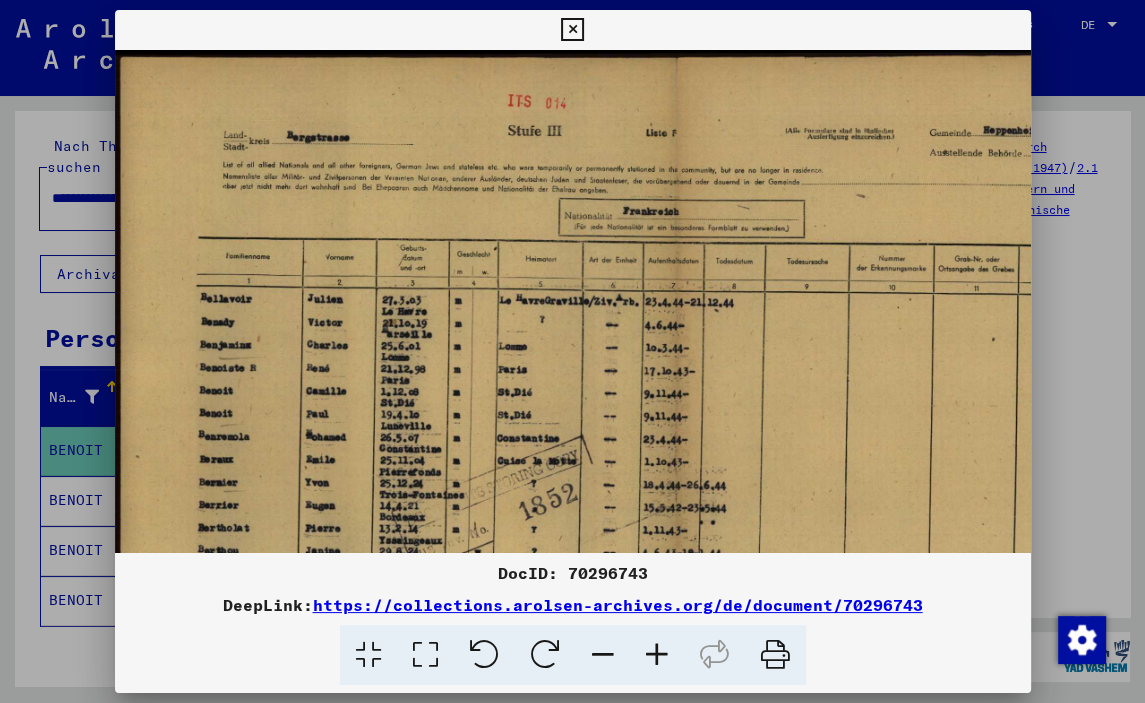 click at bounding box center (657, 655) 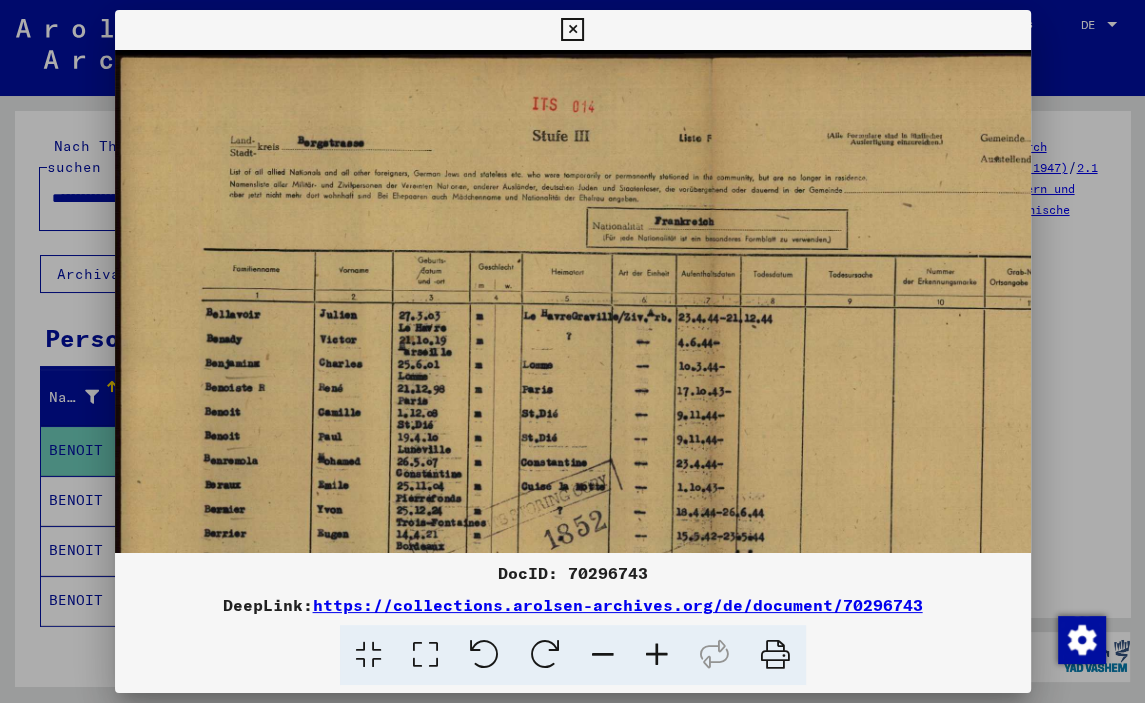 click at bounding box center [657, 655] 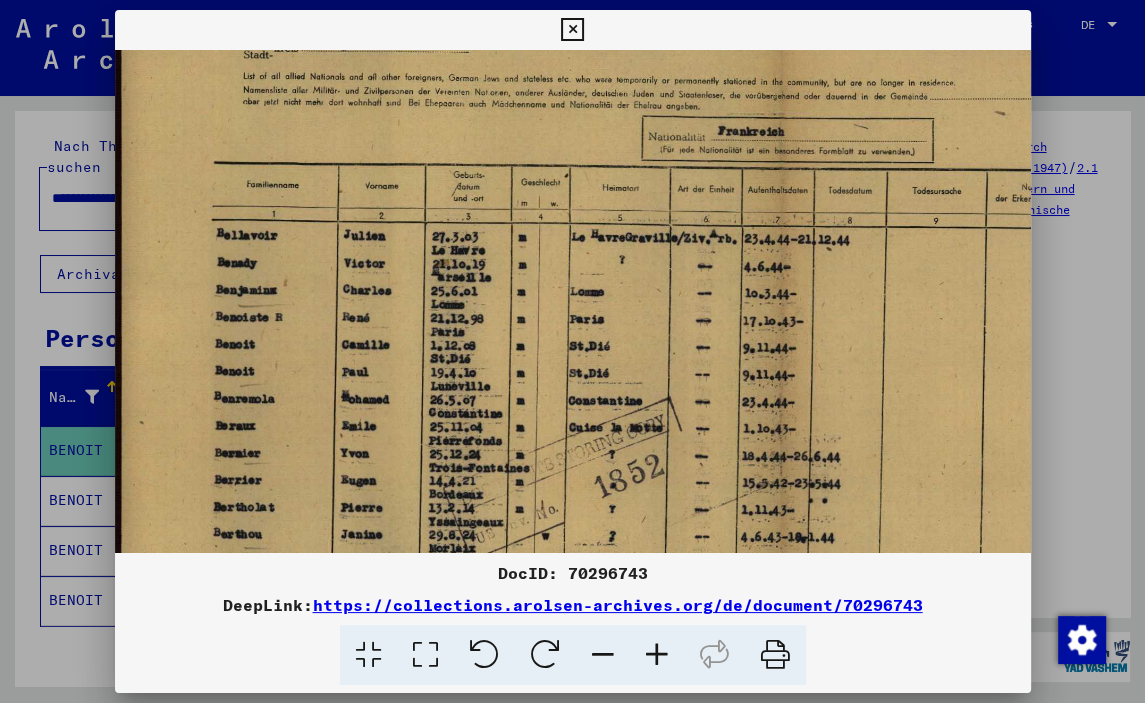 drag, startPoint x: 458, startPoint y: 425, endPoint x: 461, endPoint y: 303, distance: 122.03688 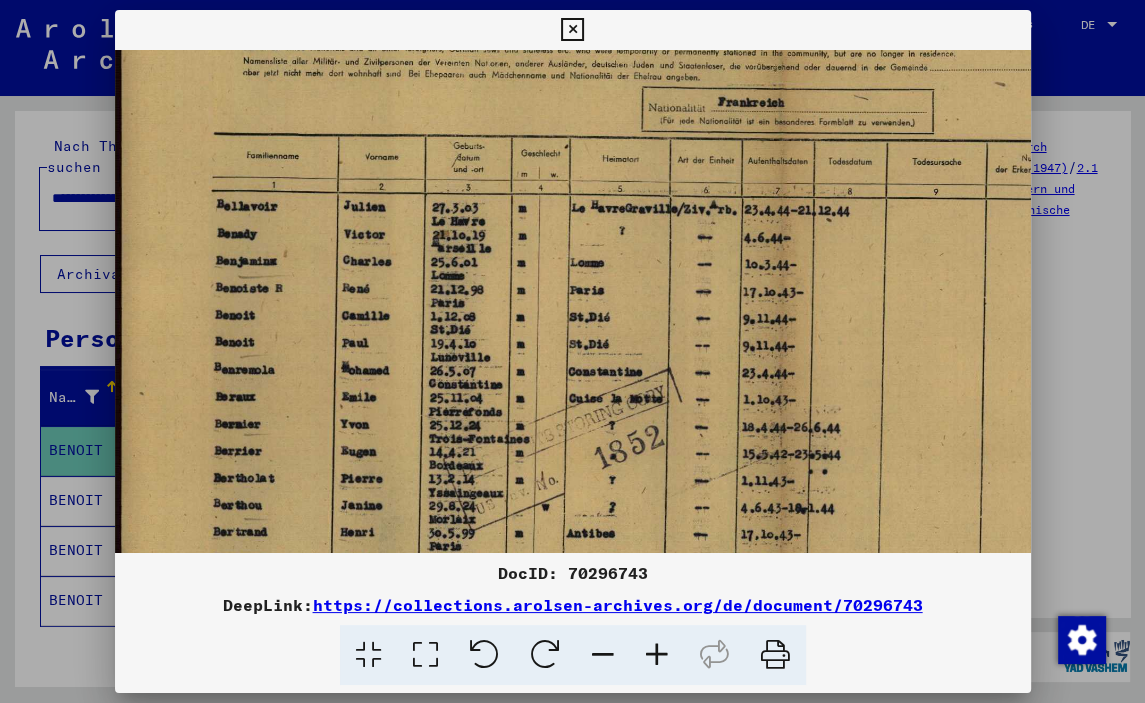 scroll, scrollTop: 164, scrollLeft: 0, axis: vertical 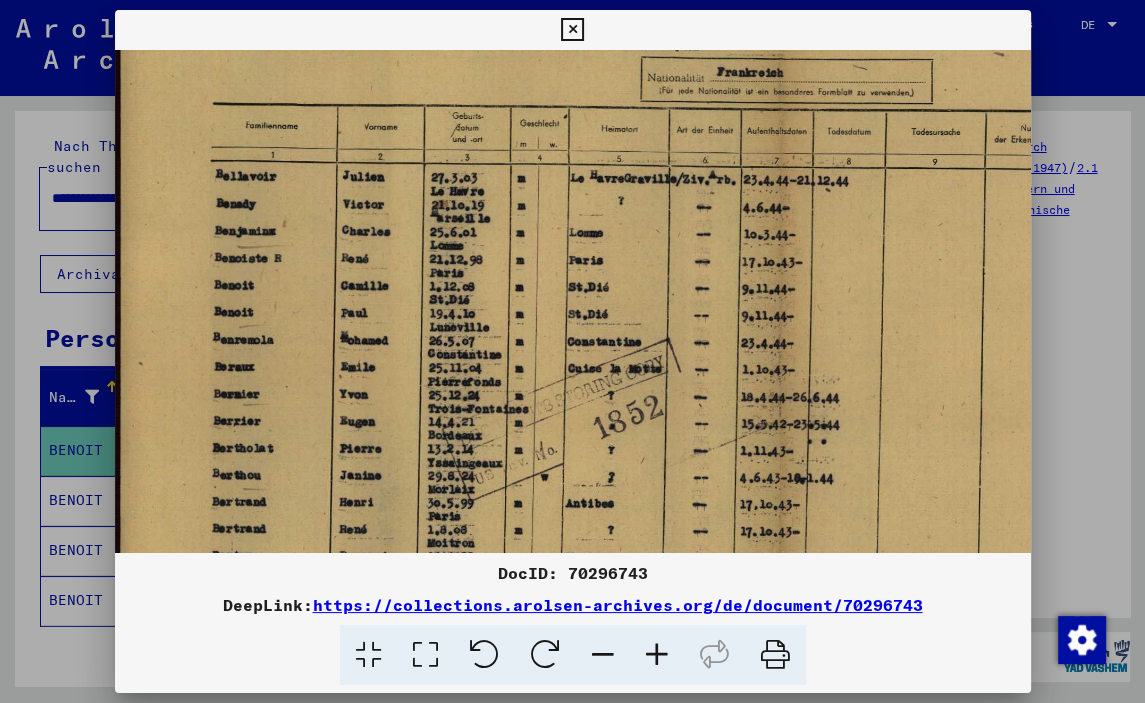 drag, startPoint x: 370, startPoint y: 386, endPoint x: 366, endPoint y: 330, distance: 56.142673 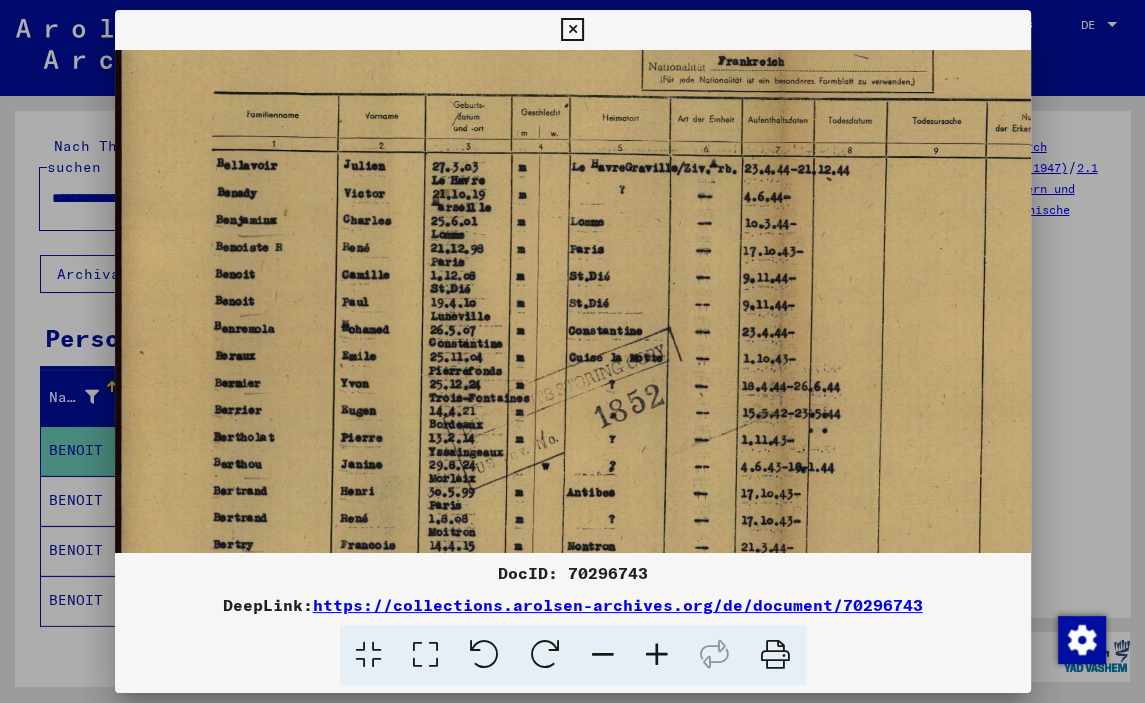 scroll, scrollTop: 183, scrollLeft: 0, axis: vertical 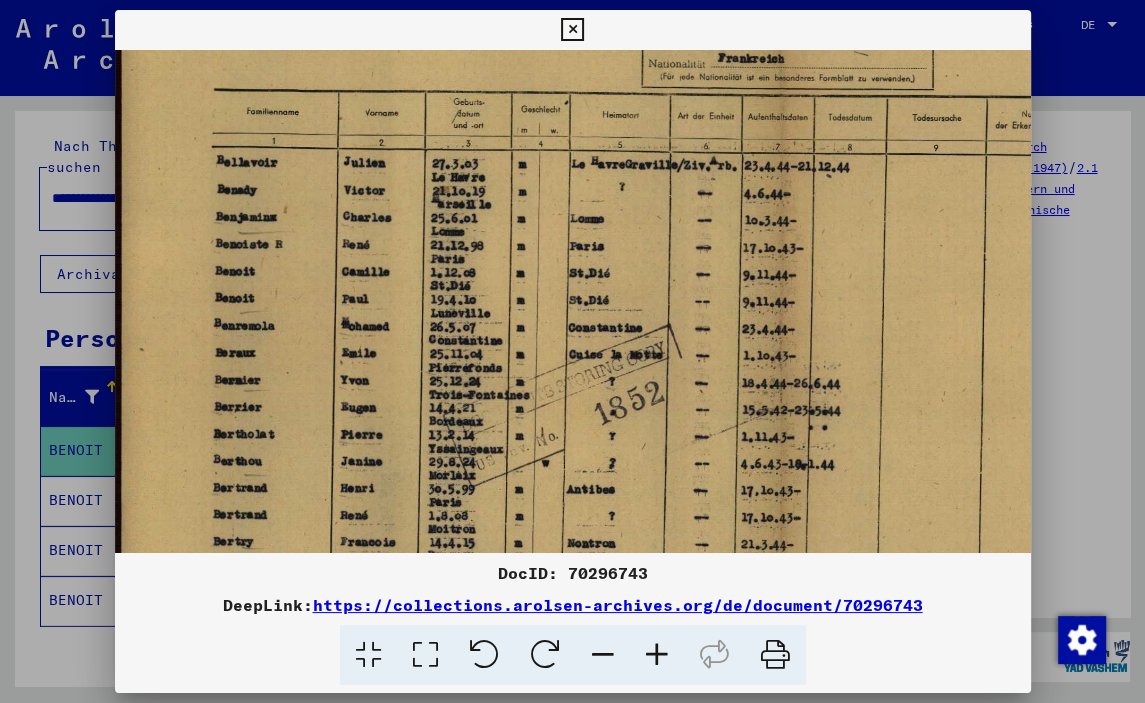 drag, startPoint x: 353, startPoint y: 370, endPoint x: 355, endPoint y: 352, distance: 18.110771 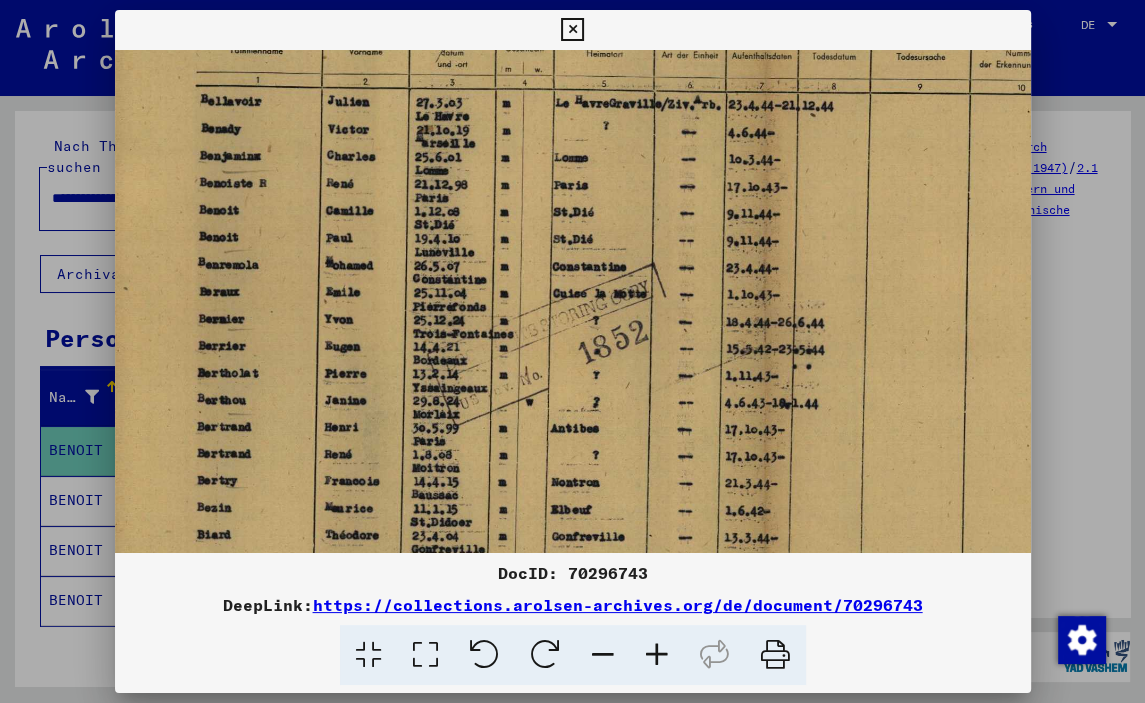 drag, startPoint x: 590, startPoint y: 310, endPoint x: 571, endPoint y: 244, distance: 68.68042 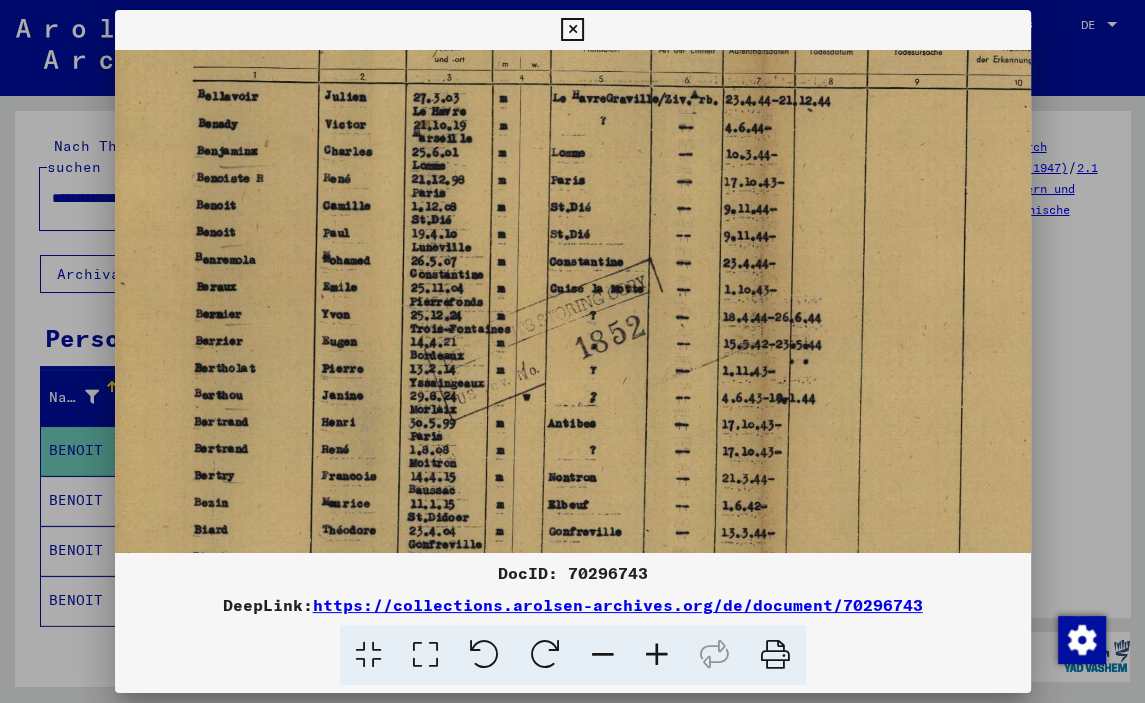click at bounding box center [657, 655] 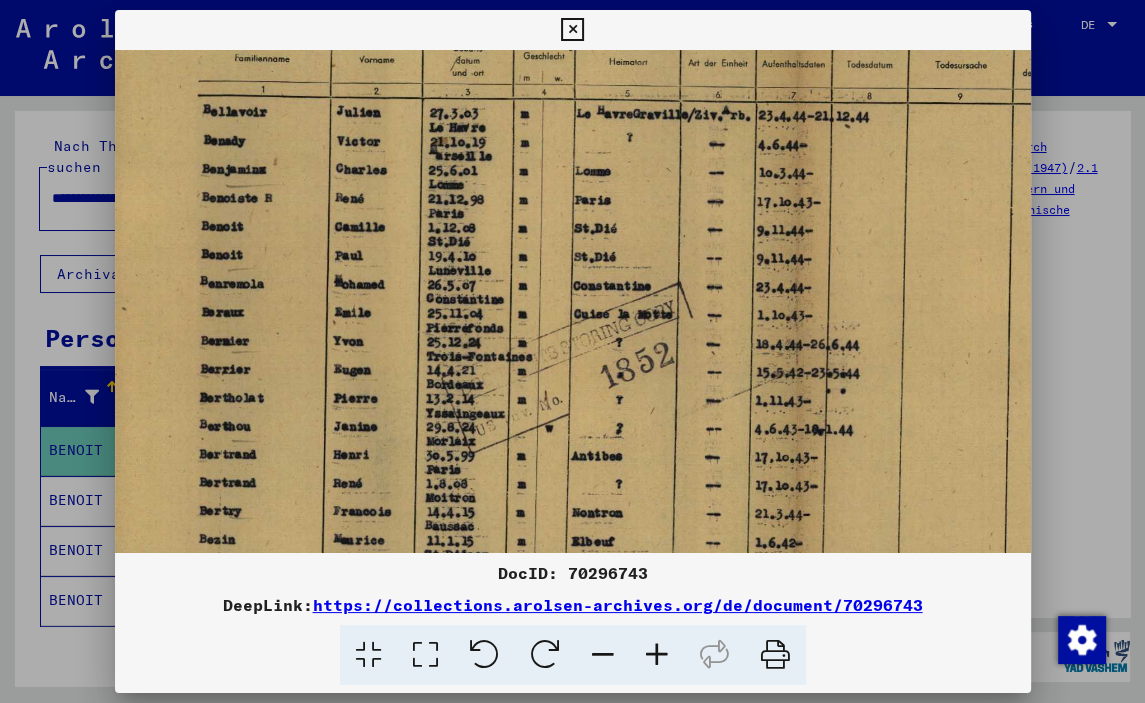 click at bounding box center [657, 655] 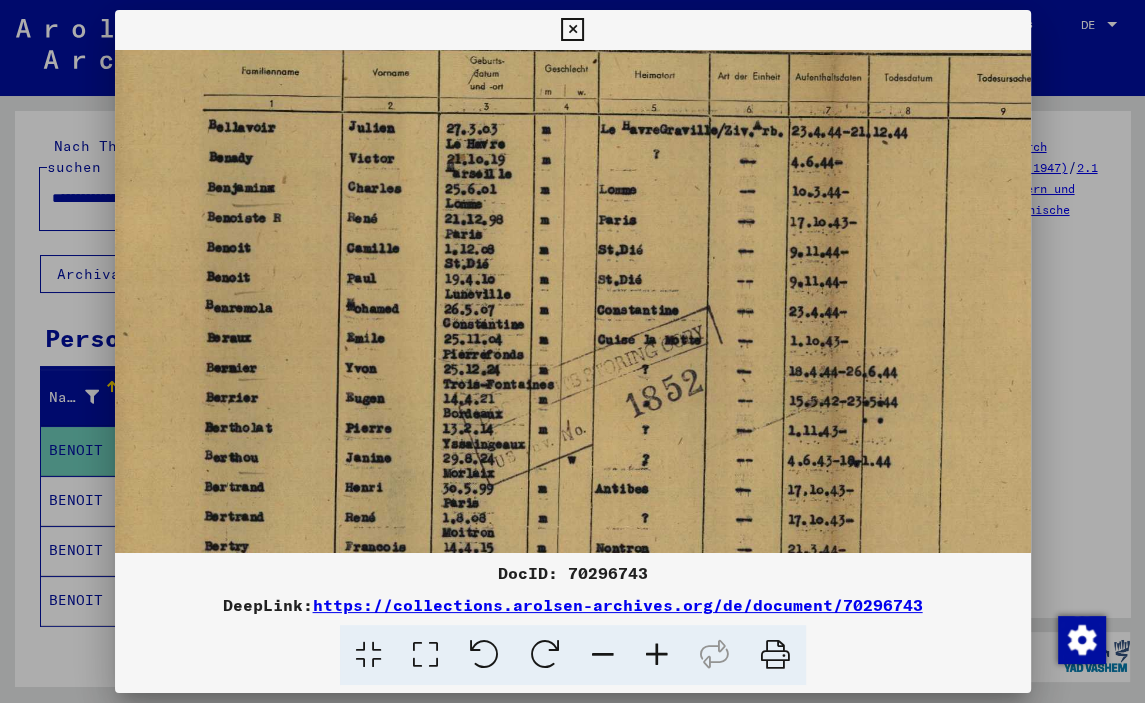 click at bounding box center (657, 655) 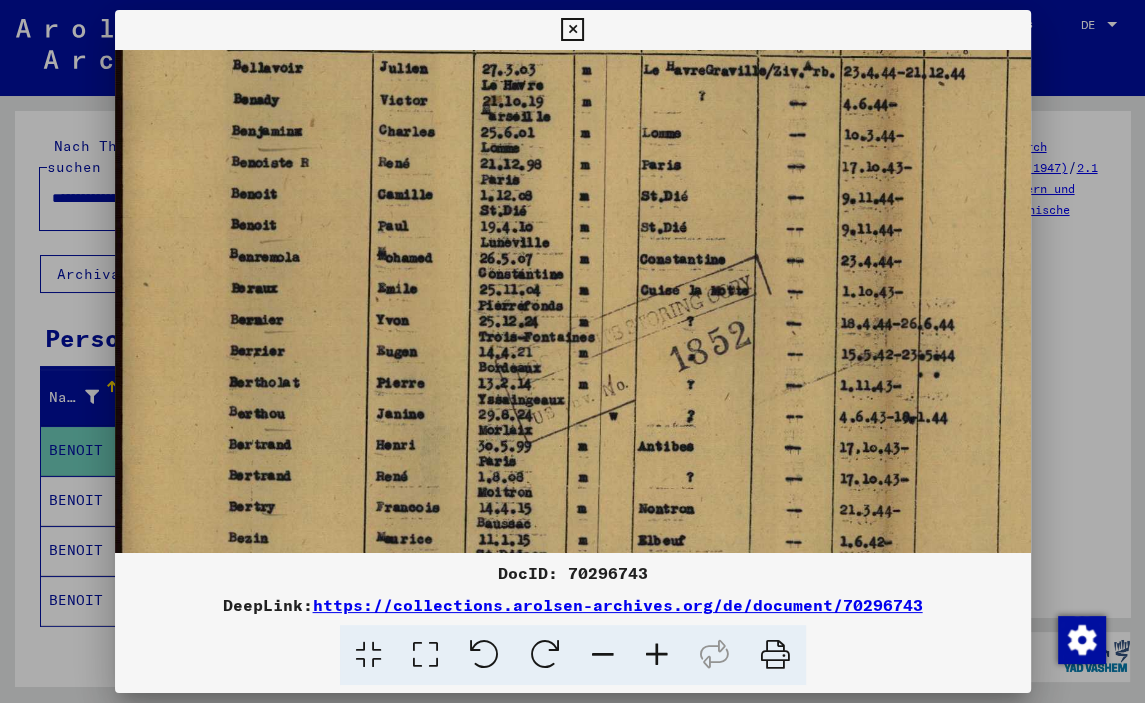 drag, startPoint x: 416, startPoint y: 346, endPoint x: 446, endPoint y: 197, distance: 151.99013 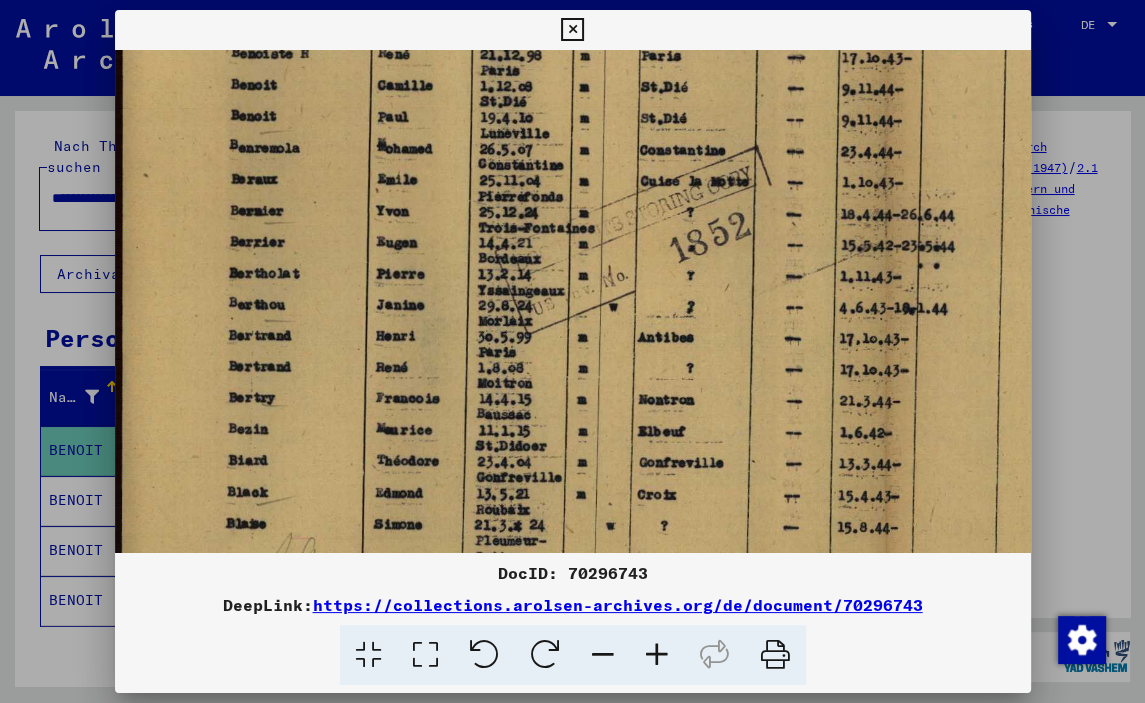drag, startPoint x: 392, startPoint y: 242, endPoint x: 392, endPoint y: 200, distance: 42 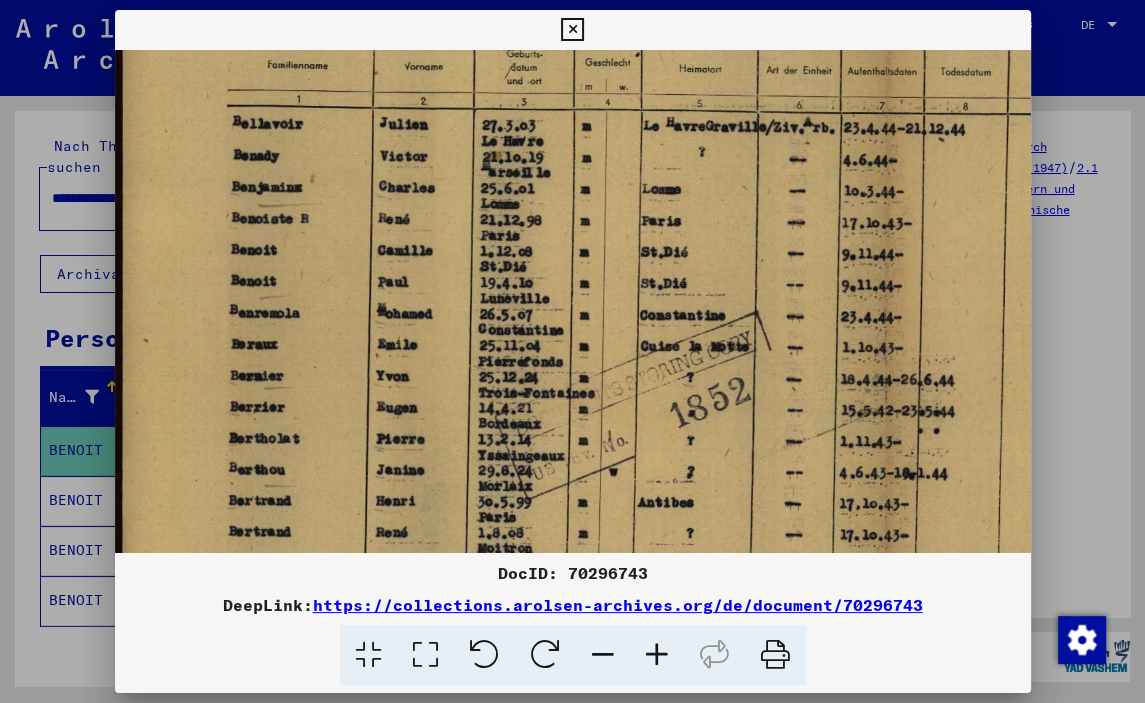 scroll, scrollTop: 201, scrollLeft: 0, axis: vertical 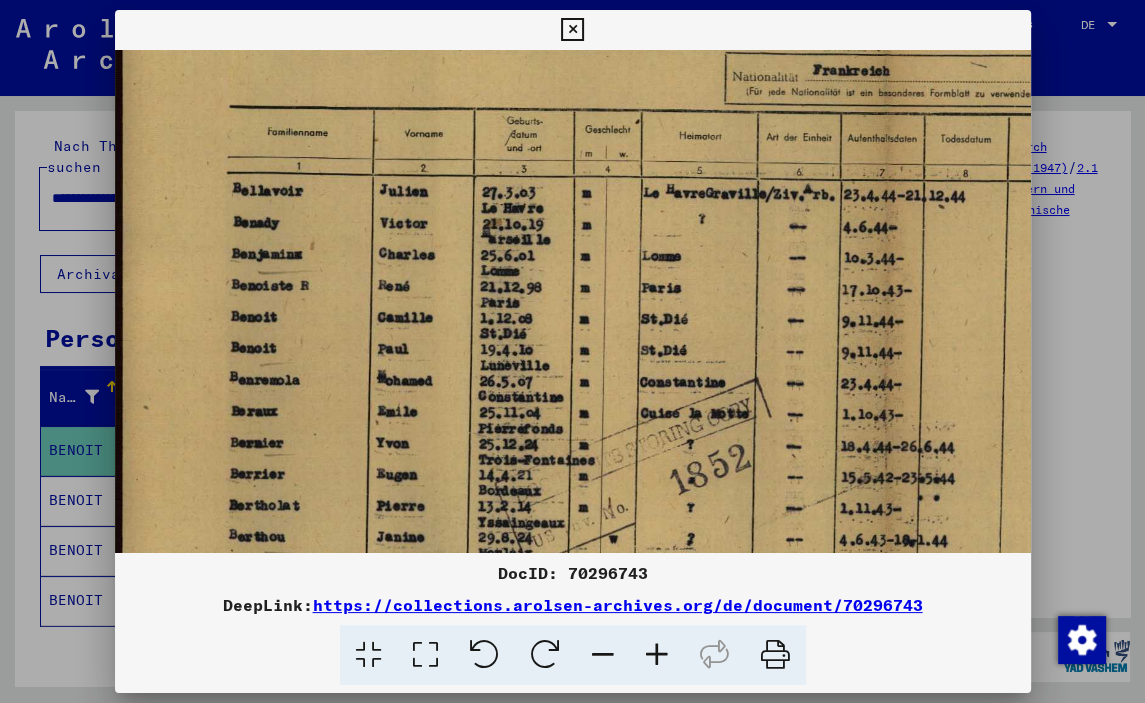 drag, startPoint x: 335, startPoint y: 308, endPoint x: 322, endPoint y: 521, distance: 213.39635 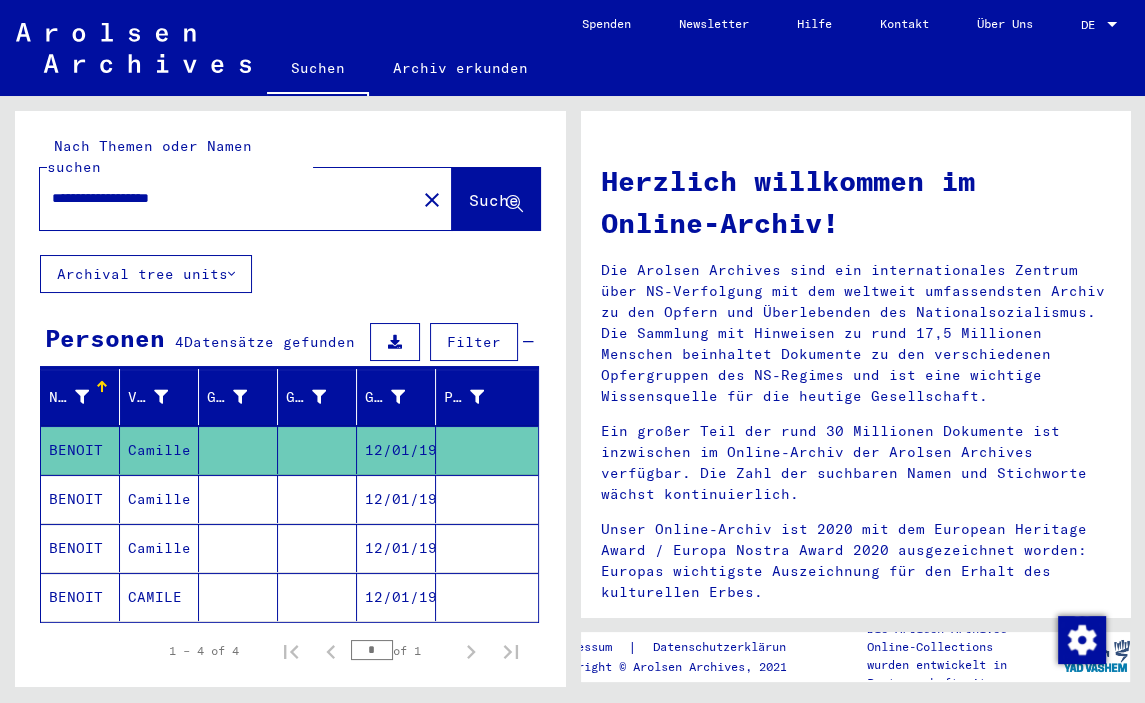 click on "Camille" at bounding box center (159, 548) 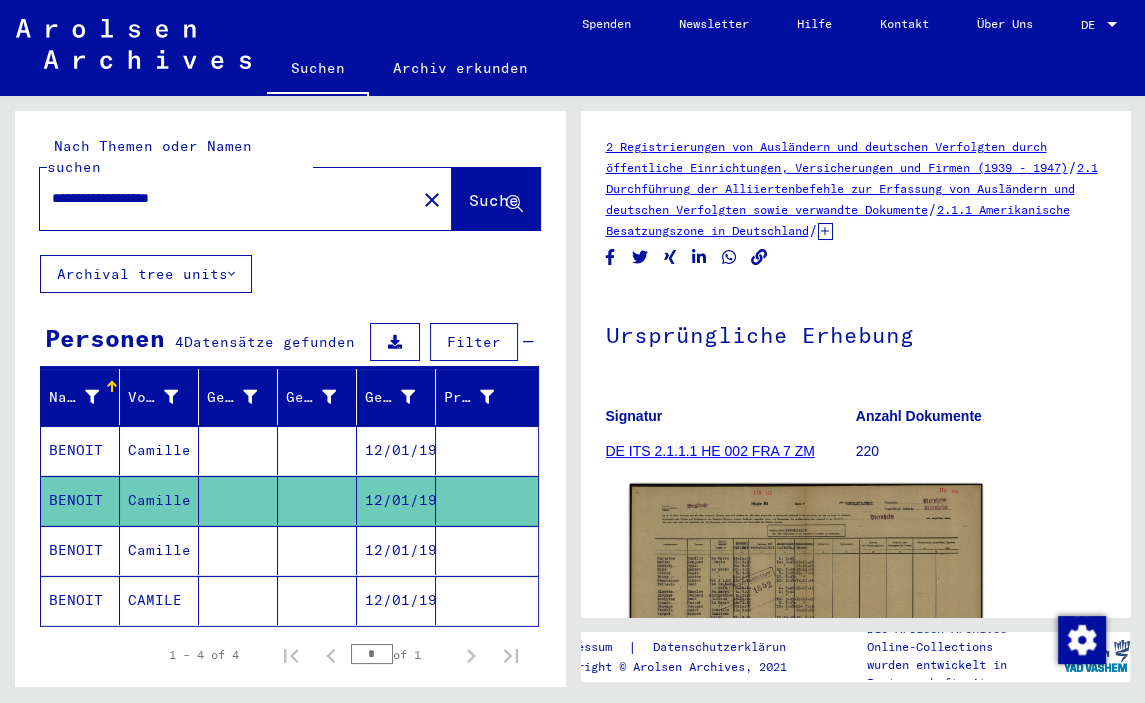 click 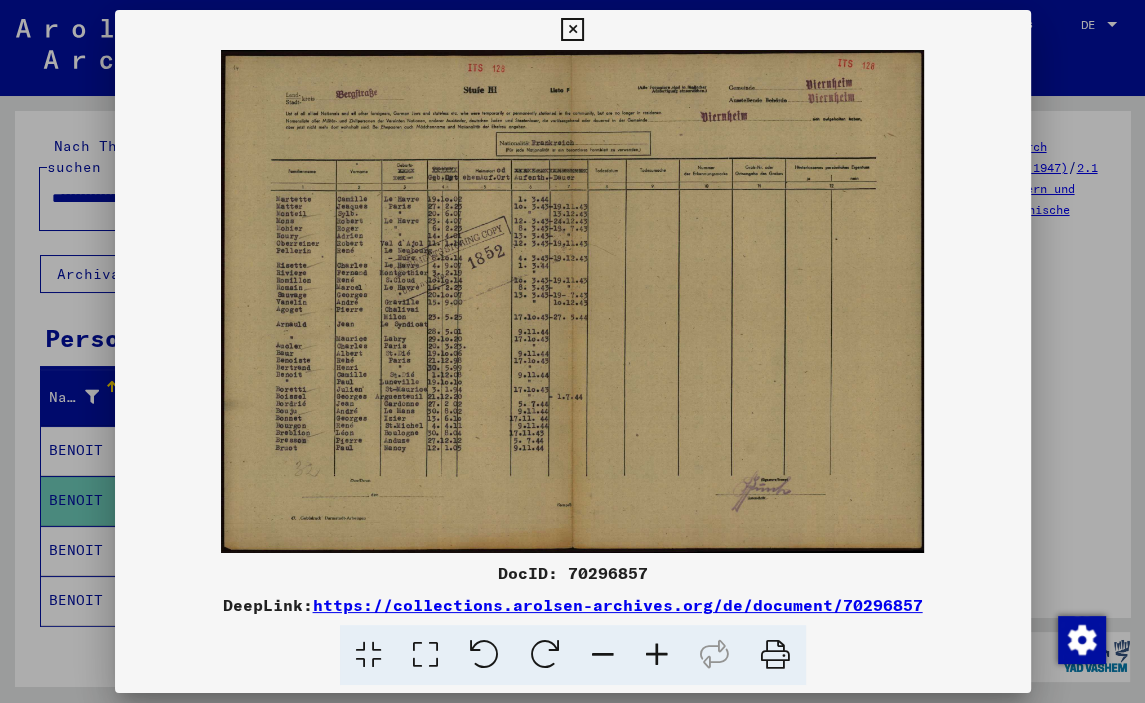 click at bounding box center [657, 655] 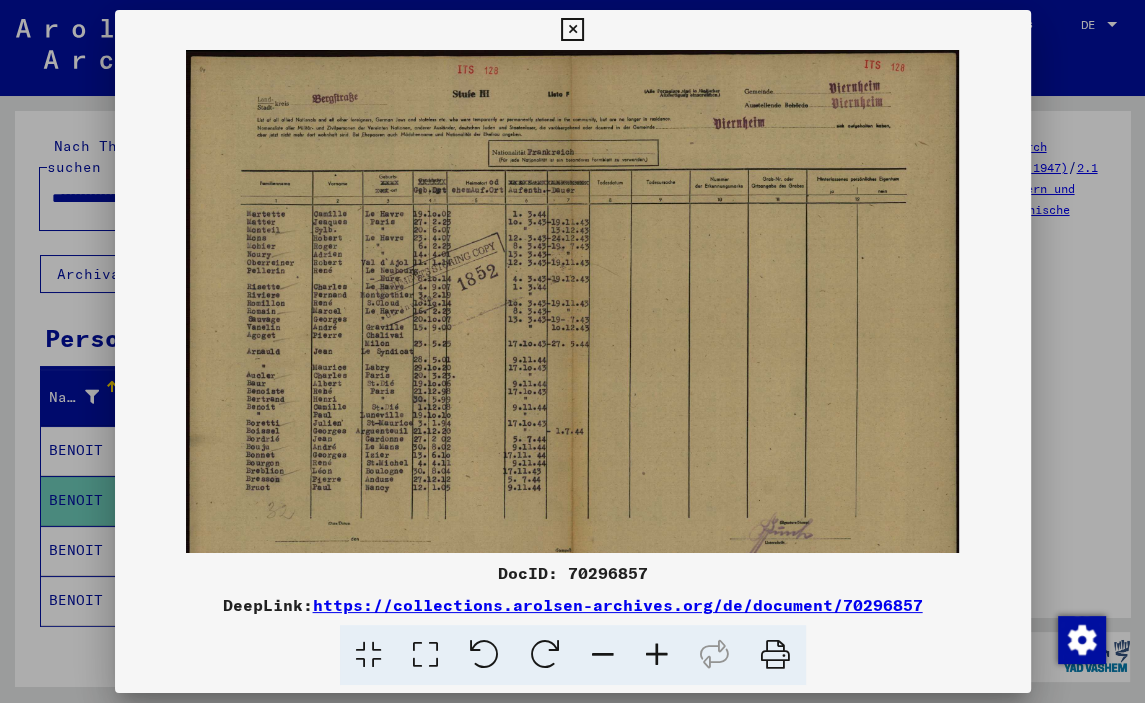 click at bounding box center [657, 655] 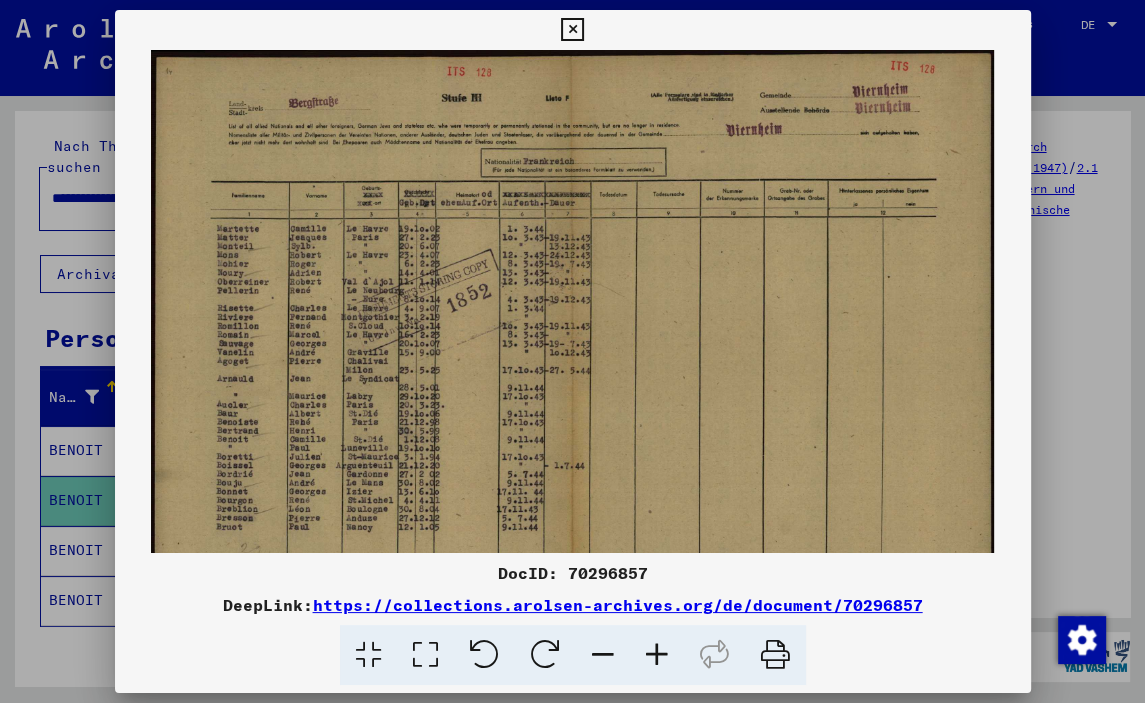 click at bounding box center [657, 655] 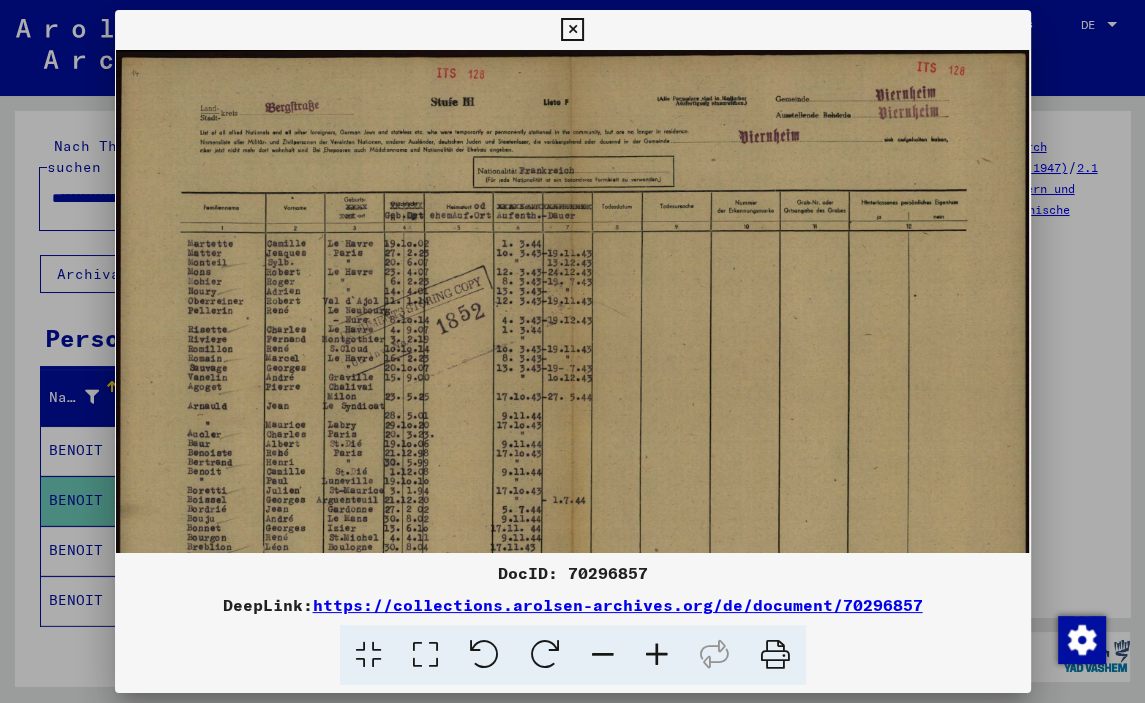 click at bounding box center (657, 655) 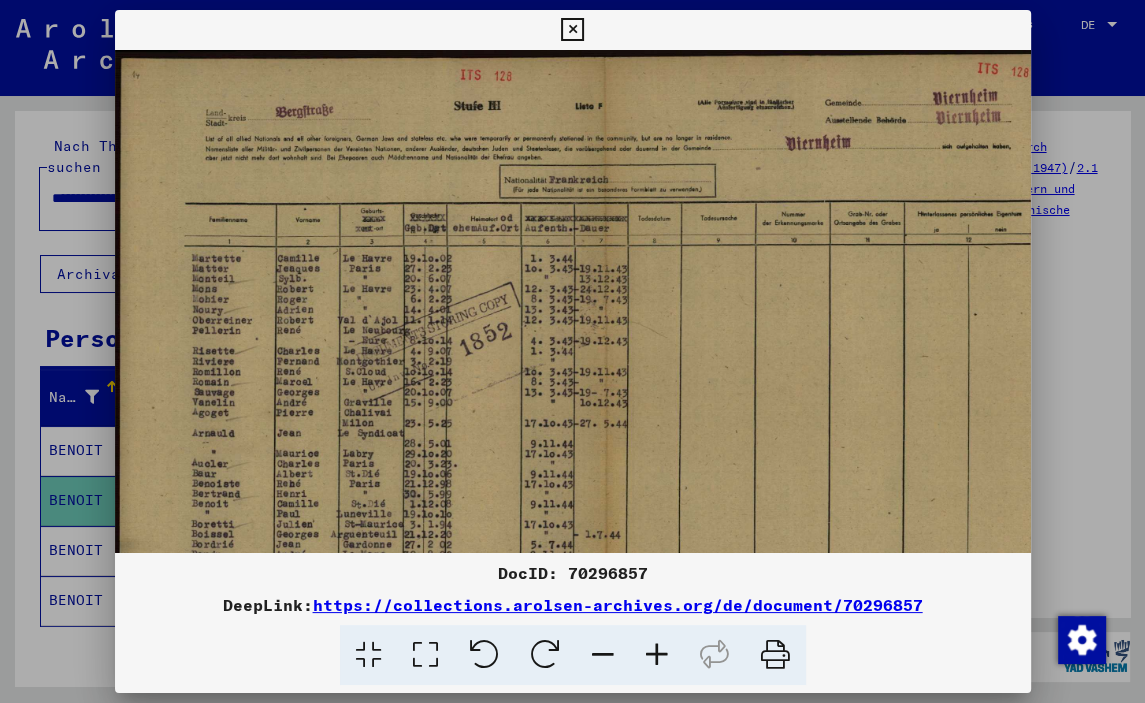 click at bounding box center (657, 655) 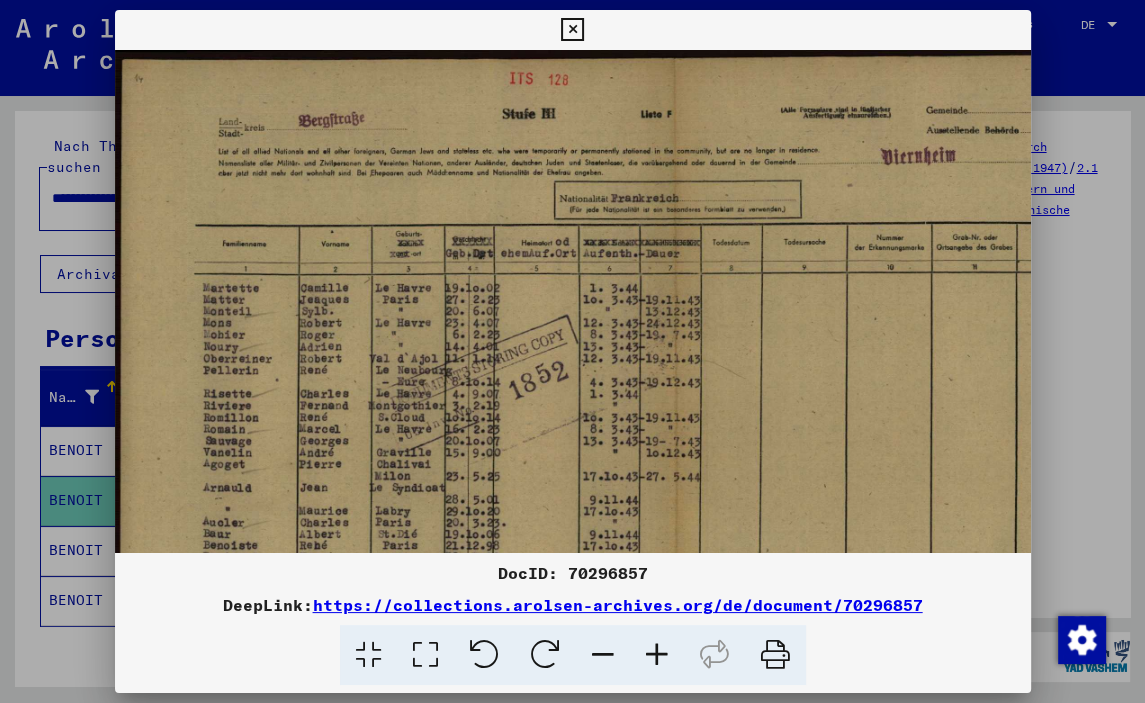 click at bounding box center [657, 655] 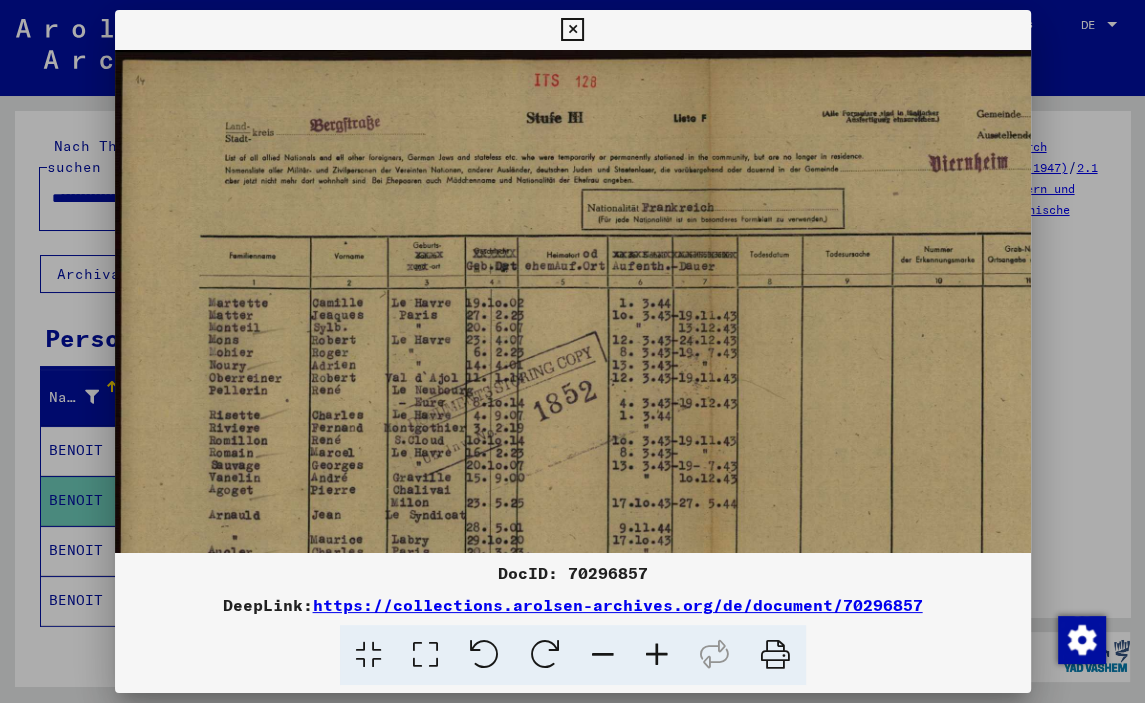 drag, startPoint x: 646, startPoint y: 654, endPoint x: 627, endPoint y: 631, distance: 29.832869 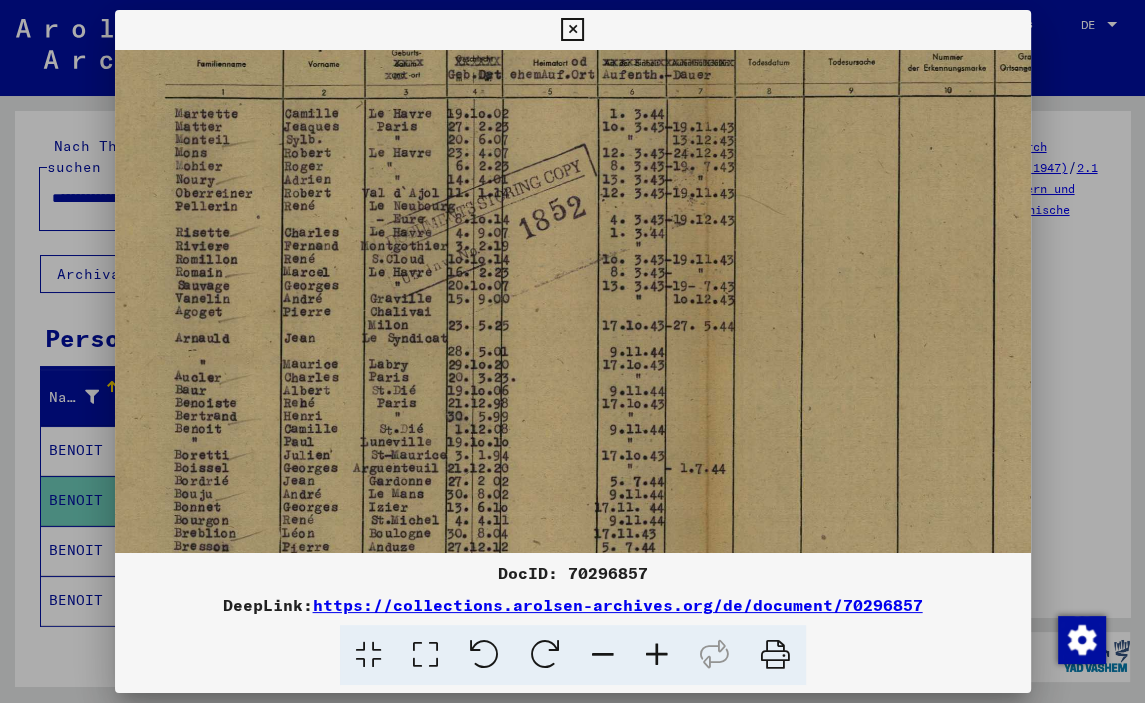 drag, startPoint x: 438, startPoint y: 428, endPoint x: 398, endPoint y: 211, distance: 220.65584 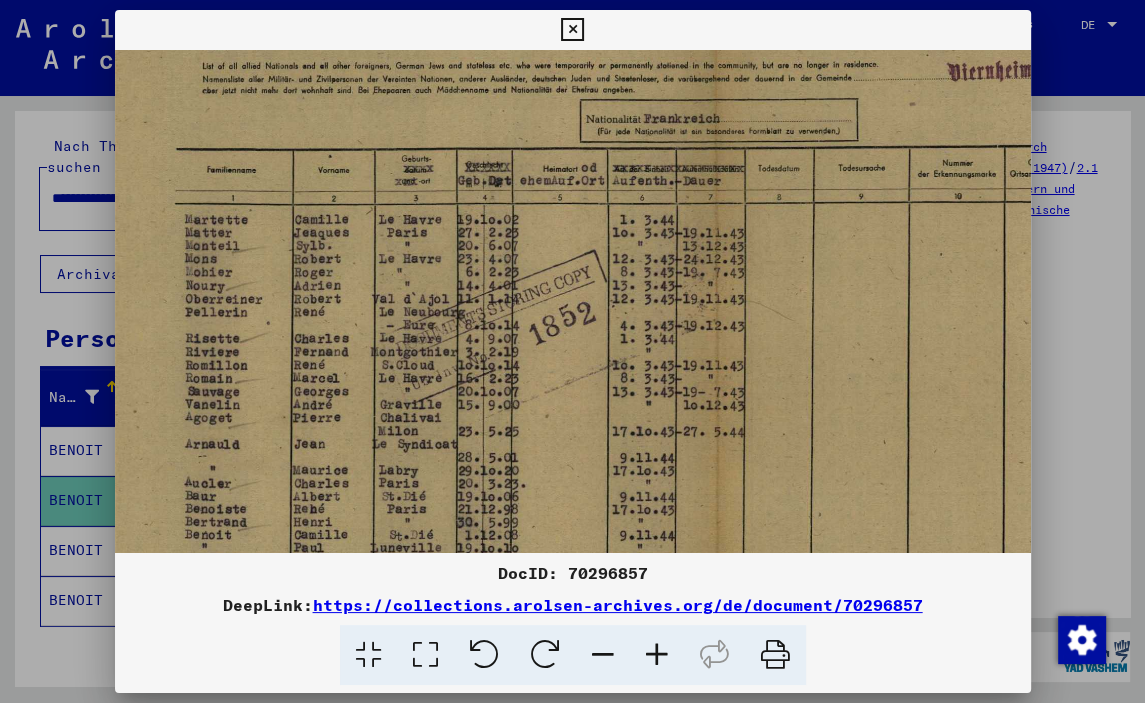 scroll, scrollTop: 89, scrollLeft: 33, axis: both 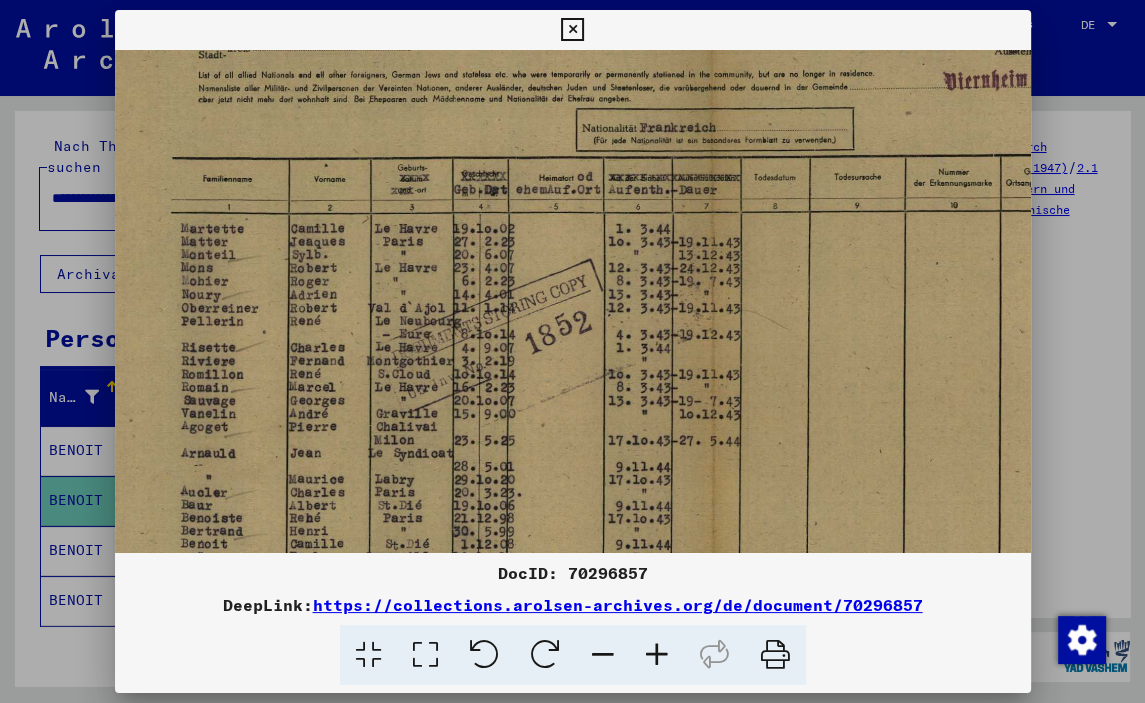 drag, startPoint x: 400, startPoint y: 442, endPoint x: 406, endPoint y: 563, distance: 121.14867 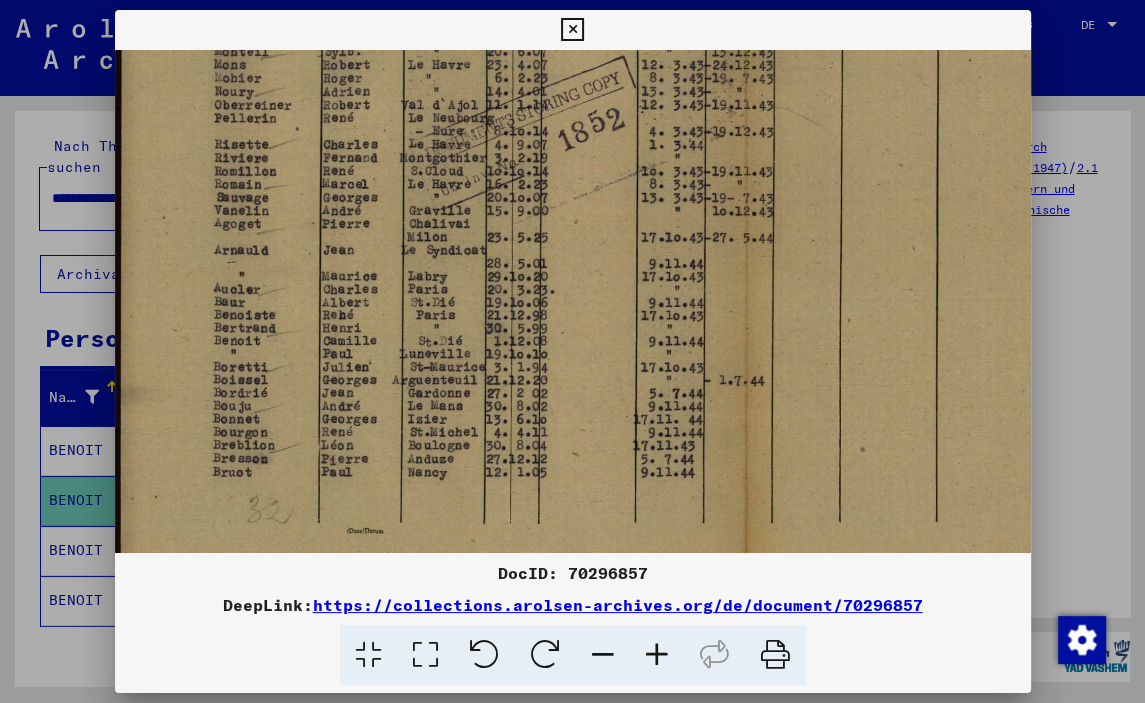scroll, scrollTop: 269, scrollLeft: 0, axis: vertical 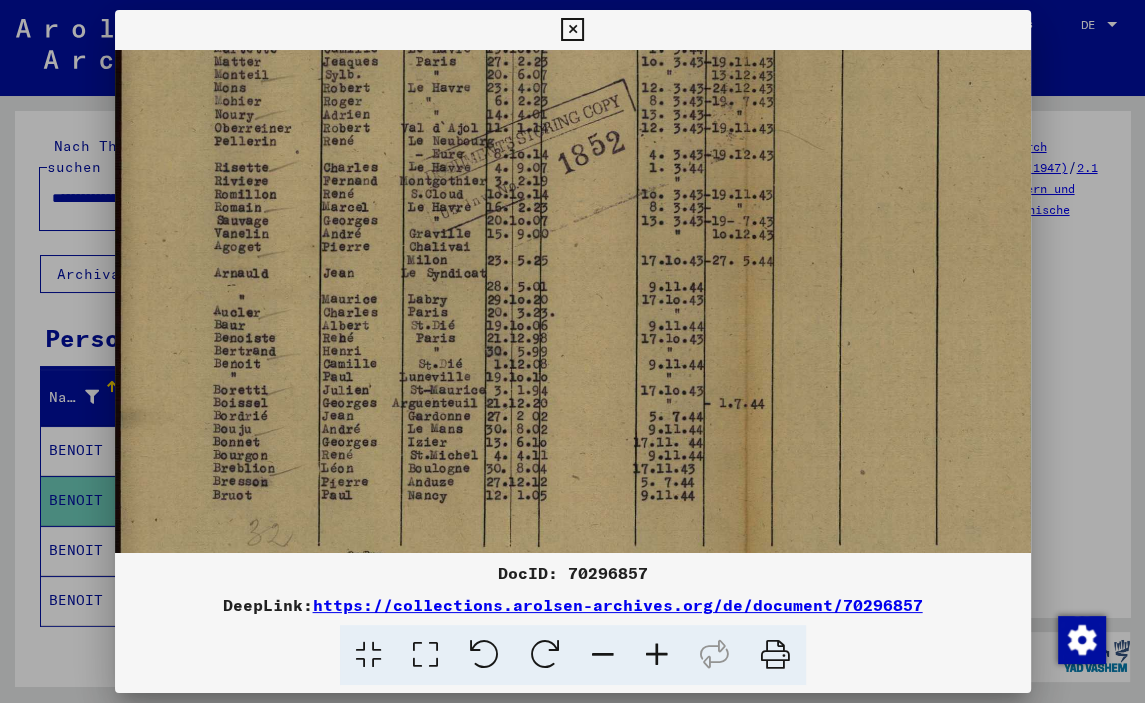 drag, startPoint x: 485, startPoint y: 408, endPoint x: 542, endPoint y: 279, distance: 141.0319 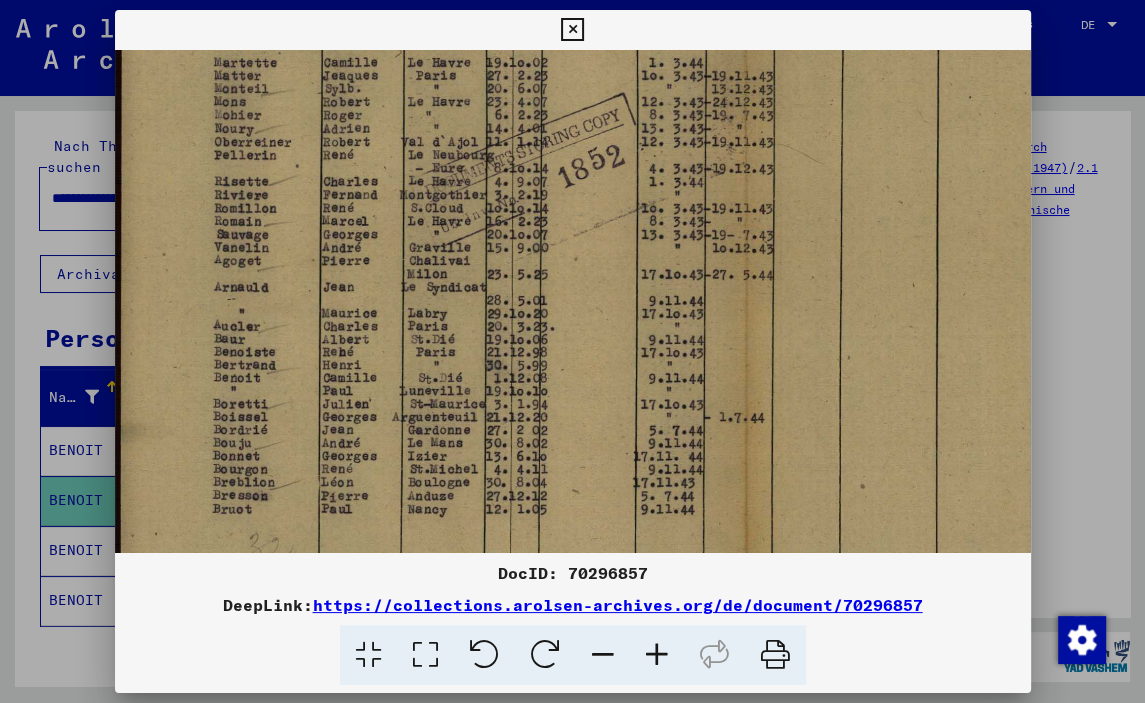 click at bounding box center (746, 246) 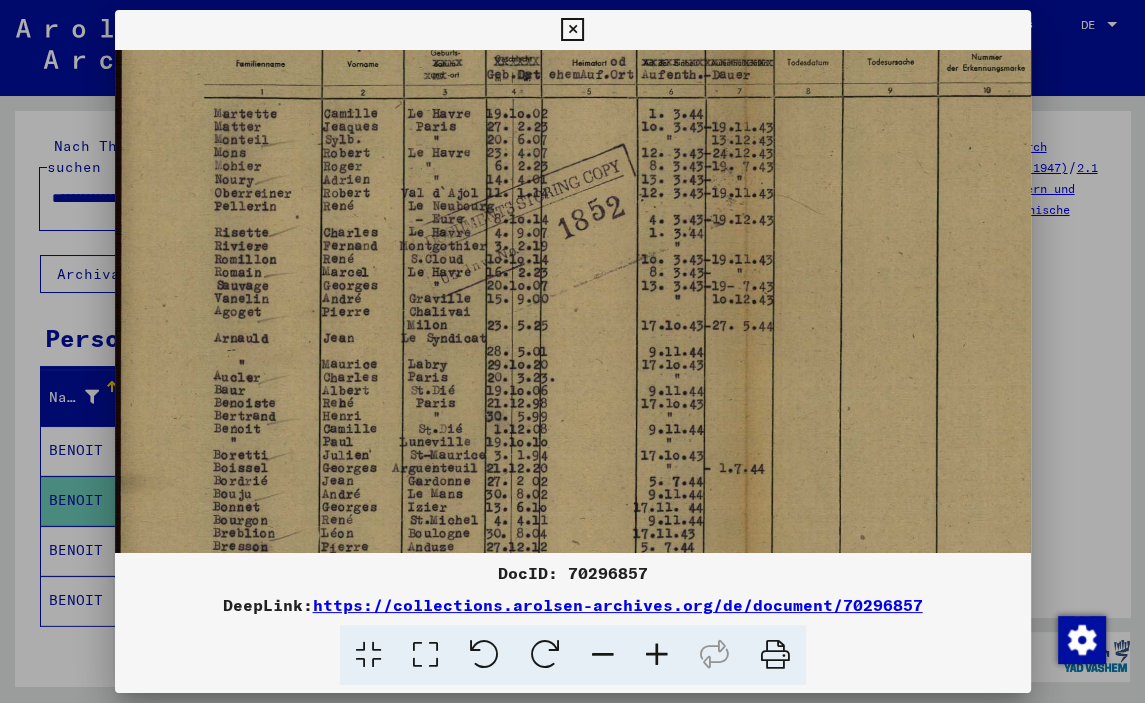 scroll, scrollTop: 203, scrollLeft: 0, axis: vertical 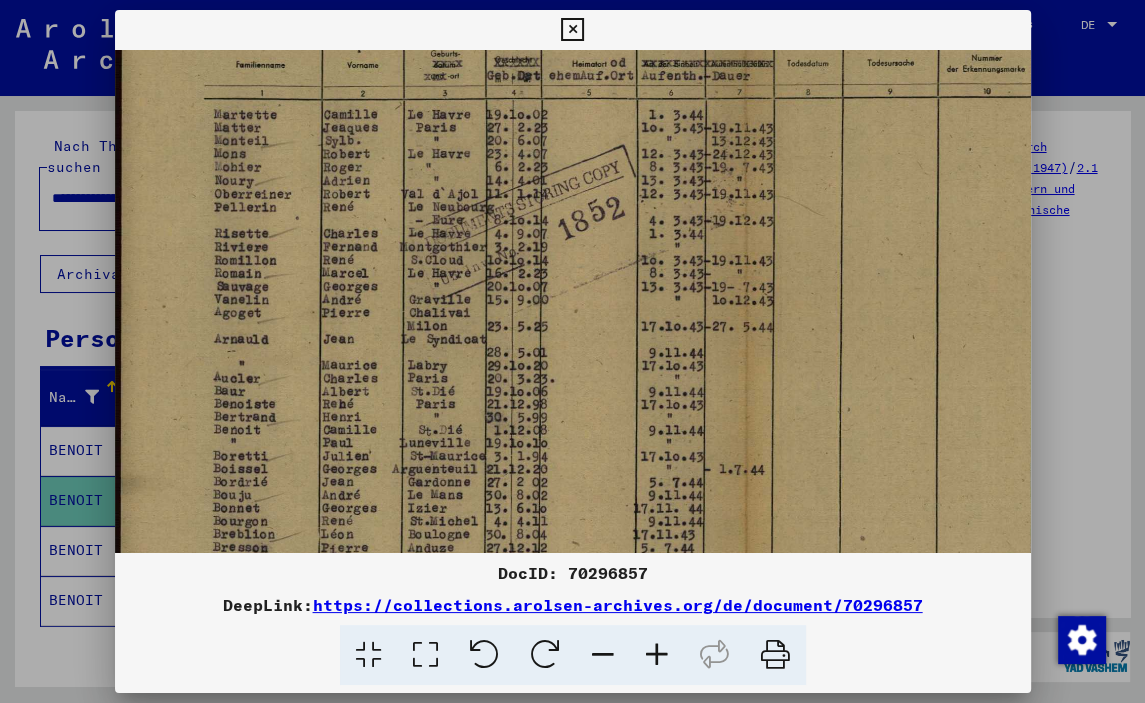drag, startPoint x: 281, startPoint y: 309, endPoint x: 289, endPoint y: 358, distance: 49.648766 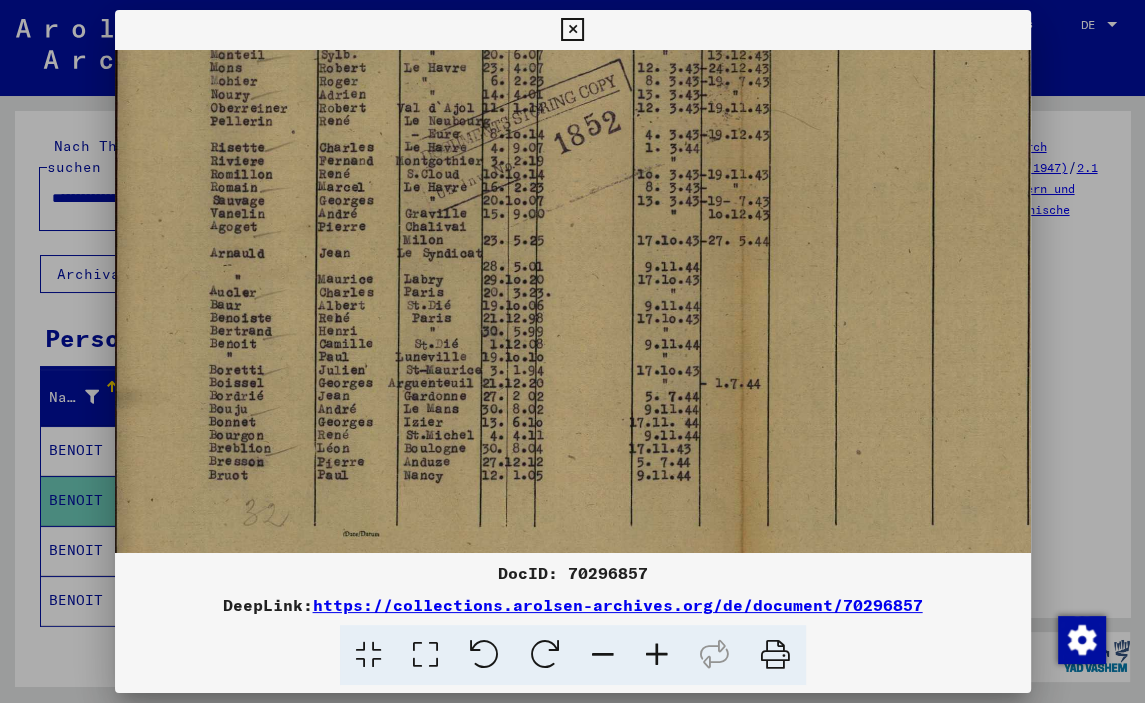 scroll, scrollTop: 291, scrollLeft: 4, axis: both 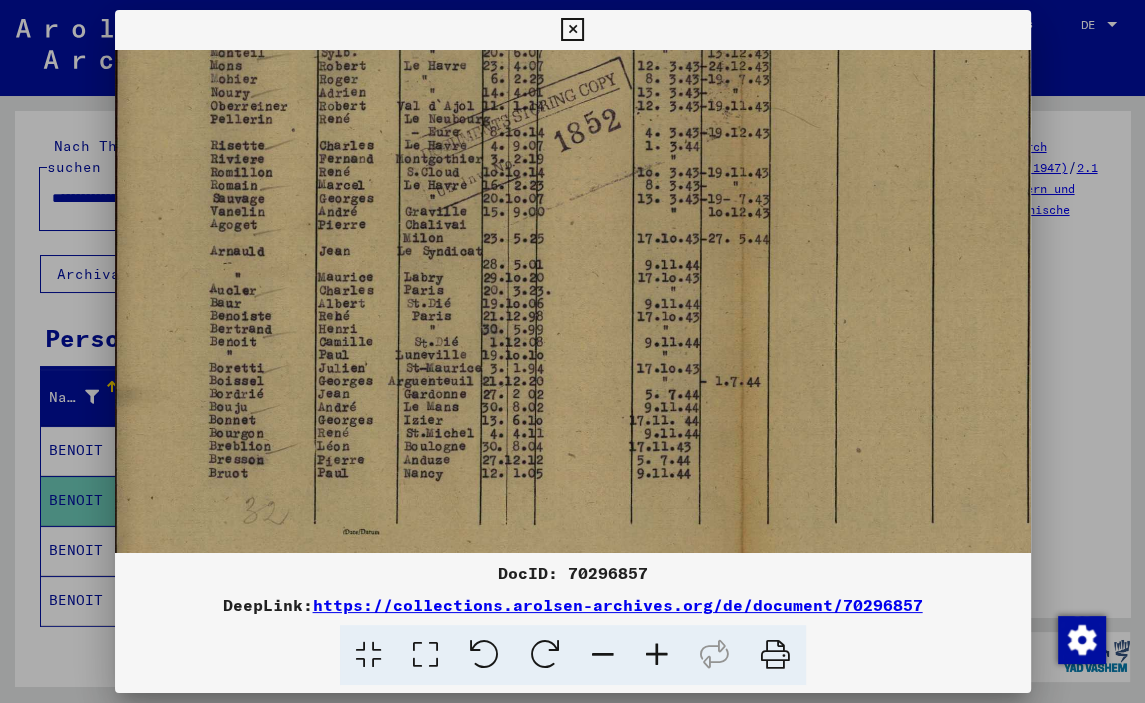 drag, startPoint x: 298, startPoint y: 359, endPoint x: 303, endPoint y: 271, distance: 88.14193 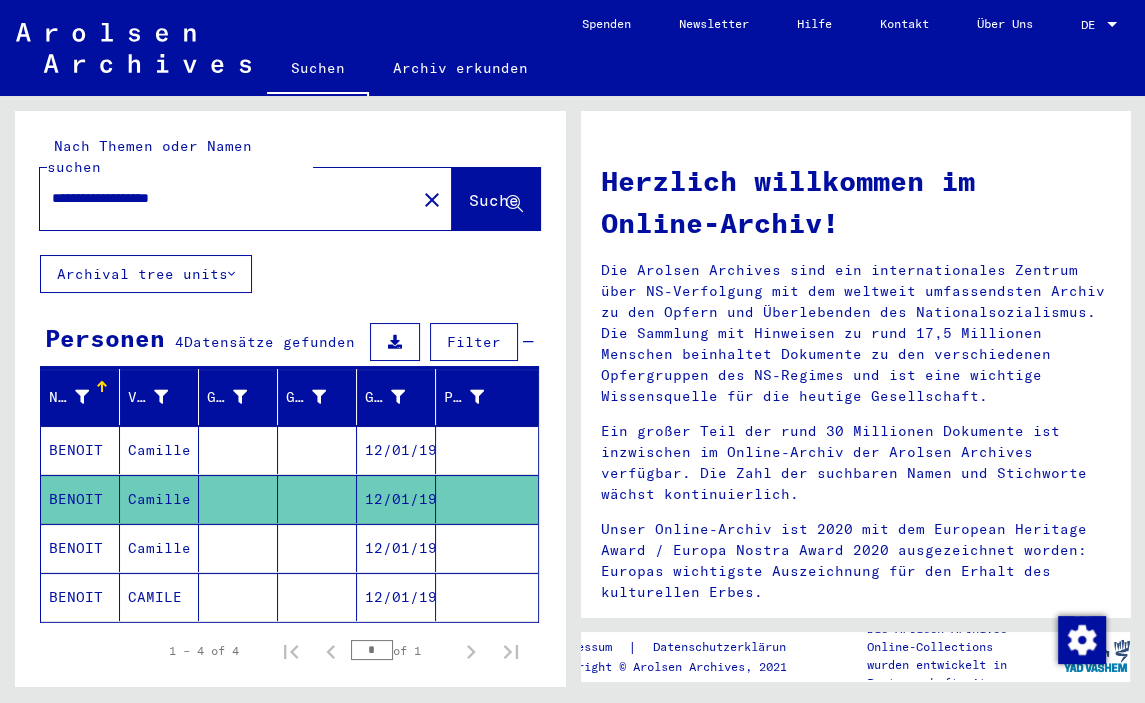 drag, startPoint x: 250, startPoint y: 163, endPoint x: 190, endPoint y: 162, distance: 60.00833 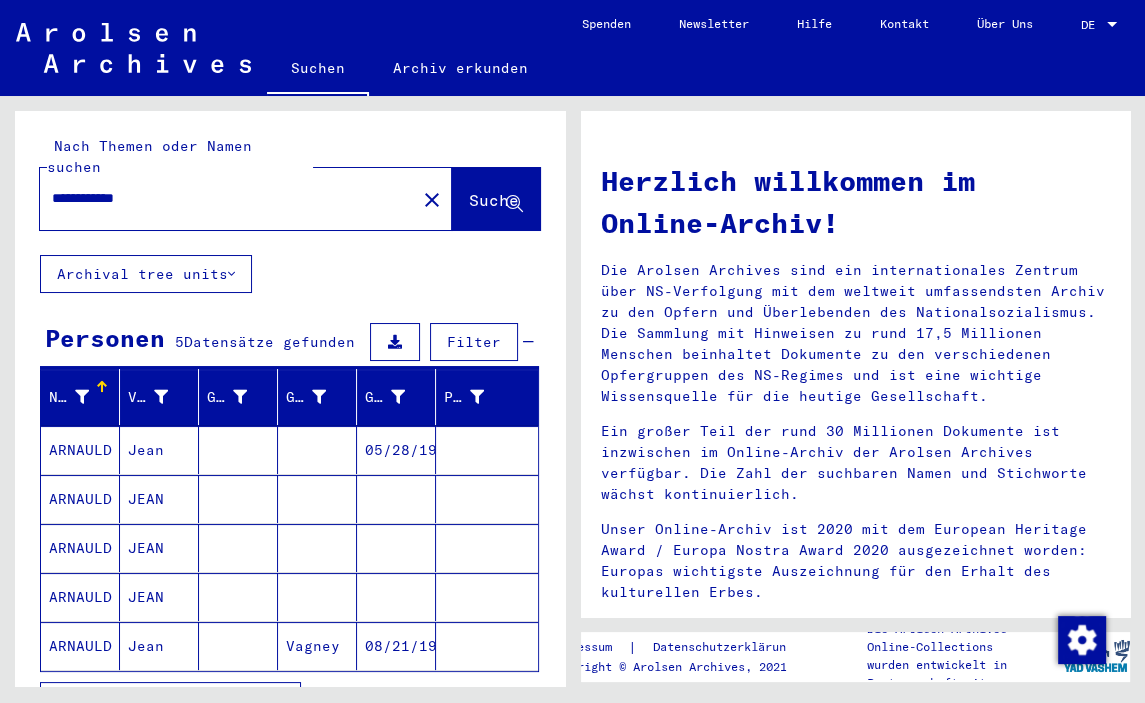 click on "JEAN" at bounding box center [159, 548] 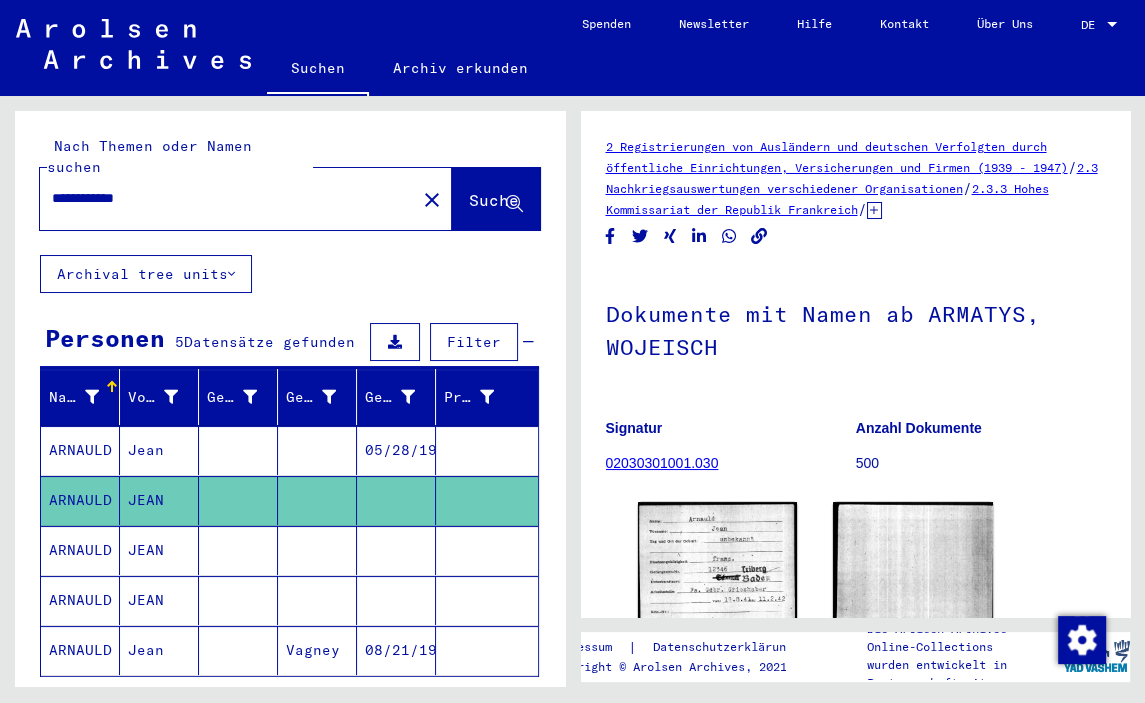 click on "JEAN" at bounding box center [159, 600] 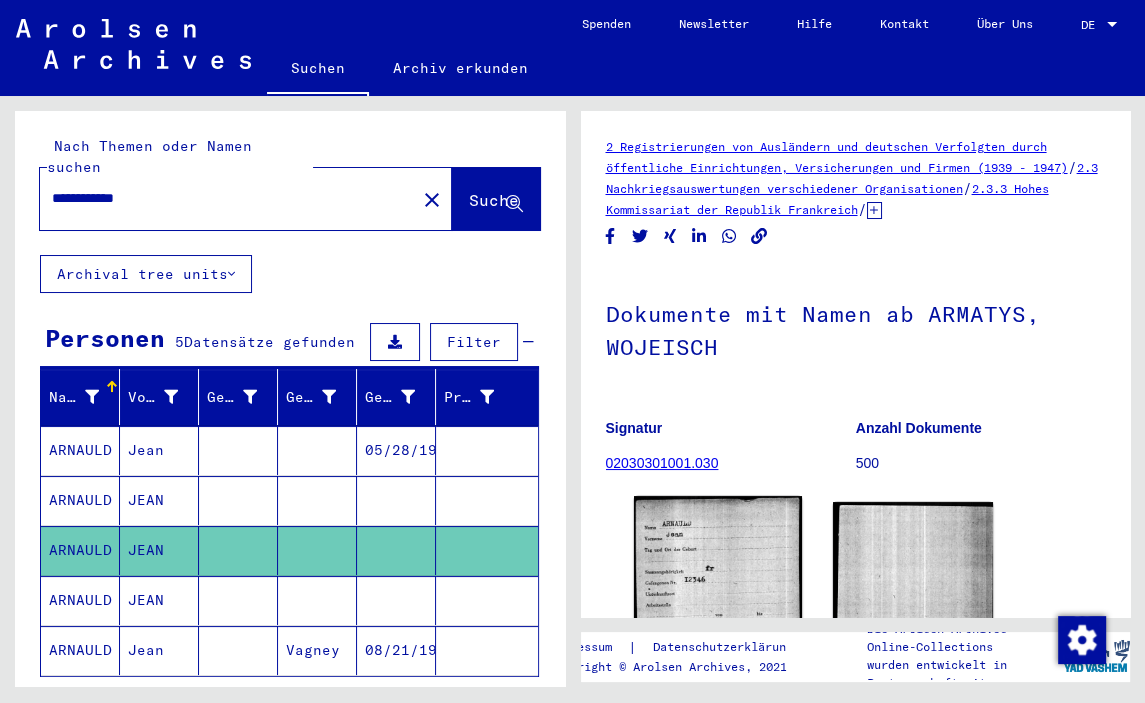 click 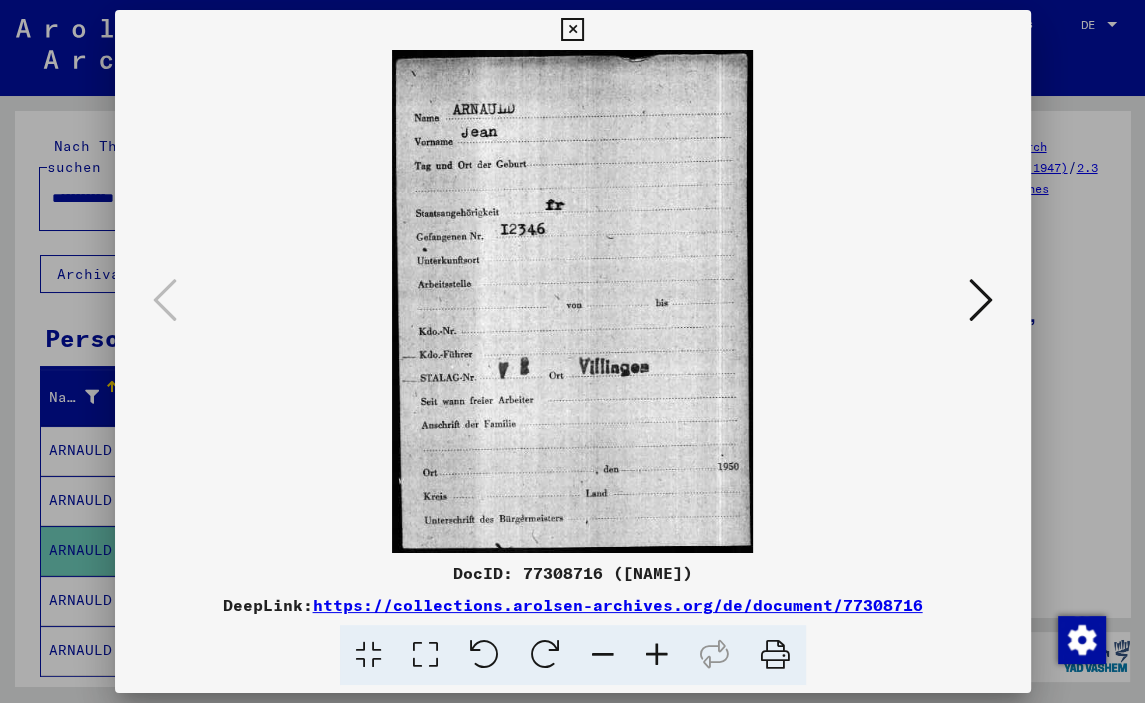 click at bounding box center [981, 300] 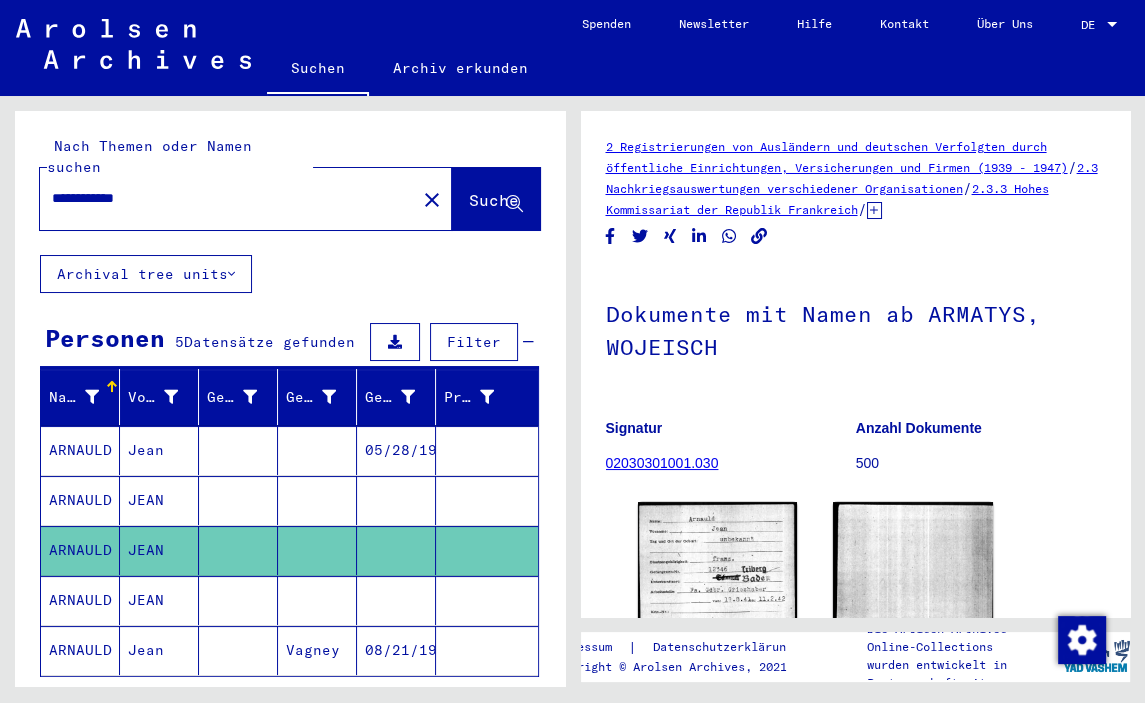 click on "JEAN" at bounding box center [159, 650] 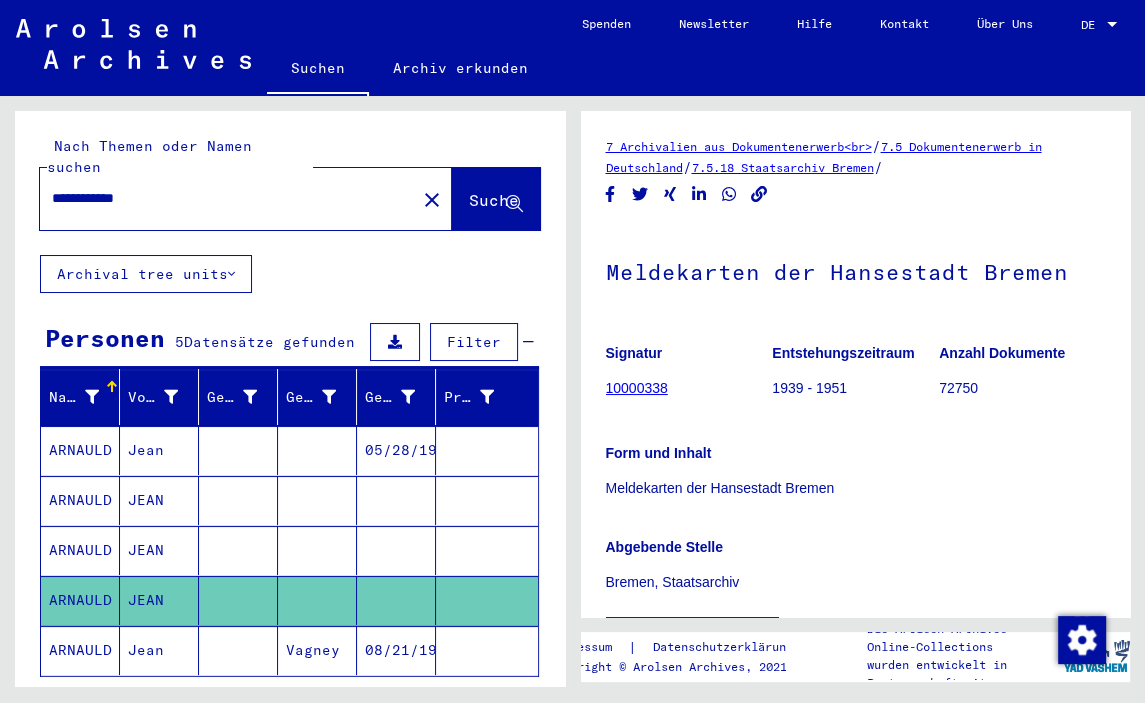 click on "**********" at bounding box center [228, 198] 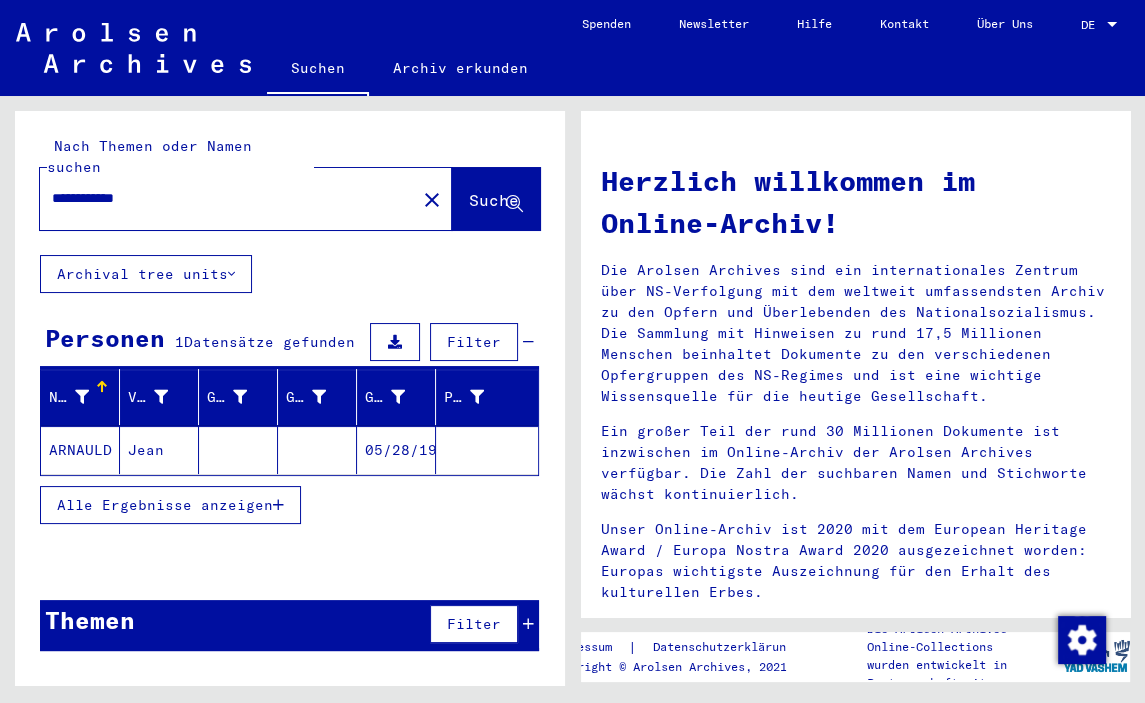 click on "05/28/1901" 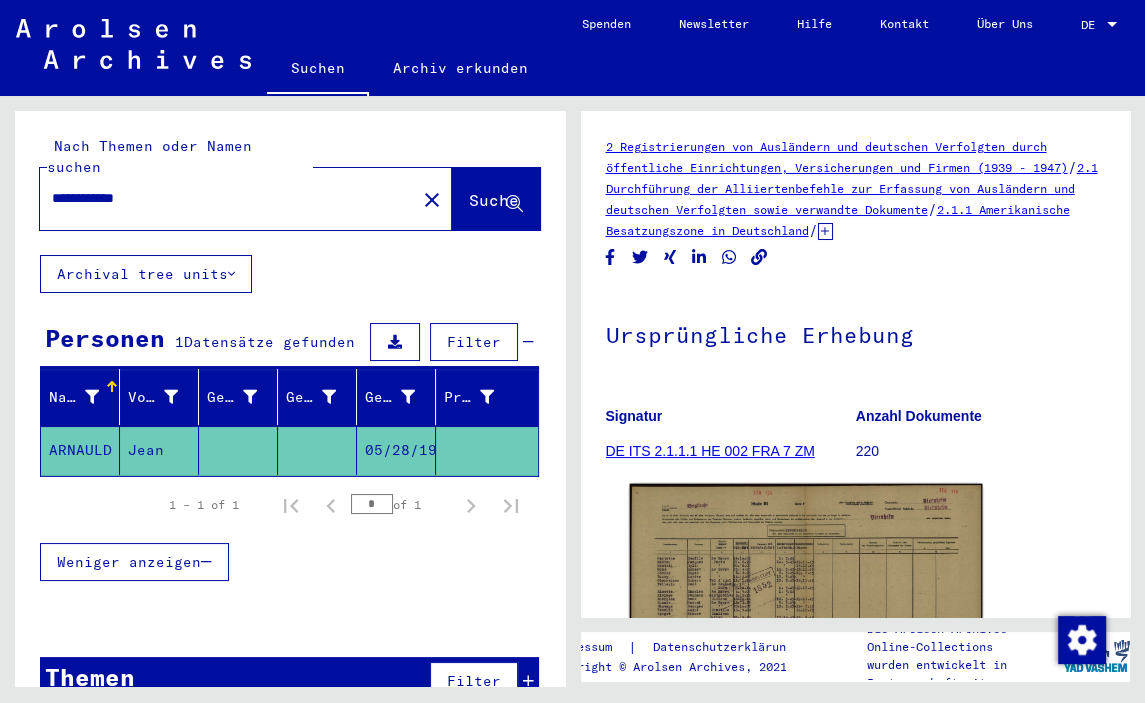 click 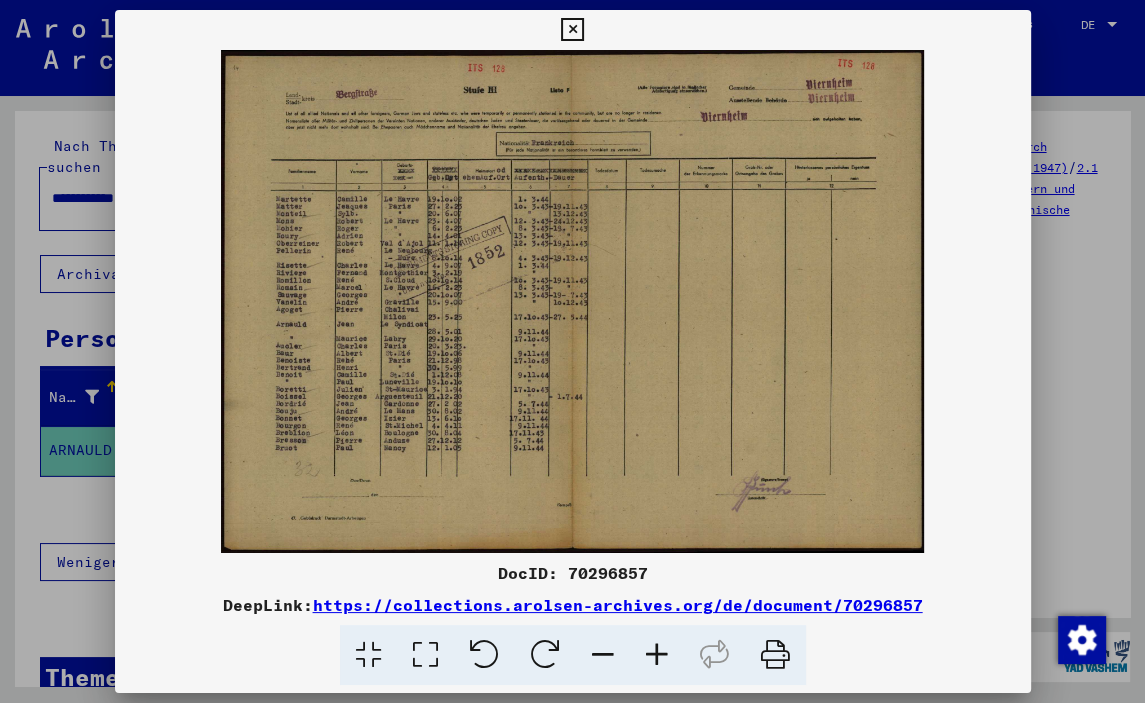 click at bounding box center [657, 655] 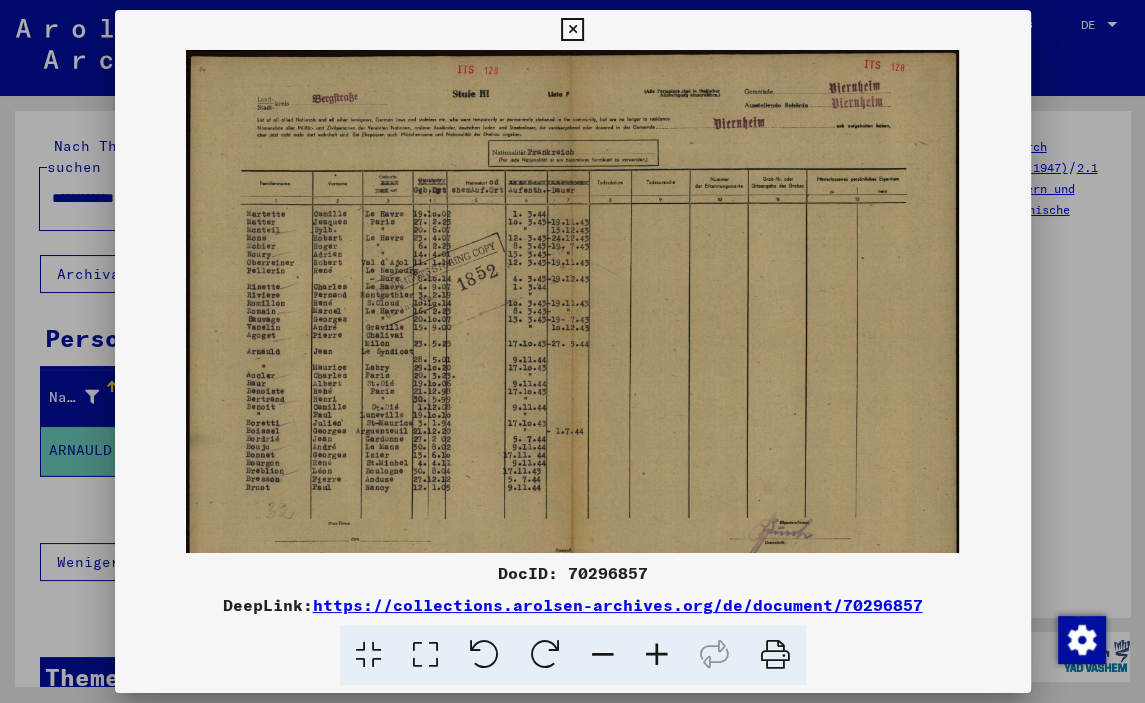 click at bounding box center (657, 655) 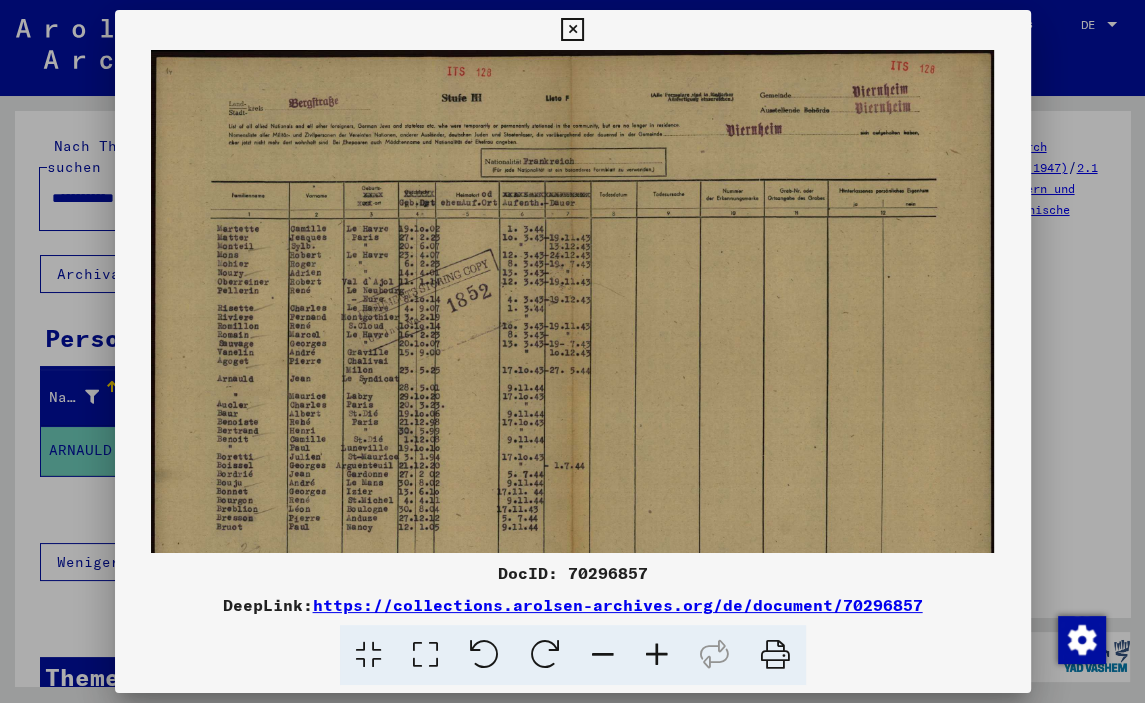 click at bounding box center (657, 655) 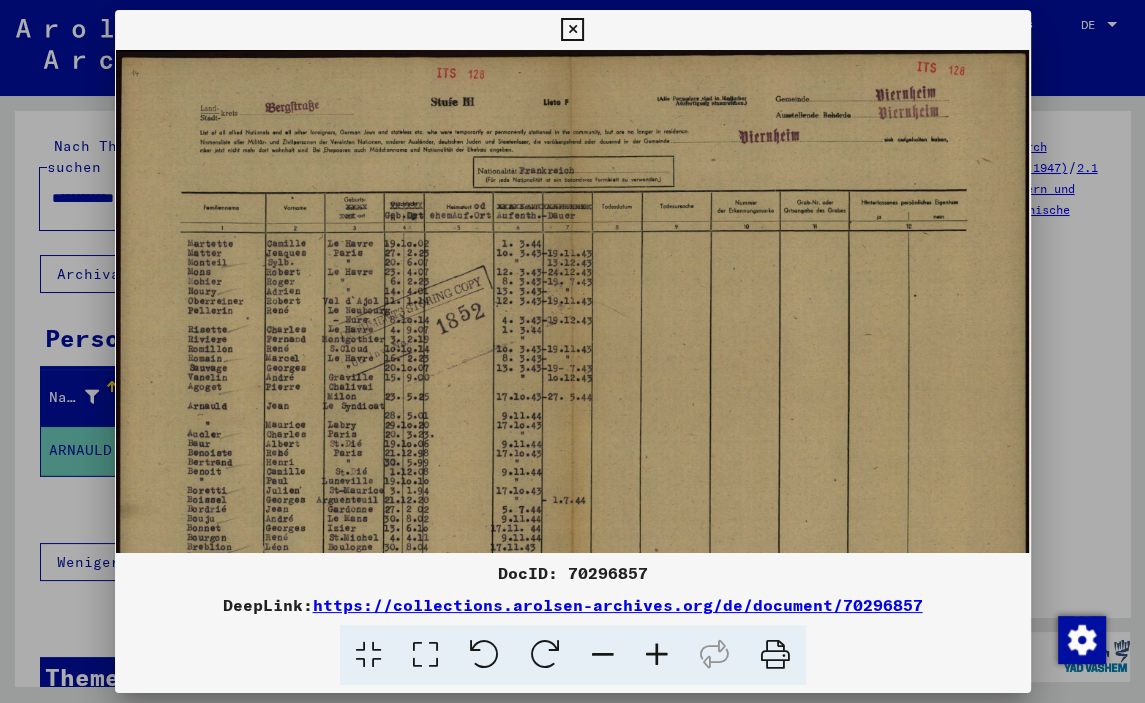 click at bounding box center (657, 655) 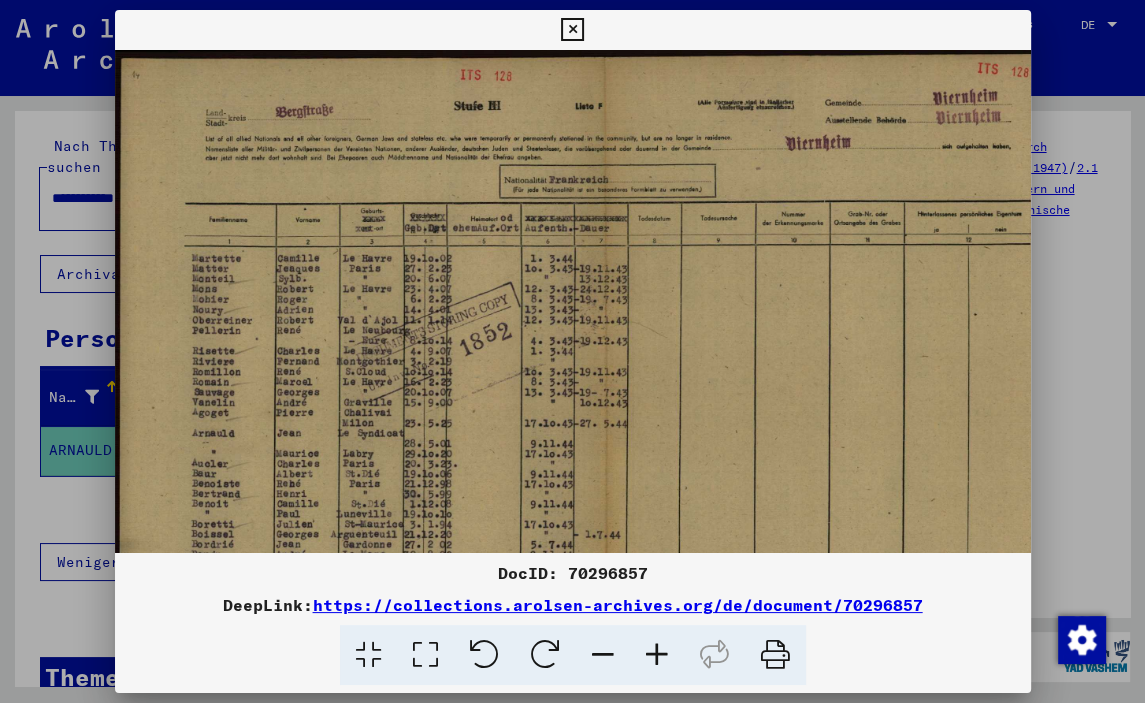 click at bounding box center (657, 655) 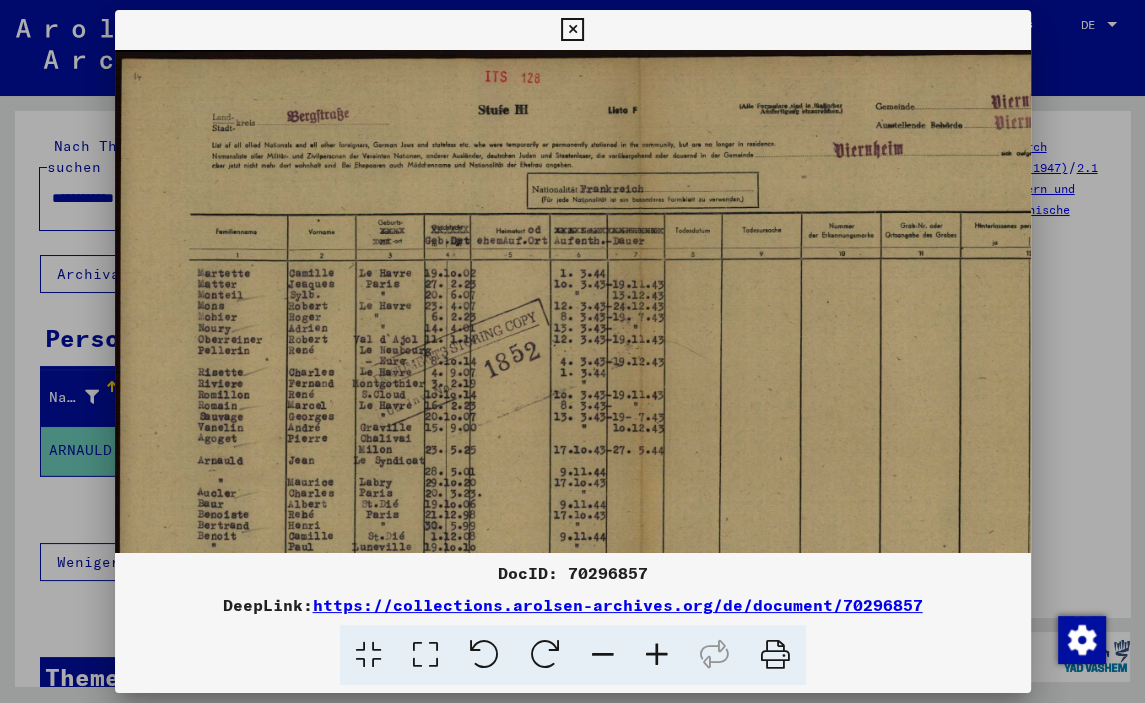 click at bounding box center (657, 655) 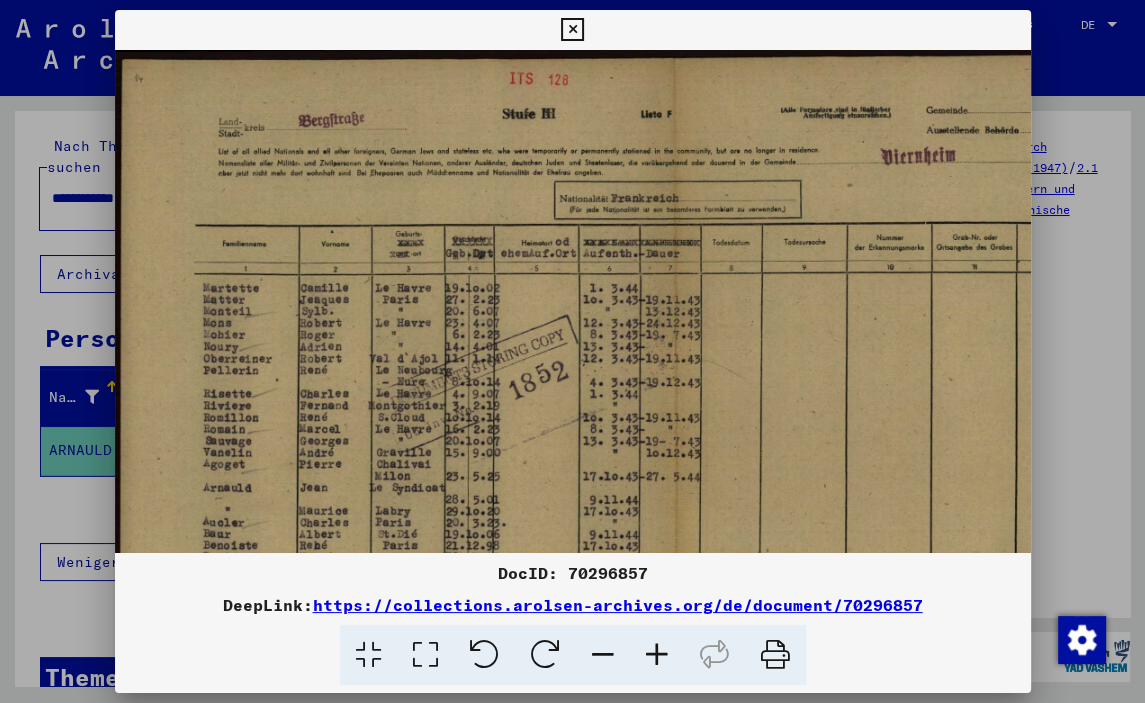 click at bounding box center (657, 655) 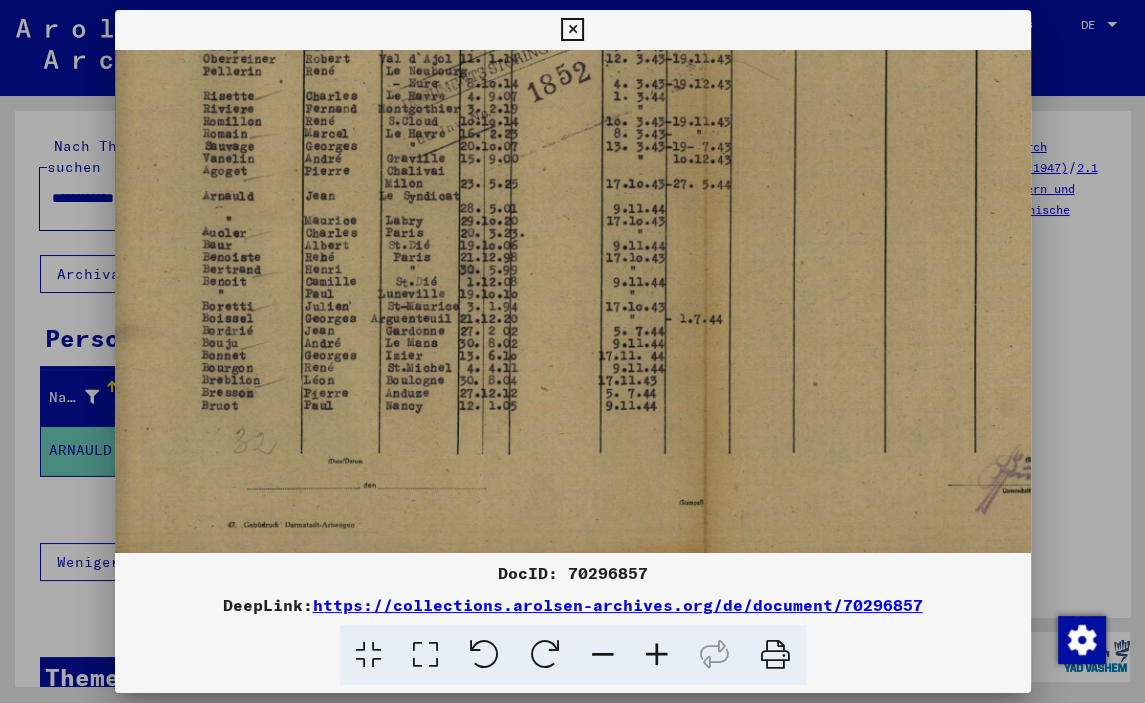 drag, startPoint x: 444, startPoint y: 306, endPoint x: 458, endPoint y: 61, distance: 245.39967 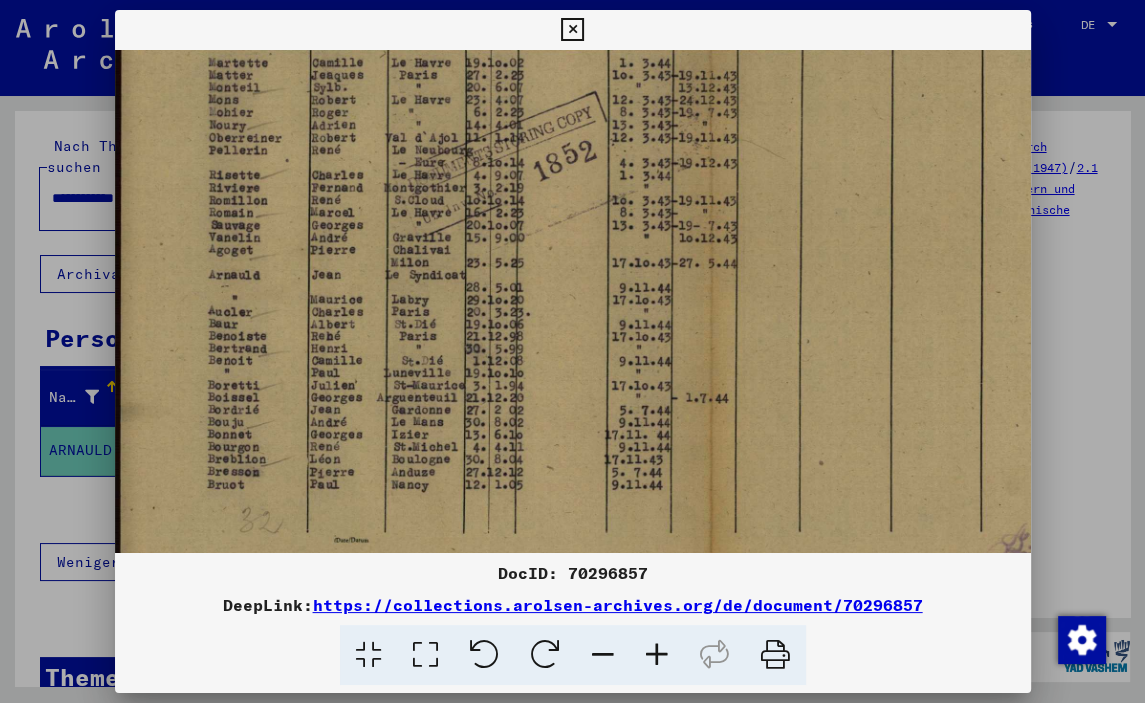 scroll, scrollTop: 232, scrollLeft: 0, axis: vertical 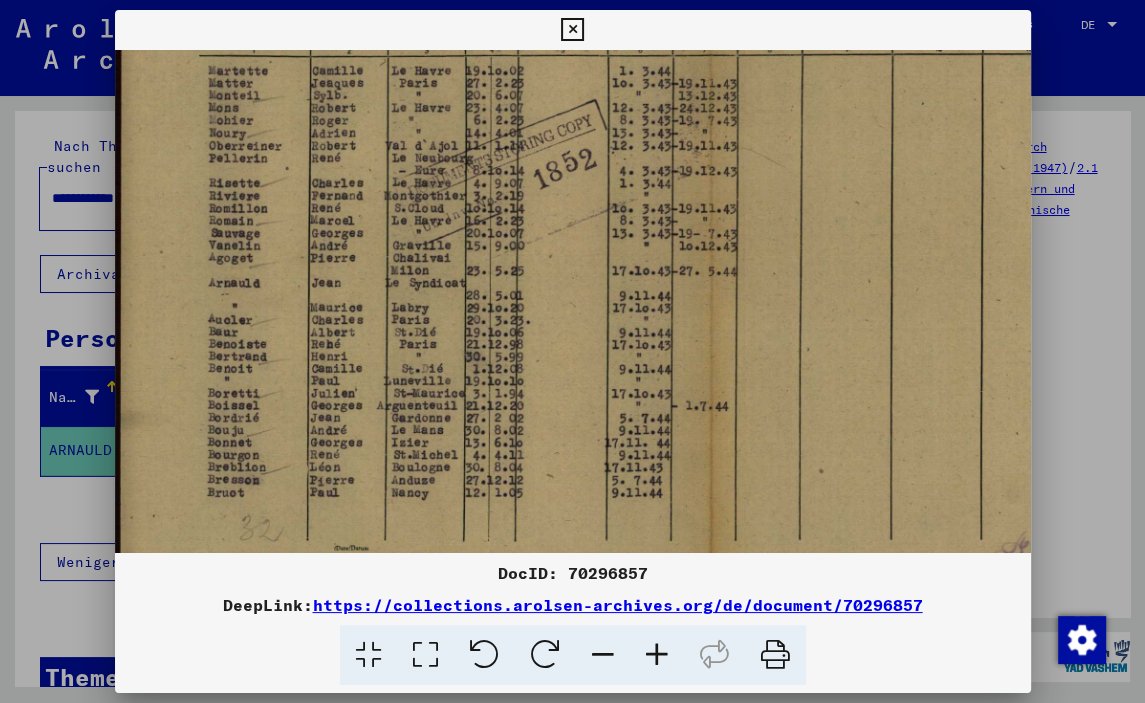 drag, startPoint x: 423, startPoint y: 202, endPoint x: 430, endPoint y: 302, distance: 100.2447 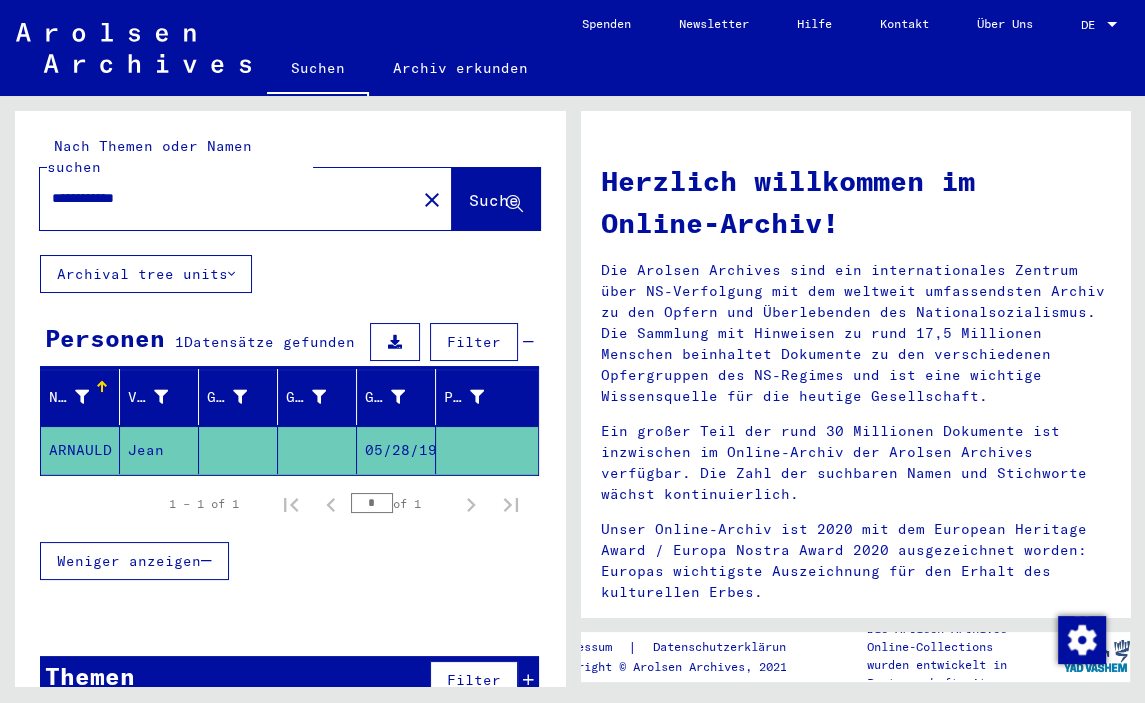 click on "**********" at bounding box center (222, 198) 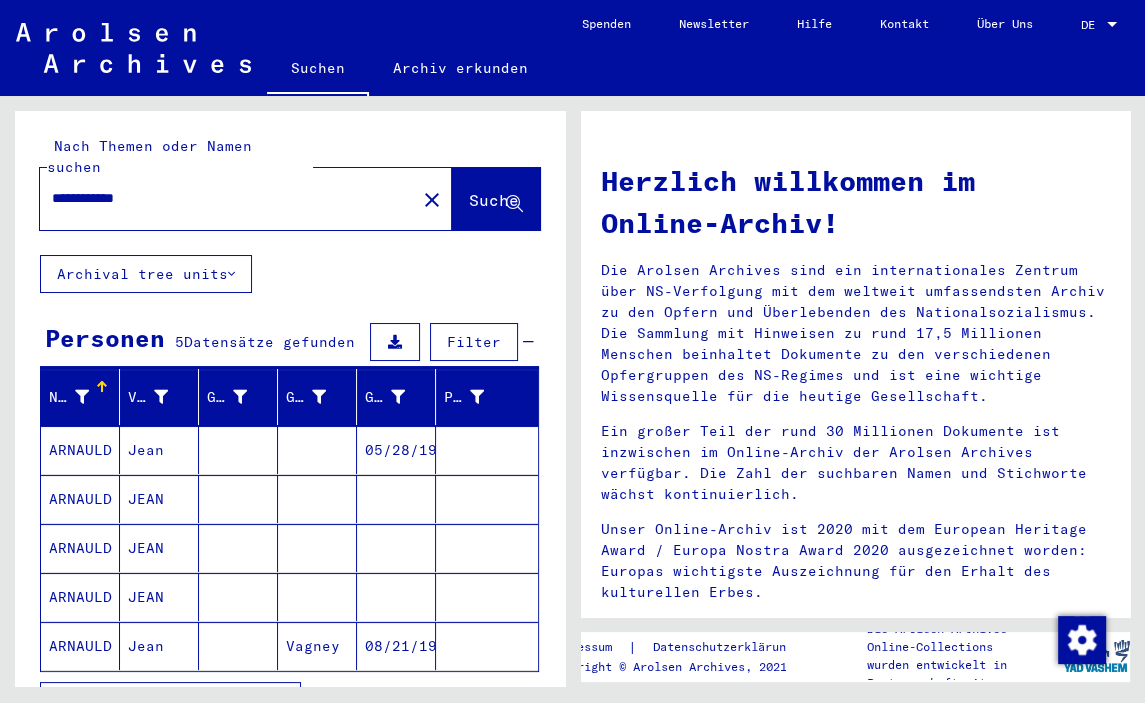 click at bounding box center (238, 499) 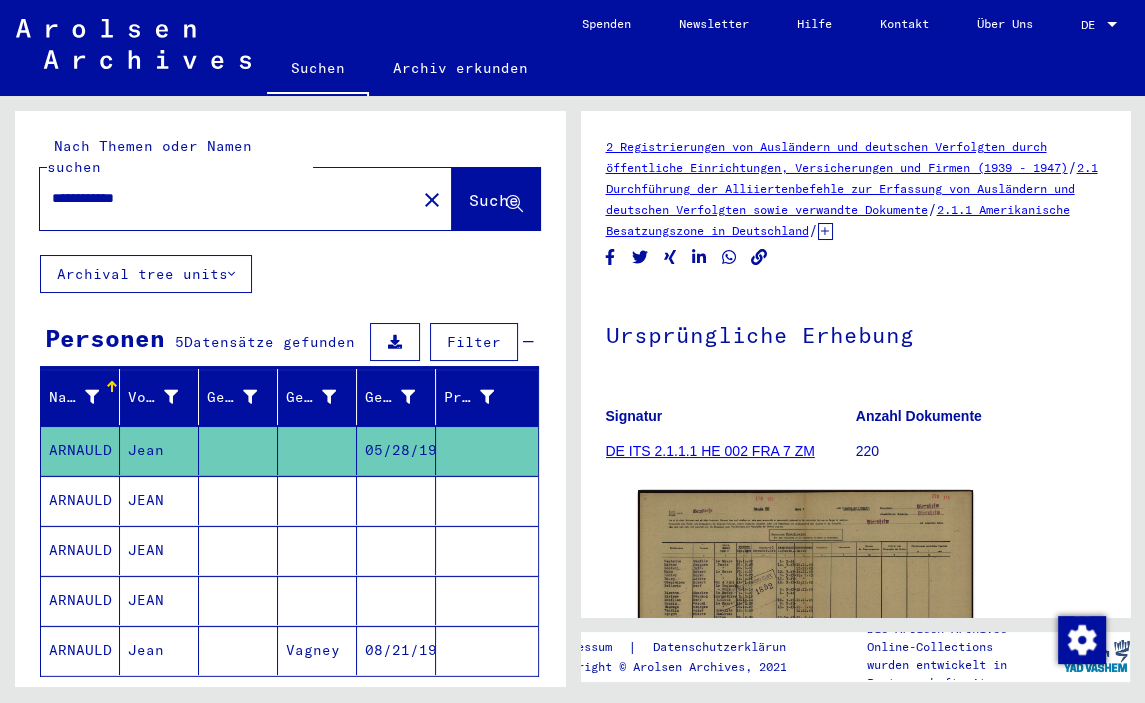 click on "JEAN" at bounding box center (159, 550) 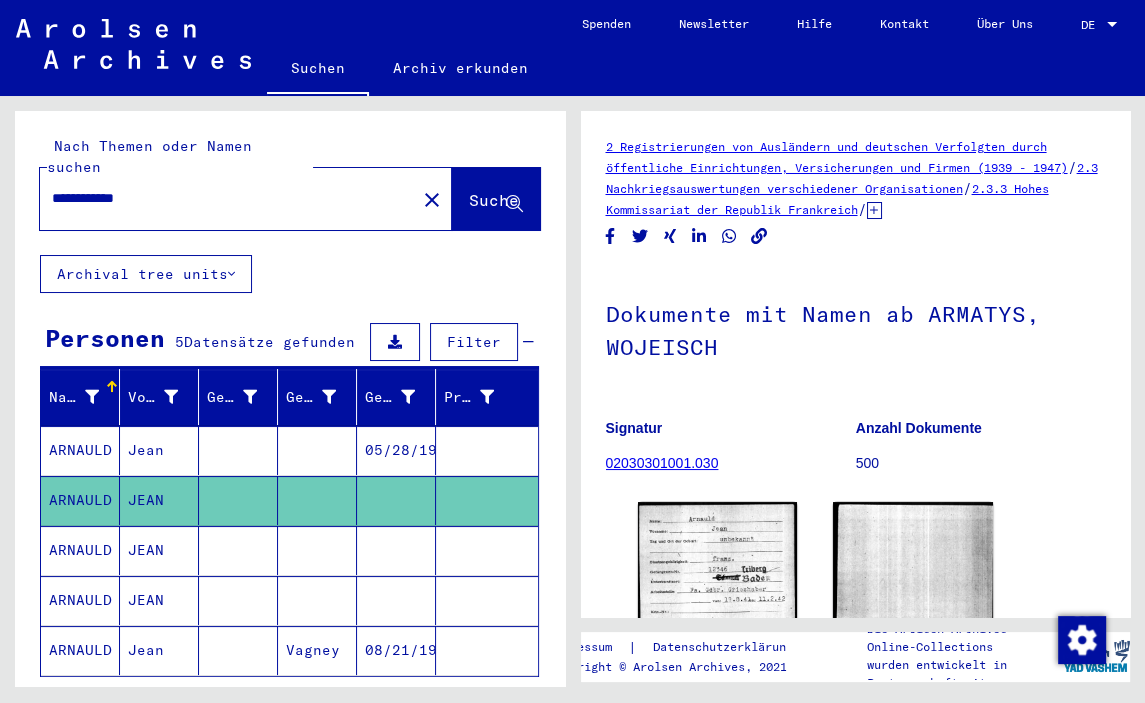 click on "JEAN" at bounding box center [159, 600] 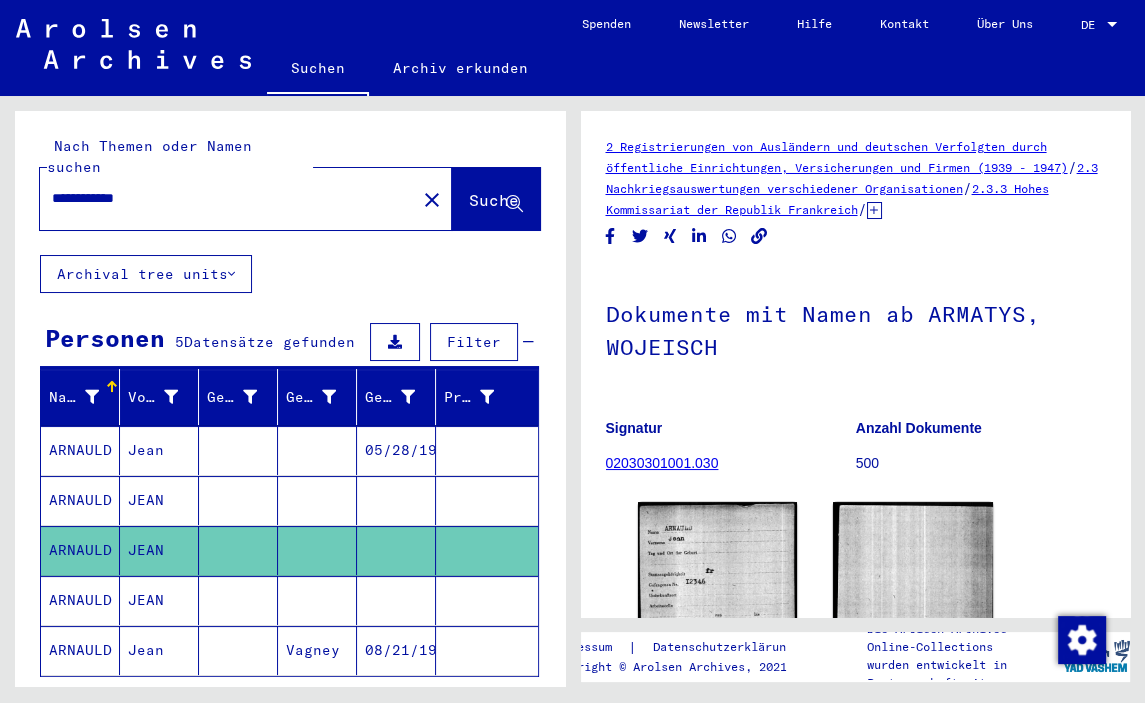 click on "JEAN" at bounding box center (159, 650) 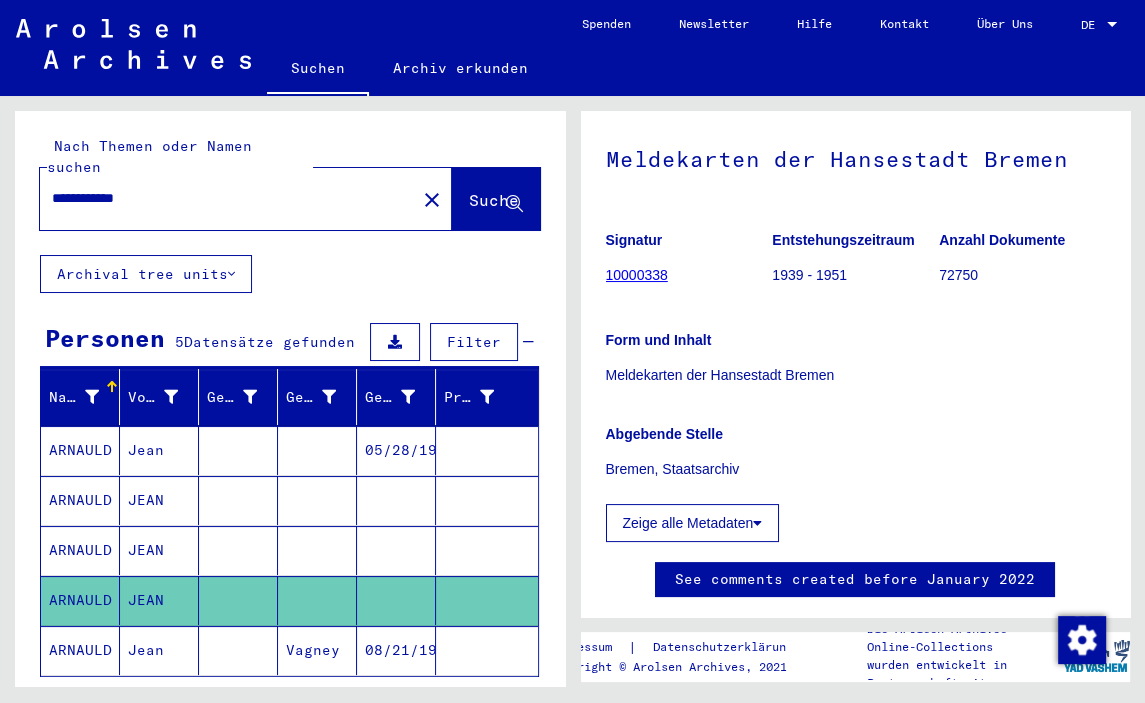 scroll, scrollTop: 191, scrollLeft: 0, axis: vertical 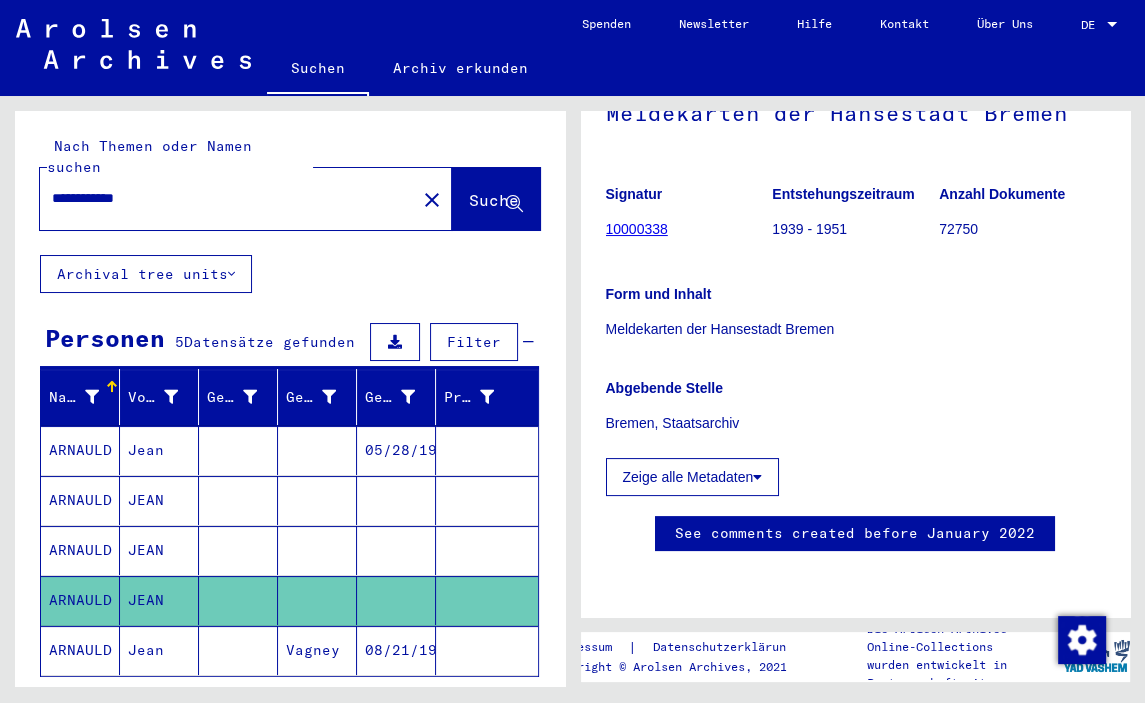 click on "Jean" 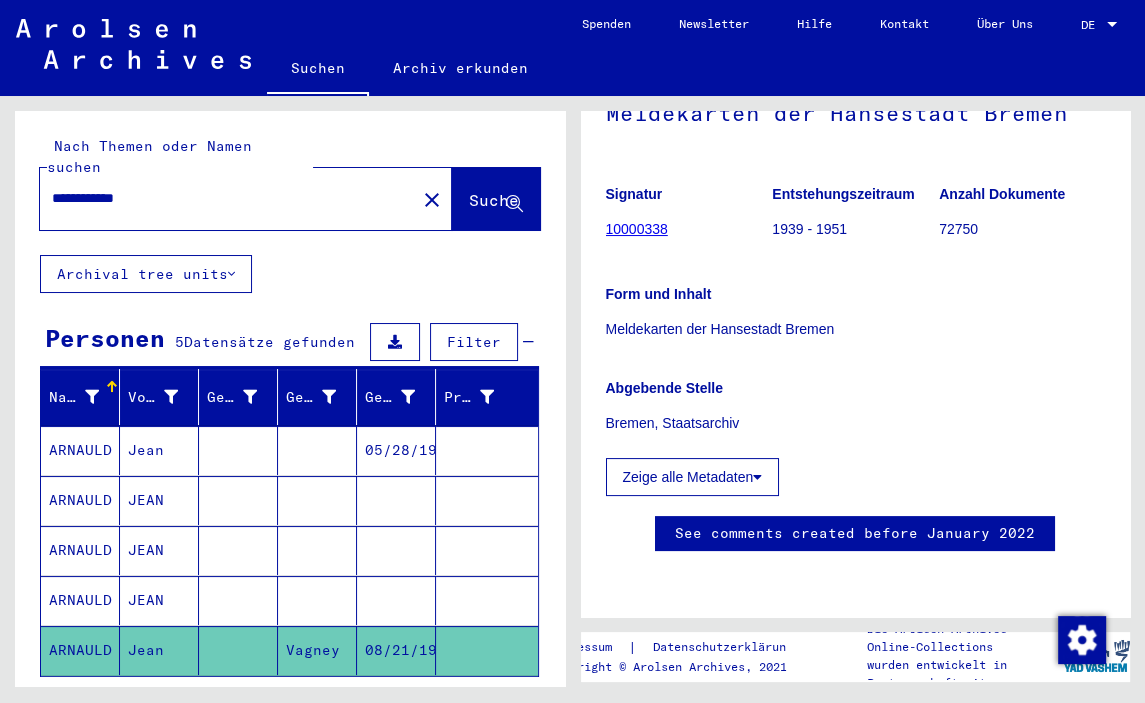 click 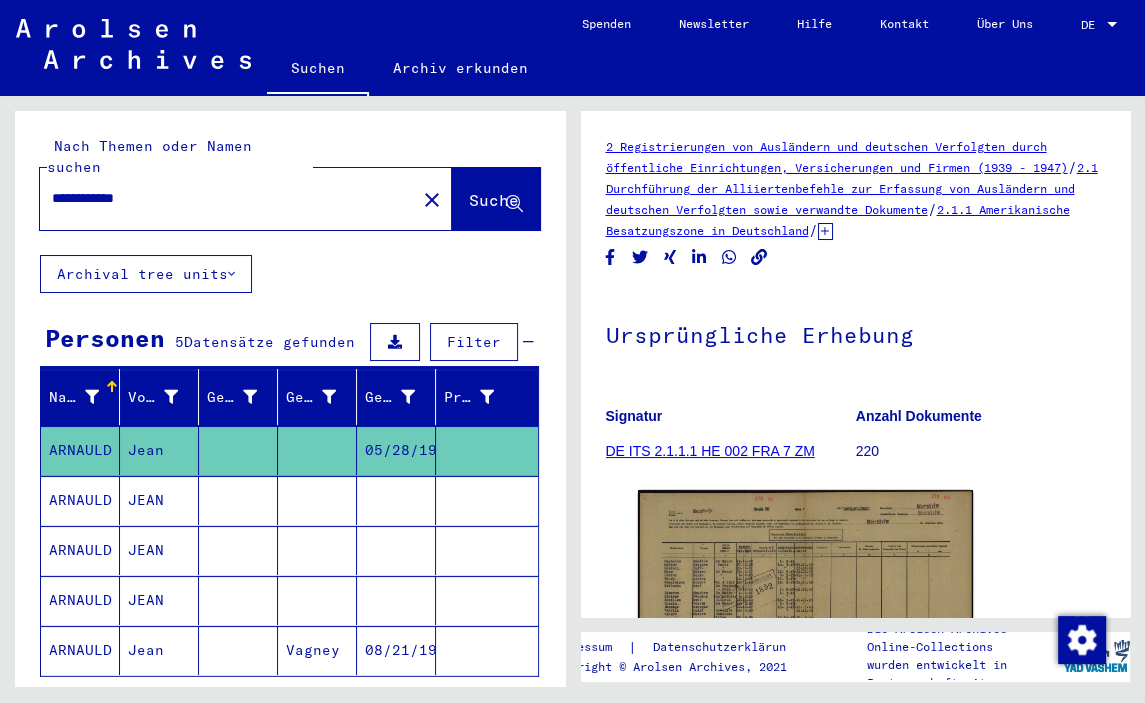 scroll, scrollTop: 110, scrollLeft: 0, axis: vertical 